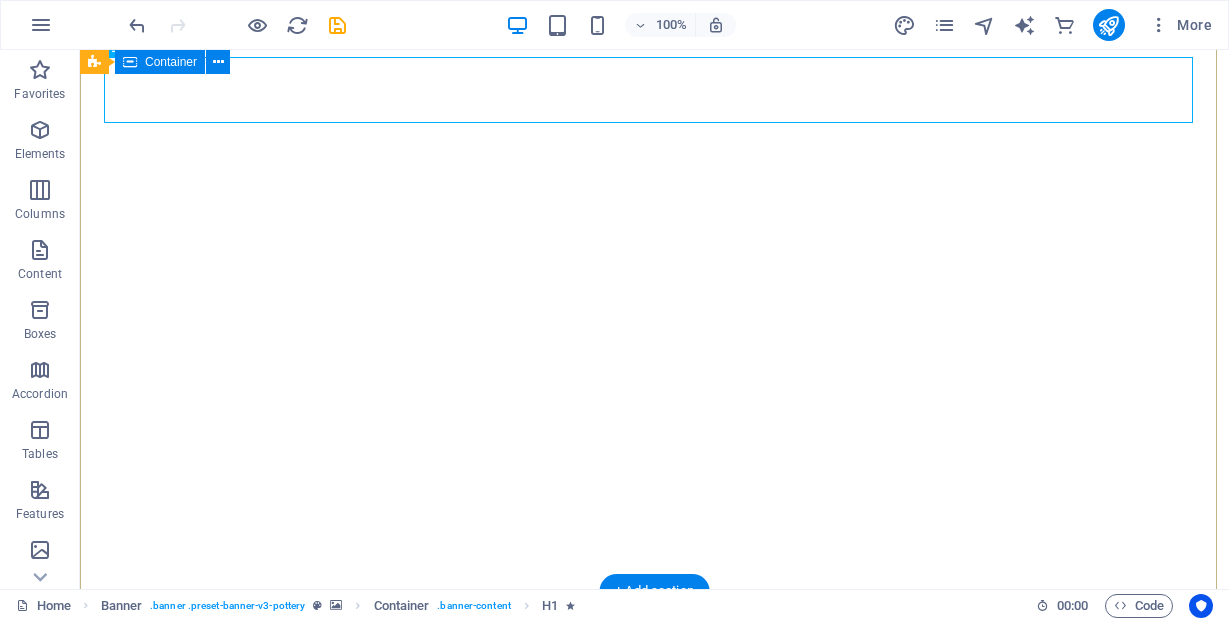 scroll, scrollTop: 0, scrollLeft: 0, axis: both 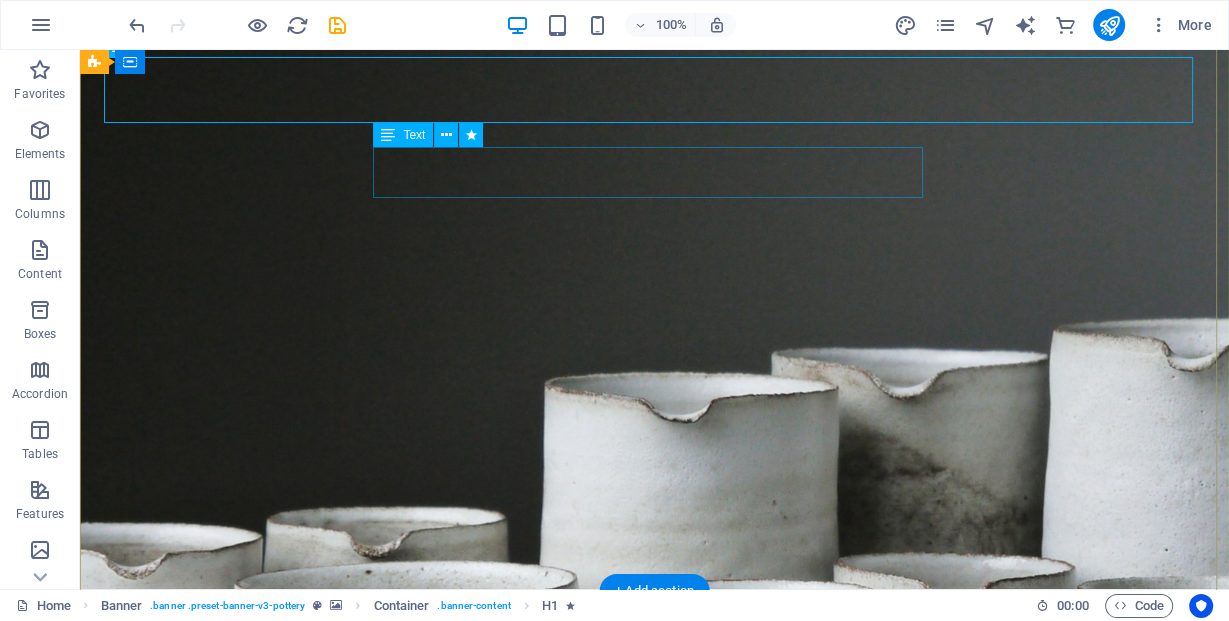 click on "Lorem ipsum dolor sit amet, consectetur adipiscing elit, sed do eiusmod tempor incididunt ut labore et dolore magna aliqua." at bounding box center (654, 824) 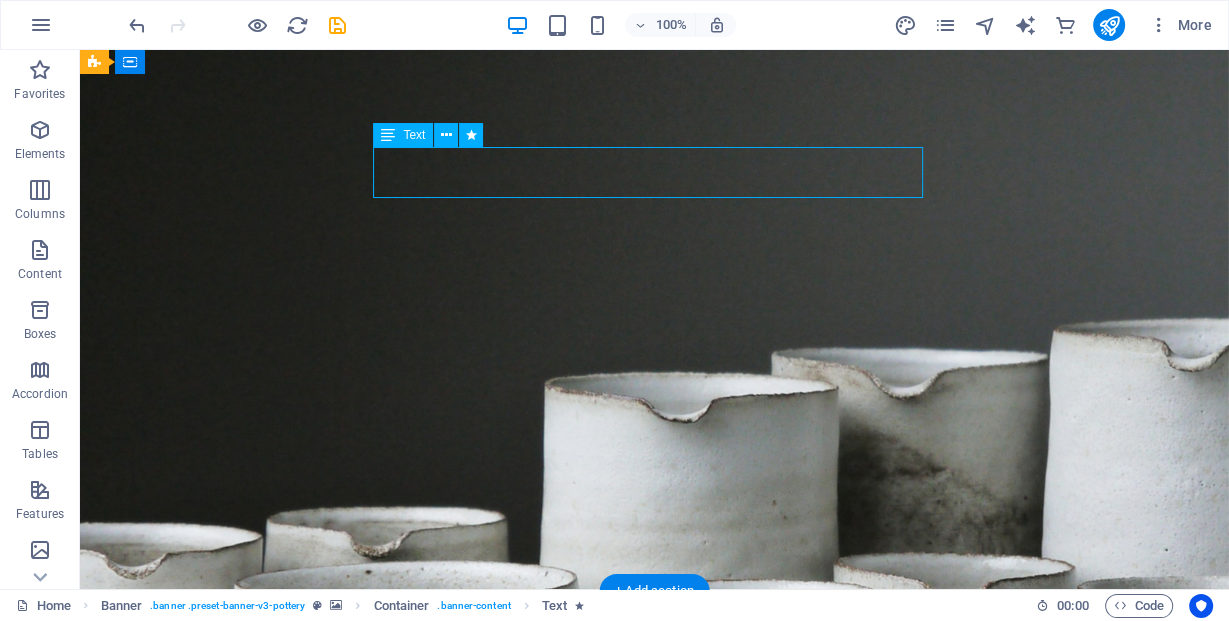click on "Lorem ipsum dolor sit amet, consectetur adipiscing elit, sed do eiusmod tempor incididunt ut labore et dolore magna aliqua." at bounding box center (654, 824) 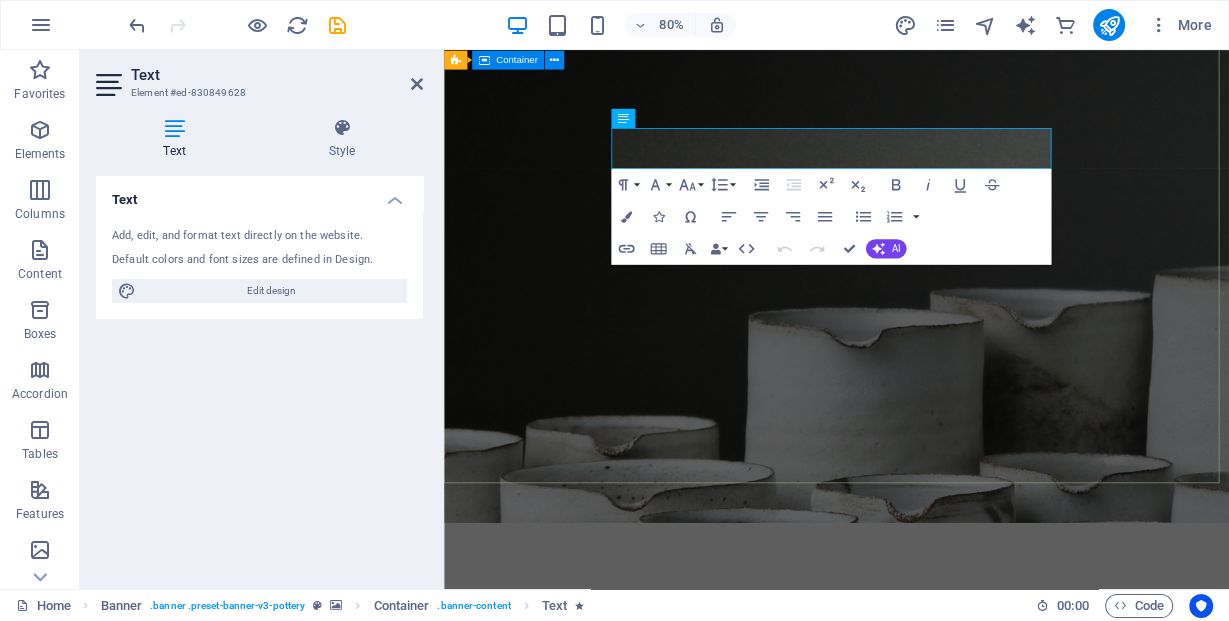 click on "Crafting Luxury Through Light Lorem ipsum dolor sit amet, consectetur adipiscing elit, sed do eiusmod tempor incididunt ut labore et dolore magna aliqua. Explore" at bounding box center [934, 821] 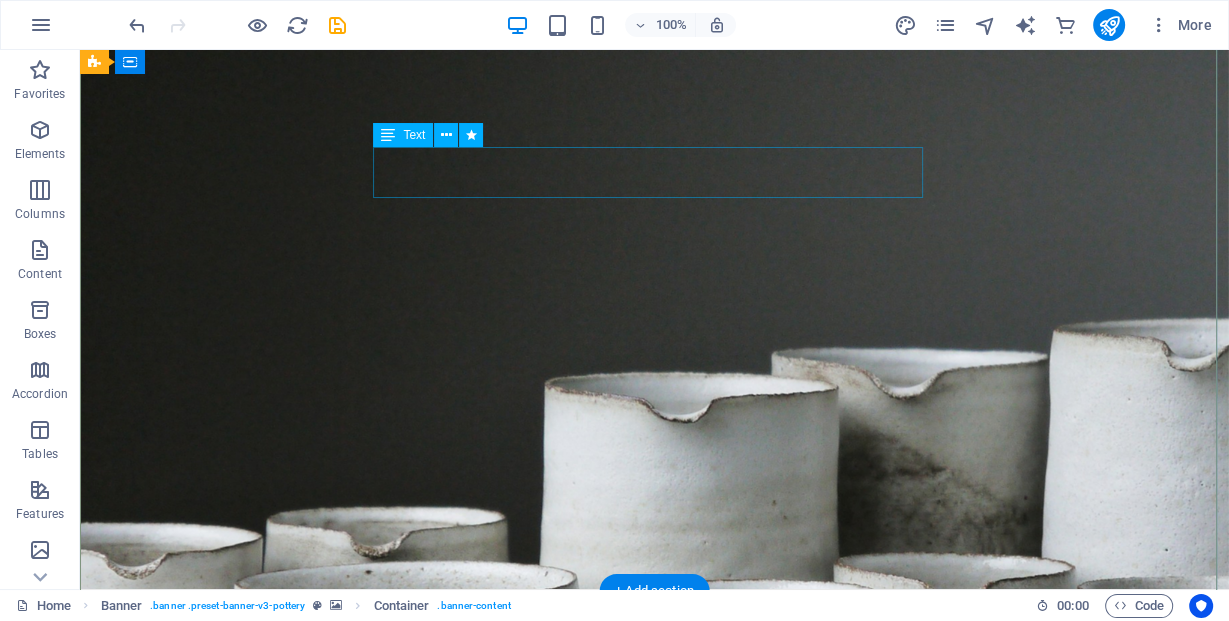 click on "Lorem ipsum dolor sit amet, consectetur adipiscing elit, sed do eiusmod tempor incididunt ut labore et dolore magna aliqua." at bounding box center [654, 824] 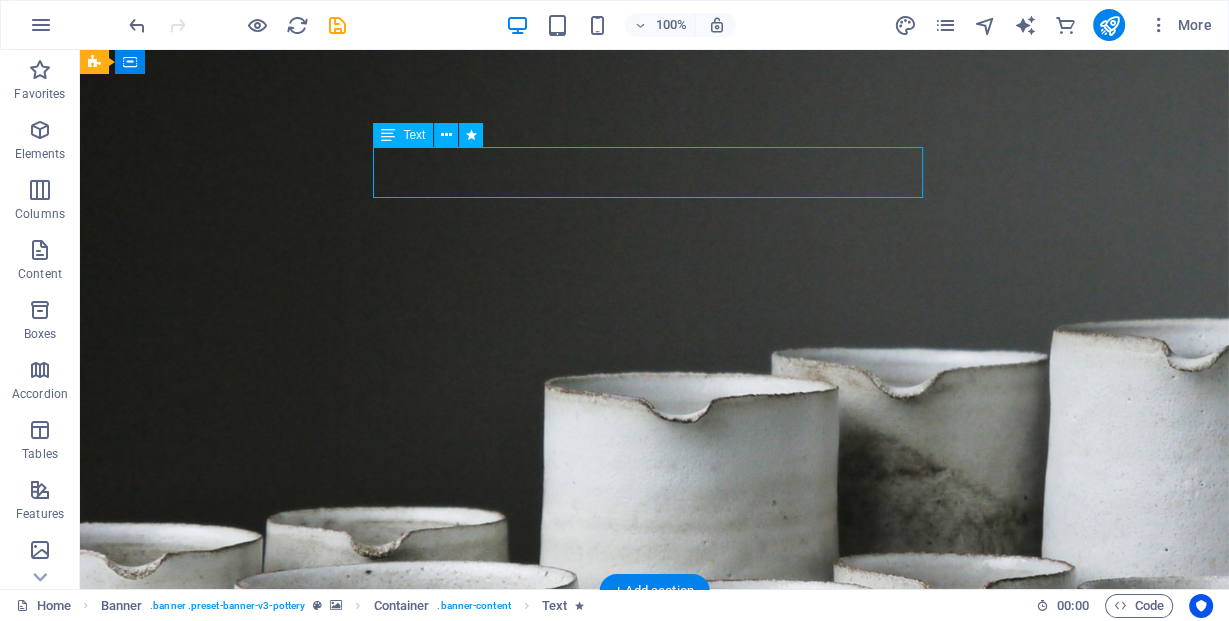 click on "Lorem ipsum dolor sit amet, consectetur adipiscing elit, sed do eiusmod tempor incididunt ut labore et dolore magna aliqua." at bounding box center (654, 824) 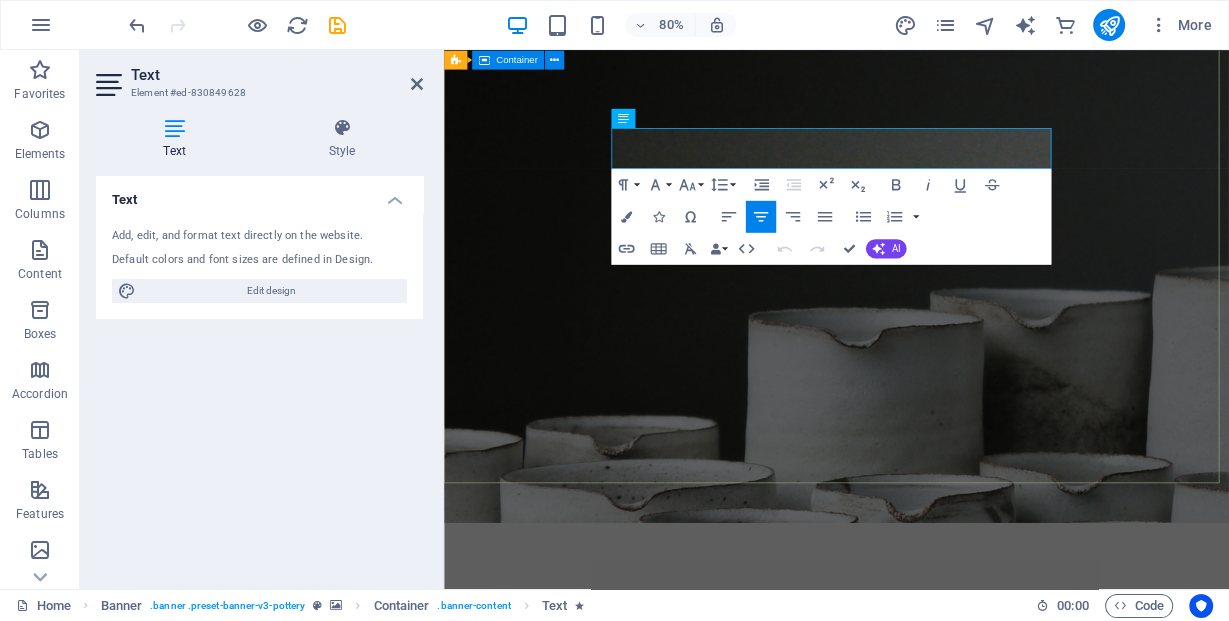 drag, startPoint x: 1118, startPoint y: 187, endPoint x: 647, endPoint y: 156, distance: 472.01907 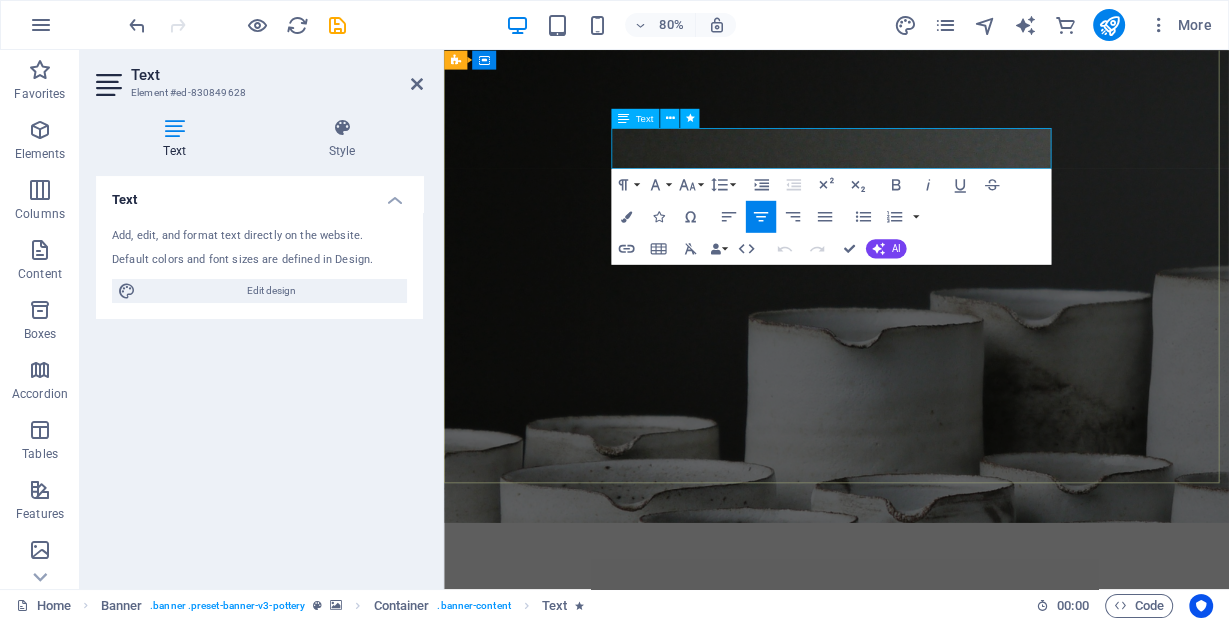 copy on "Lorem ipsum dolor sit amet, consectetur adipiscing elit, sed do eiusmod tempor incididunt ut labore et dolore magna aliqua." 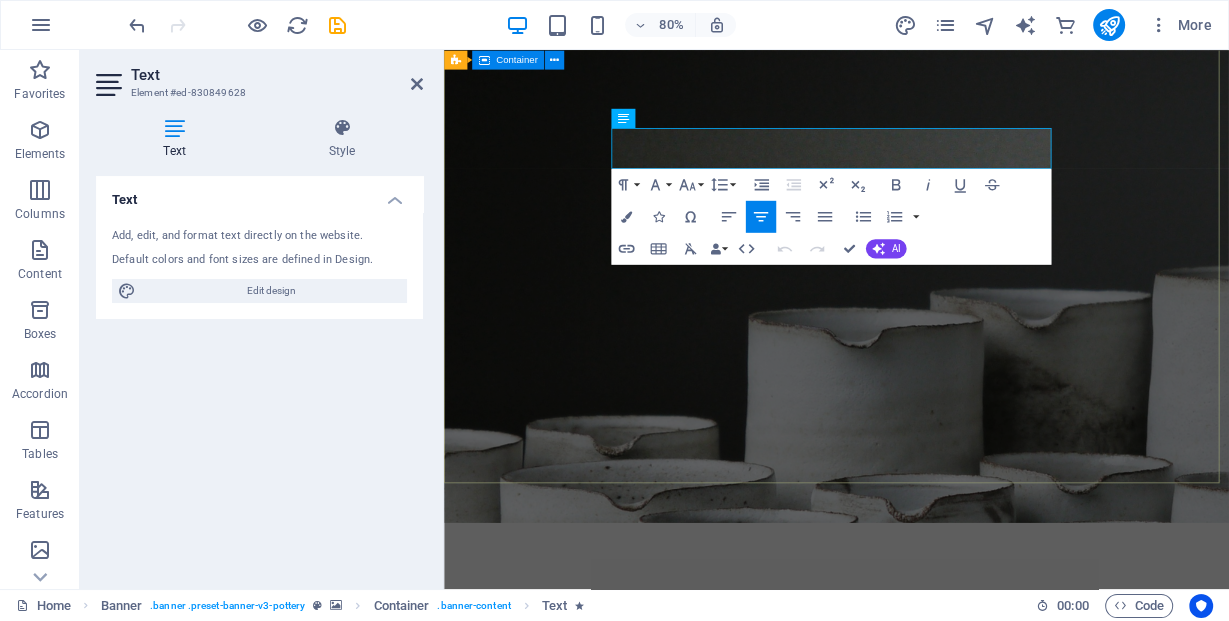 click on "Crafting Luxury Through Light Lorem ipsum dolor sit amet, consectetur adipiscing elit, sed do eiusmod tempor incididunt ut labore et dolore magna aliqua. Explore" at bounding box center (934, 821) 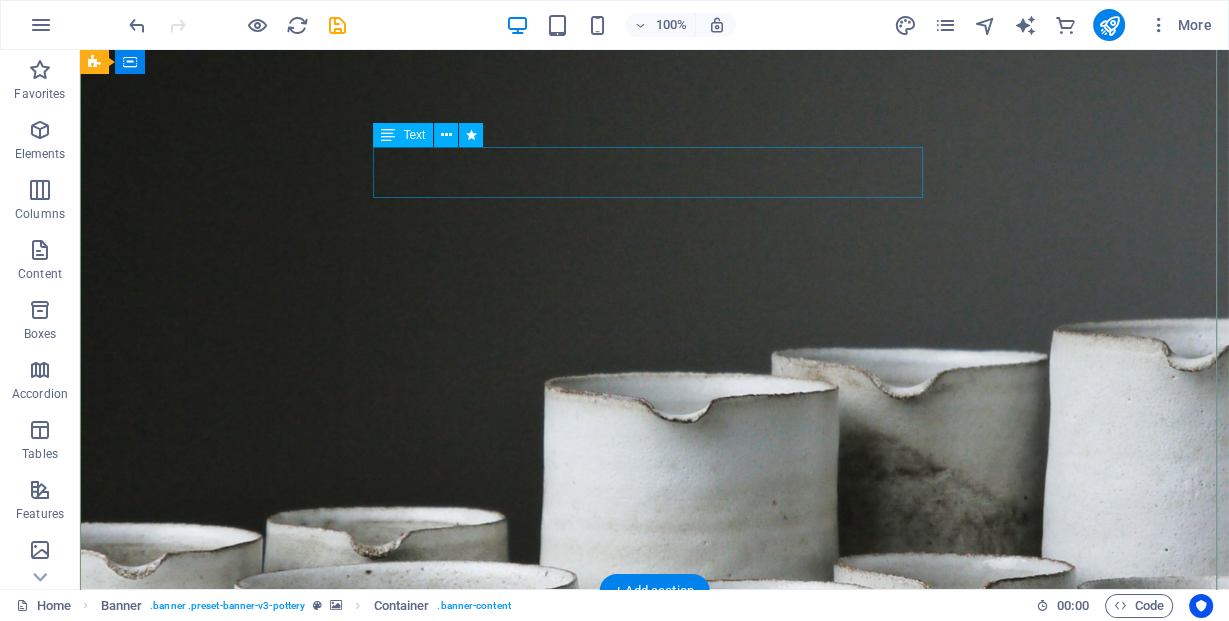 click on "Lorem ipsum dolor sit amet, consectetur adipiscing elit, sed do eiusmod tempor incididunt ut labore et dolore magna aliqua." at bounding box center [654, 824] 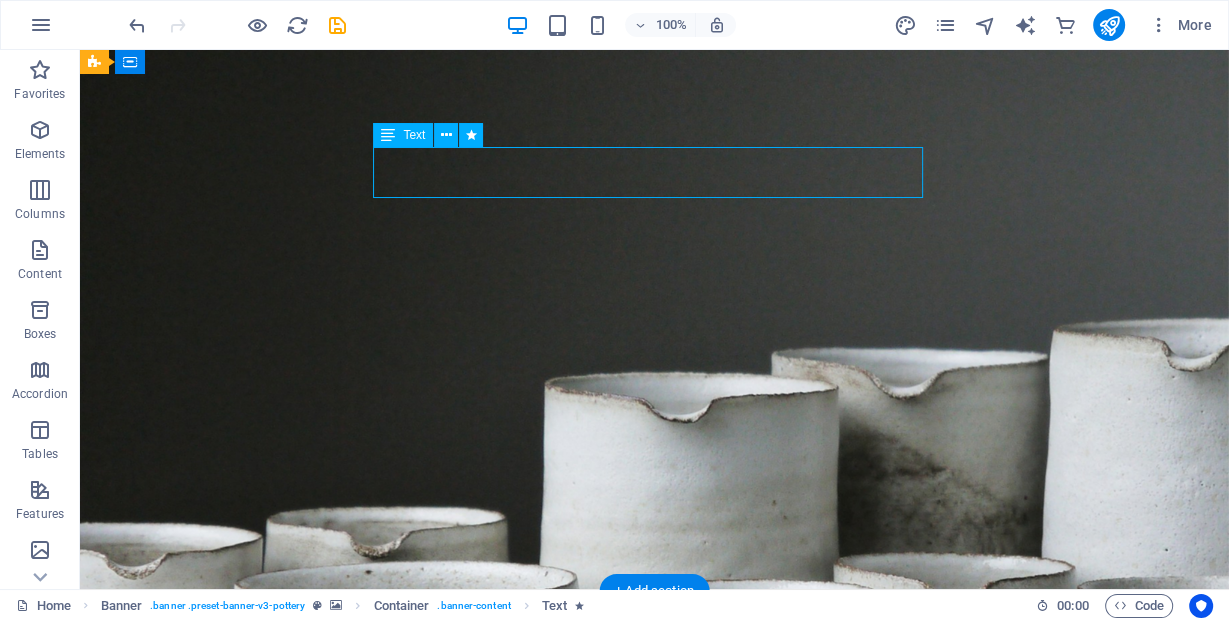click on "Lorem ipsum dolor sit amet, consectetur adipiscing elit, sed do eiusmod tempor incididunt ut labore et dolore magna aliqua." at bounding box center (654, 824) 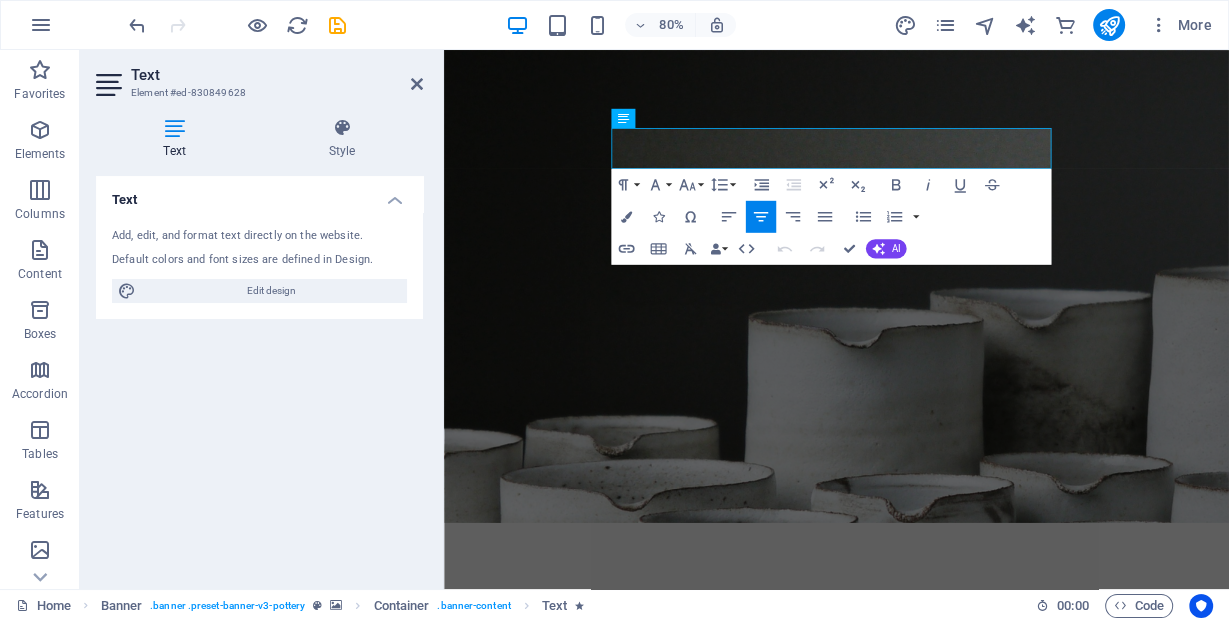 click on "Add, edit, and format text directly on the website." at bounding box center (259, 236) 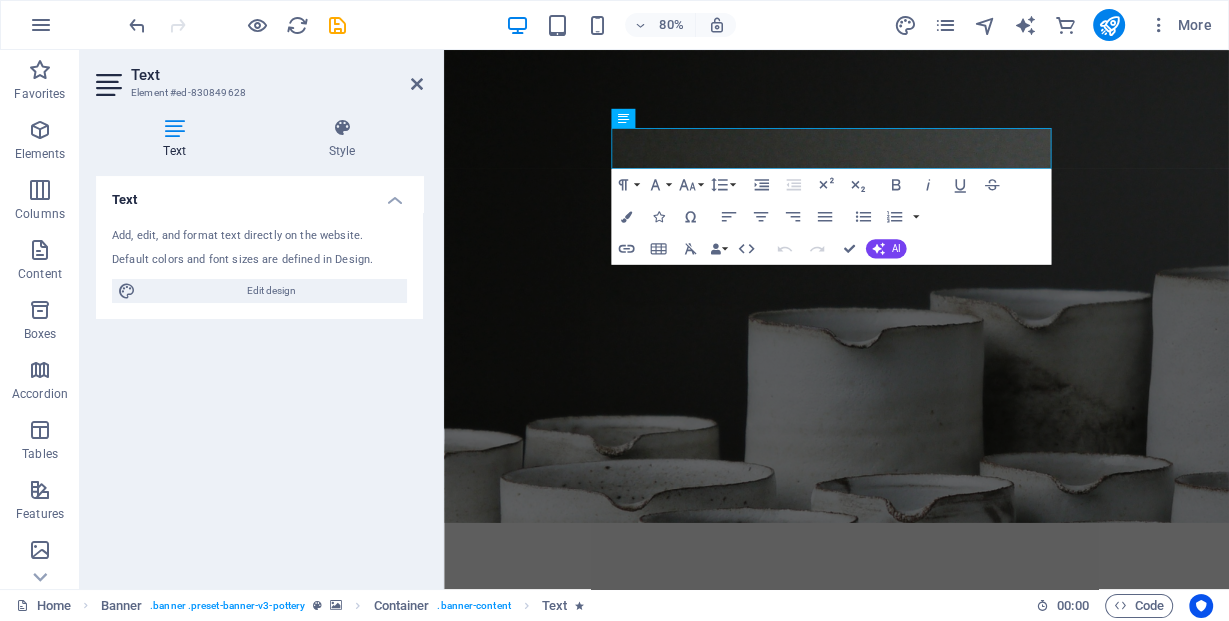 click on "Add, edit, and format text directly on the website." at bounding box center [259, 236] 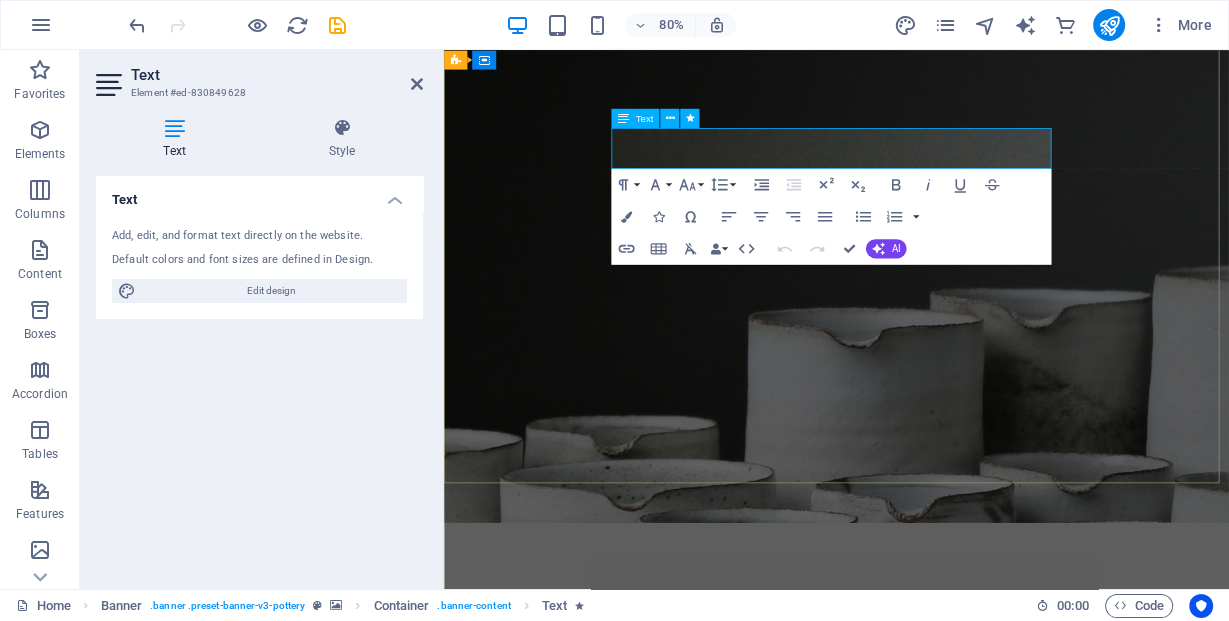 click on "Lorem ipsum dolor sit amet, consectetur adipiscing elit, sed do eiusmod tempor incididunt ut labore et dolore magna aliqua." at bounding box center (935, 823) 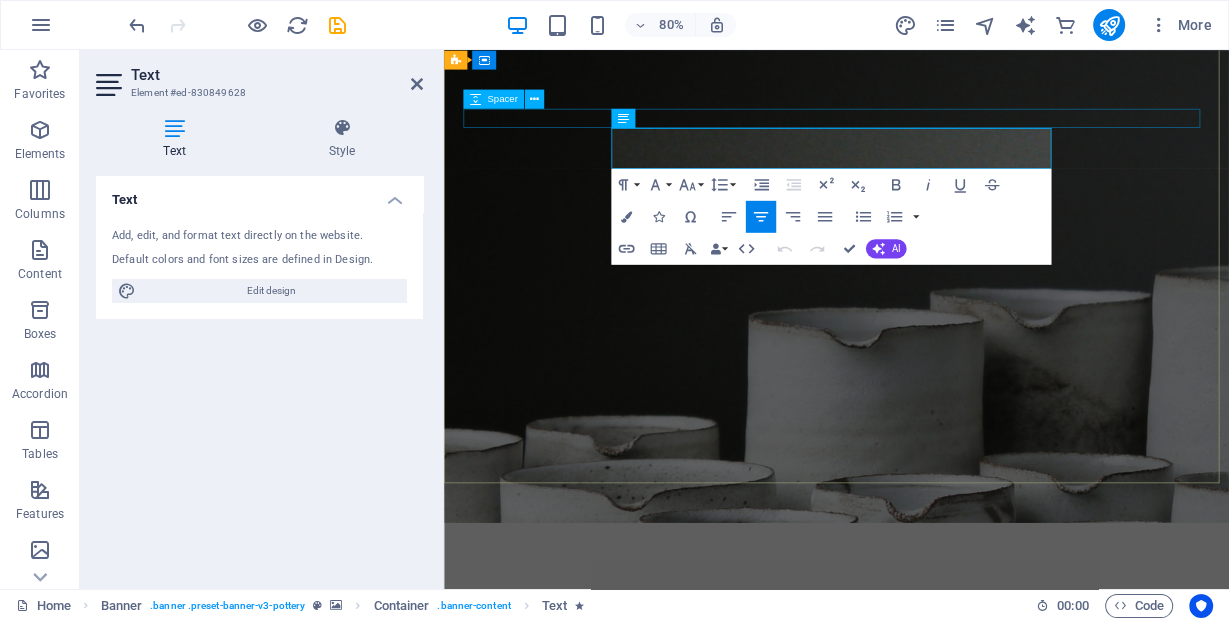 drag, startPoint x: 1119, startPoint y: 186, endPoint x: 636, endPoint y: 146, distance: 484.65347 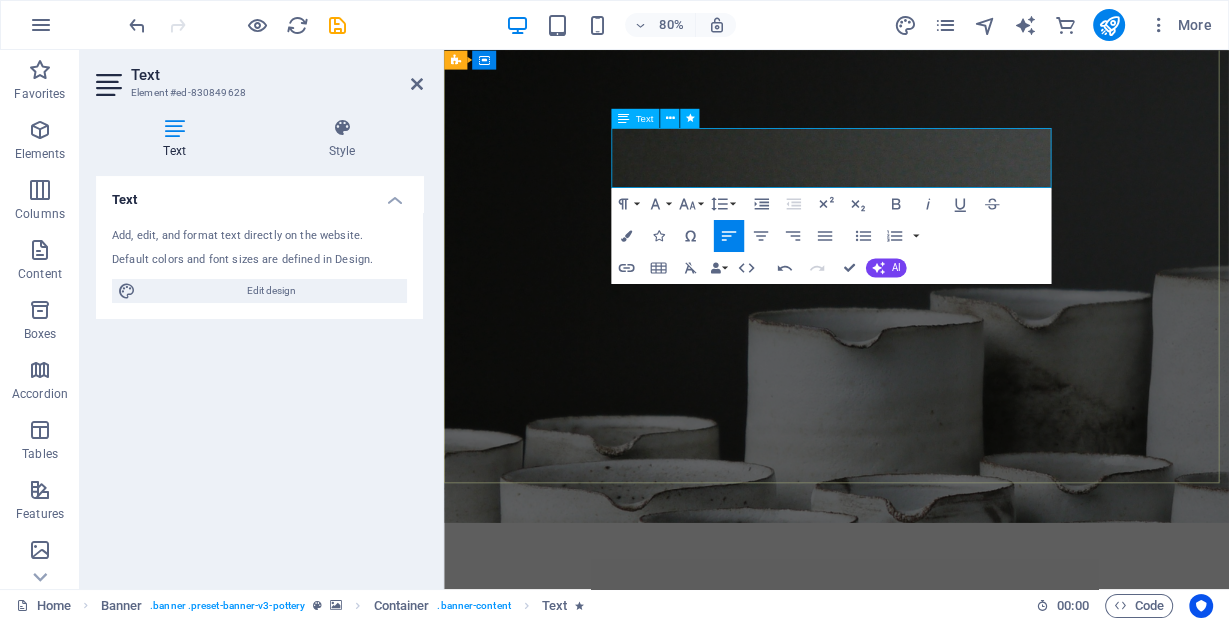 click on "At Luxanur, we design lighting that transforms spaces into timeless experiences. Discover the art of illumination redefined." at bounding box center (935, 824) 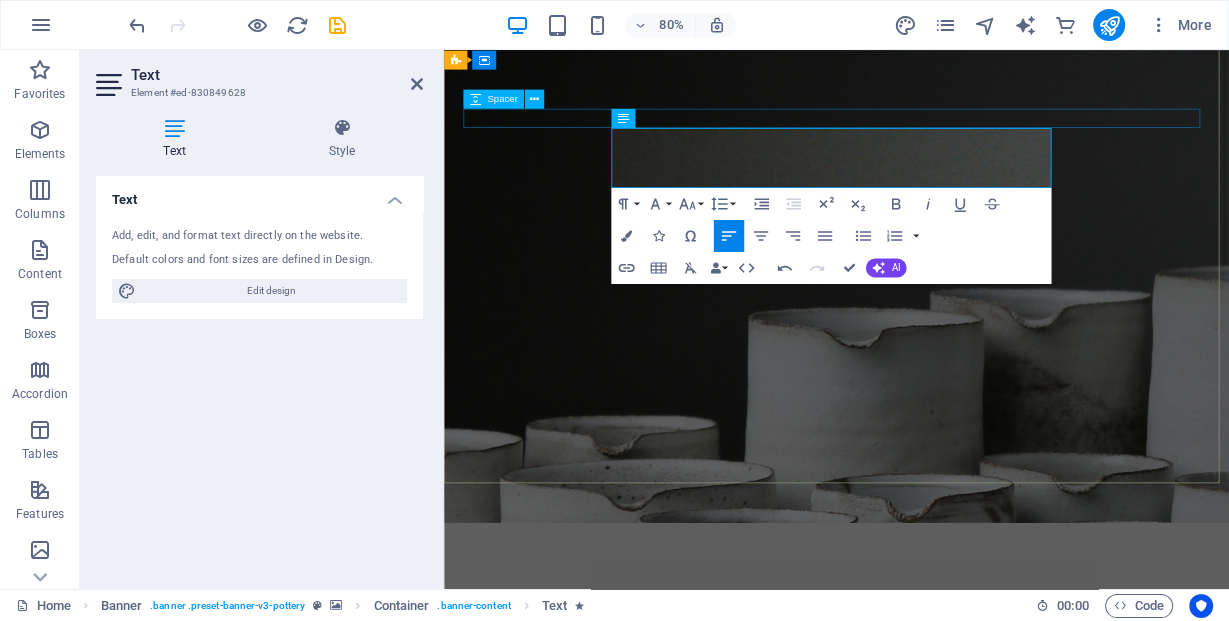drag, startPoint x: 1051, startPoint y: 188, endPoint x: 630, endPoint y: 140, distance: 423.7275 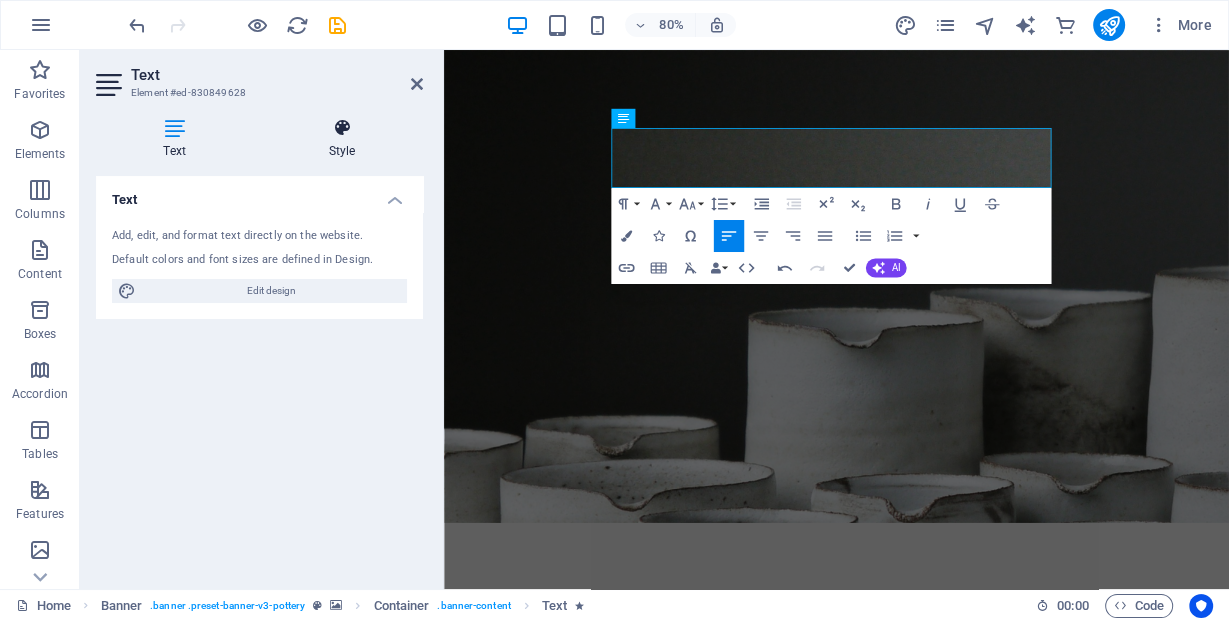 click at bounding box center [342, 128] 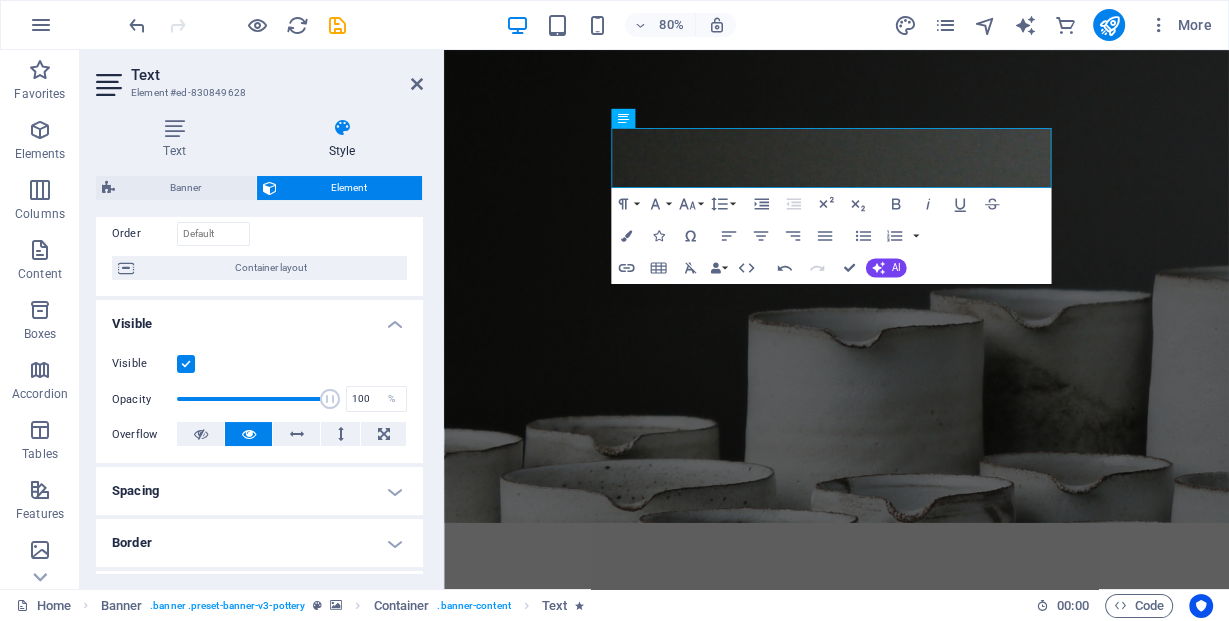 scroll, scrollTop: 160, scrollLeft: 0, axis: vertical 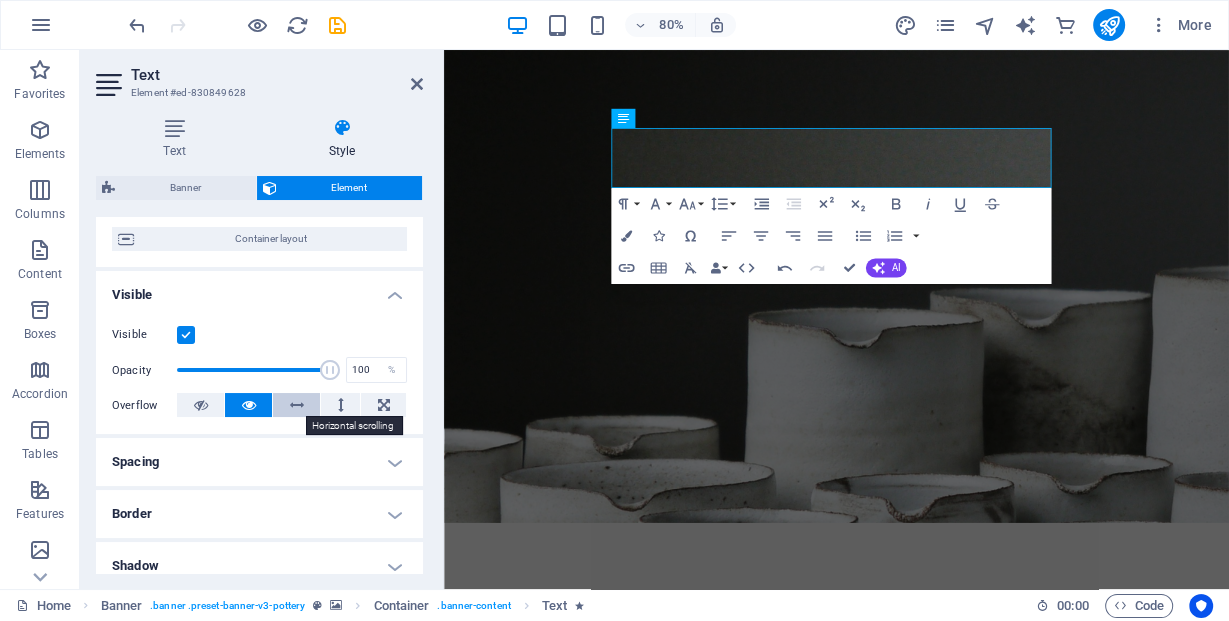 click at bounding box center (297, 405) 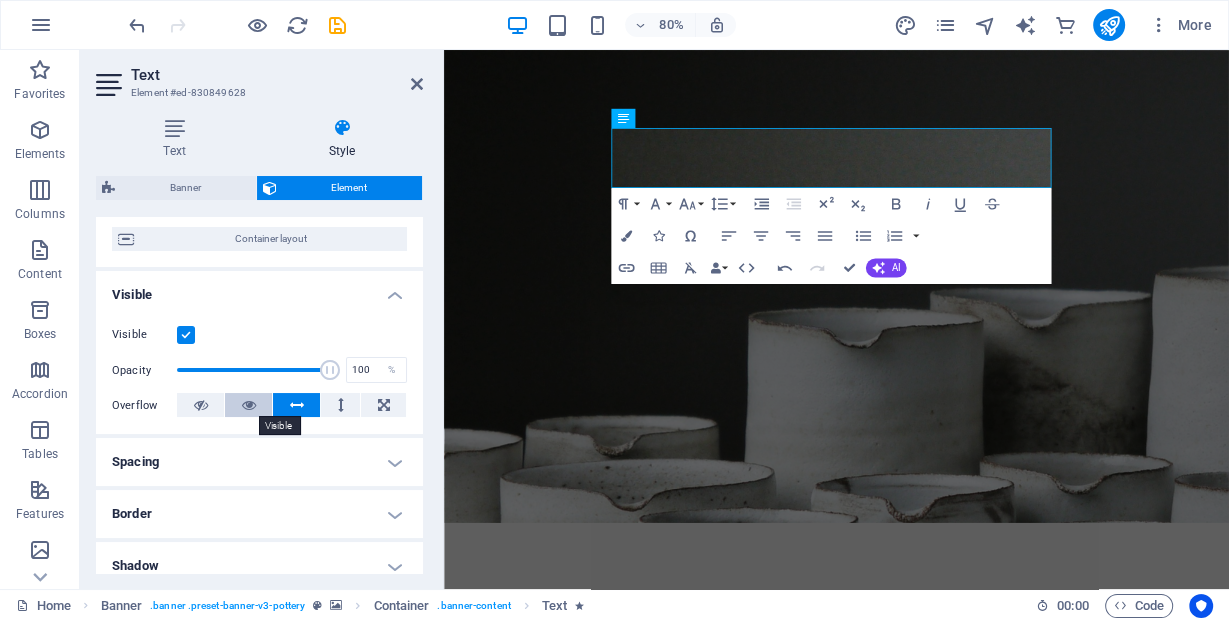 click at bounding box center (249, 405) 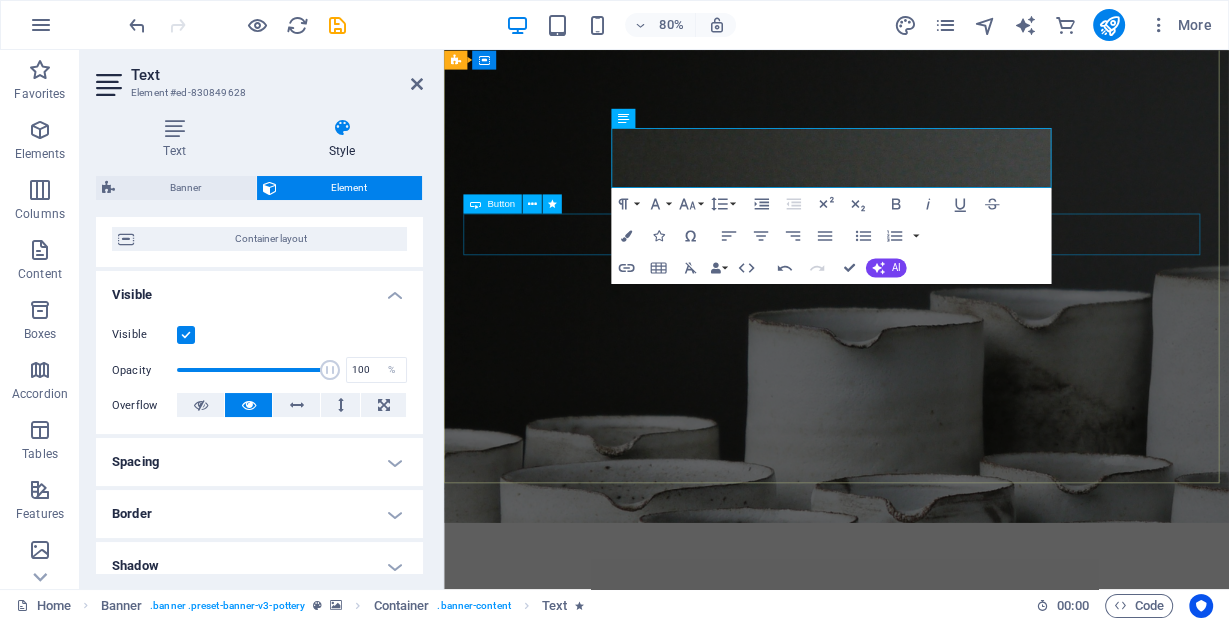 click on "Explore" at bounding box center (934, 918) 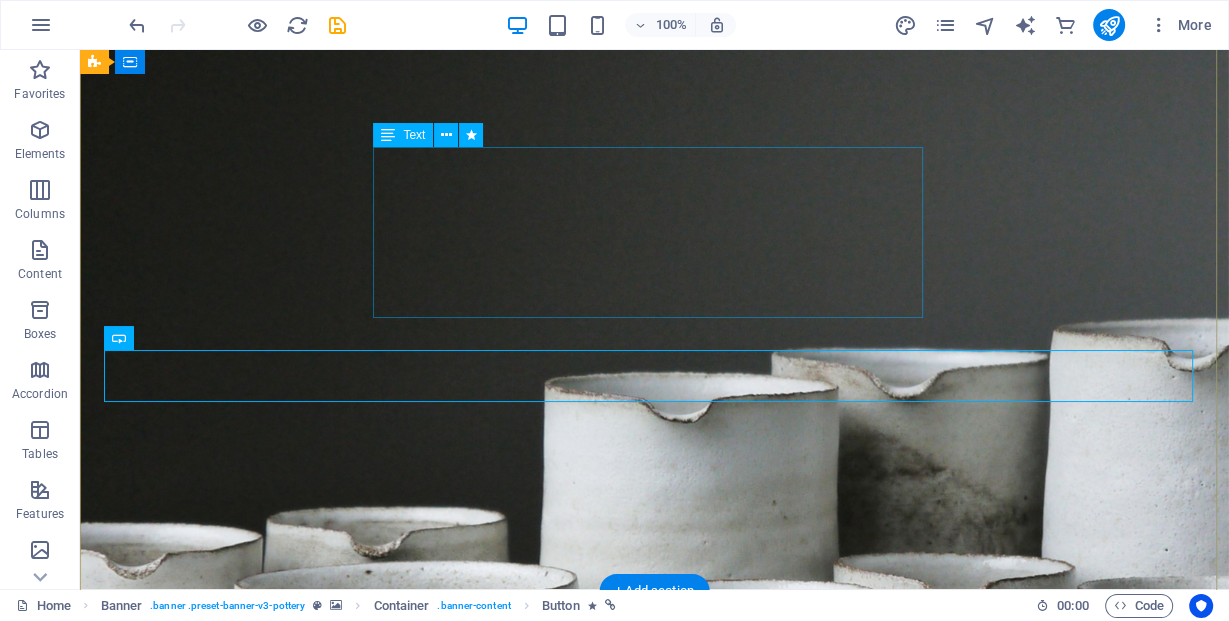 click on "At Luxanur, we design lighting that transforms spaces into timeless experiences. Discover the art of illumination redefined." at bounding box center (654, 872) 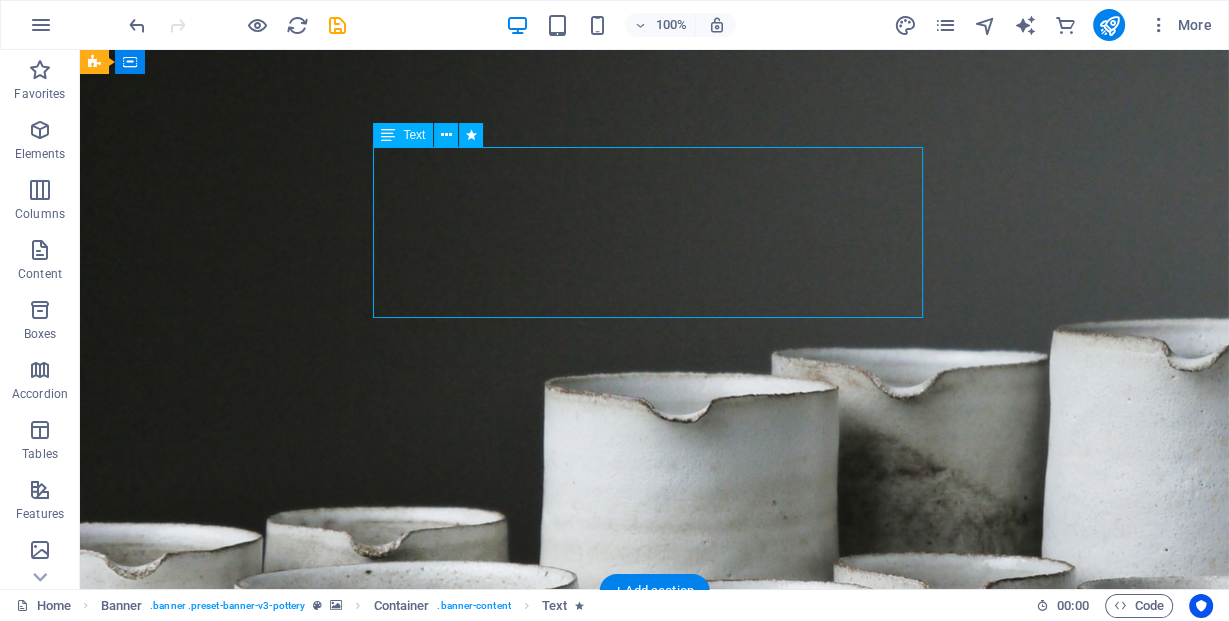 click on "At Luxanur, we design lighting that transforms spaces into timeless experiences. Discover the art of illumination redefined." at bounding box center [654, 872] 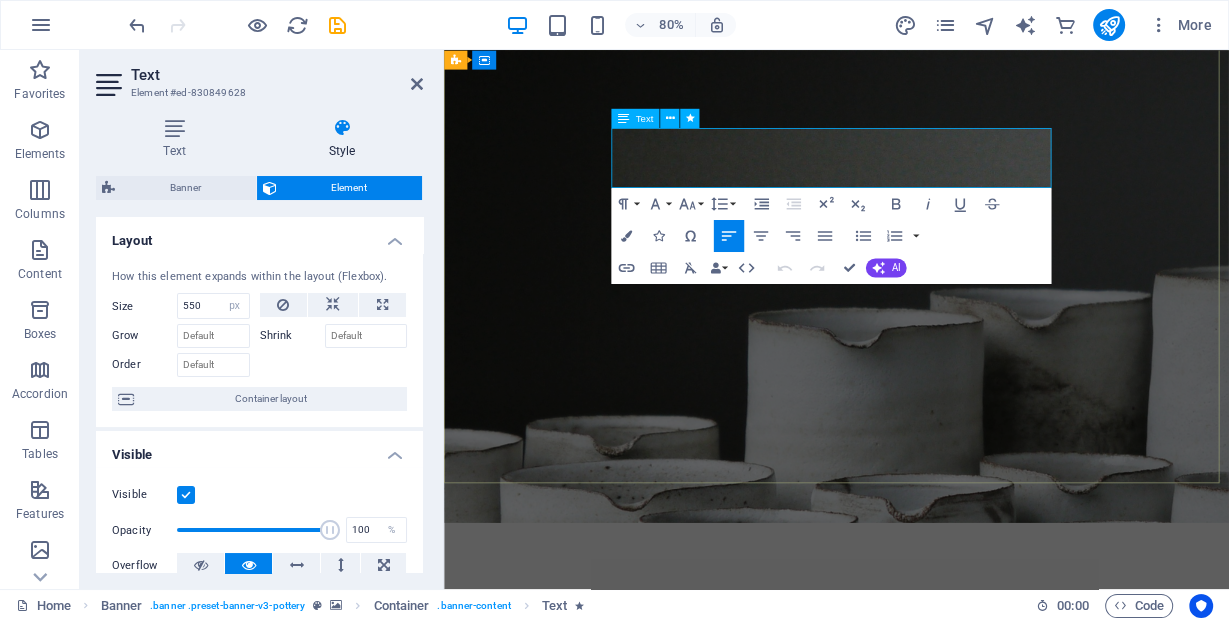 drag, startPoint x: 1070, startPoint y: 190, endPoint x: 656, endPoint y: 148, distance: 416.12497 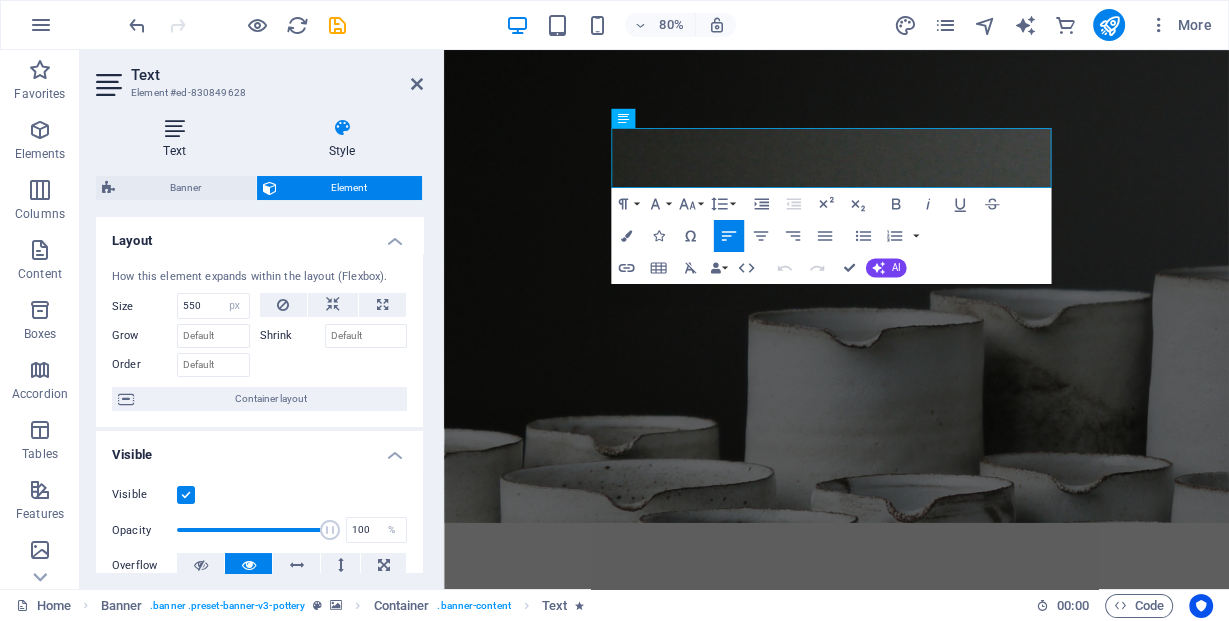 click at bounding box center (174, 128) 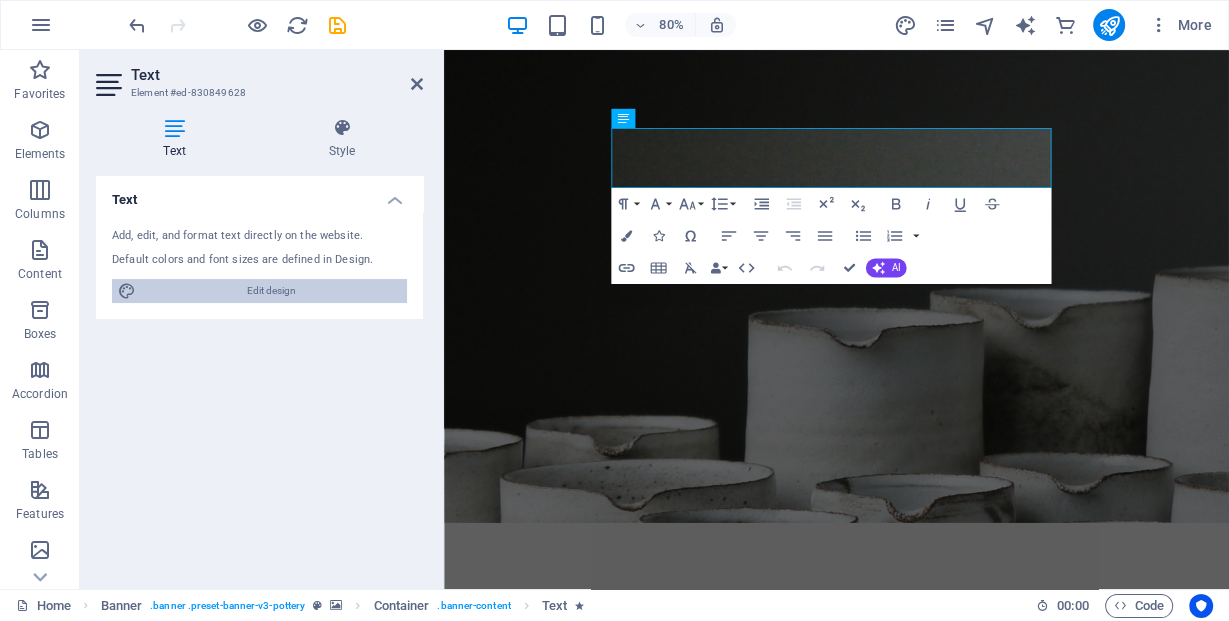 click on "Edit design" at bounding box center [271, 291] 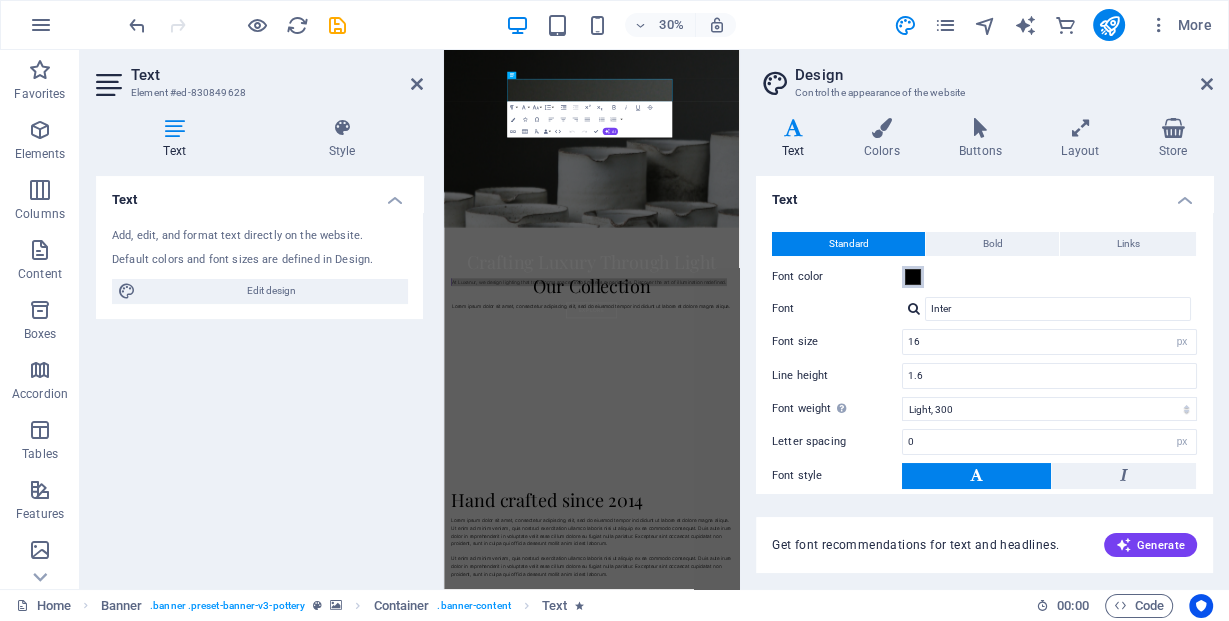 click at bounding box center [913, 277] 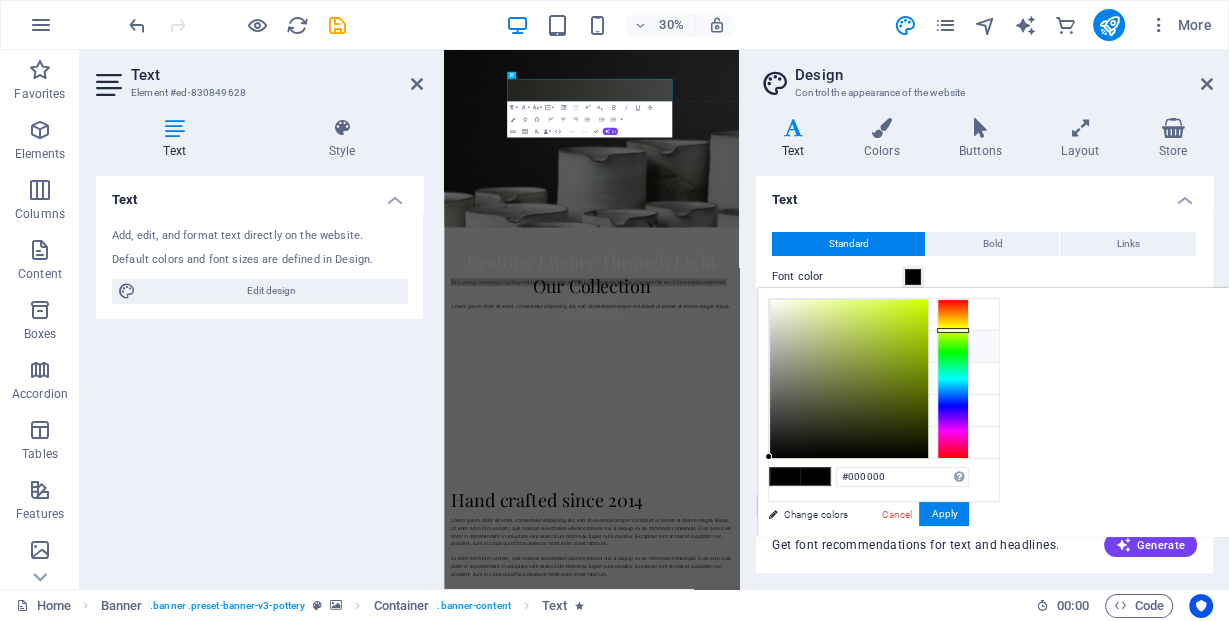 click at bounding box center (953, 379) 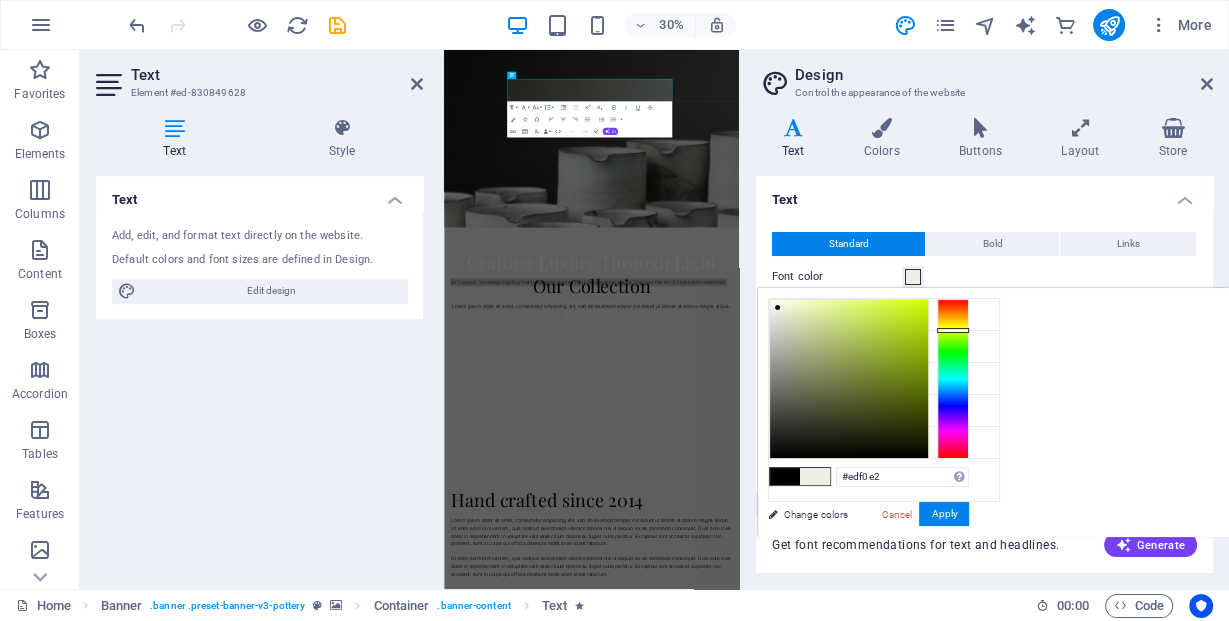 click at bounding box center (849, 379) 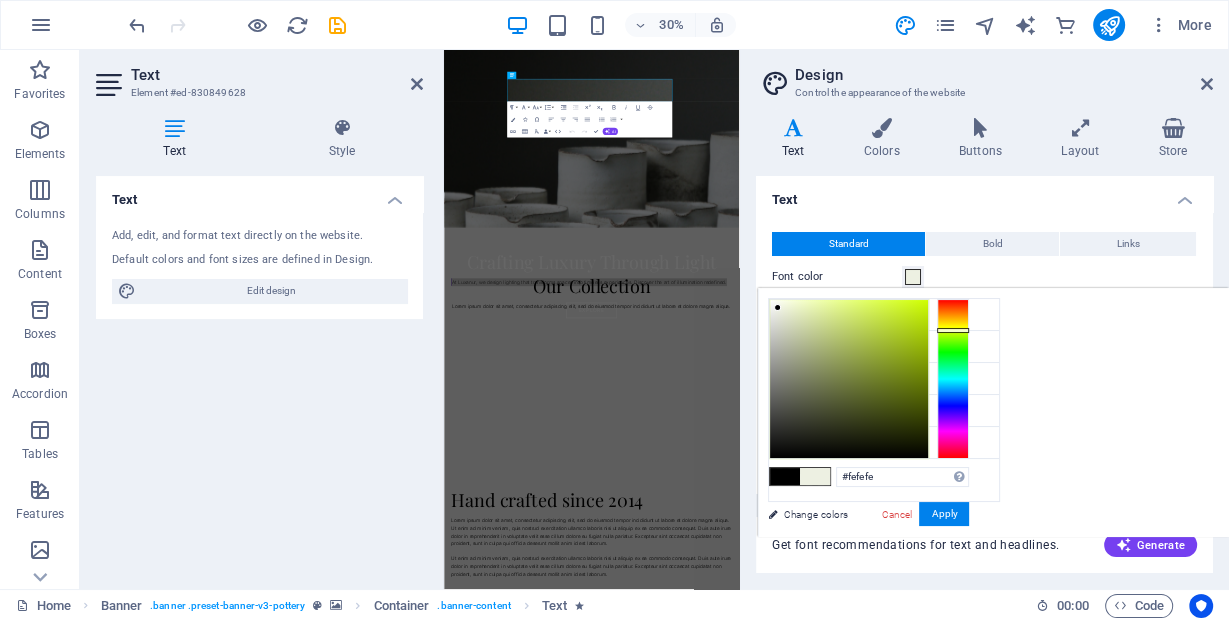 type on "#ffffff" 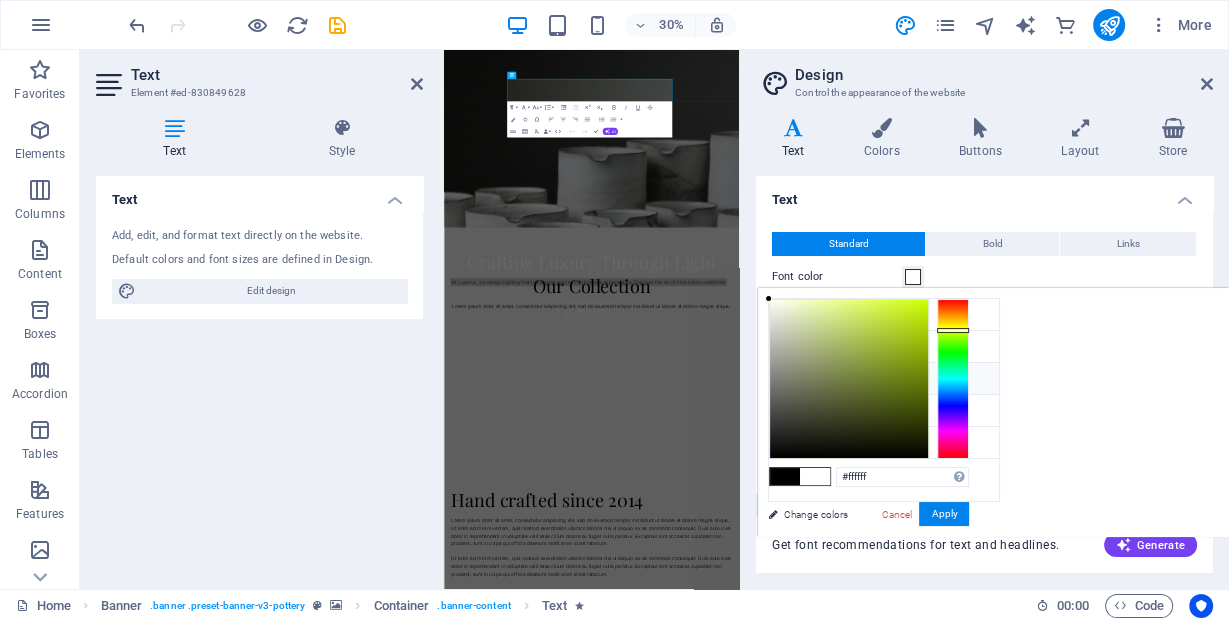 drag, startPoint x: 772, startPoint y: 302, endPoint x: 748, endPoint y: 298, distance: 24.33105 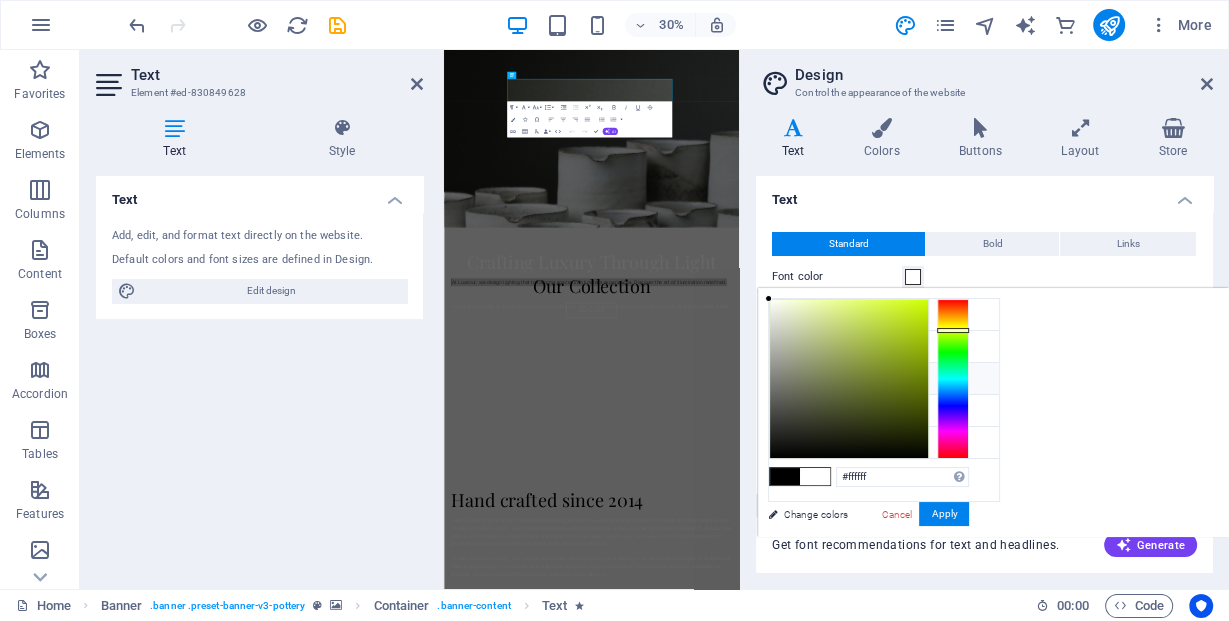 click on "less
Background color
#eaeaea
Primary color
#000000
Secondary color
#ffffff
Font color
#ffffff" at bounding box center [993, 412] 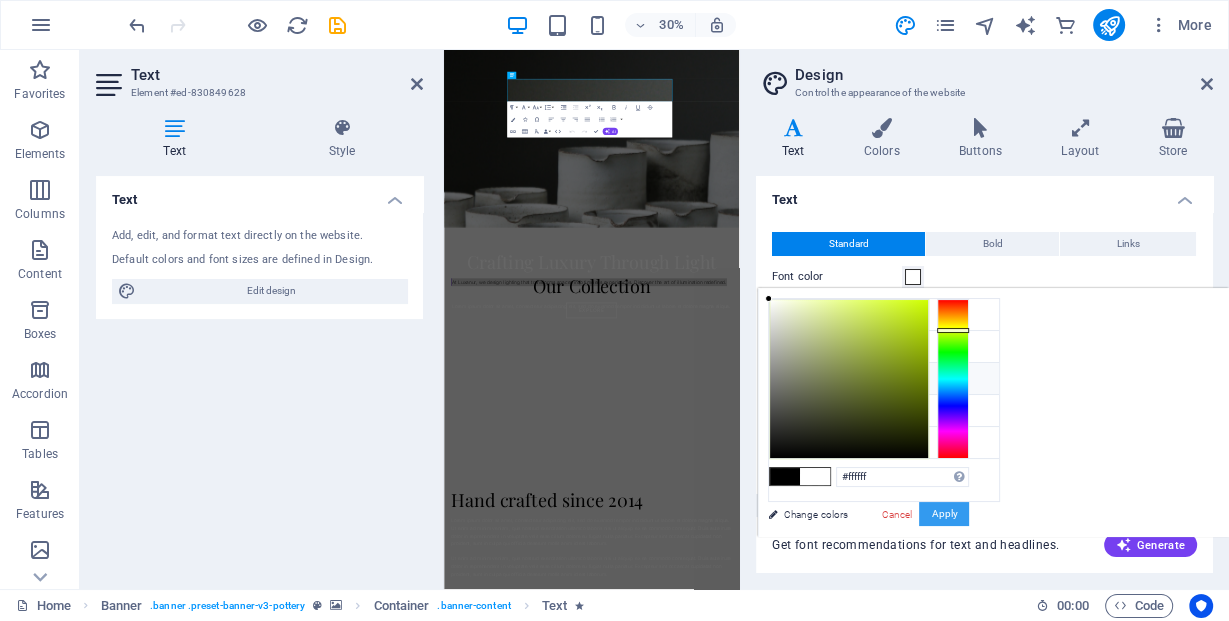 click on "Apply" at bounding box center (944, 514) 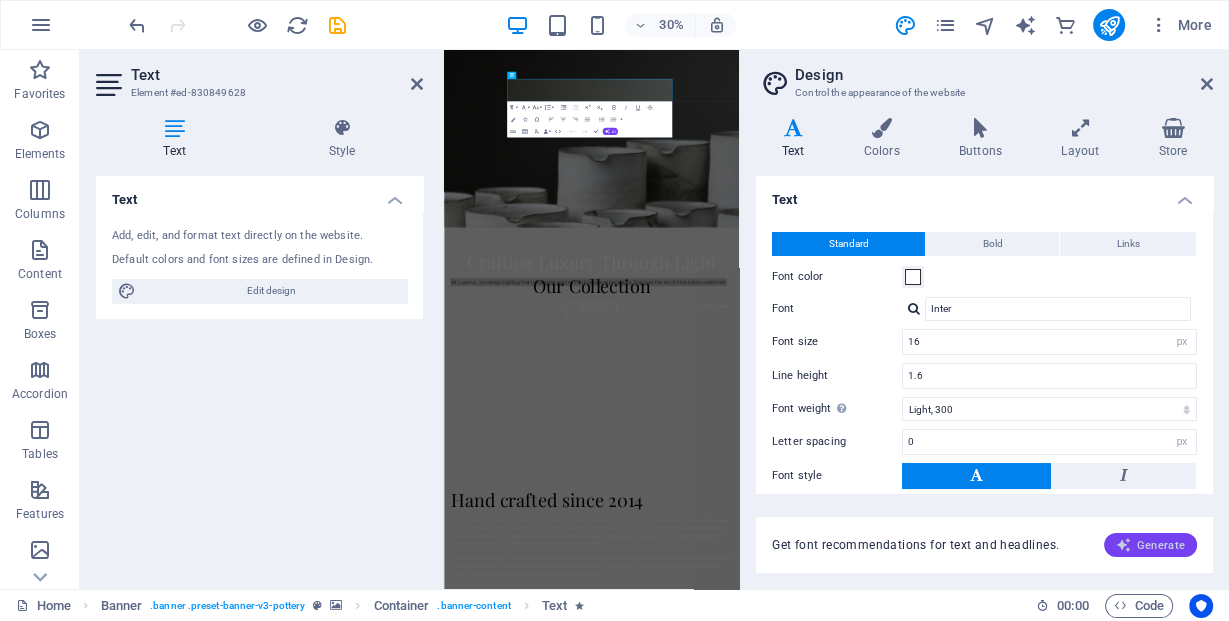 click on "Generate" at bounding box center [1150, 545] 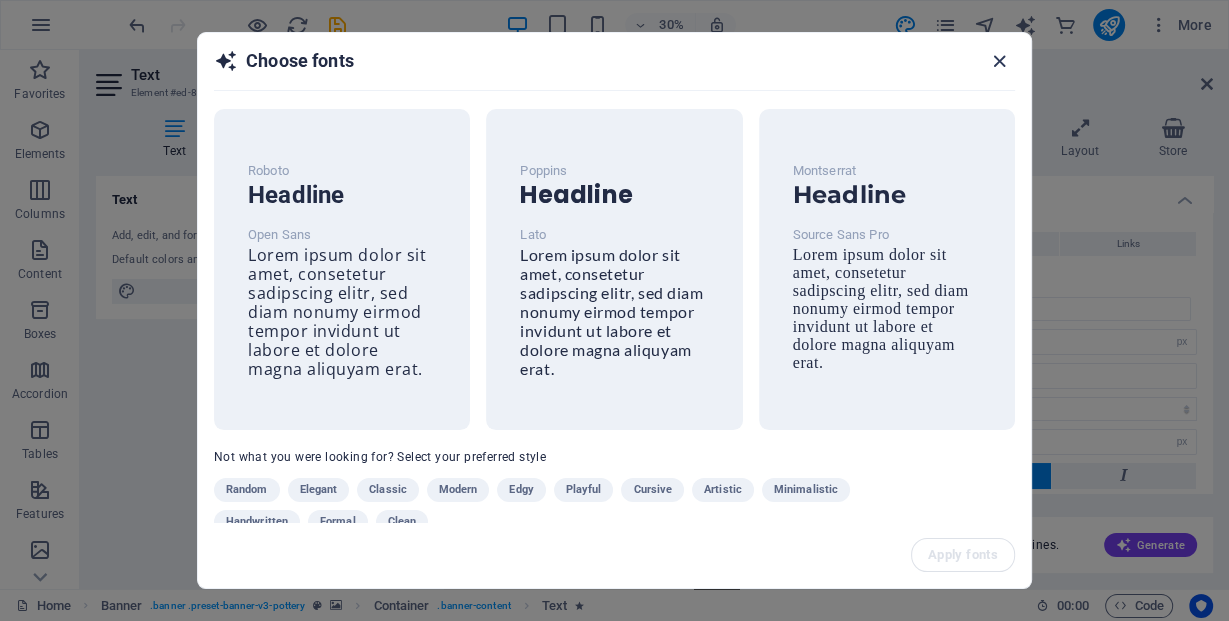 click at bounding box center [999, 61] 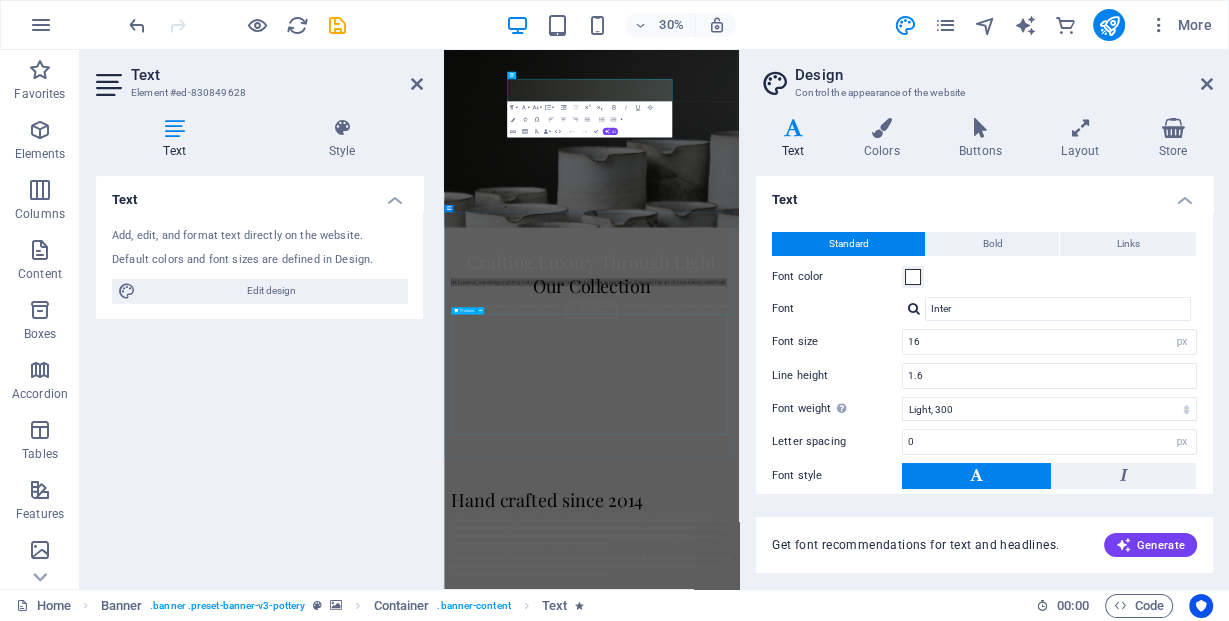 click at bounding box center [935, 1156] 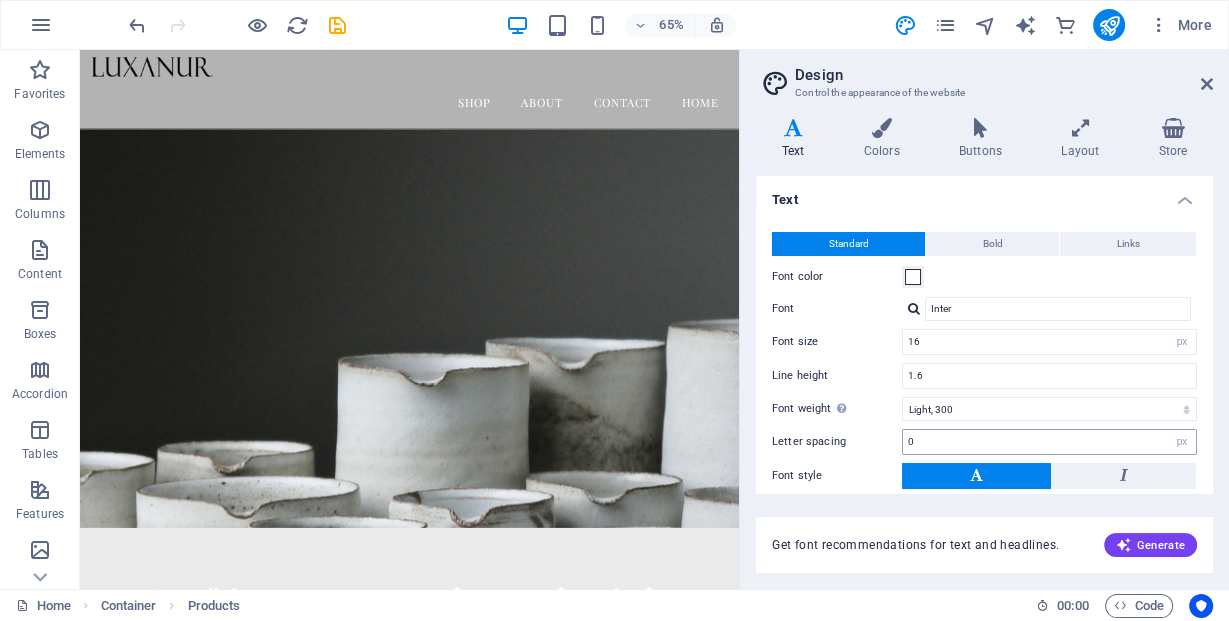 scroll, scrollTop: 0, scrollLeft: 0, axis: both 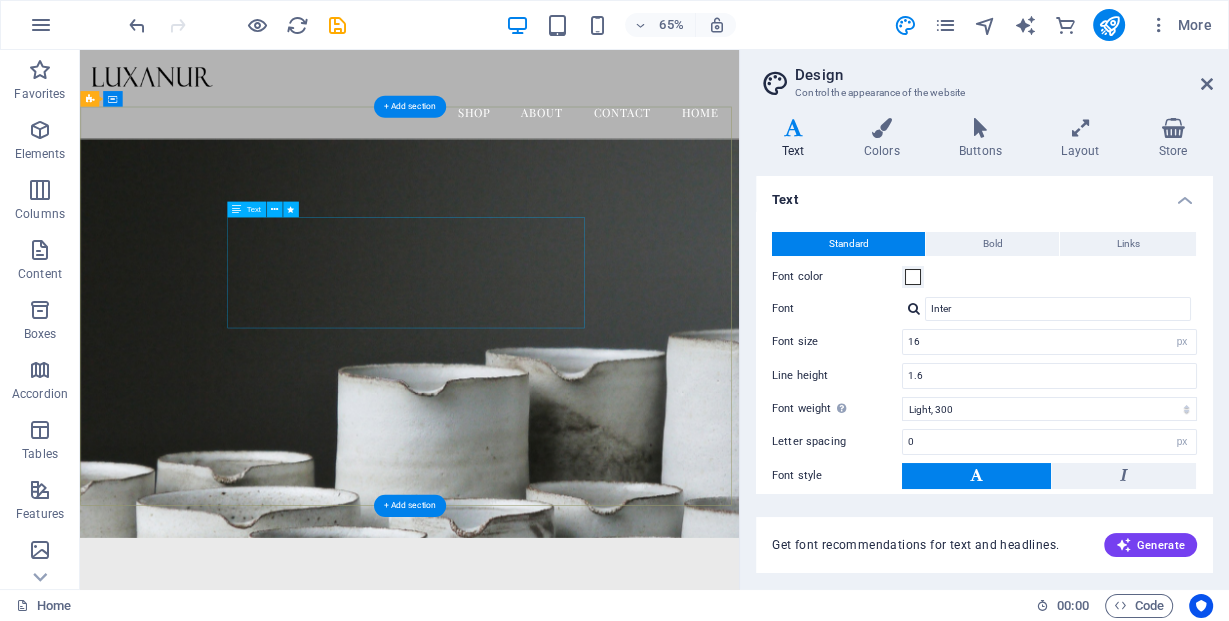 click on "At Luxanur, we design lighting that transforms spaces into timeless experiences. Discover the art of illumination redefined." at bounding box center (587, 1032) 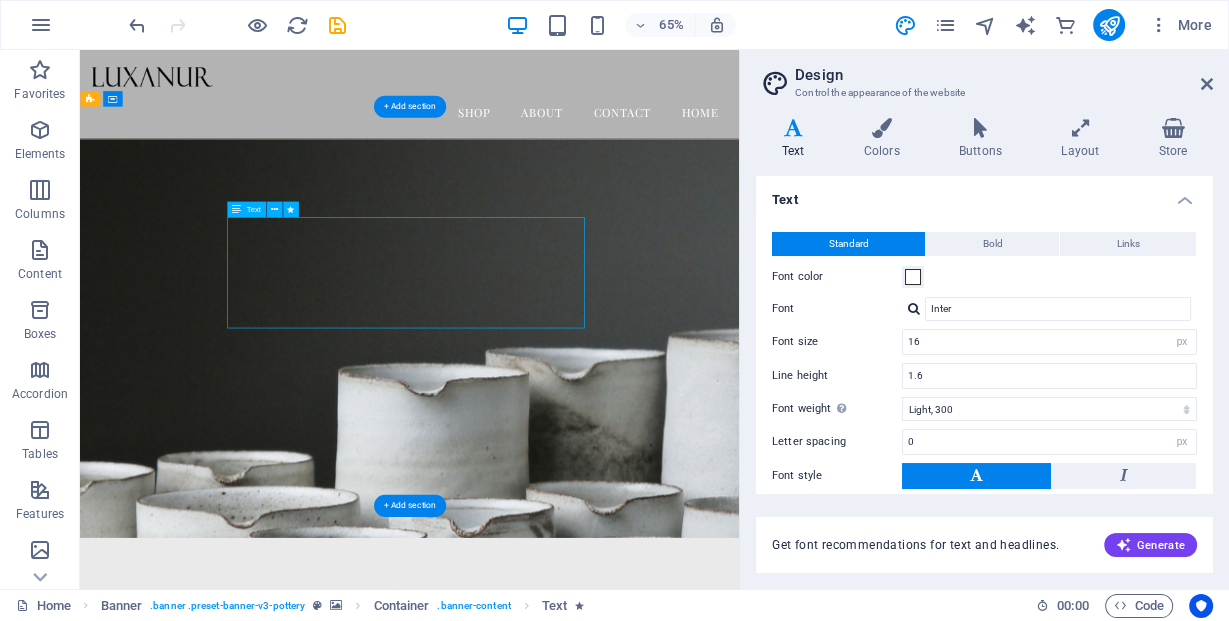 click on "At Luxanur, we design lighting that transforms spaces into timeless experiences. Discover the art of illumination redefined." at bounding box center (587, 1032) 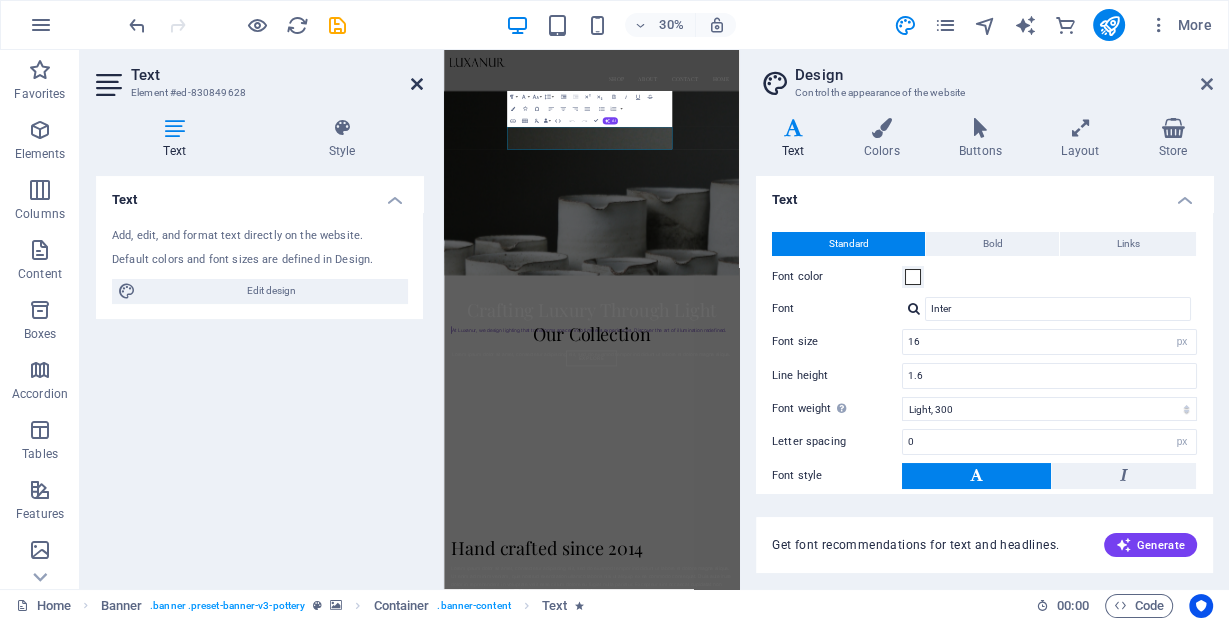 click at bounding box center (417, 84) 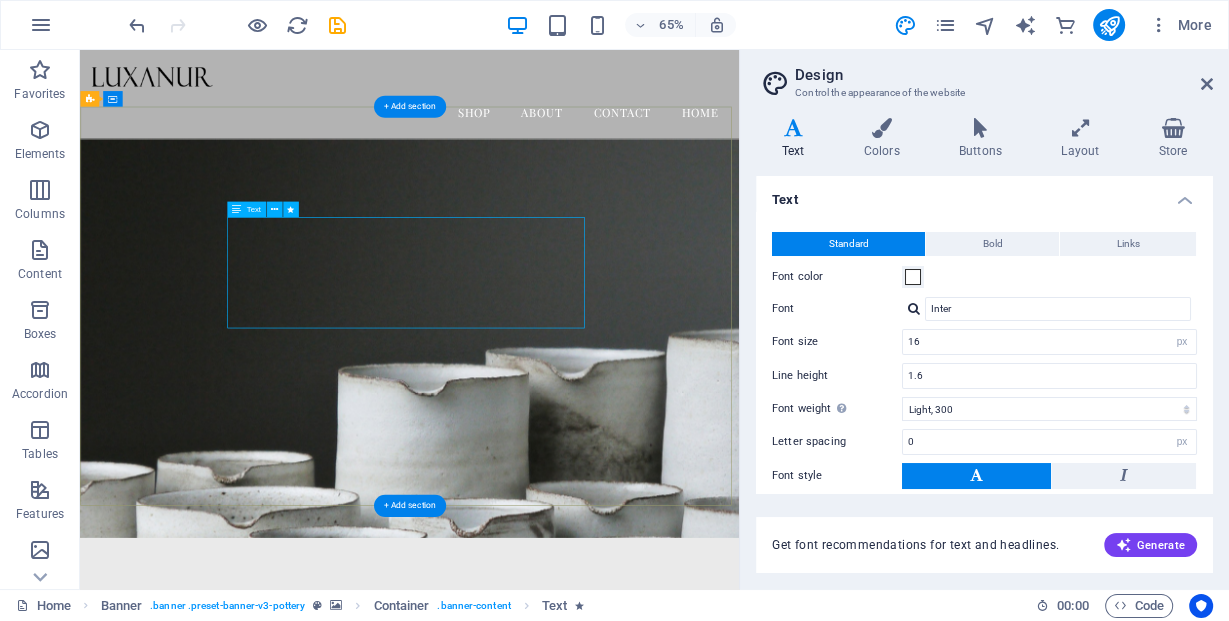 click on "At Luxanur, we design lighting that transforms spaces into timeless experiences. Discover the art of illumination redefined." at bounding box center [587, 1032] 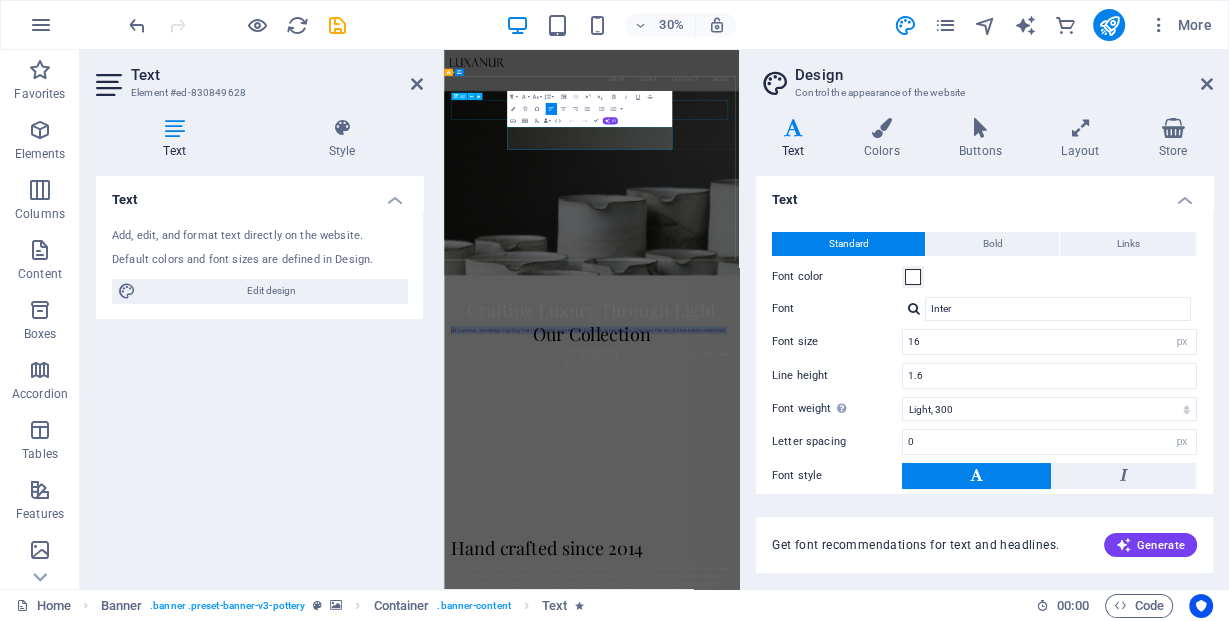 drag, startPoint x: 1107, startPoint y: 346, endPoint x: 621, endPoint y: 255, distance: 494.44617 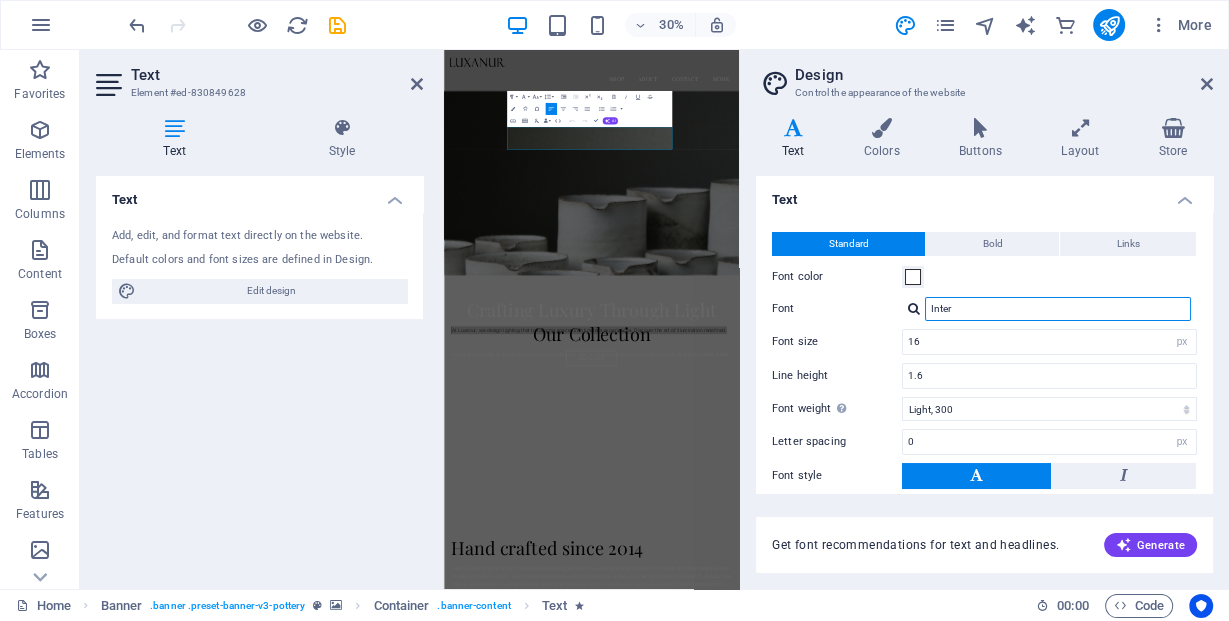 click on "Inter" at bounding box center [1058, 309] 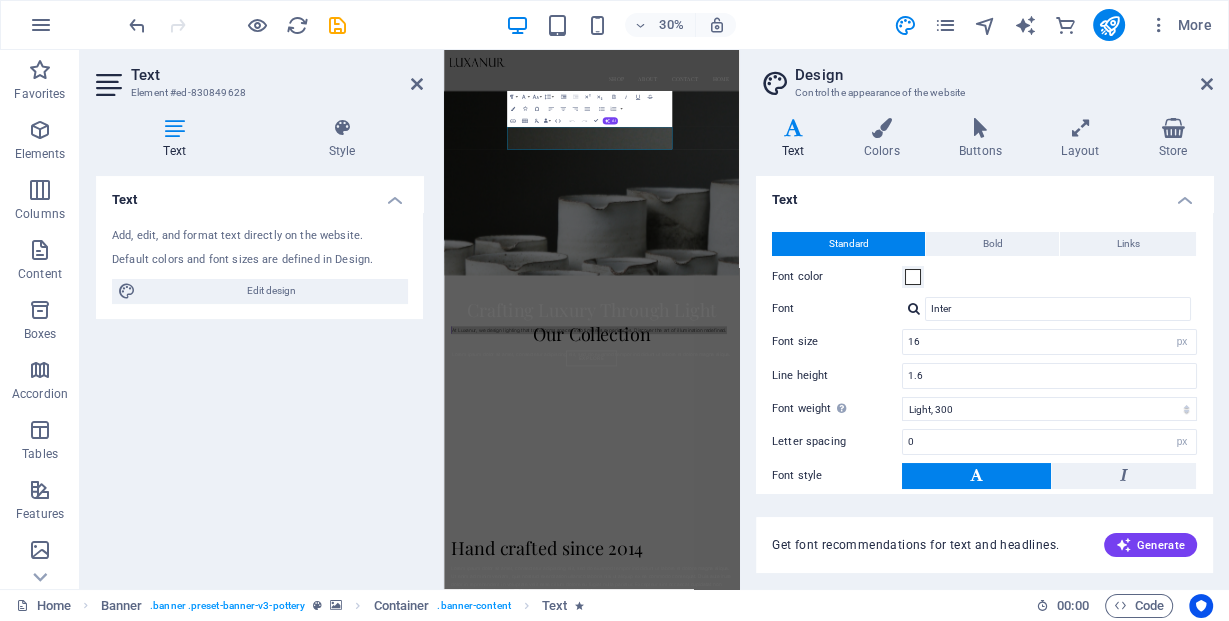 click at bounding box center [976, 476] 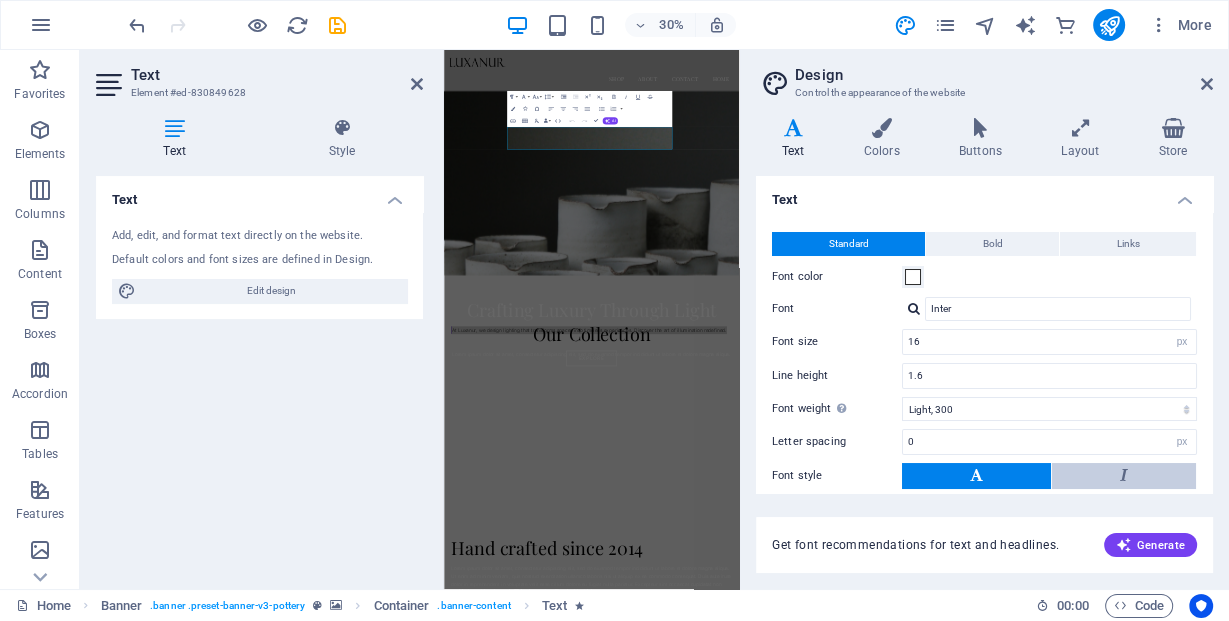 click at bounding box center (1124, 476) 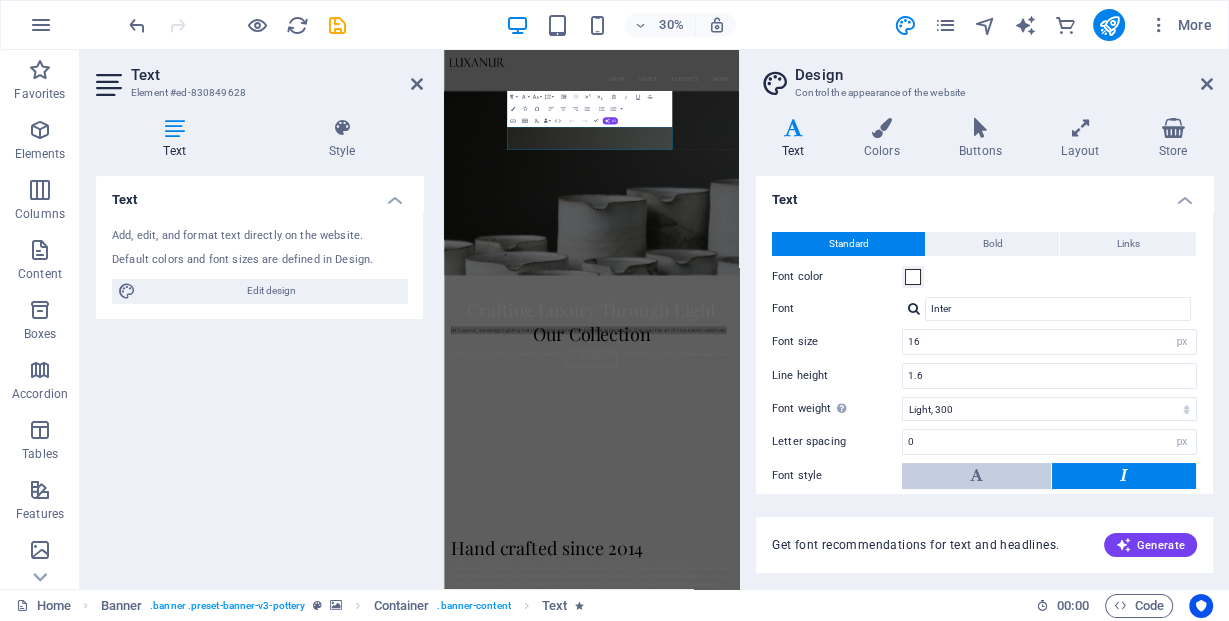 click at bounding box center [976, 476] 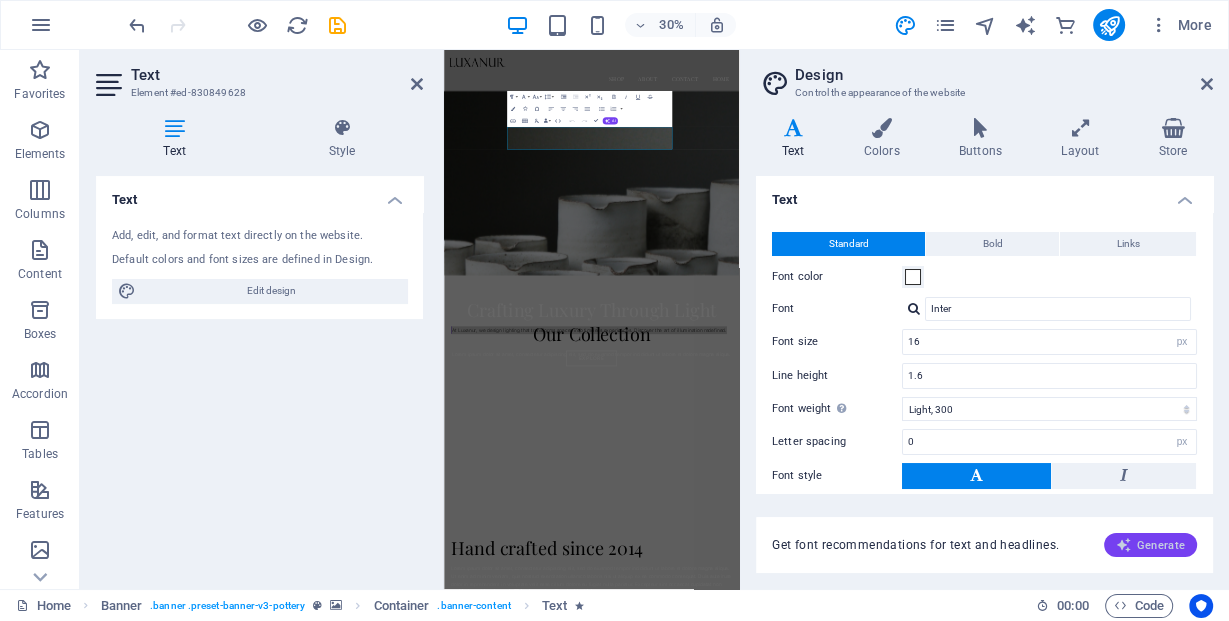 click at bounding box center (1124, 545) 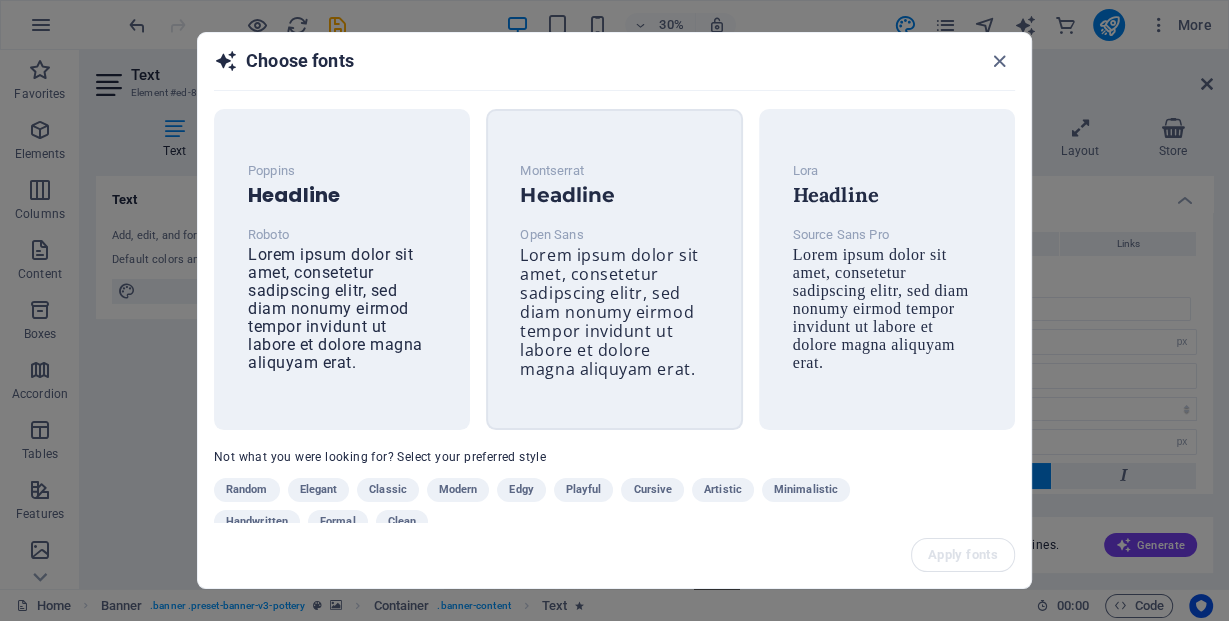 click on "Lorem ipsum dolor sit amet, consetetur sadipscing elitr, sed diam nonumy eirmod tempor invidunt ut labore et dolore magna aliquyam erat." at bounding box center [609, 312] 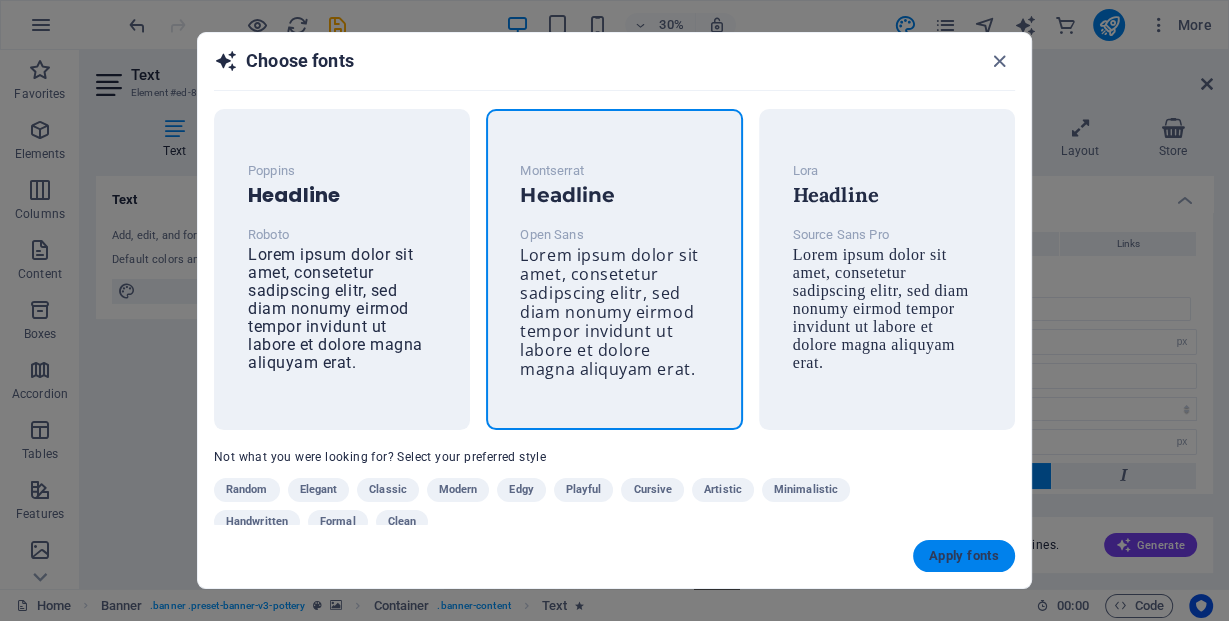 click on "Apply fonts" at bounding box center (964, 556) 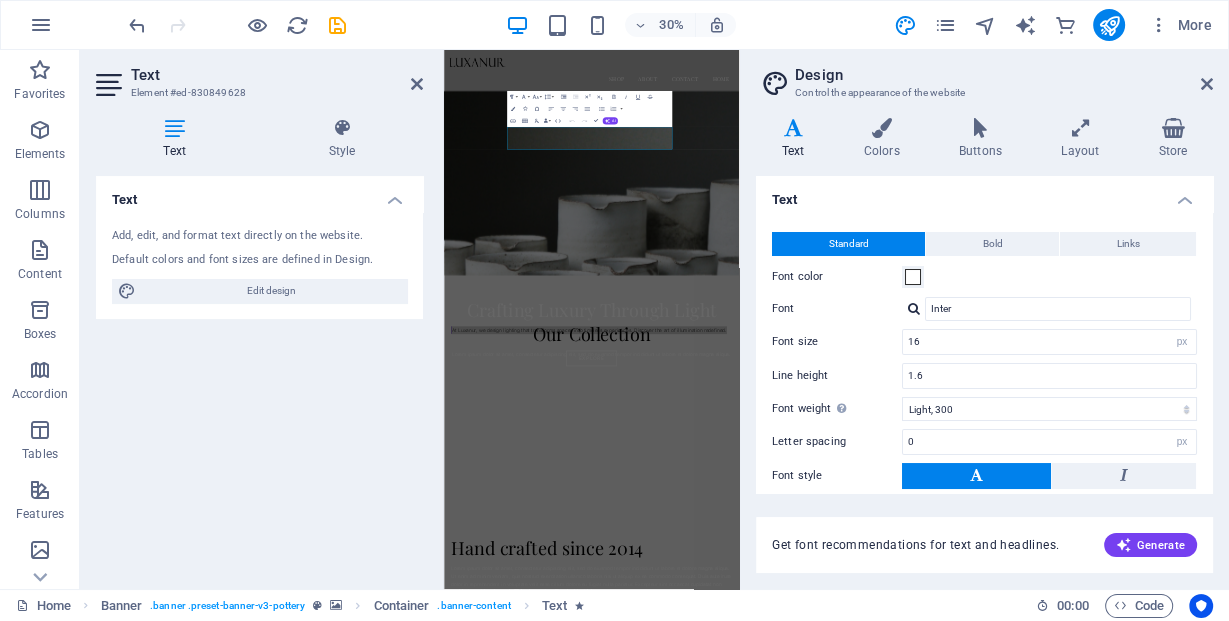 type on "Open Sans" 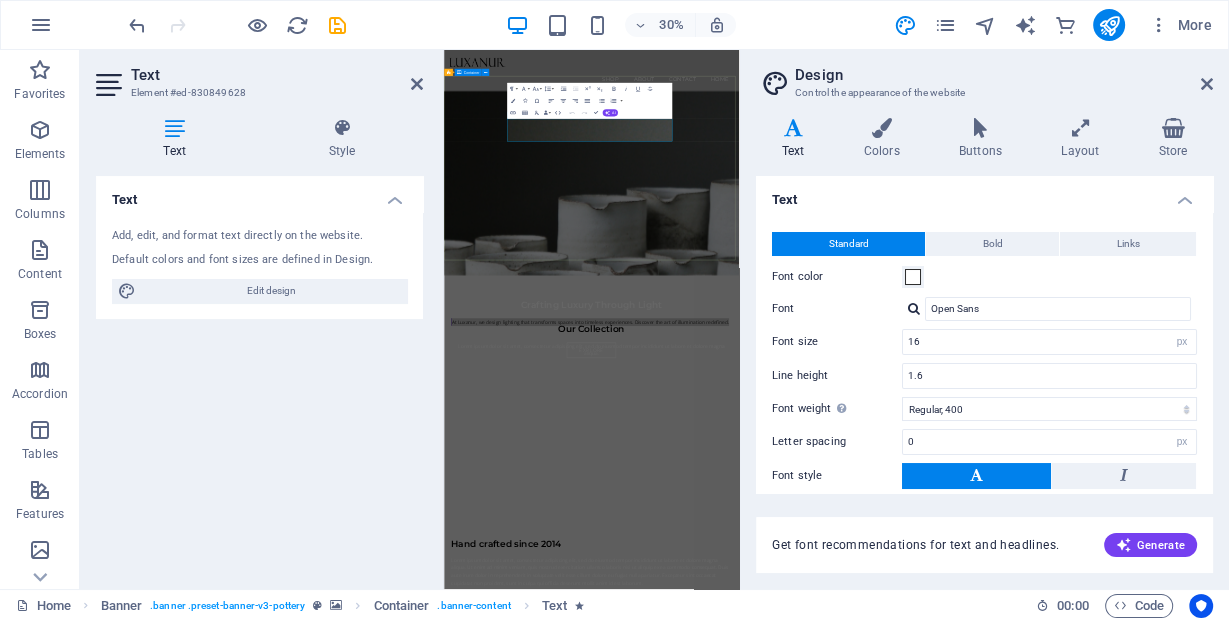 click on "Crafting Luxury Through Light At Luxanur, we design lighting that transforms spaces into timeless experiences. Discover the art of illumination redefined. Explore" at bounding box center (935, 979) 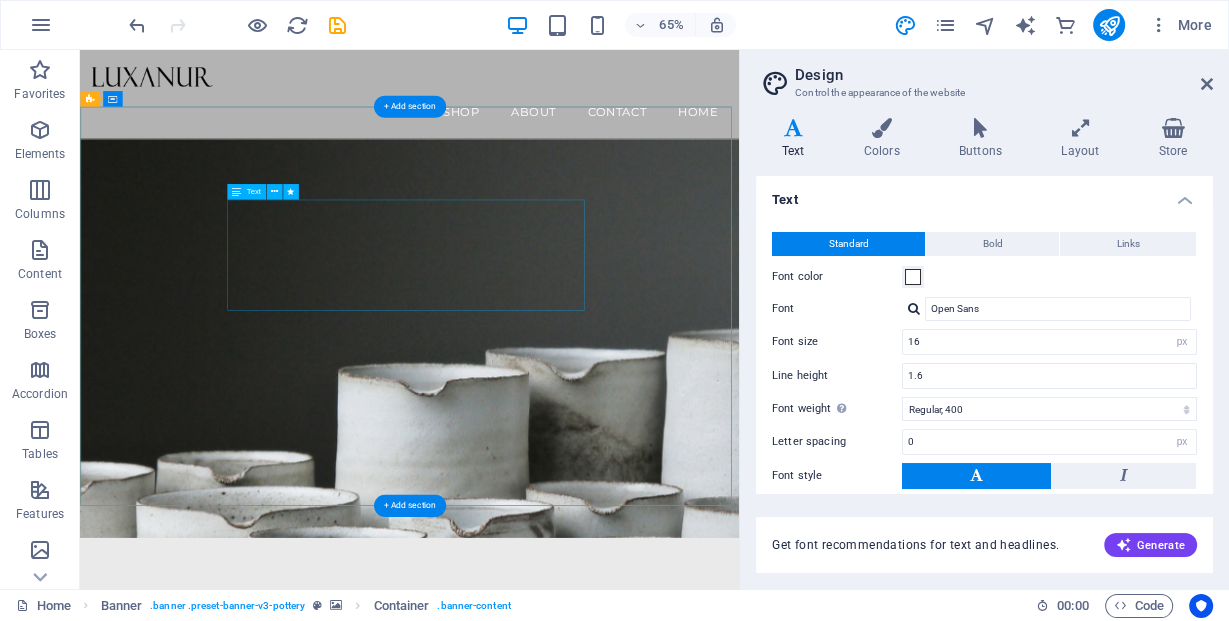 click on "At Luxanur, we design lighting that transforms spaces into timeless experiences. Discover the art of illumination redefined." at bounding box center (587, 1005) 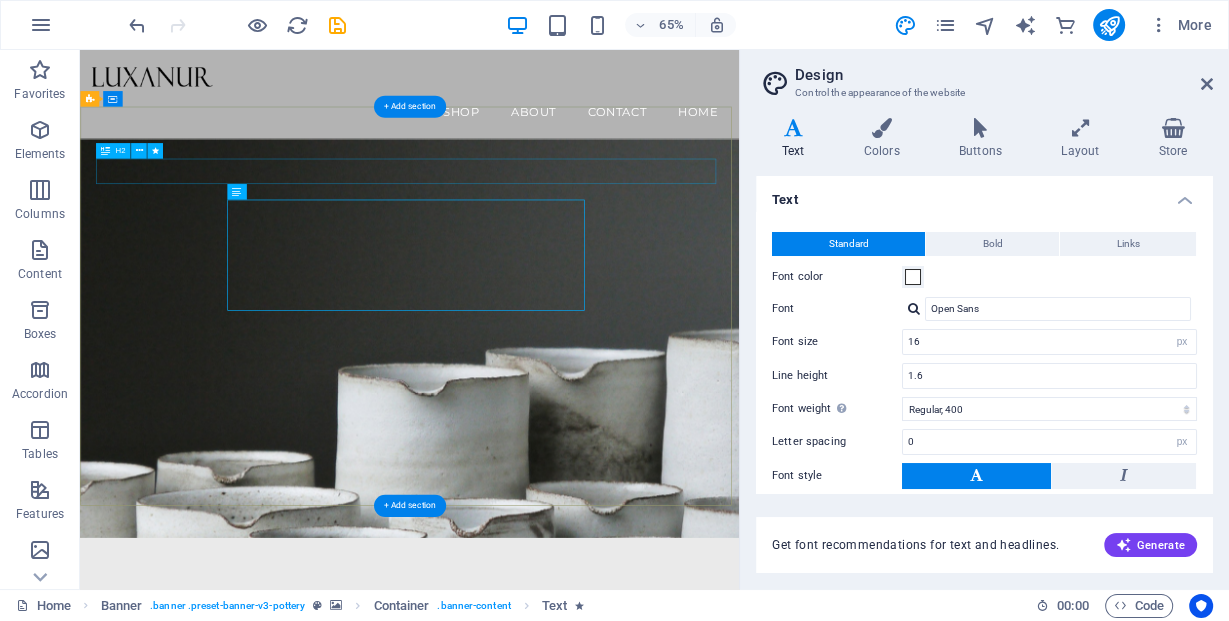 click on "Crafting Luxury Through Light" at bounding box center (587, 900) 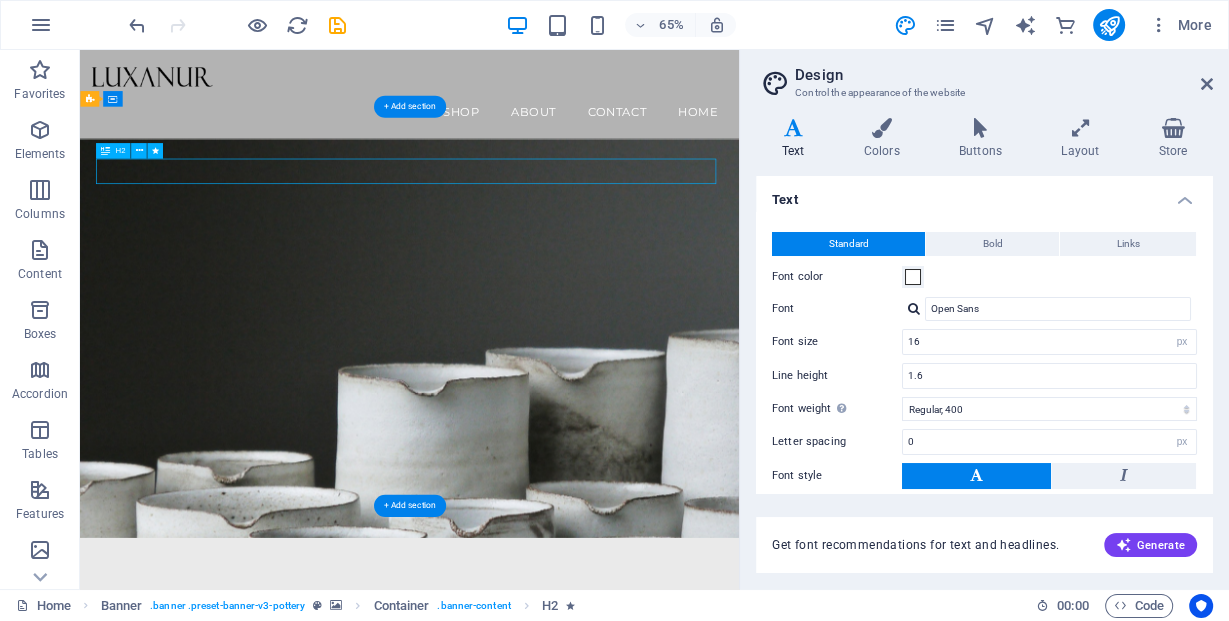 click on "Crafting Luxury Through Light" at bounding box center (587, 900) 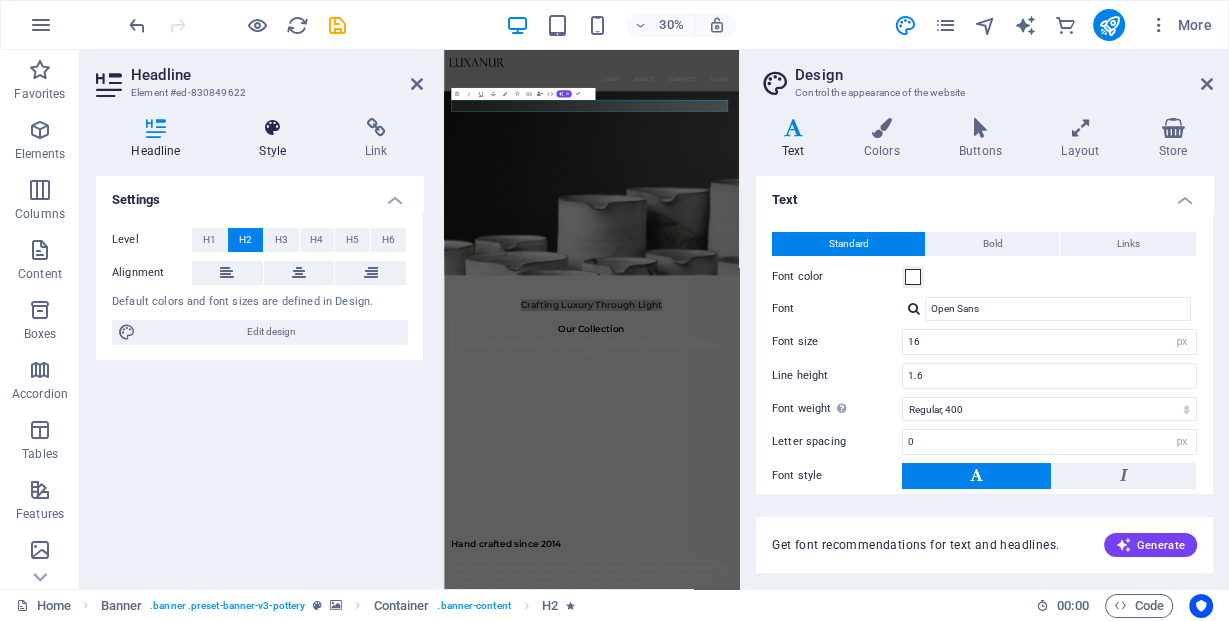 click on "Style" at bounding box center [277, 139] 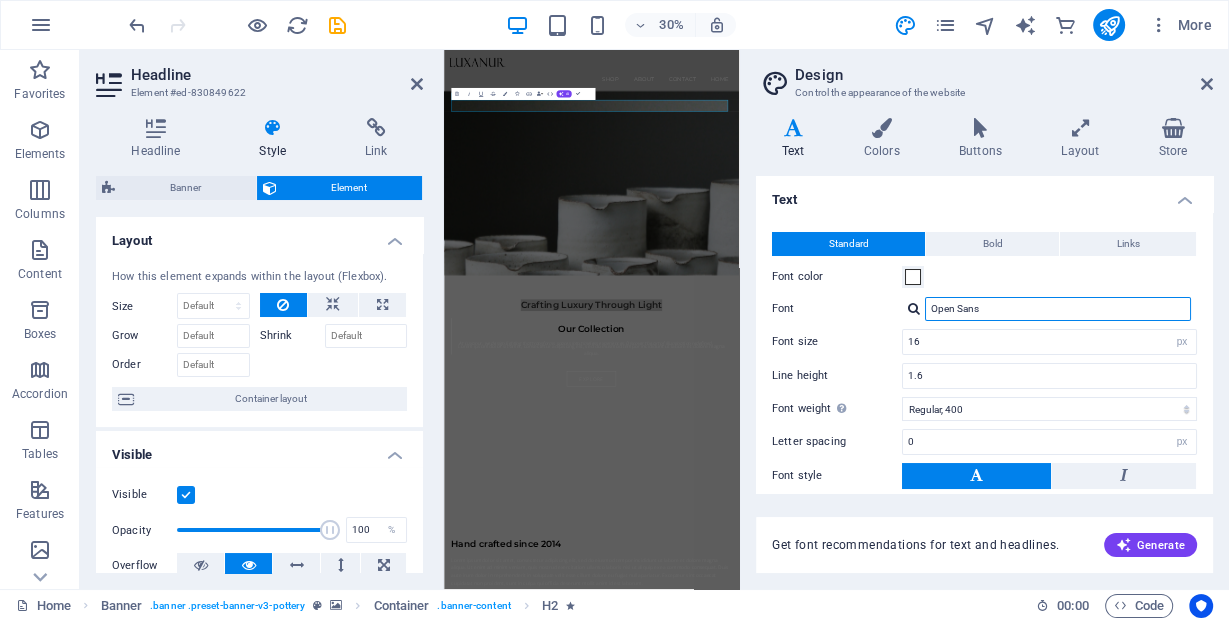 click on "Open Sans" at bounding box center (1058, 309) 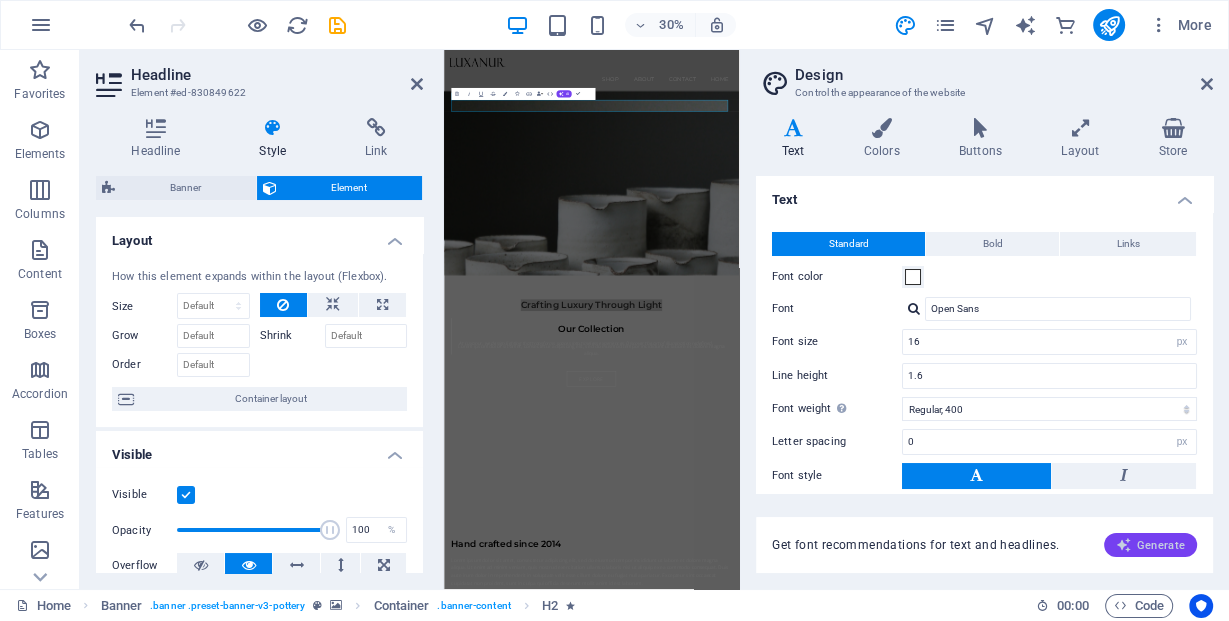 click on "Generate" at bounding box center (1150, 545) 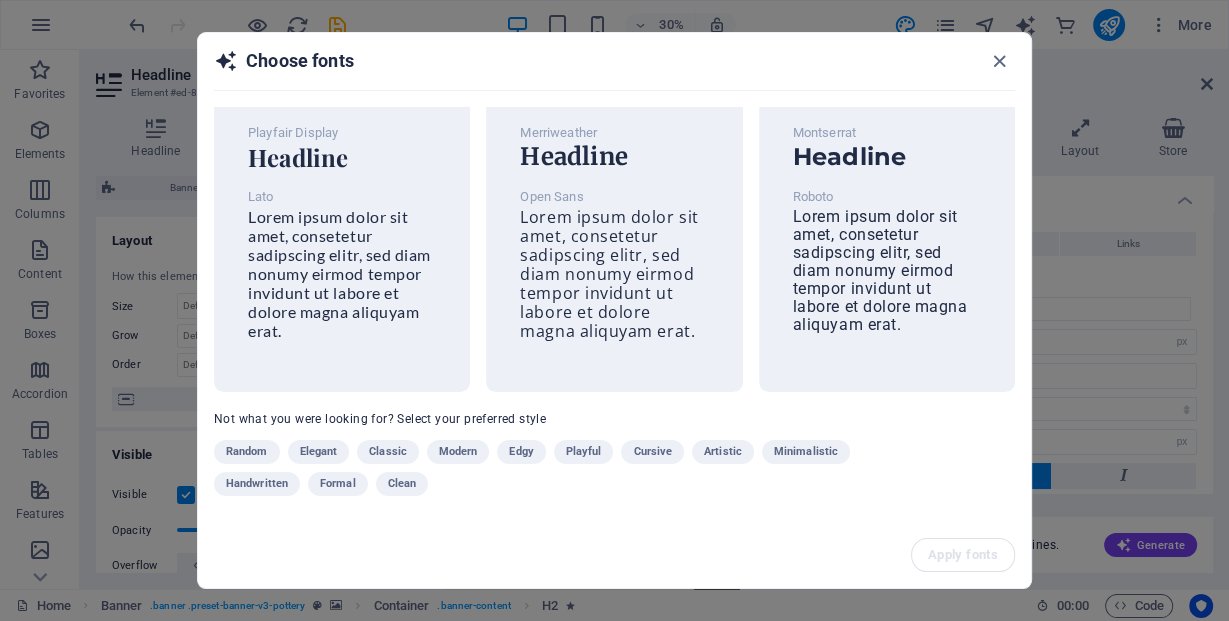 scroll, scrollTop: 33, scrollLeft: 0, axis: vertical 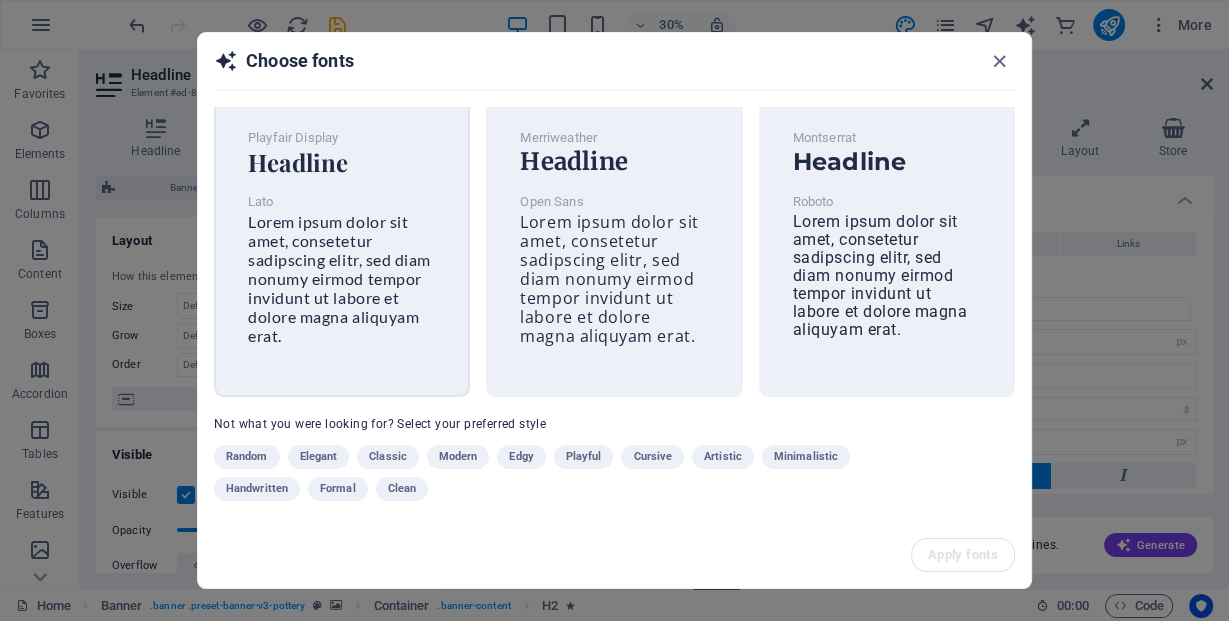 click on "Lorem ipsum dolor sit amet, consetetur sadipscing elitr, sed diam nonumy eirmod tempor invidunt ut labore et dolore magna aliquyam erat." at bounding box center (339, 278) 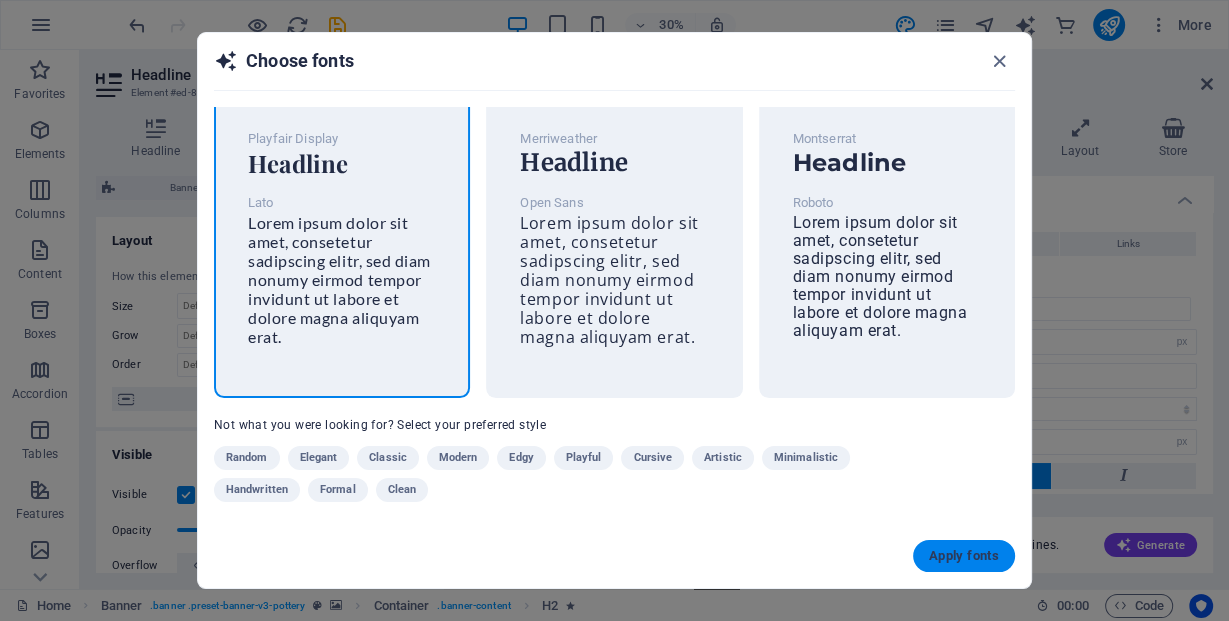 click on "Apply fonts" at bounding box center (964, 556) 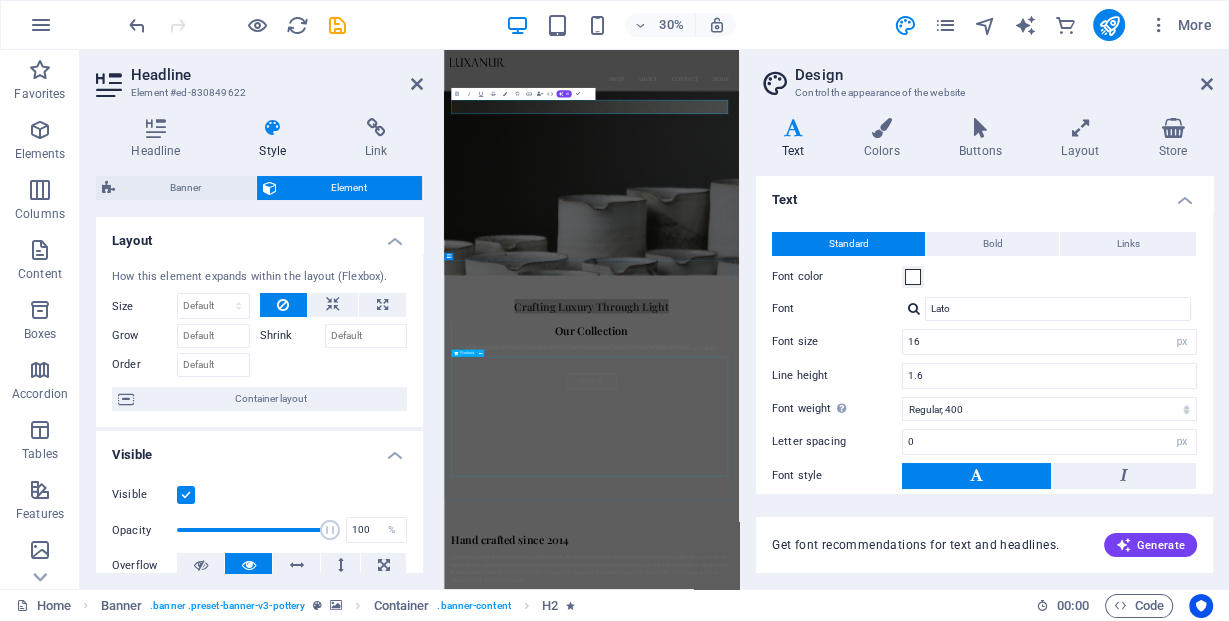 click at bounding box center (935, 1297) 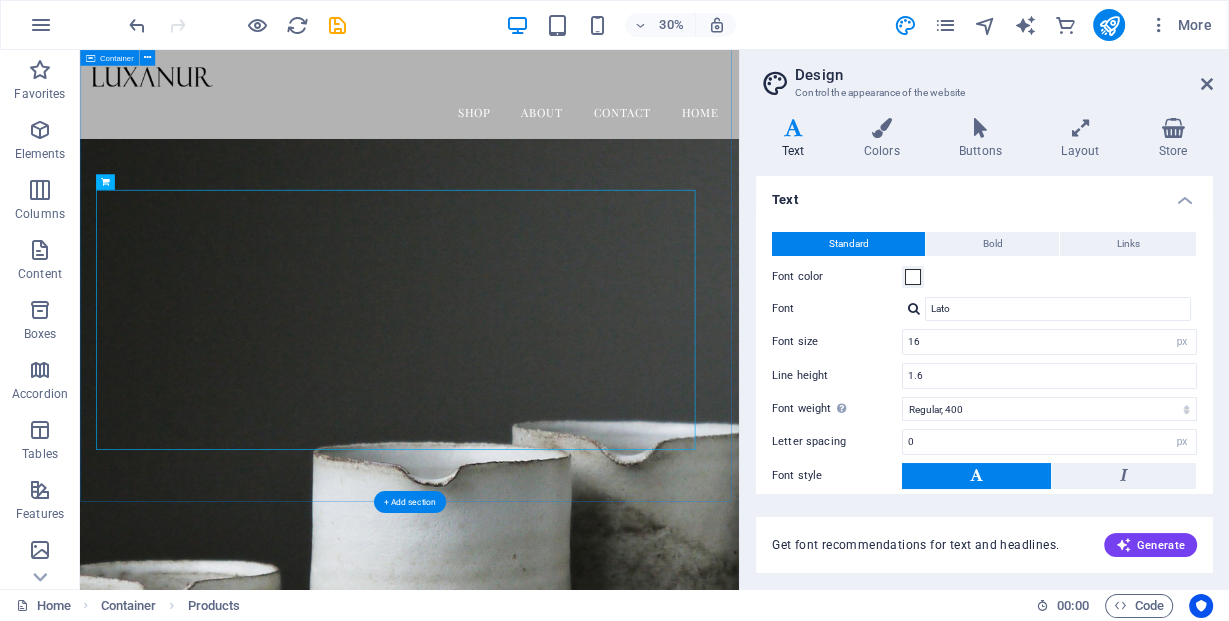 scroll, scrollTop: 808, scrollLeft: 0, axis: vertical 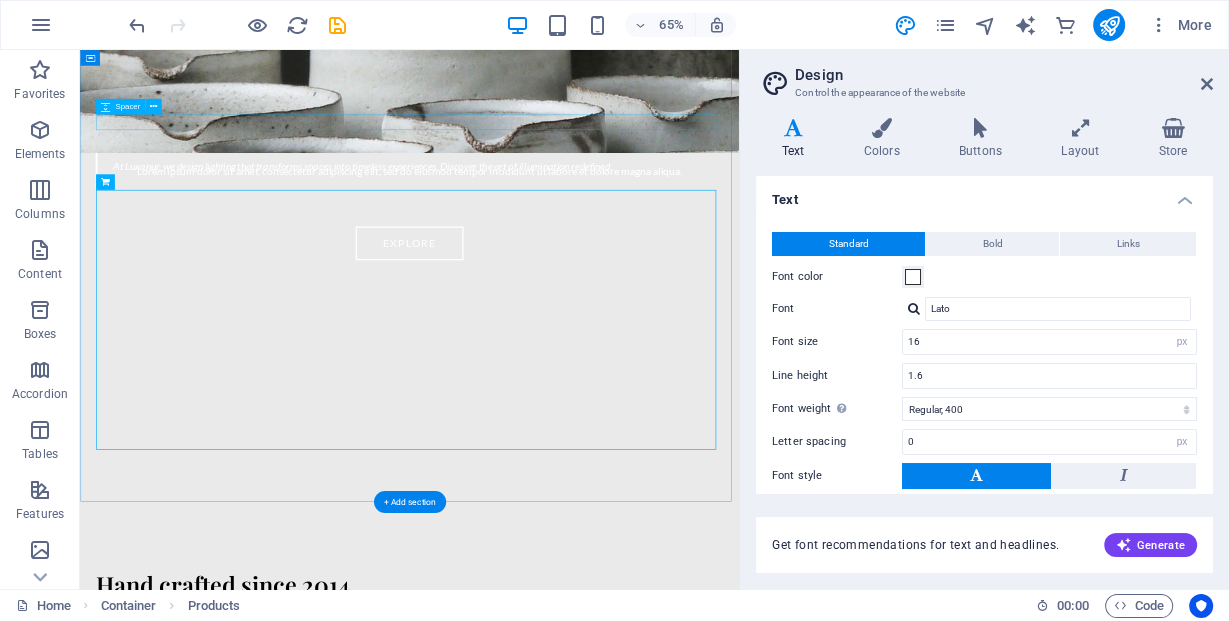 click at bounding box center [587, 211] 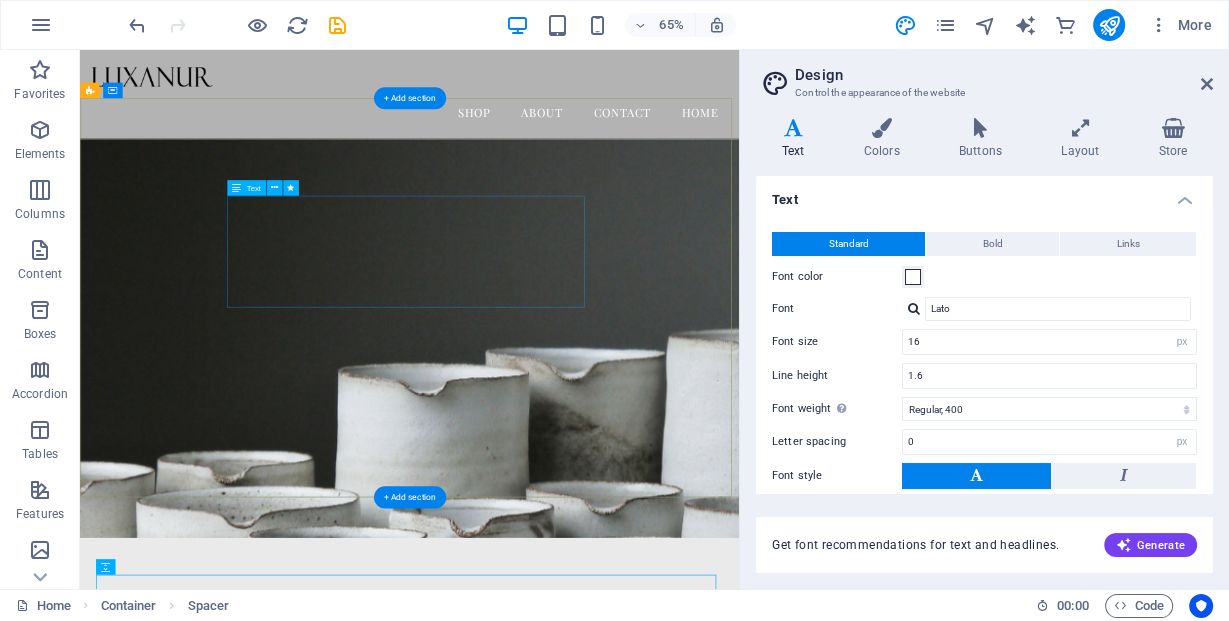 scroll, scrollTop: 0, scrollLeft: 0, axis: both 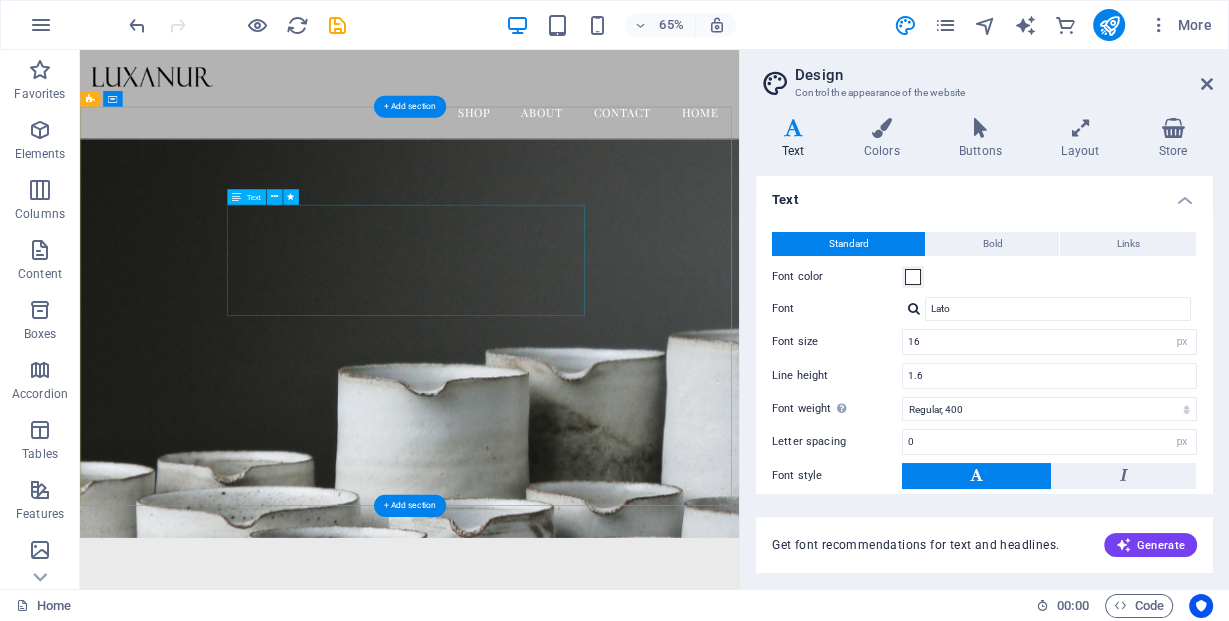 click on "At Luxanur, we design lighting that transforms spaces into timeless experiences. Discover the art of illumination redefined." at bounding box center [587, 1012] 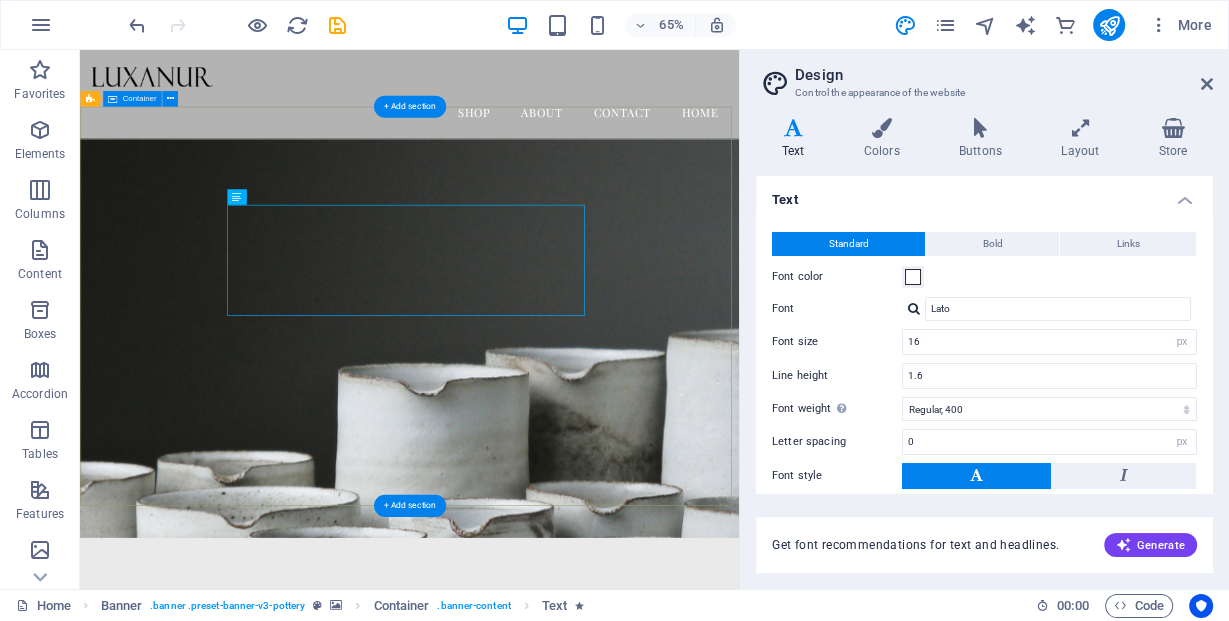 click on "Crafting Luxury Through Light At Luxanur, we design lighting that transforms spaces into timeless experiences. Discover the art of illumination redefined. Explore" at bounding box center [587, 1031] 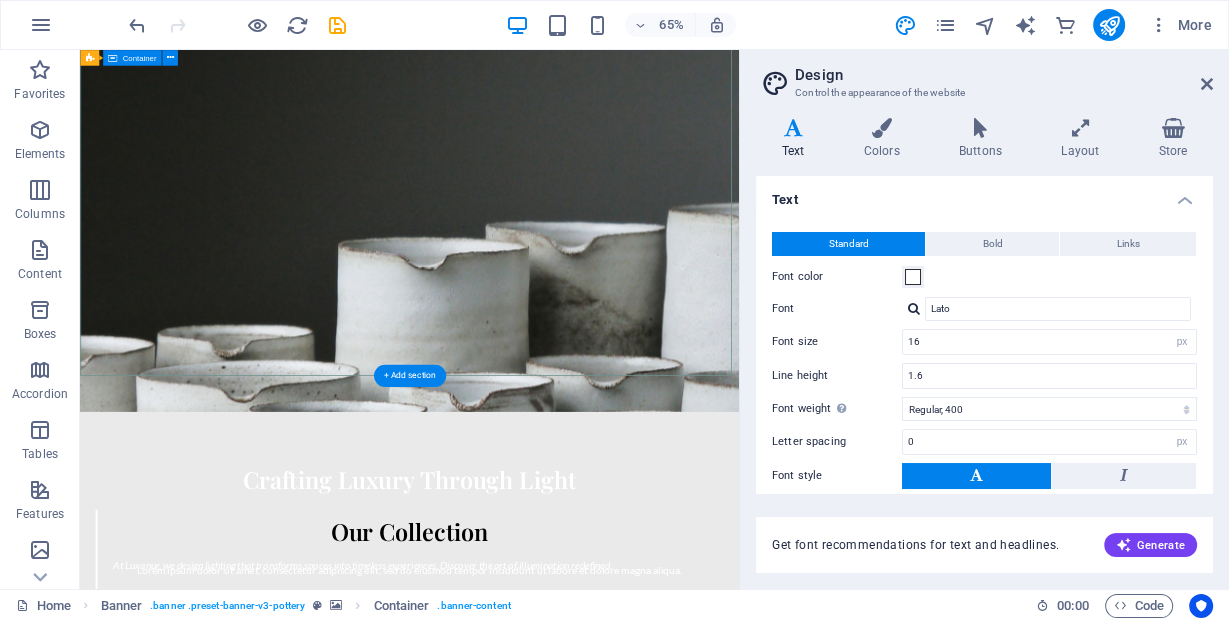 scroll, scrollTop: 240, scrollLeft: 0, axis: vertical 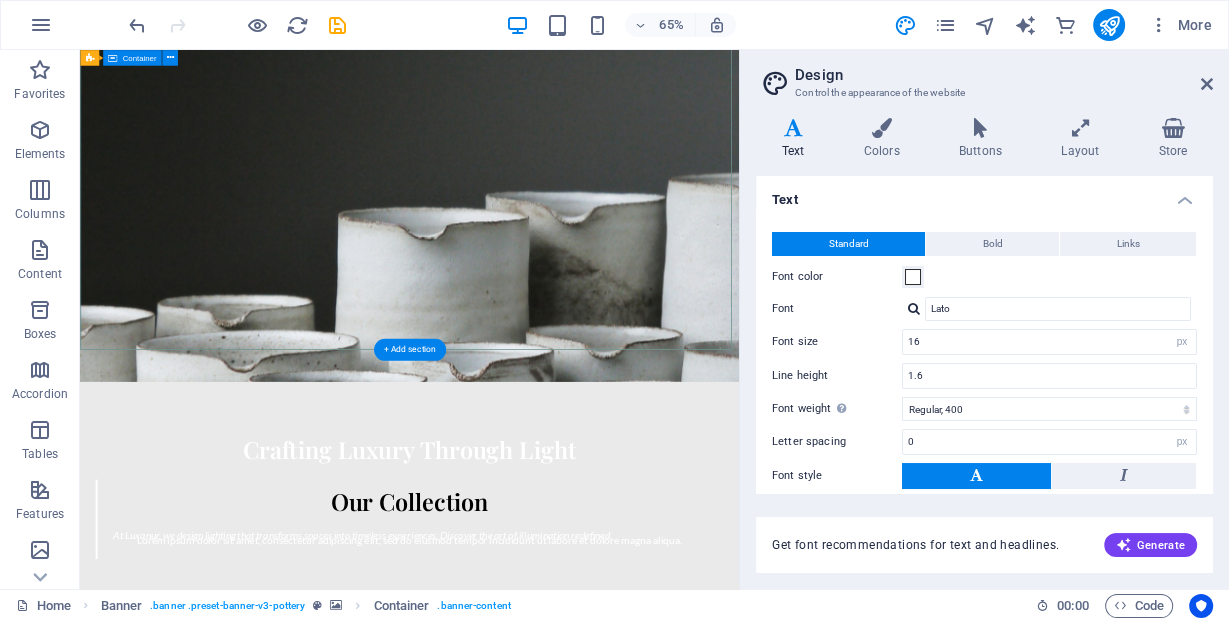 click on "Crafting Luxury Through Light At Luxanur, we design lighting that transforms spaces into timeless experiences. Discover the art of illumination redefined. Explore" at bounding box center [587, 791] 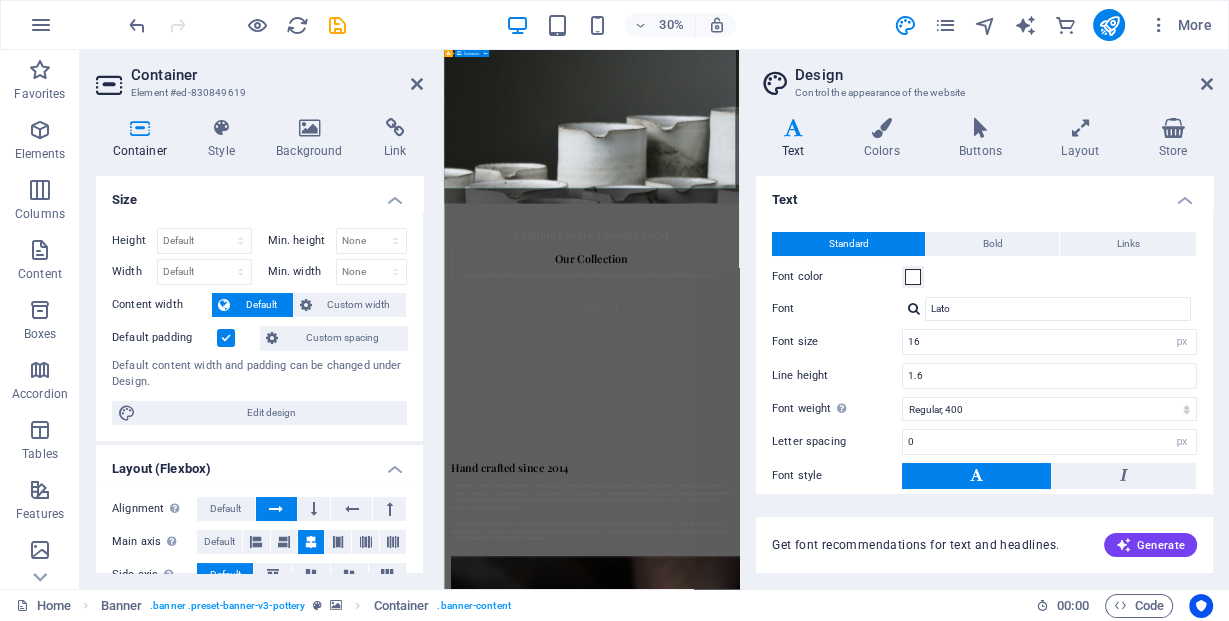 click on "Crafting Luxury Through Light At Luxanur, we design lighting that transforms spaces into timeless experiences. Discover the art of illumination redefined. Explore" at bounding box center (935, 791) 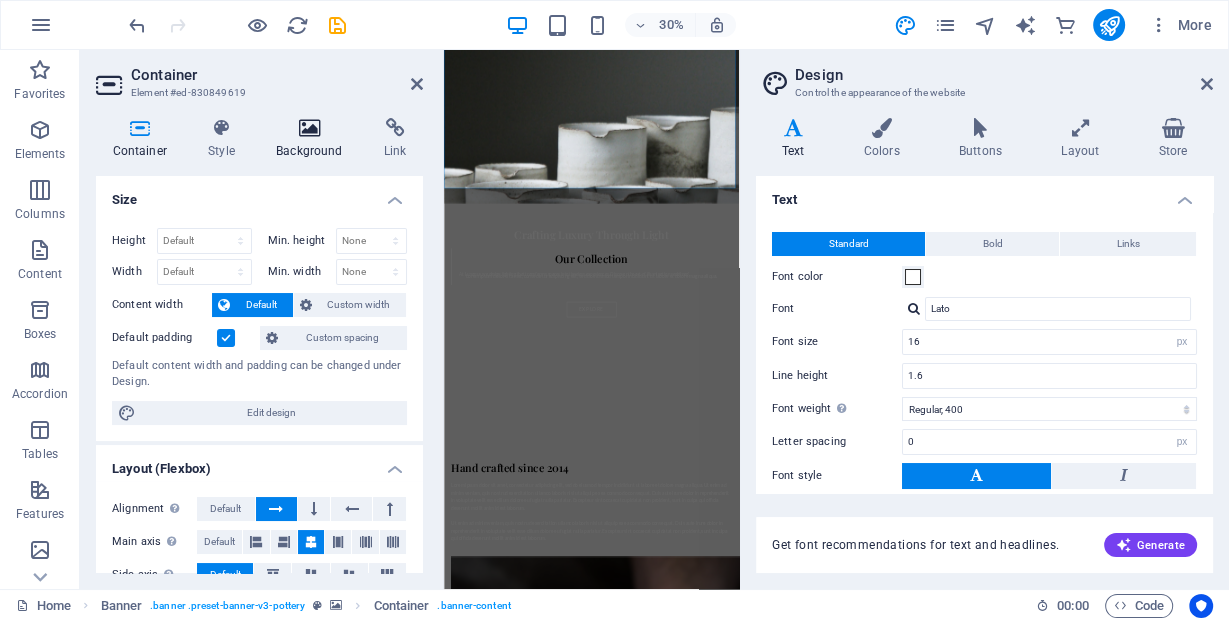 click on "Background" at bounding box center (314, 139) 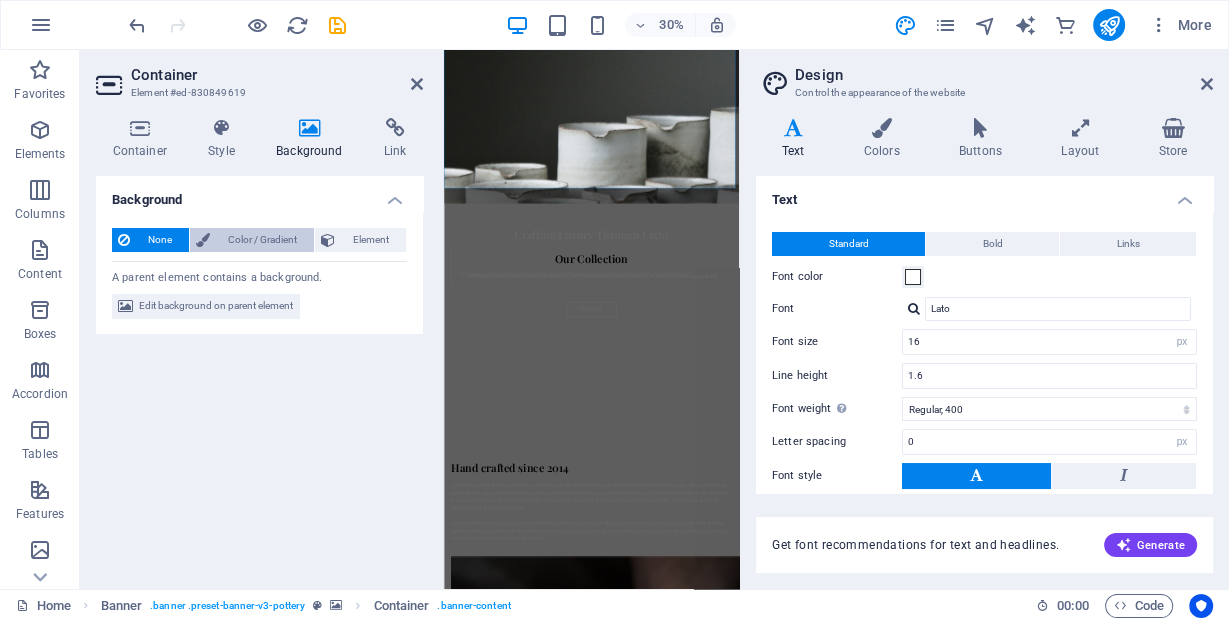 click on "Color / Gradient" at bounding box center [262, 240] 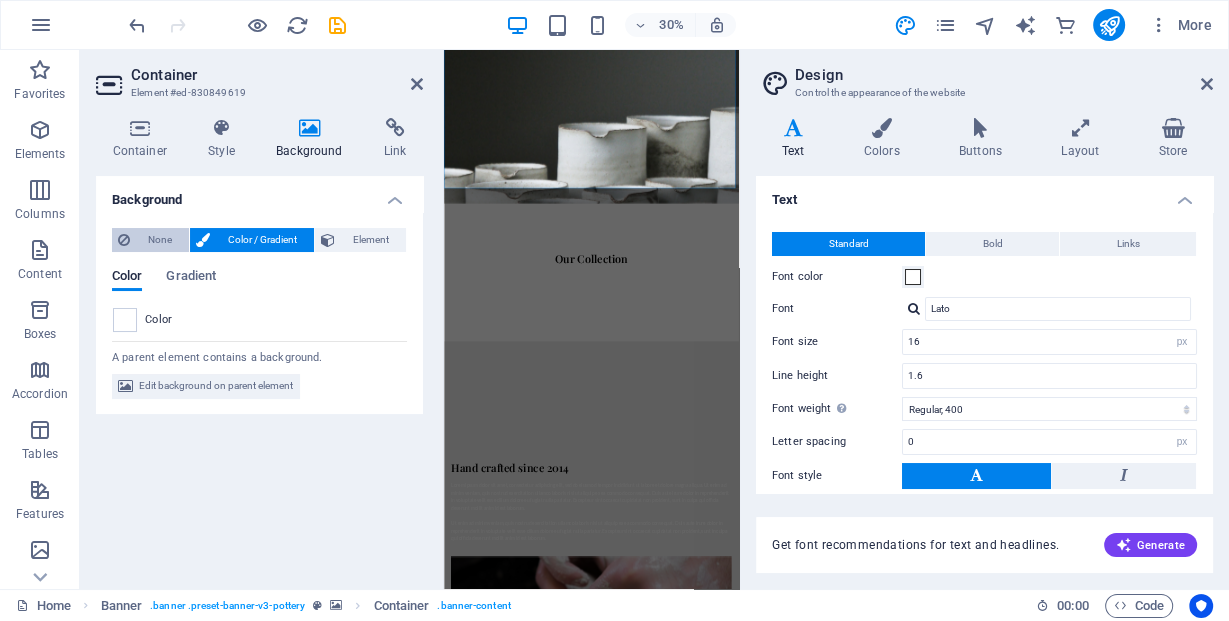 click on "None" at bounding box center [159, 240] 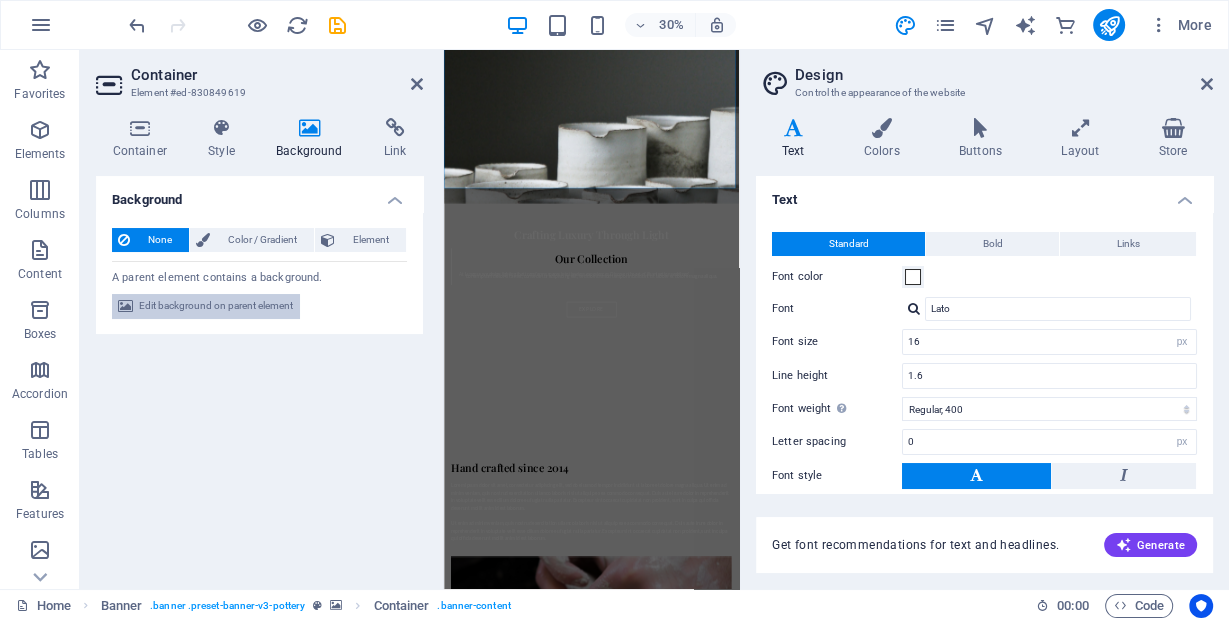 click on "Edit background on parent element" at bounding box center [216, 306] 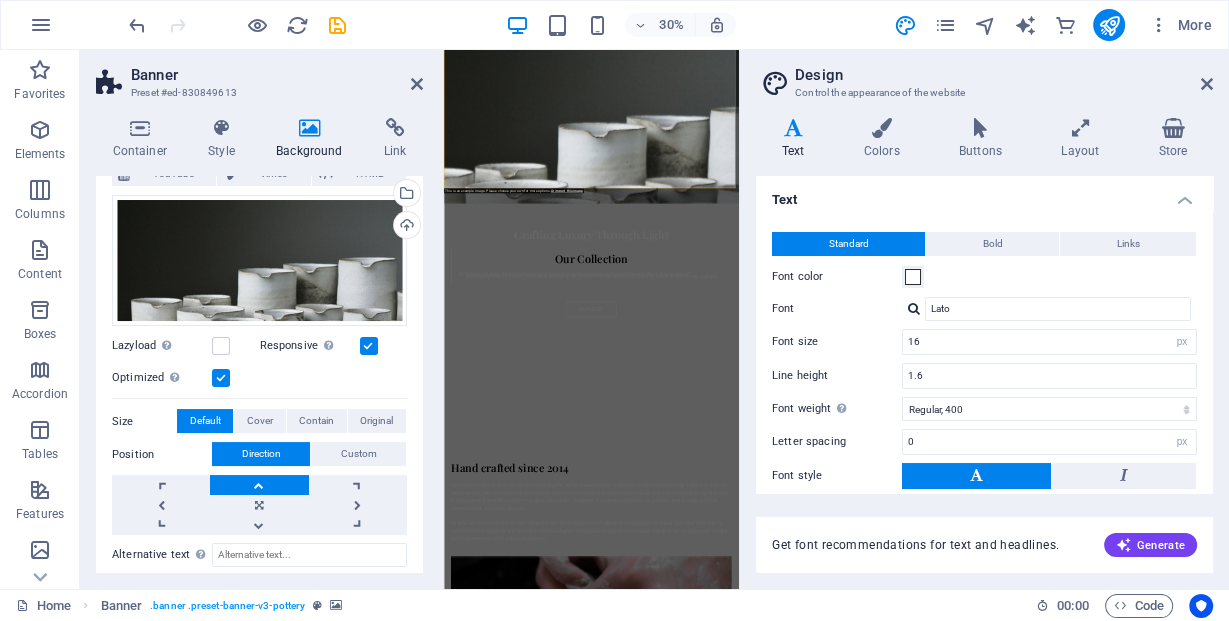 scroll, scrollTop: 160, scrollLeft: 0, axis: vertical 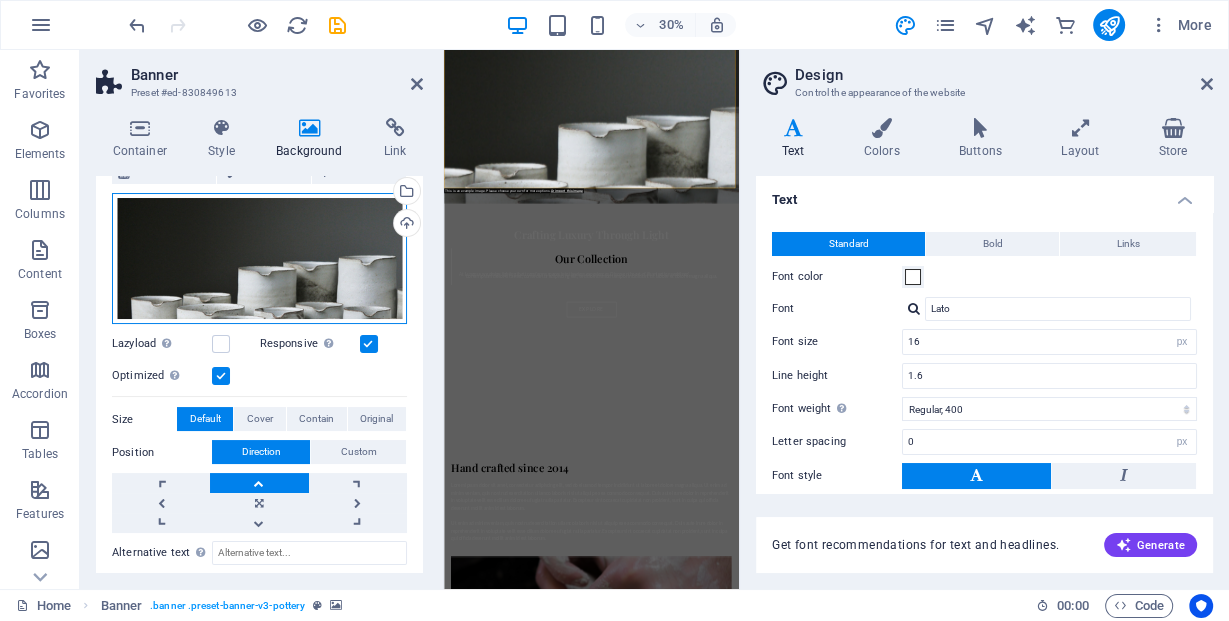 click on "Drag files here, click to choose files or select files from Files or our free stock photos & videos" at bounding box center [259, 259] 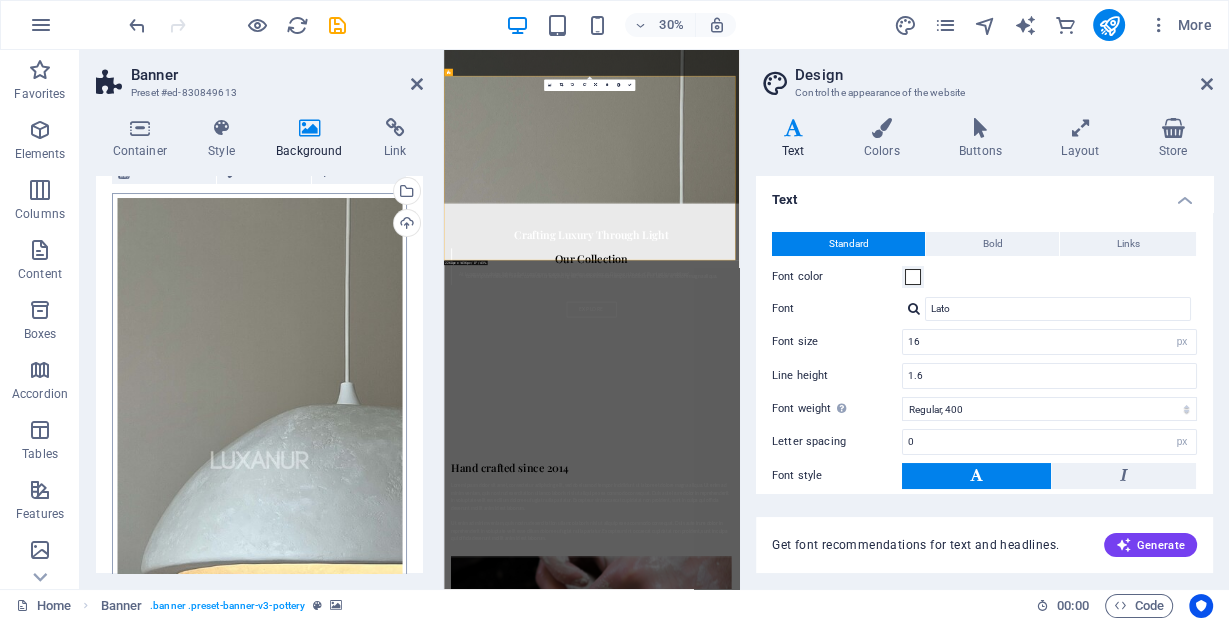 scroll, scrollTop: 0, scrollLeft: 0, axis: both 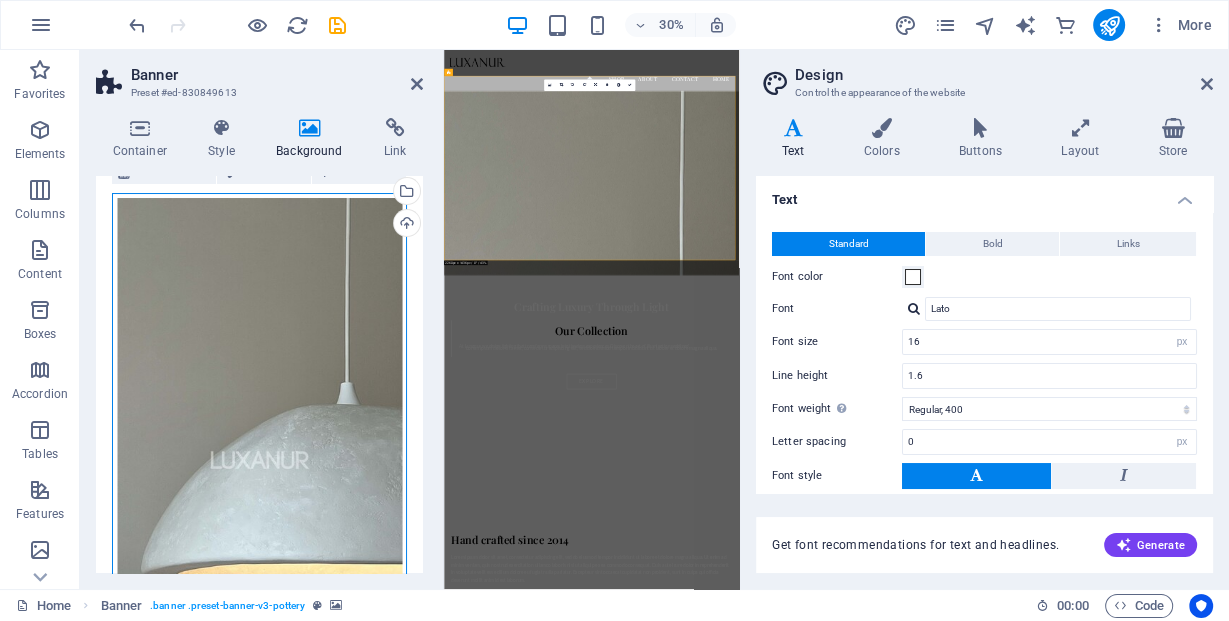click on "Drag files here, click to choose files or select files from Files or our free stock photos & videos" at bounding box center (259, 451) 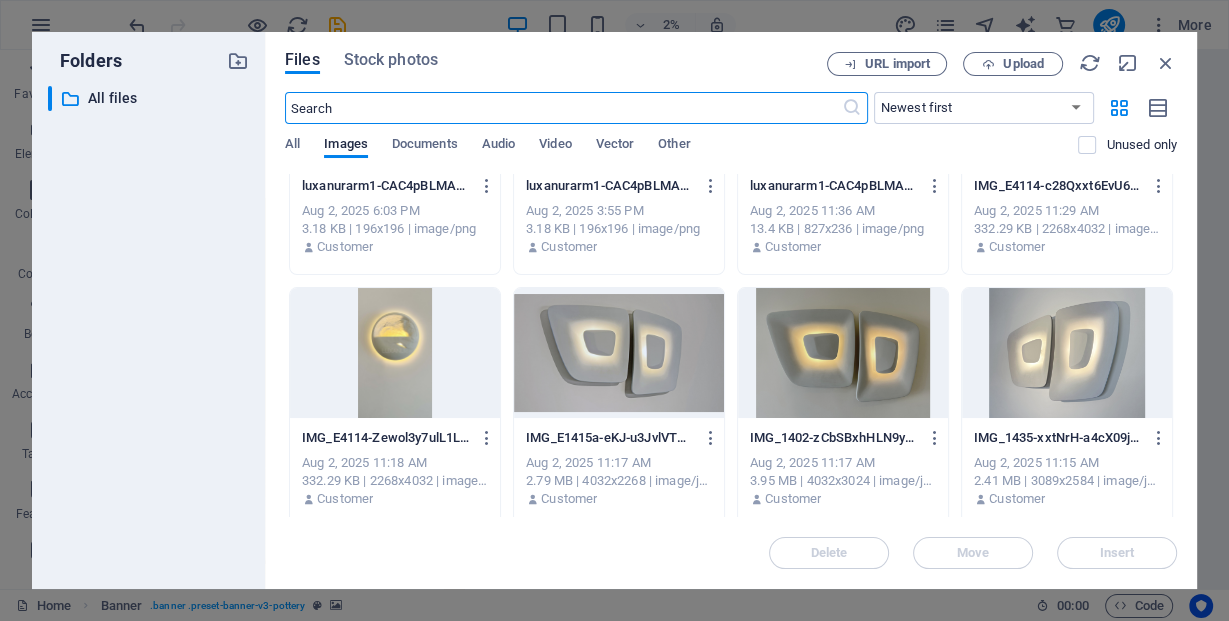 scroll, scrollTop: 320, scrollLeft: 0, axis: vertical 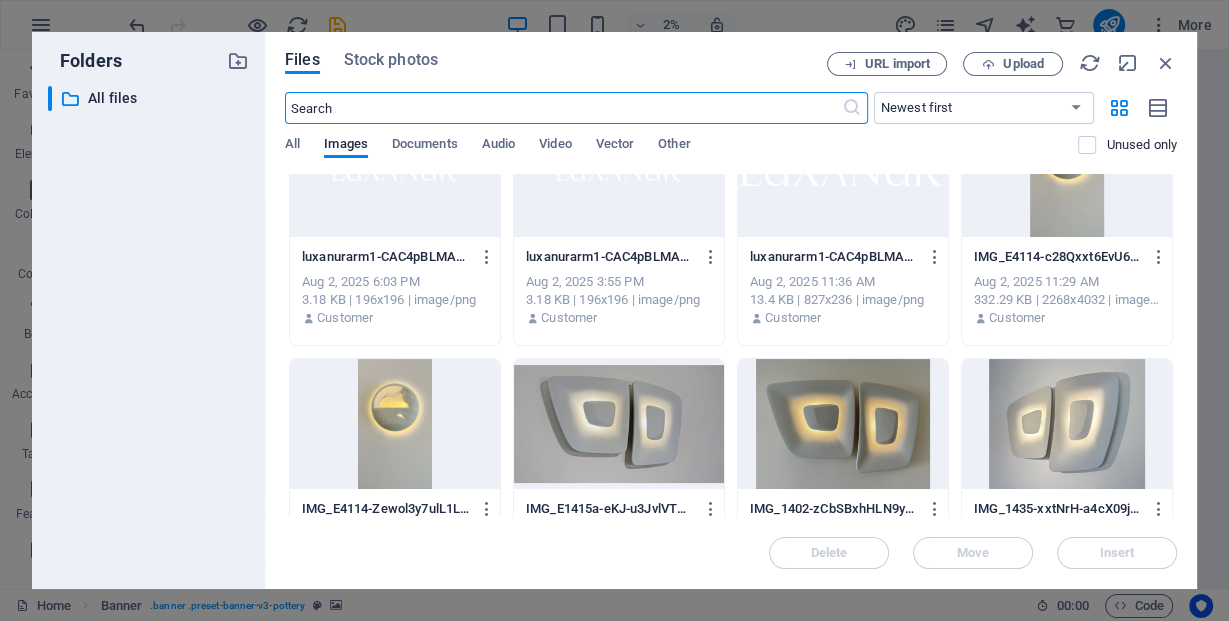 click at bounding box center (843, 424) 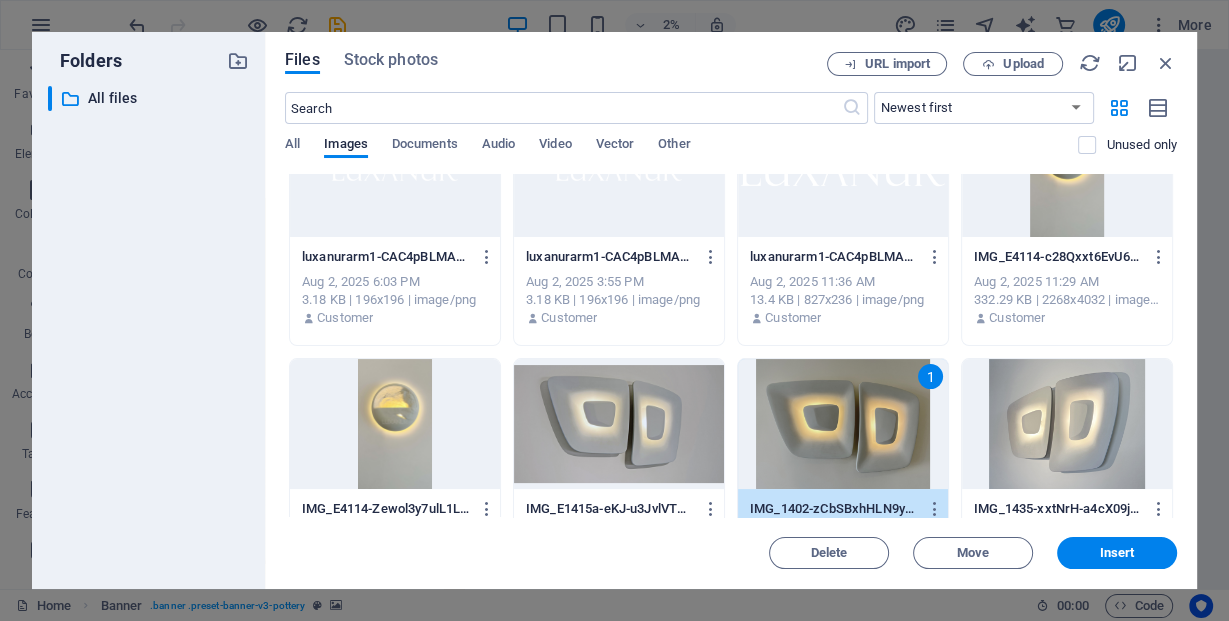 click on "1" at bounding box center (843, 424) 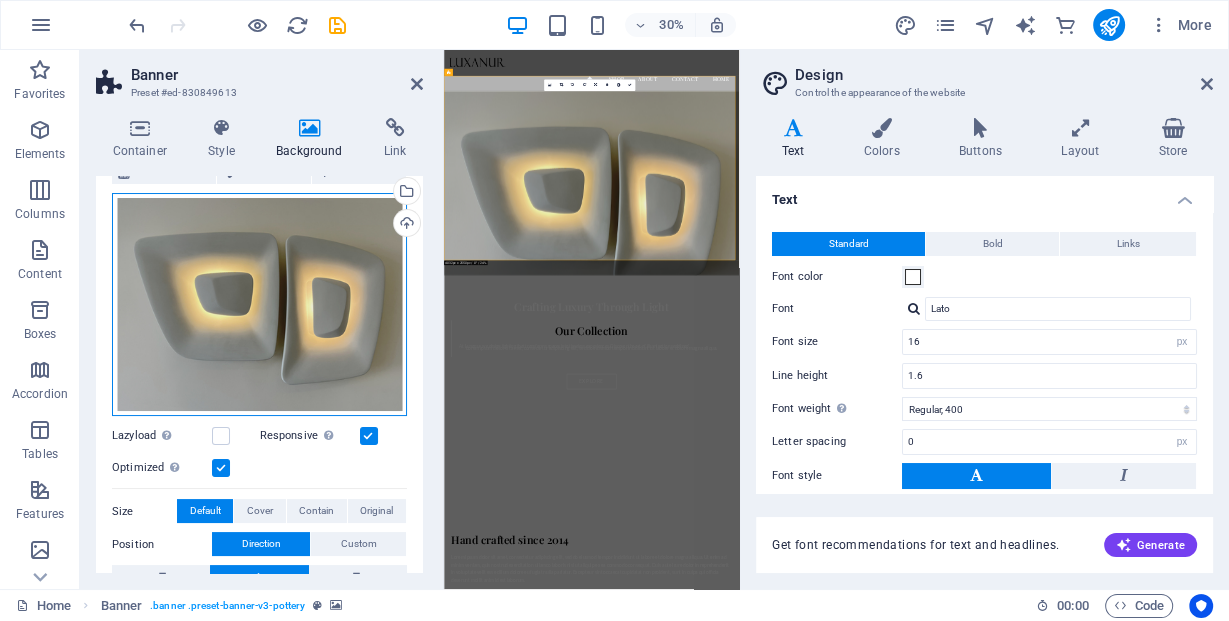 drag, startPoint x: 298, startPoint y: 277, endPoint x: 268, endPoint y: 271, distance: 30.594116 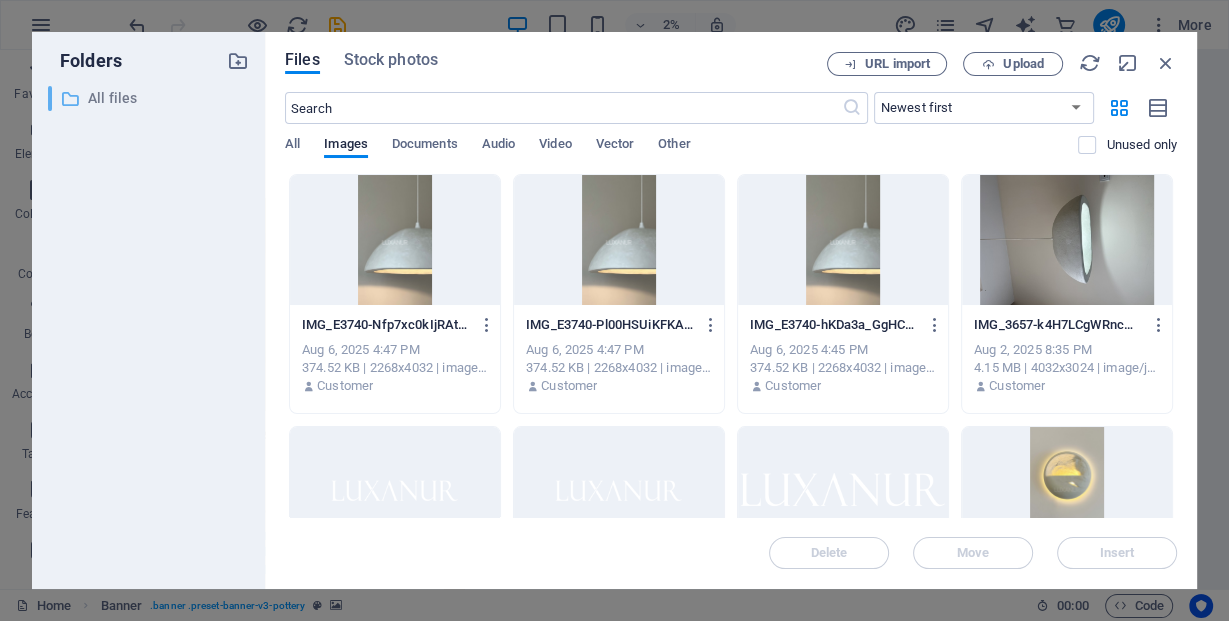 click on "All files" at bounding box center (150, 98) 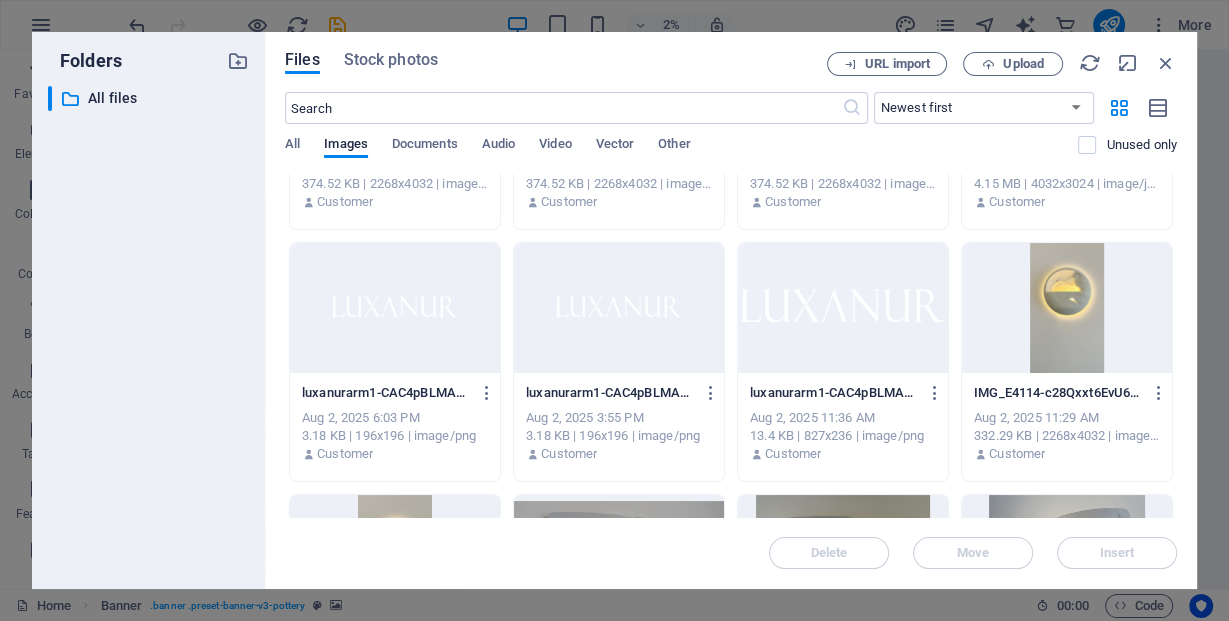 scroll, scrollTop: 240, scrollLeft: 0, axis: vertical 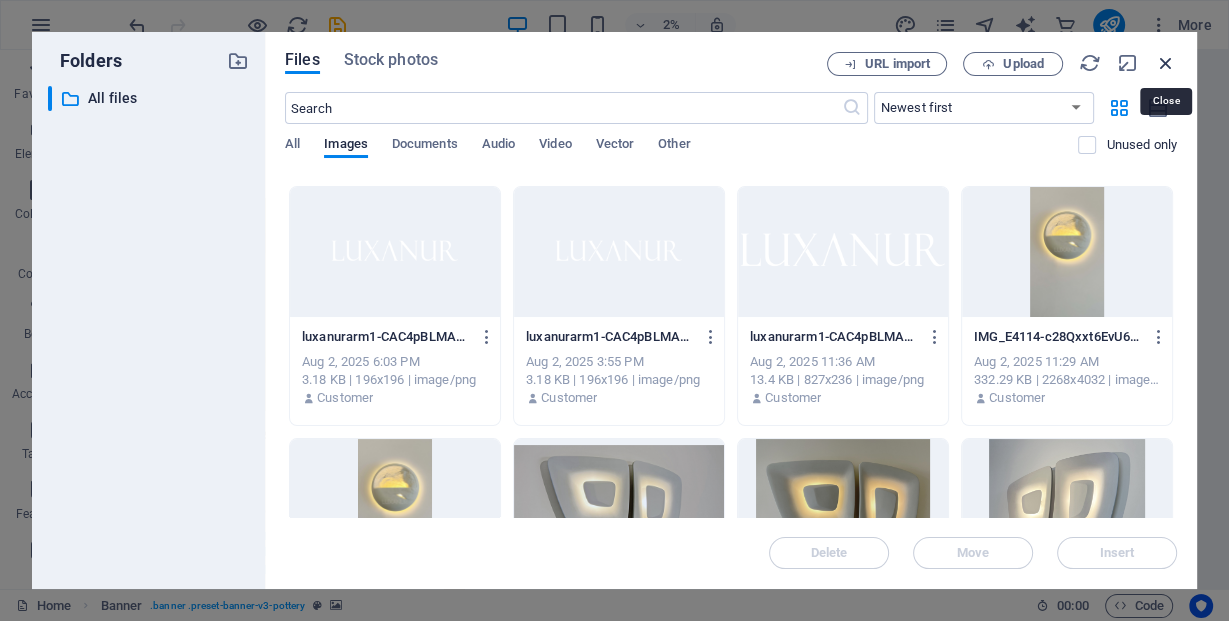 click at bounding box center (1166, 63) 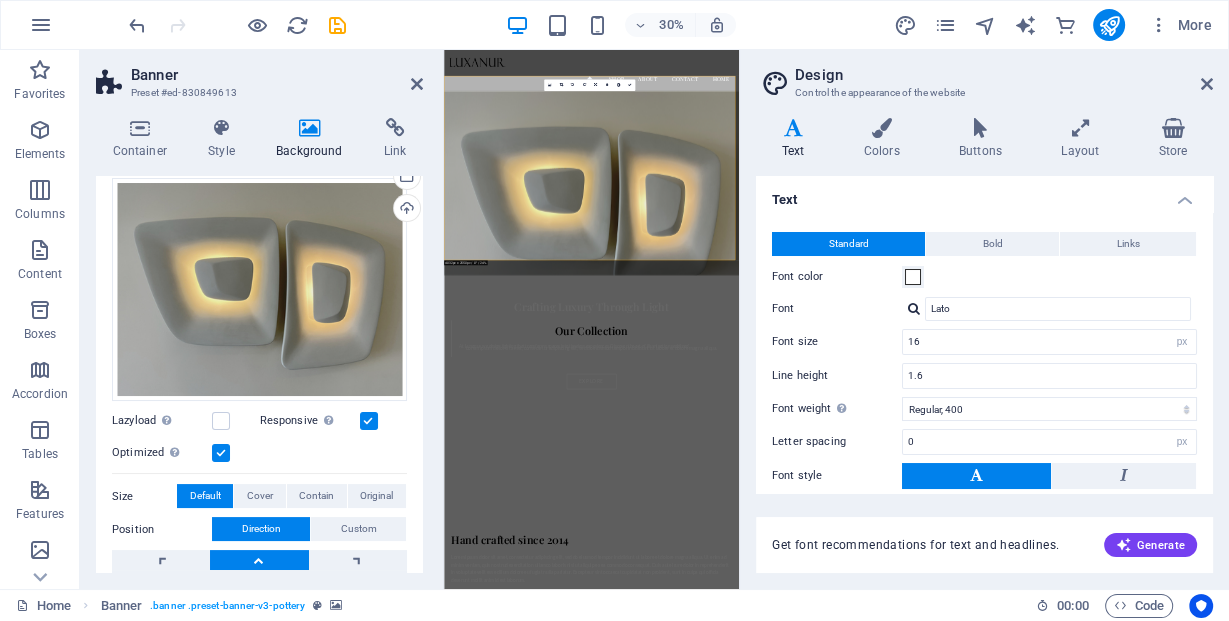 scroll, scrollTop: 69, scrollLeft: 0, axis: vertical 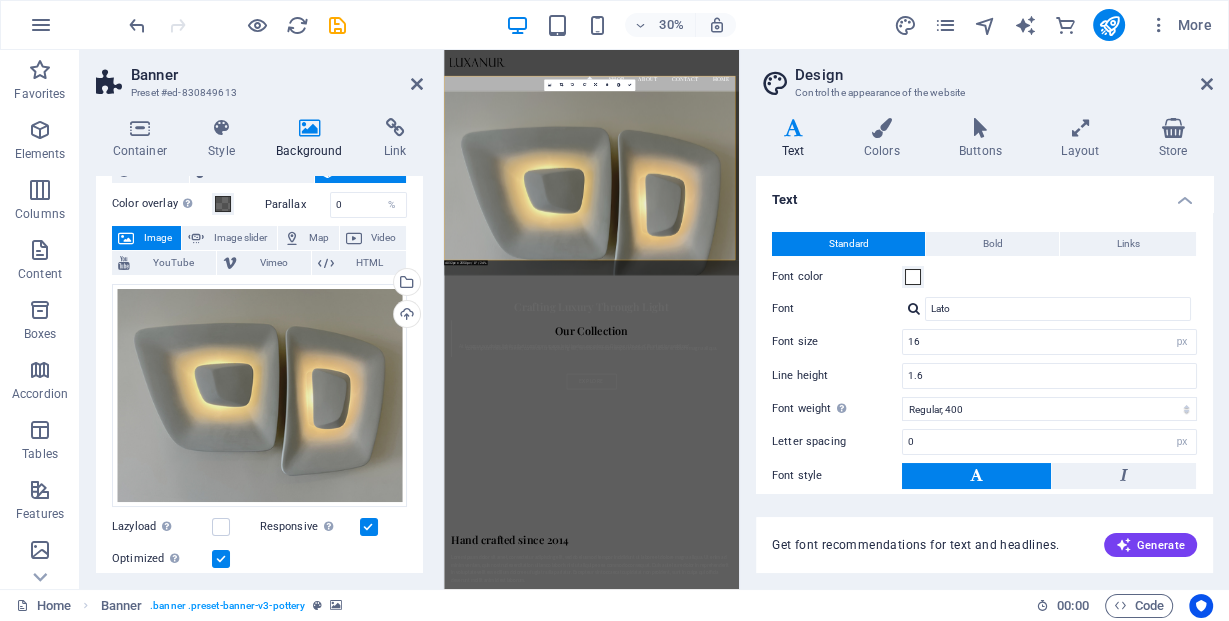 click on "Cover" at bounding box center [259, 602] 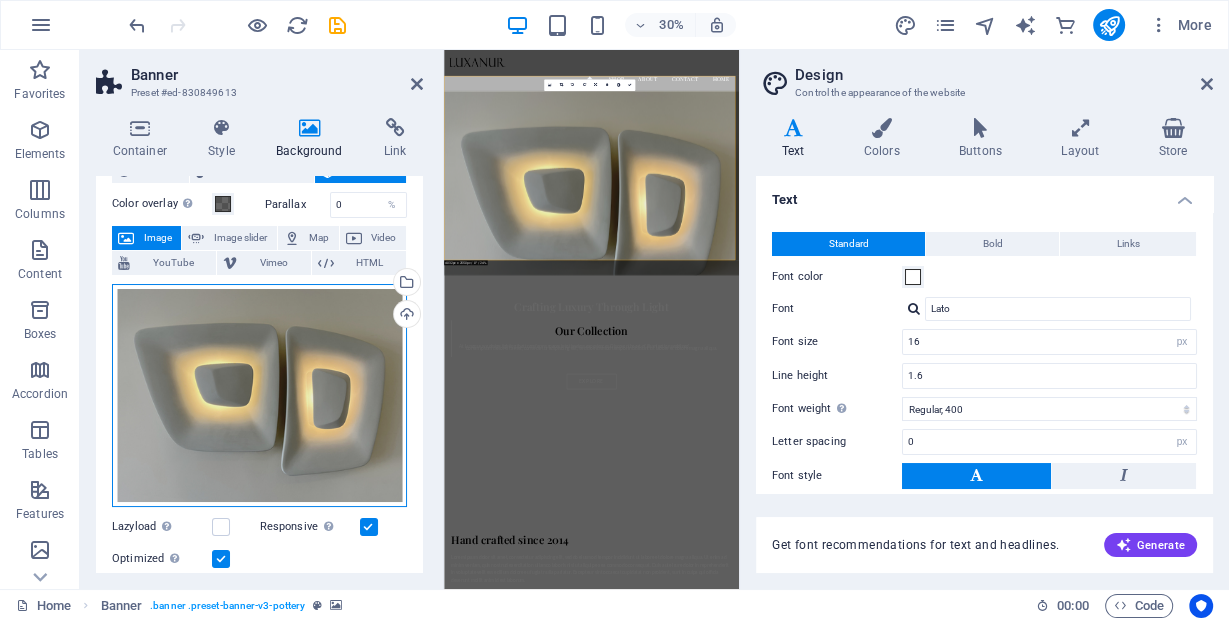 click on "Drag files here, click to choose files or select files from Files or our free stock photos & videos" at bounding box center (259, 396) 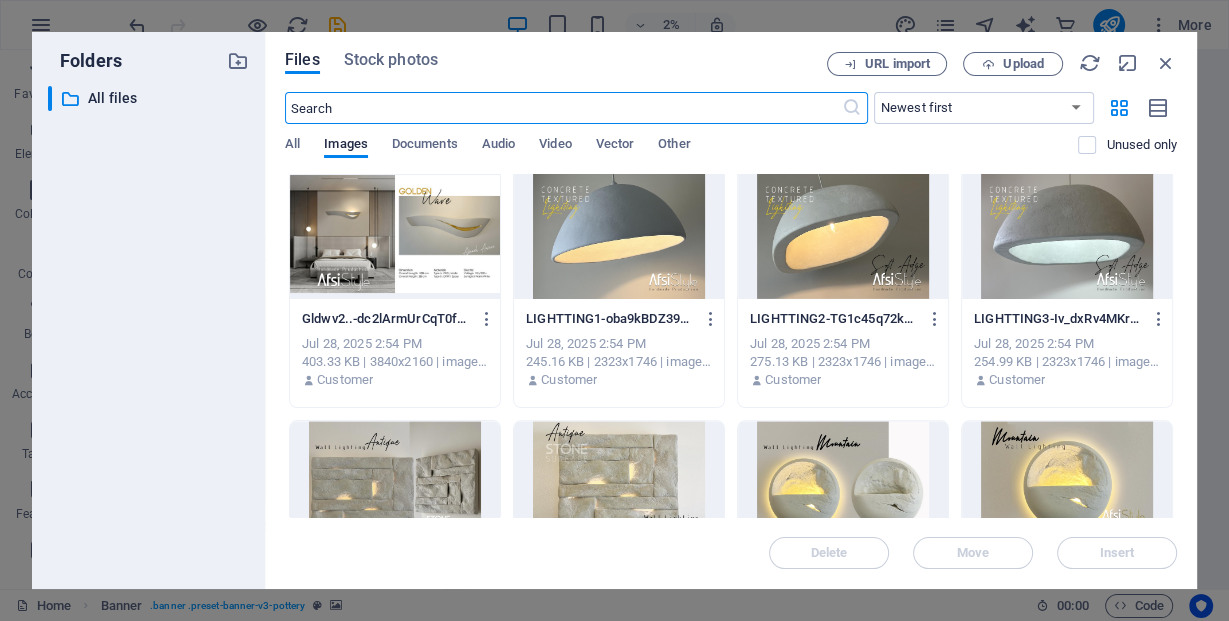 scroll, scrollTop: 1520, scrollLeft: 0, axis: vertical 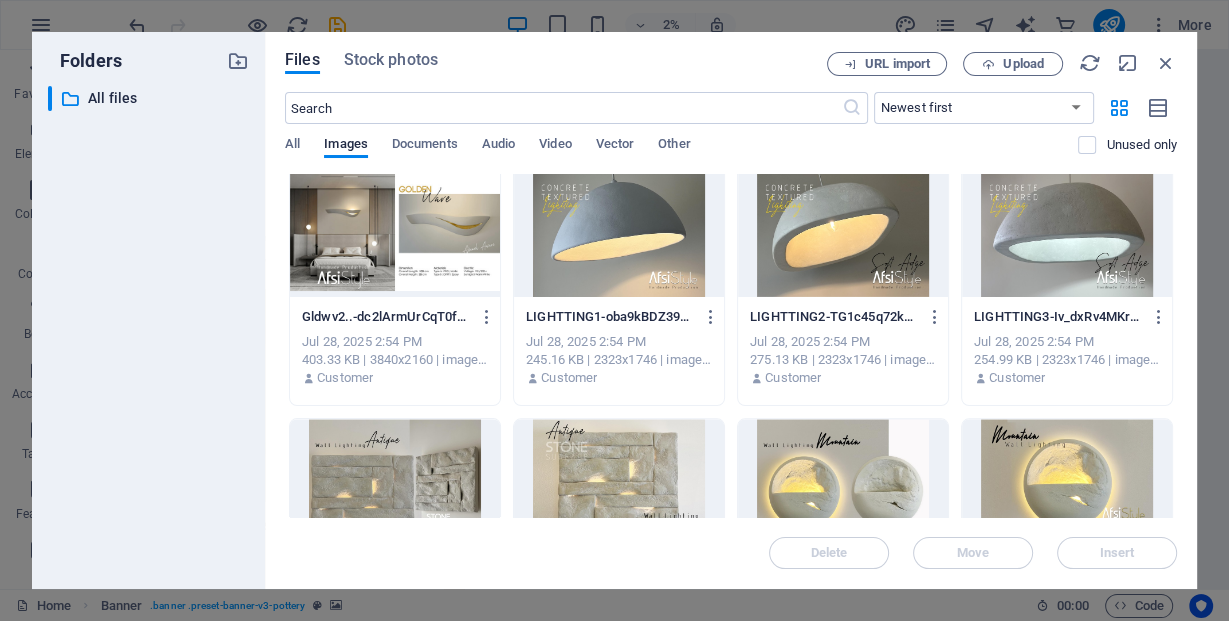 click at bounding box center [619, 484] 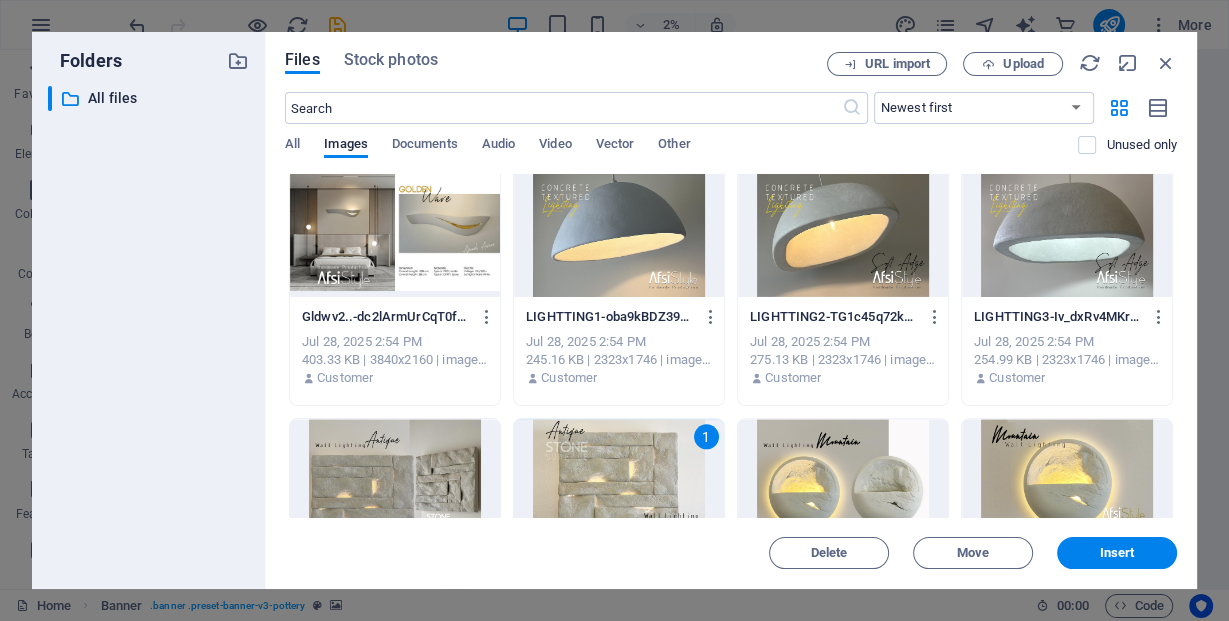 click on "1" at bounding box center [619, 484] 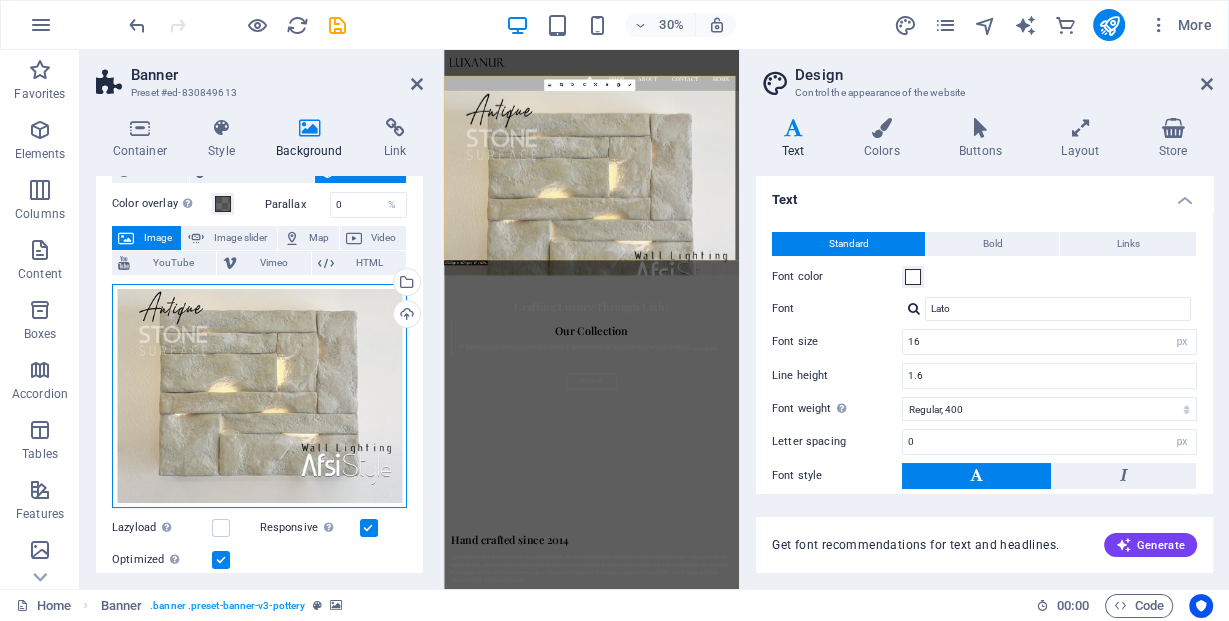 click on "Drag files here, click to choose files or select files from Files or our free stock photos & videos" at bounding box center [259, 396] 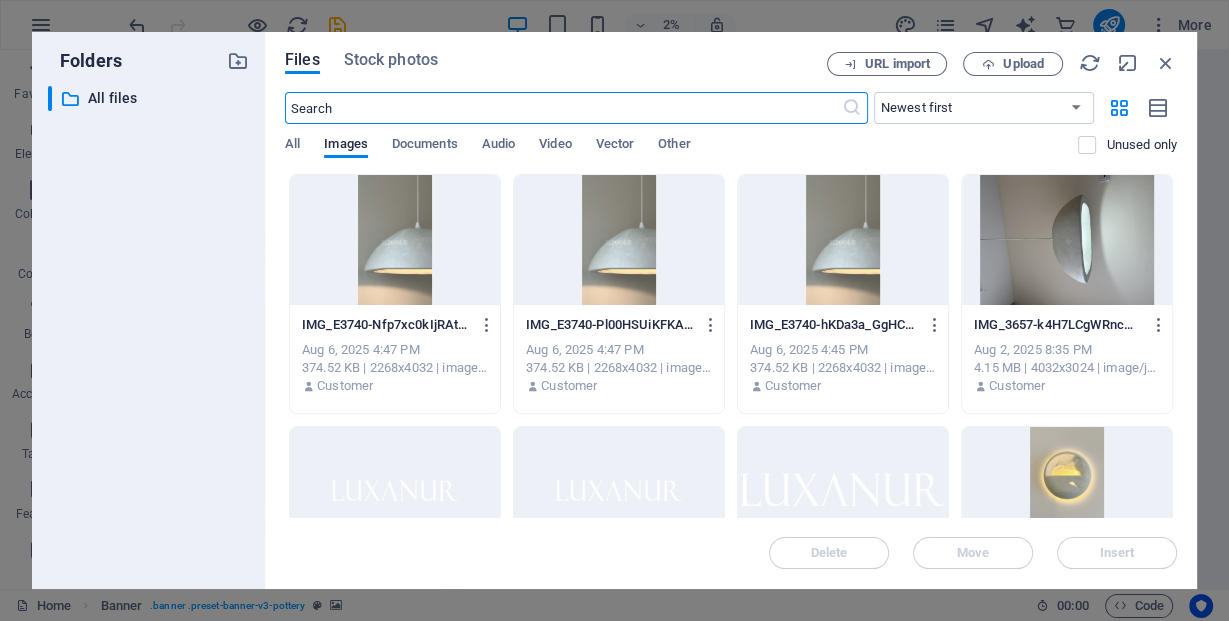 click at bounding box center (1166, 63) 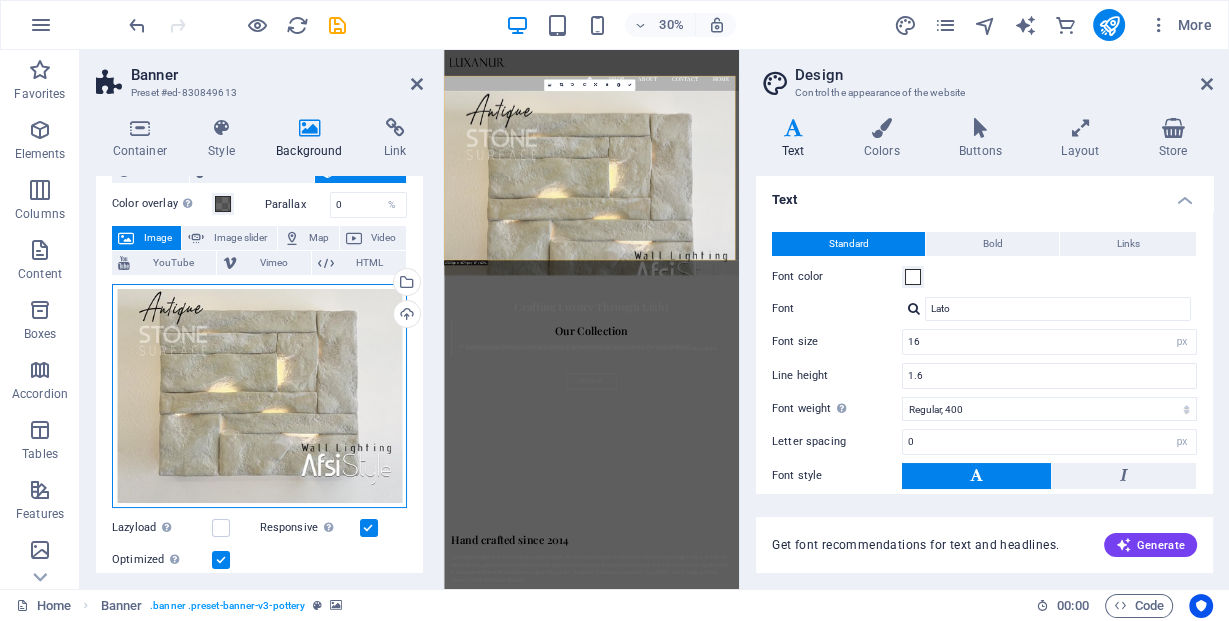 click on "Drag files here, click to choose files or select files from Files or our free stock photos & videos" at bounding box center (259, 396) 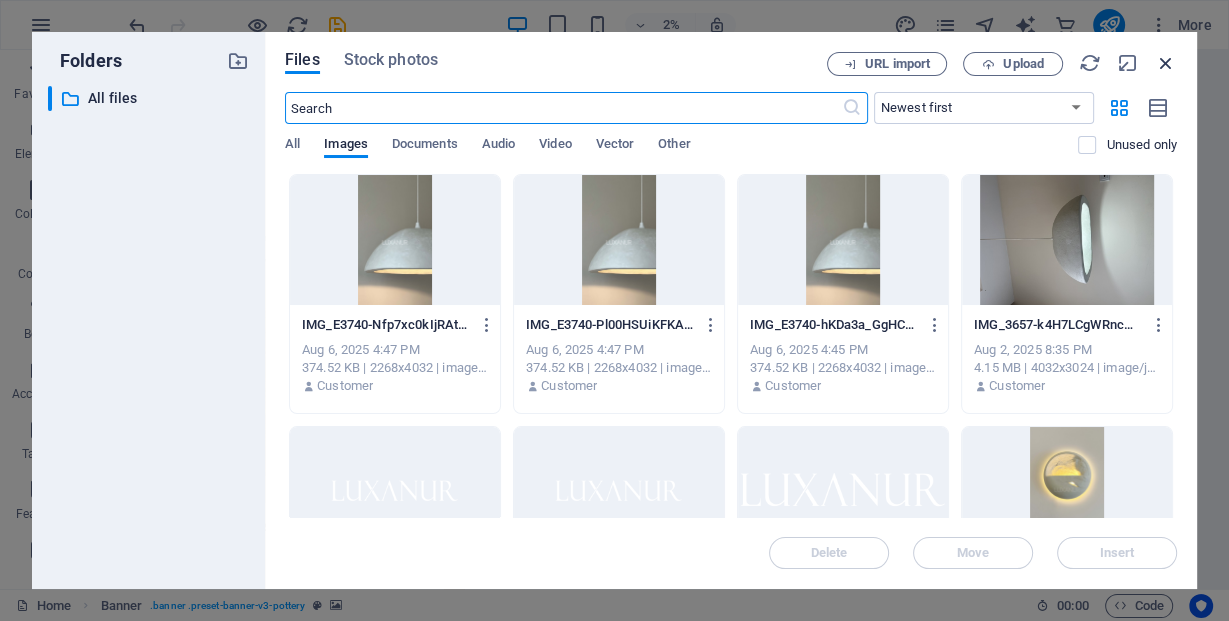 click at bounding box center [1166, 63] 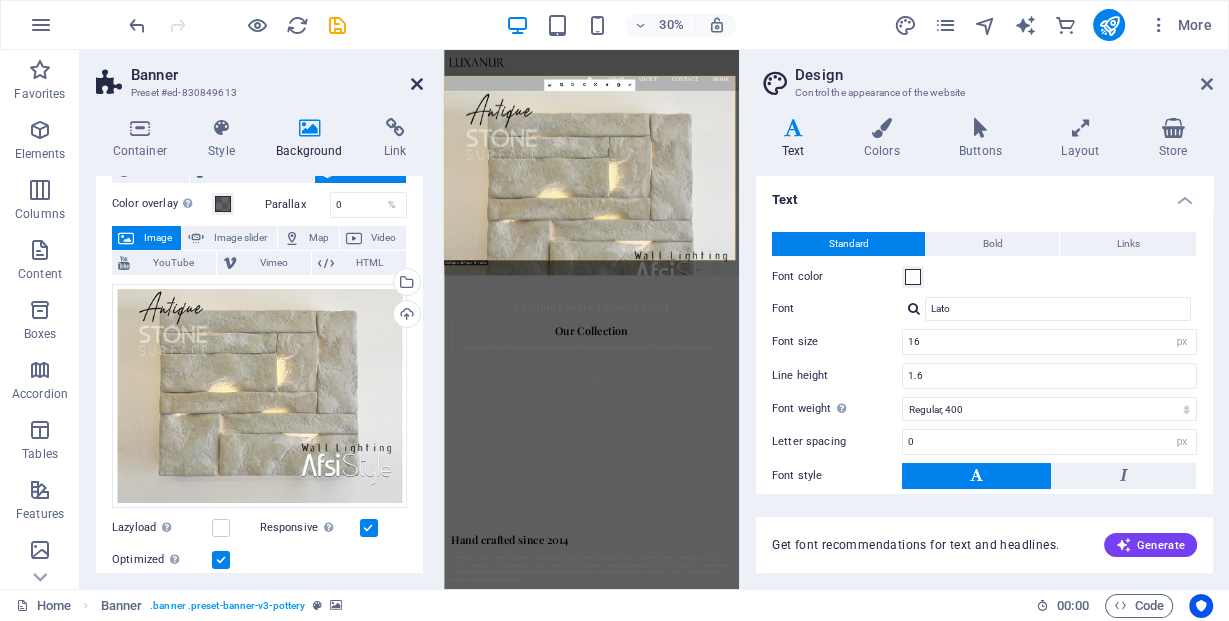 drag, startPoint x: 416, startPoint y: 89, endPoint x: 671, endPoint y: 171, distance: 267.86005 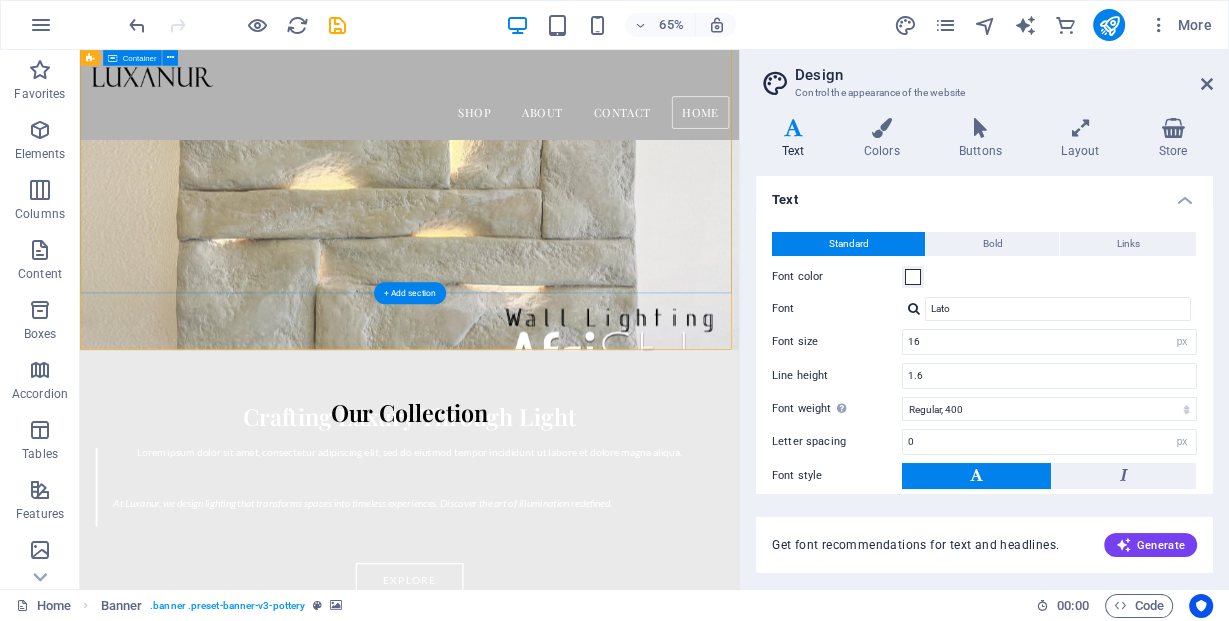 scroll, scrollTop: 0, scrollLeft: 0, axis: both 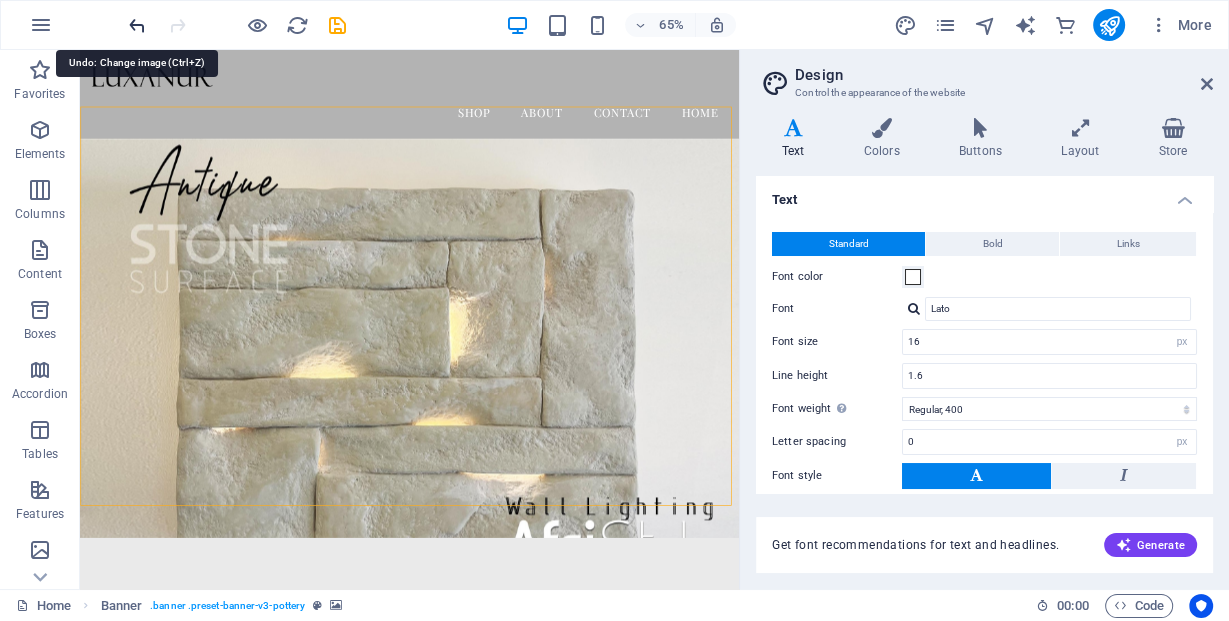 click at bounding box center [137, 25] 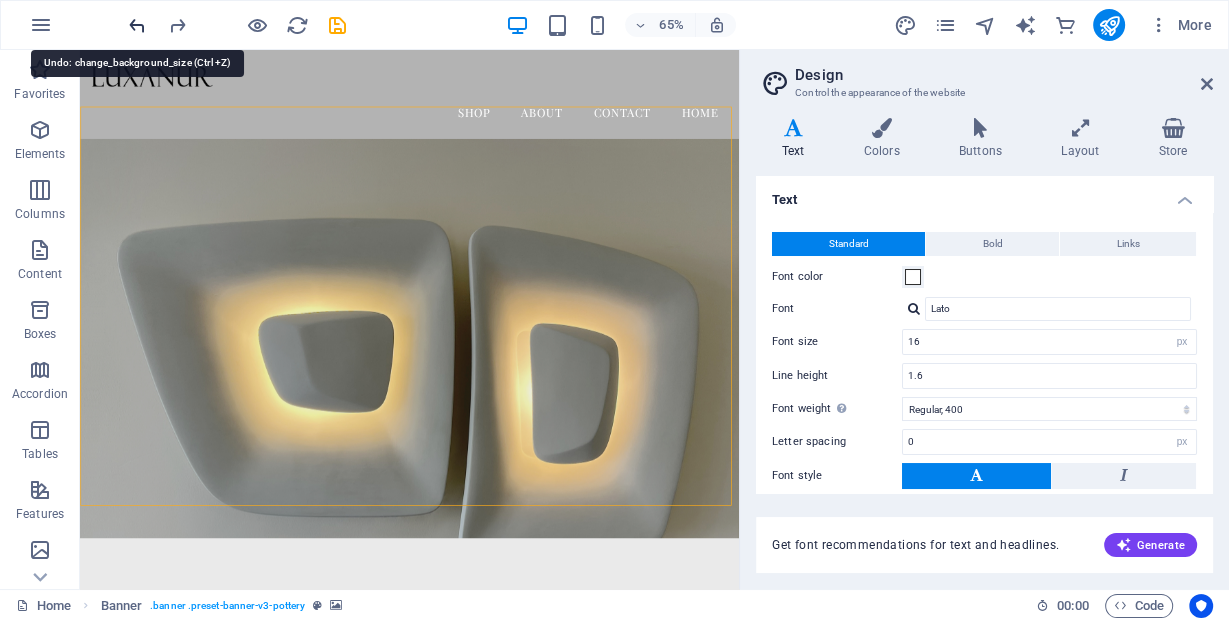 click at bounding box center [137, 25] 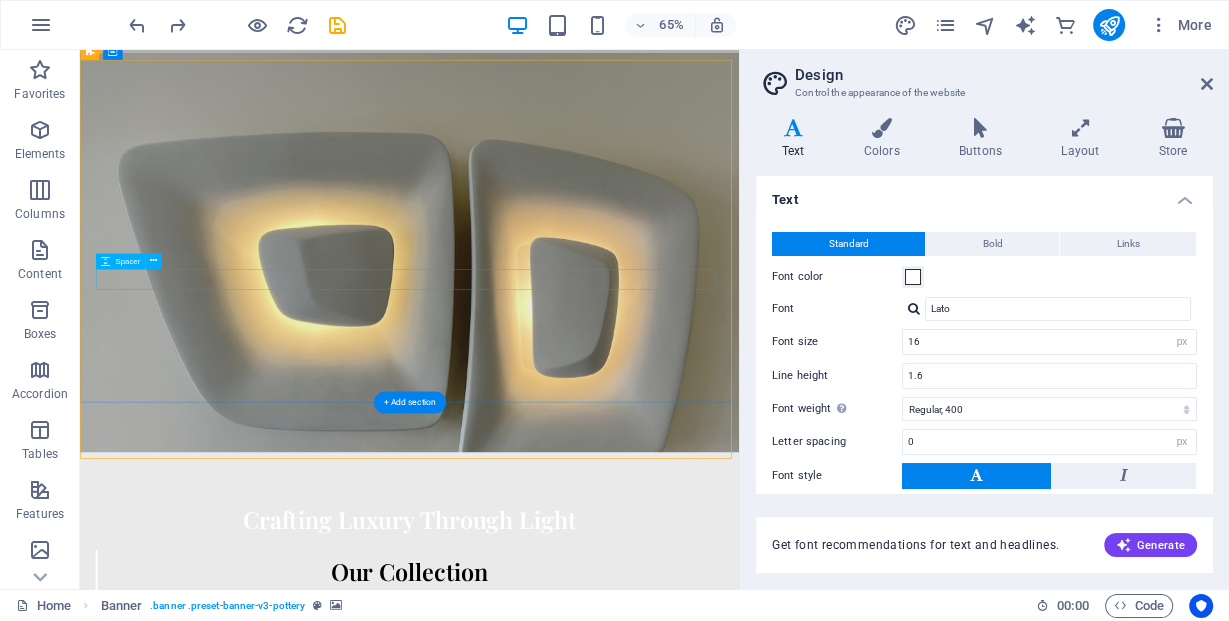 scroll, scrollTop: 0, scrollLeft: 0, axis: both 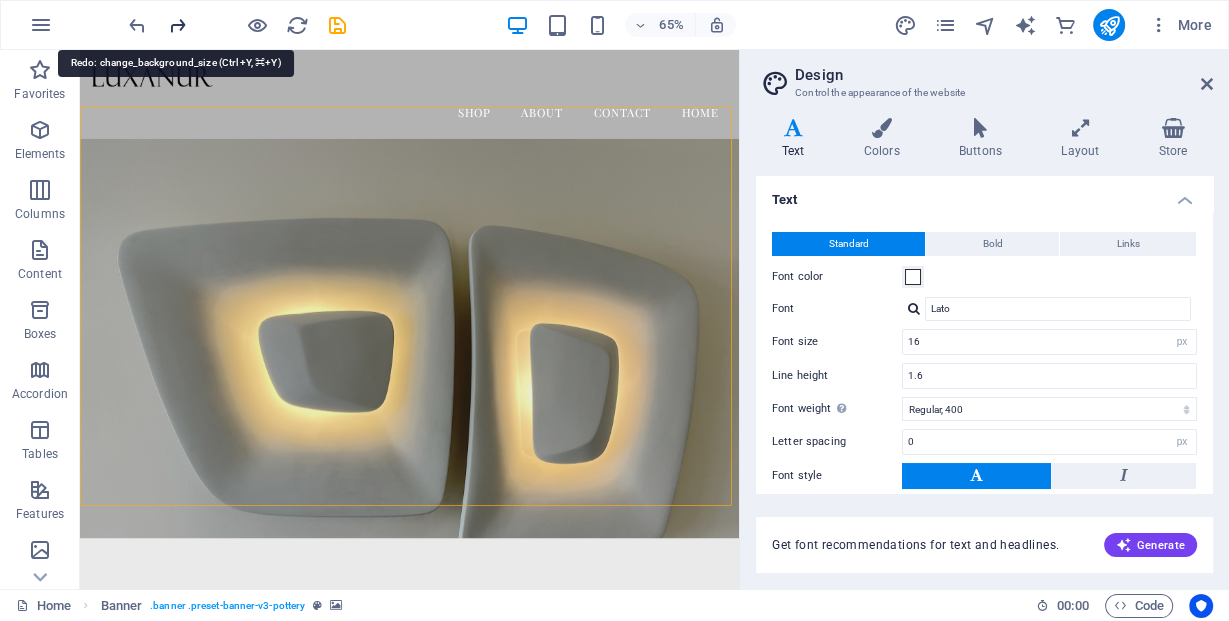 click at bounding box center (177, 25) 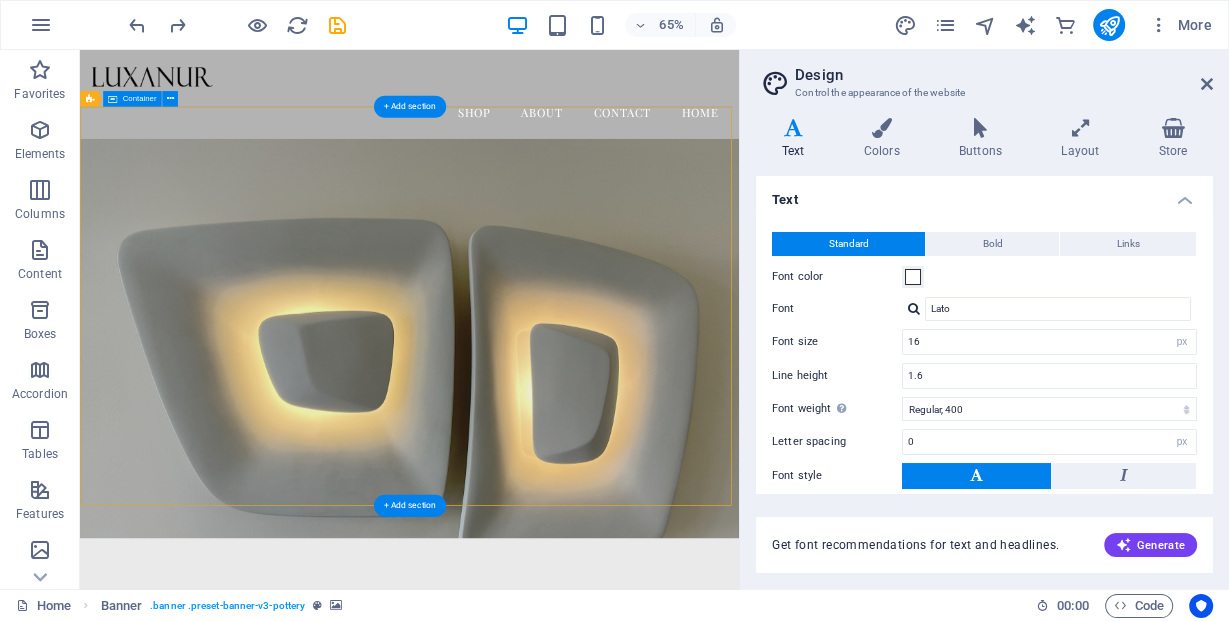 click on "Crafting Luxury Through Light At Luxanur, we design lighting that transforms spaces into timeless experiences. Discover the art of illumination redefined. Explore" at bounding box center (587, 1031) 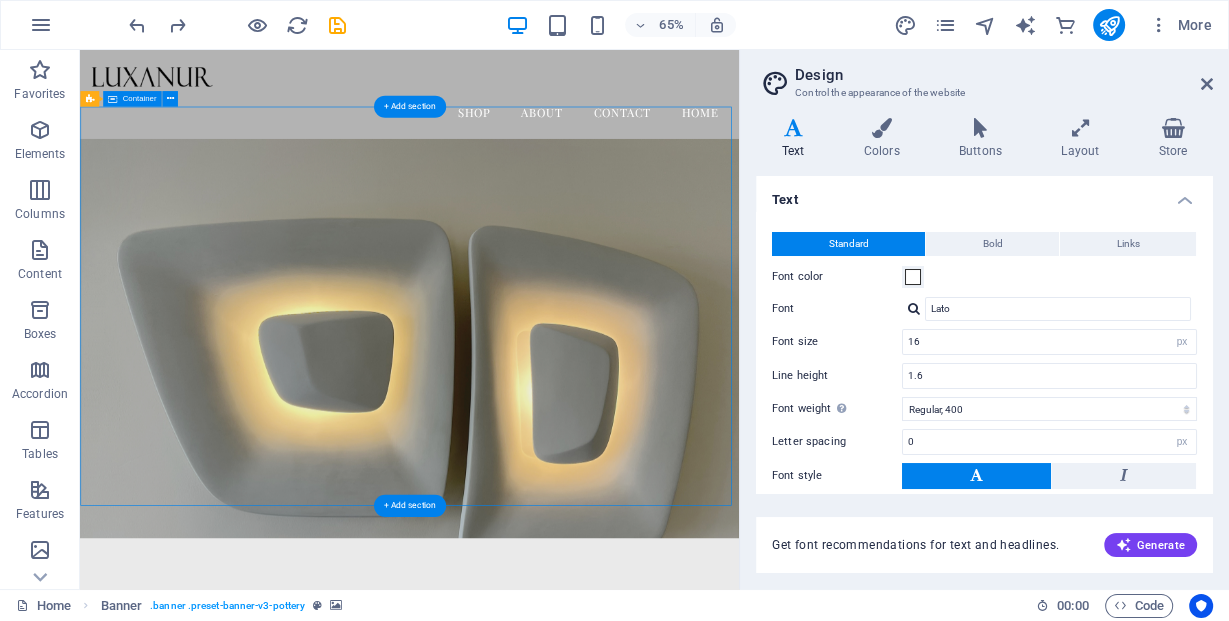 click on "Crafting Luxury Through Light At Luxanur, we design lighting that transforms spaces into timeless experiences. Discover the art of illumination redefined. Explore" at bounding box center [587, 1031] 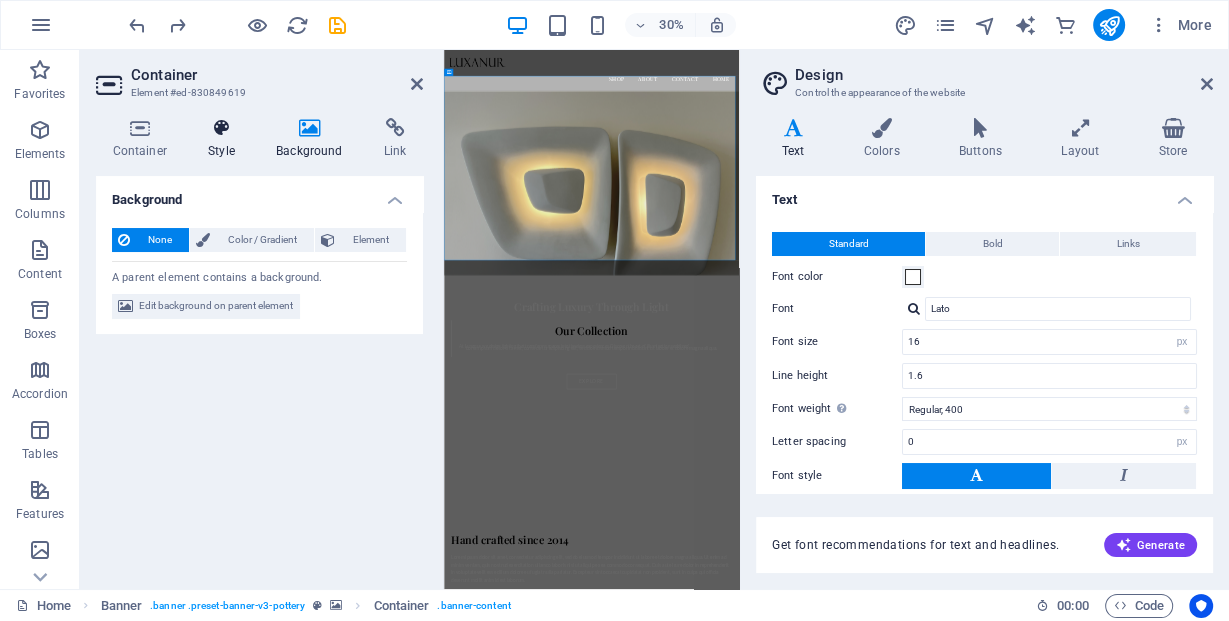 click at bounding box center [222, 128] 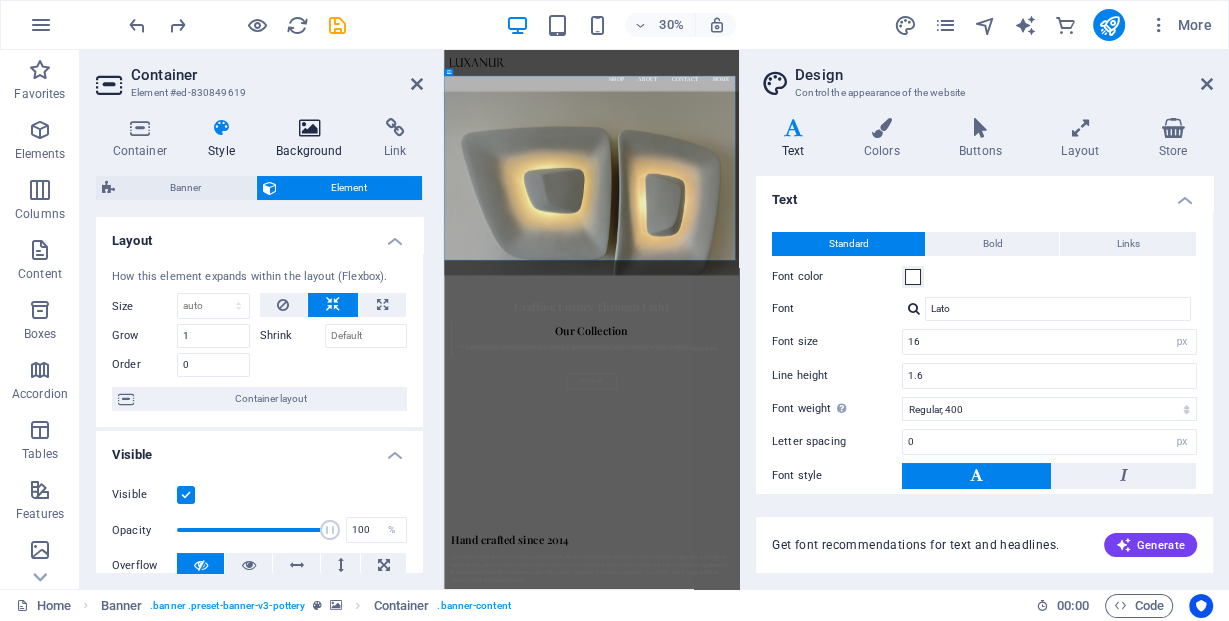 click at bounding box center [310, 128] 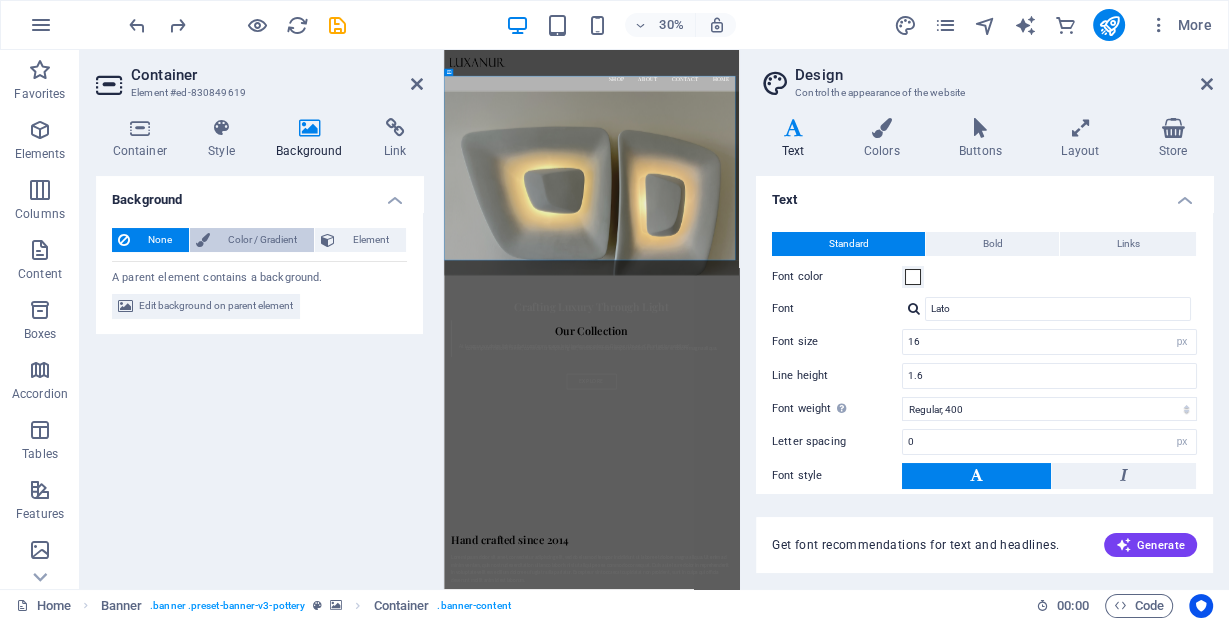 click on "Color / Gradient" at bounding box center [262, 240] 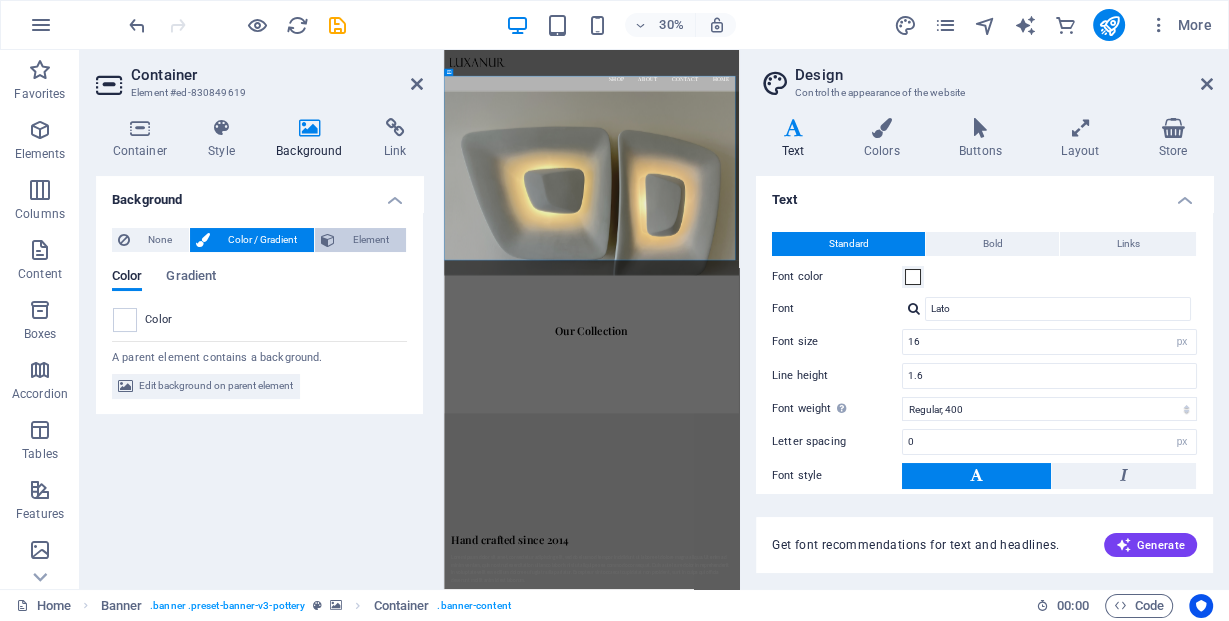 click on "Element" at bounding box center [370, 240] 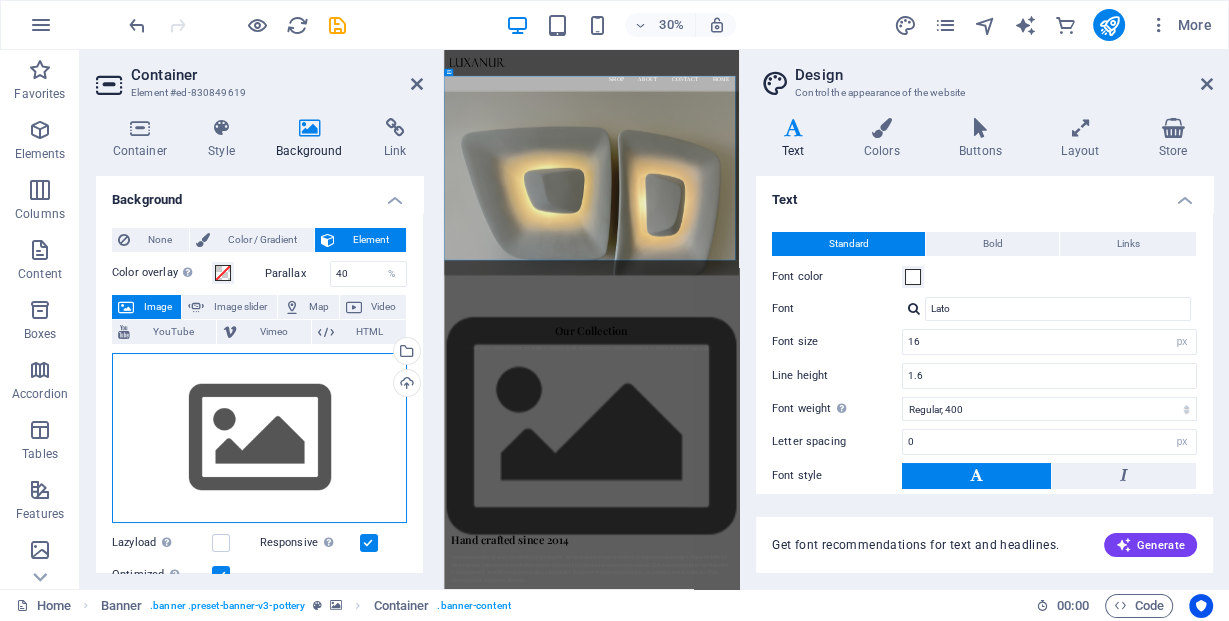 click on "Drag files here, click to choose files or select files from Files or our free stock photos & videos" at bounding box center [259, 438] 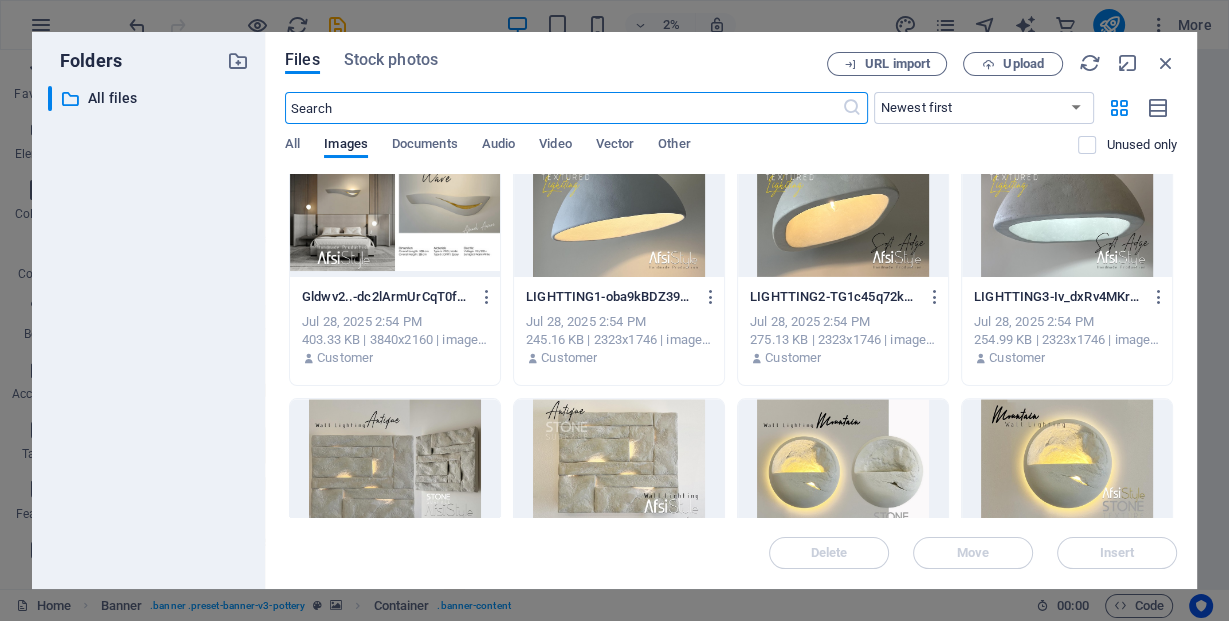 scroll, scrollTop: 1600, scrollLeft: 0, axis: vertical 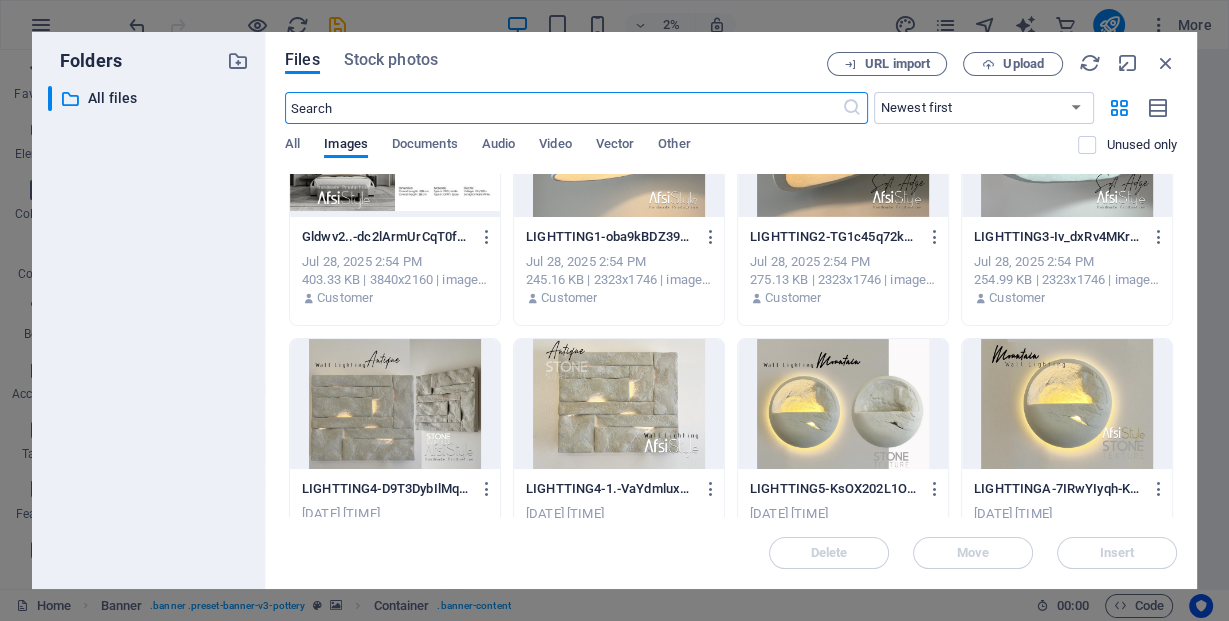 click at bounding box center (619, 404) 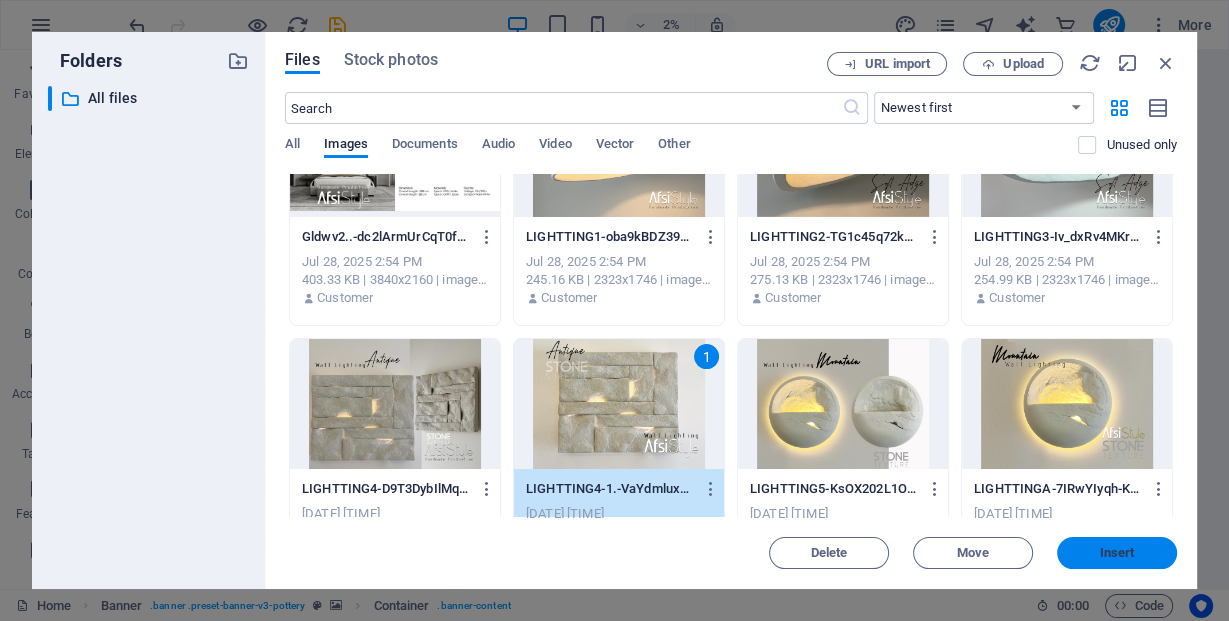 click on "Insert" at bounding box center (1117, 553) 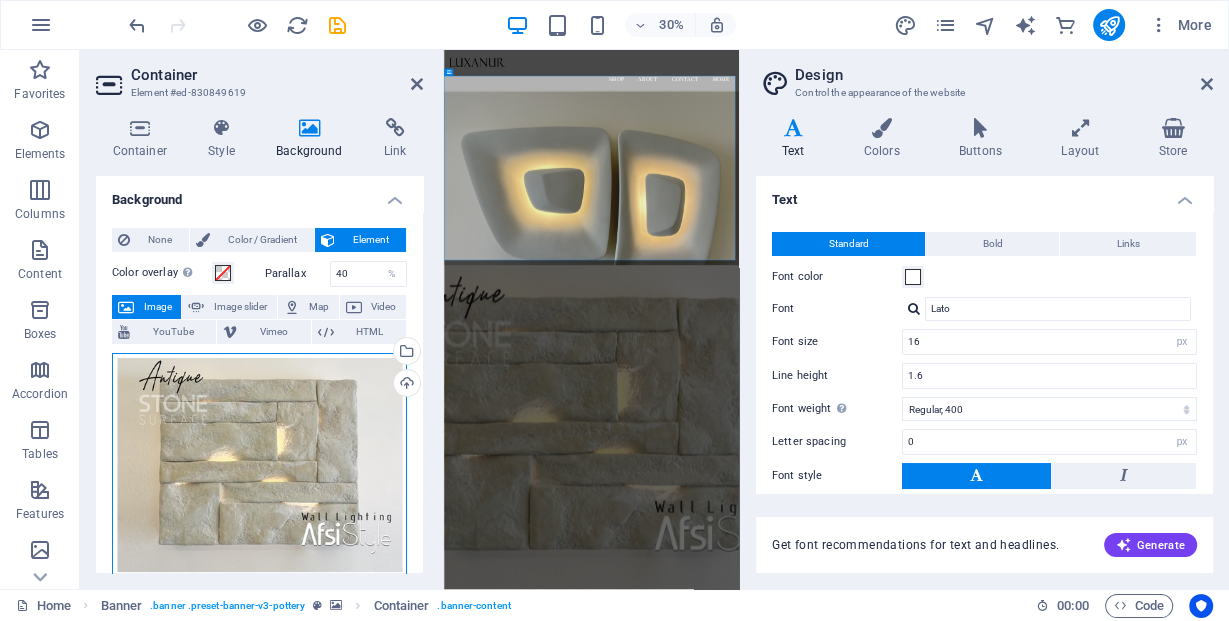 click on "Drag files here, click to choose files or select files from Files or our free stock photos & videos" at bounding box center [259, 465] 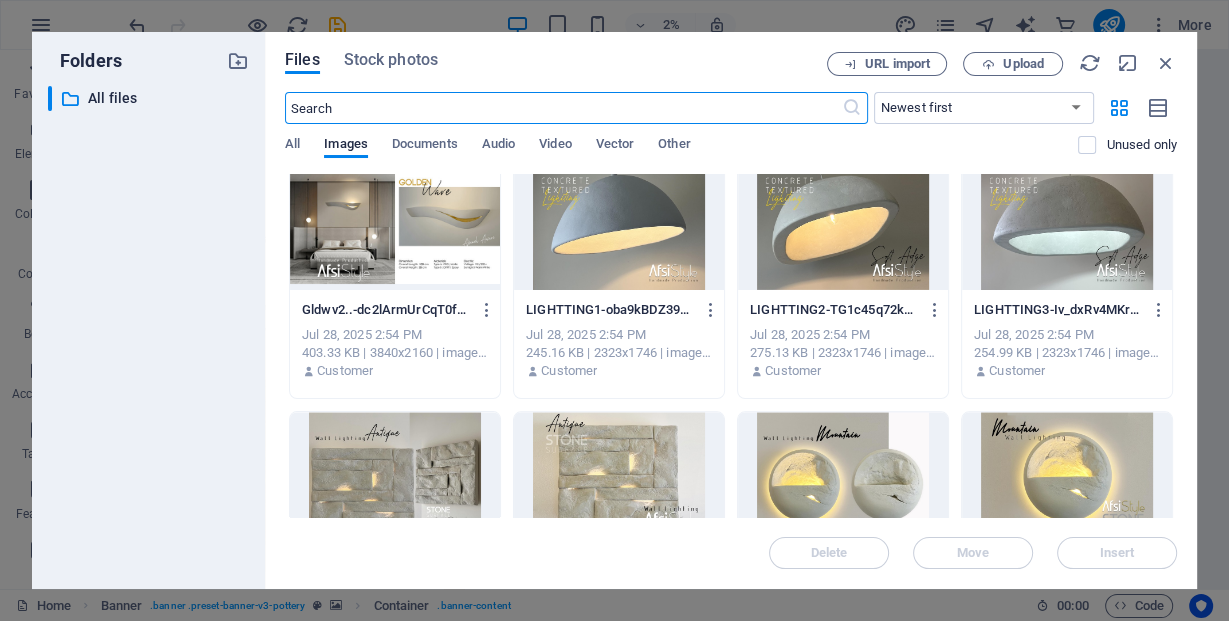 scroll, scrollTop: 1600, scrollLeft: 0, axis: vertical 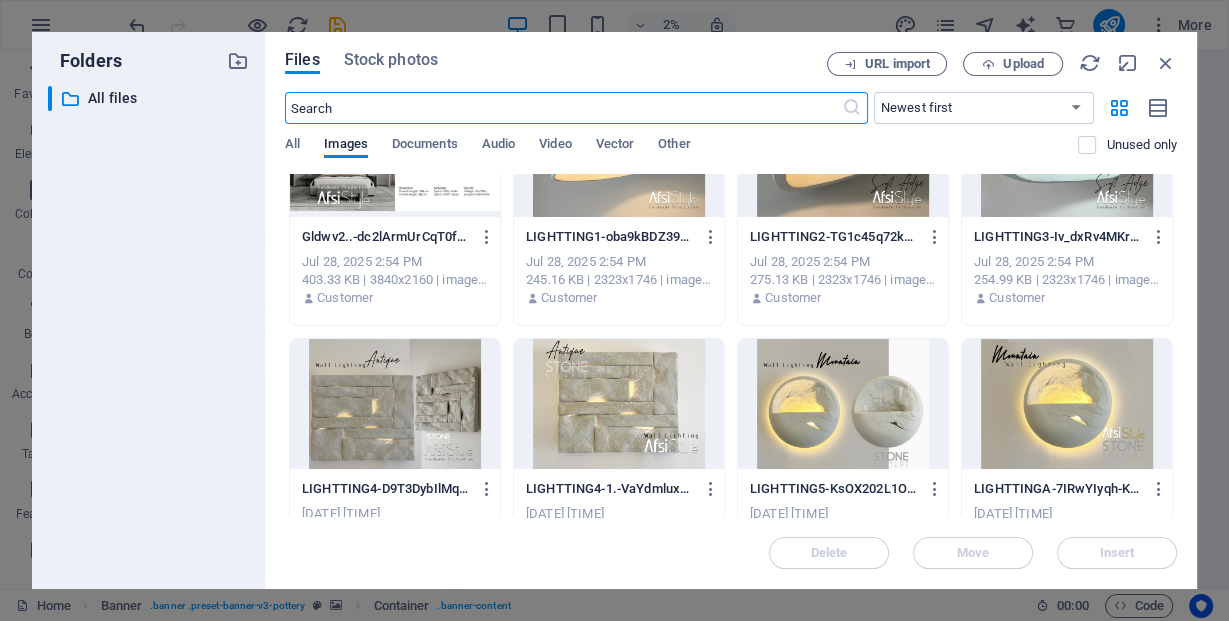 click at bounding box center [619, 404] 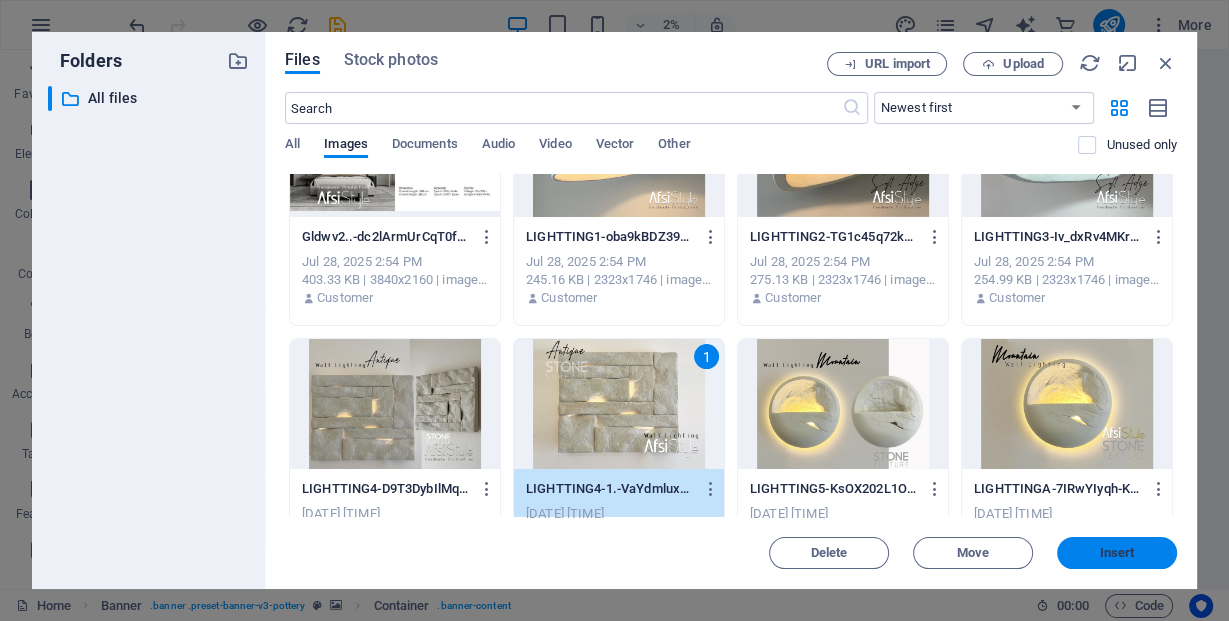 click on "Insert" at bounding box center [1117, 553] 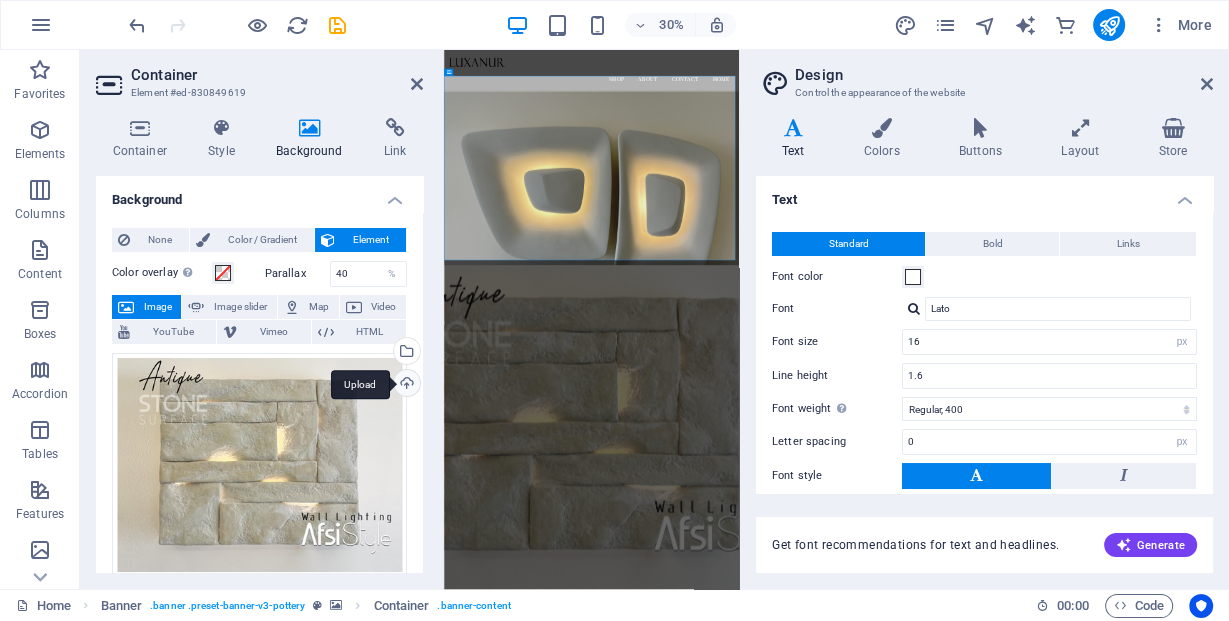 click on "Upload" at bounding box center [405, 385] 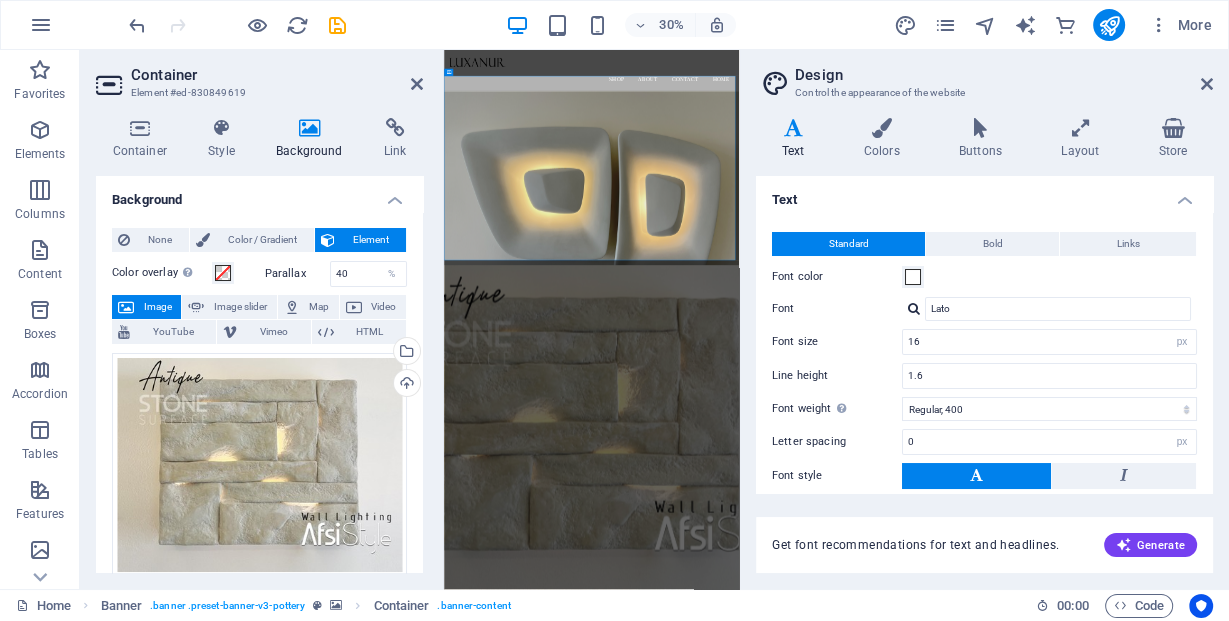 click at bounding box center [935, 1309] 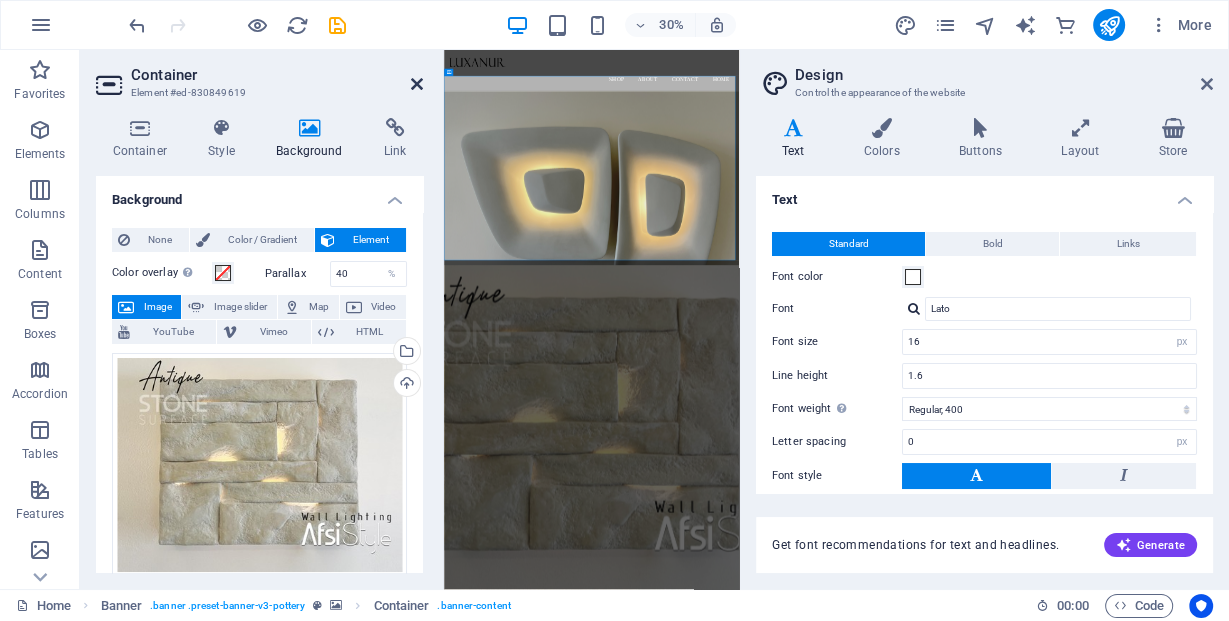 click at bounding box center (417, 84) 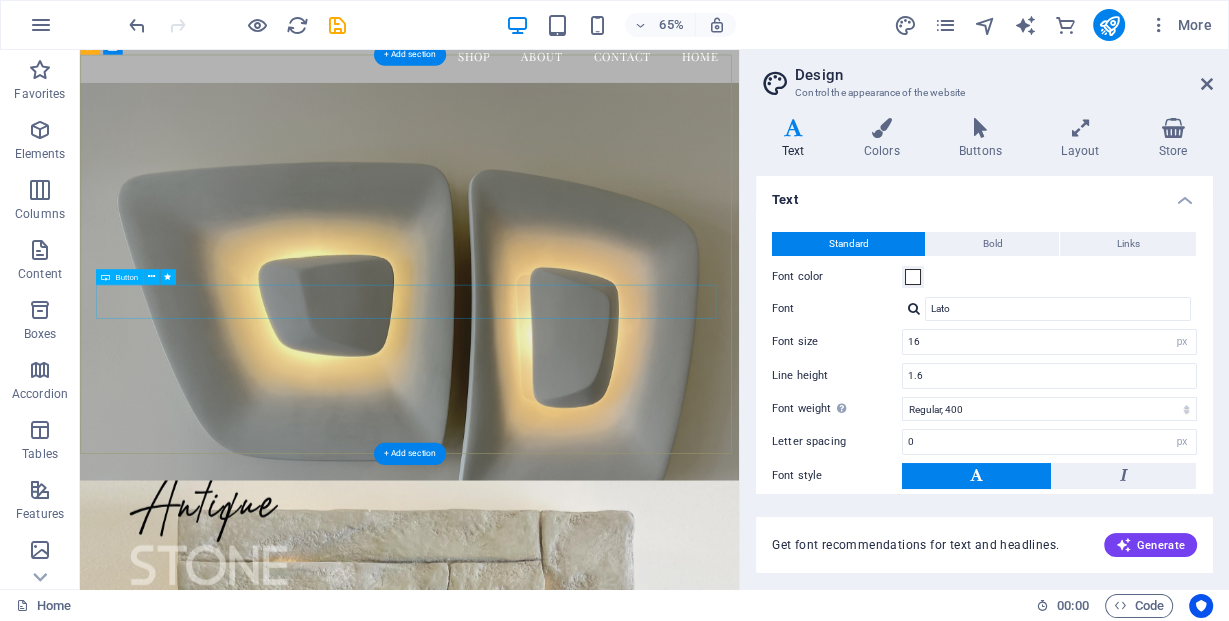 scroll, scrollTop: 80, scrollLeft: 0, axis: vertical 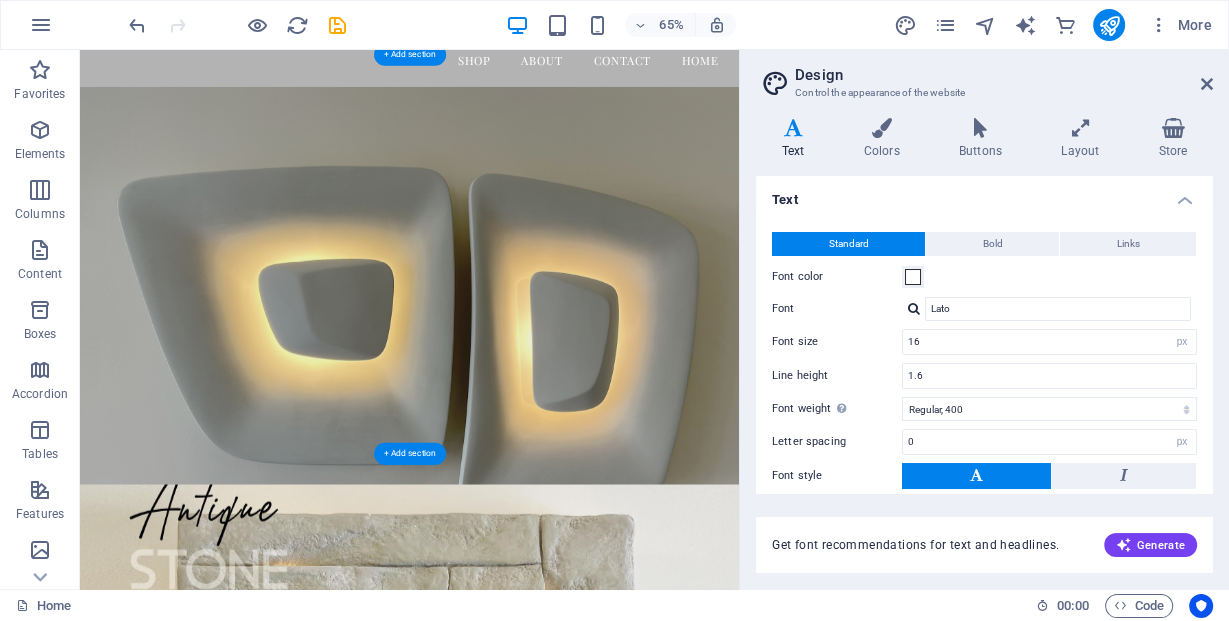 click at bounding box center (587, 1068) 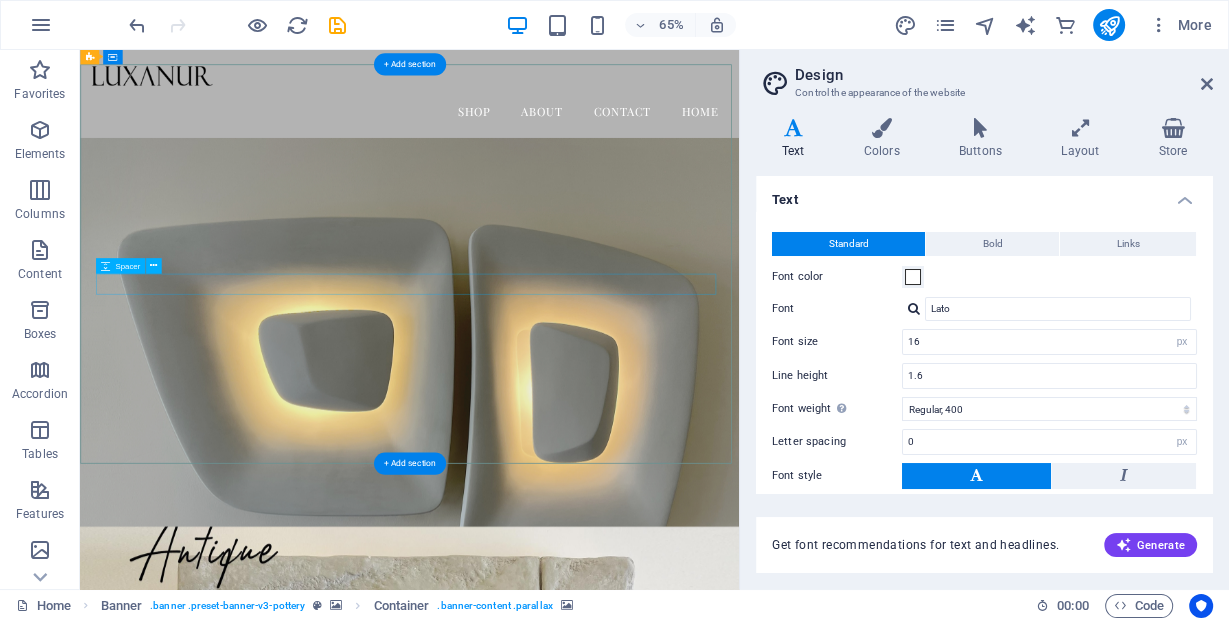 scroll, scrollTop: 0, scrollLeft: 0, axis: both 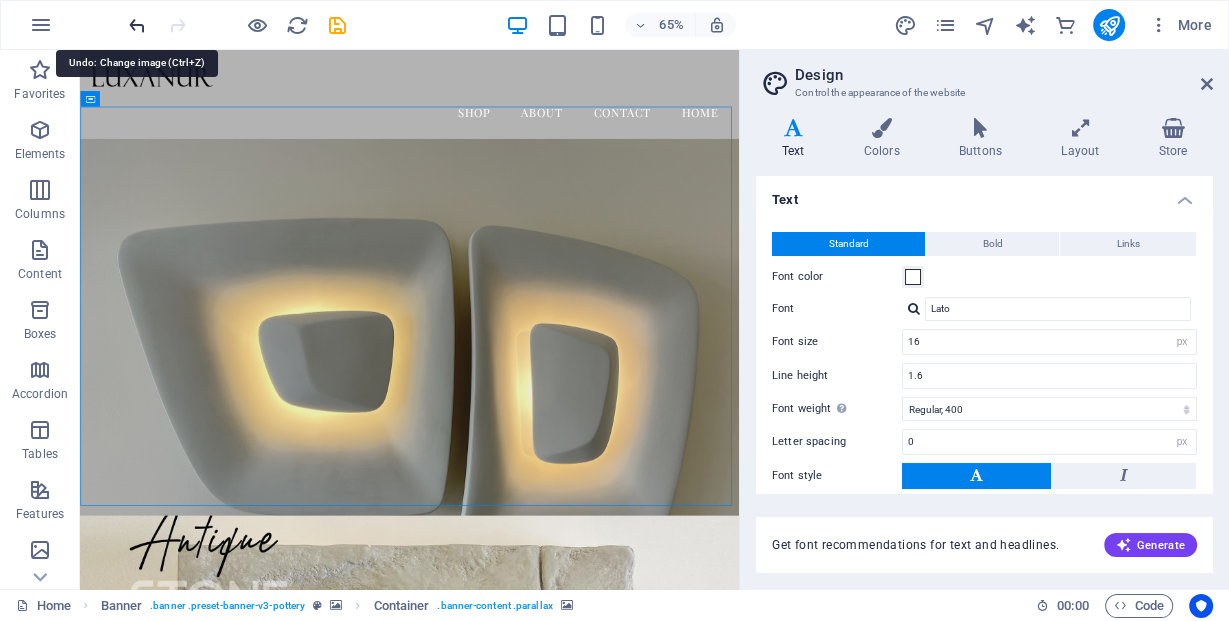 click at bounding box center [137, 25] 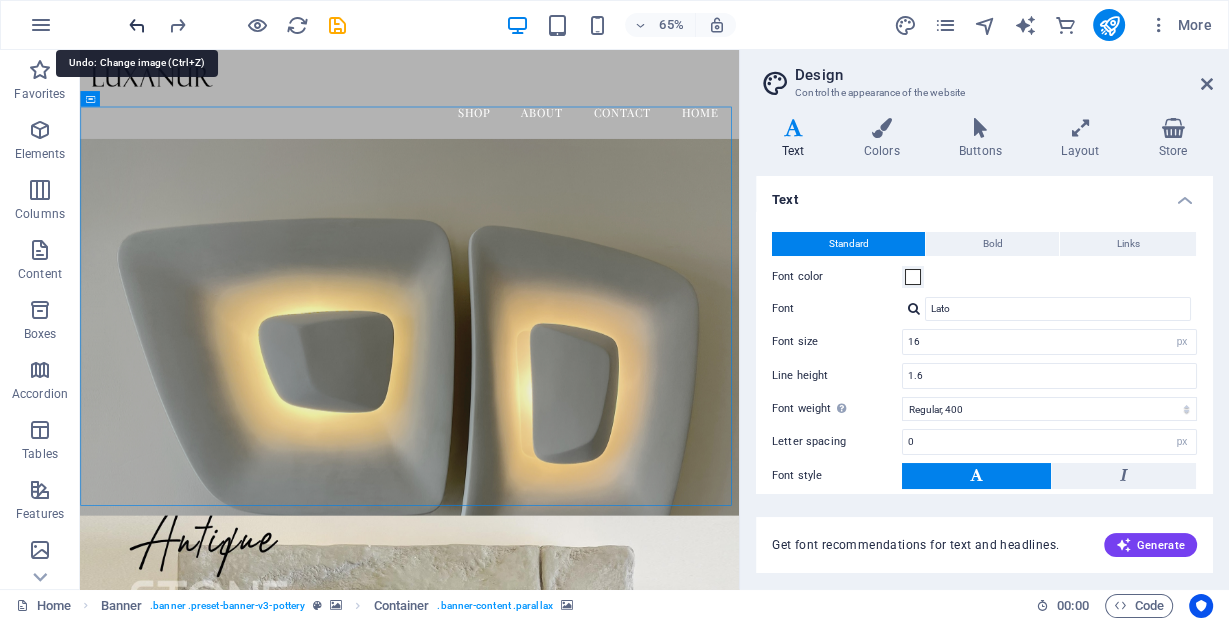 click at bounding box center [137, 25] 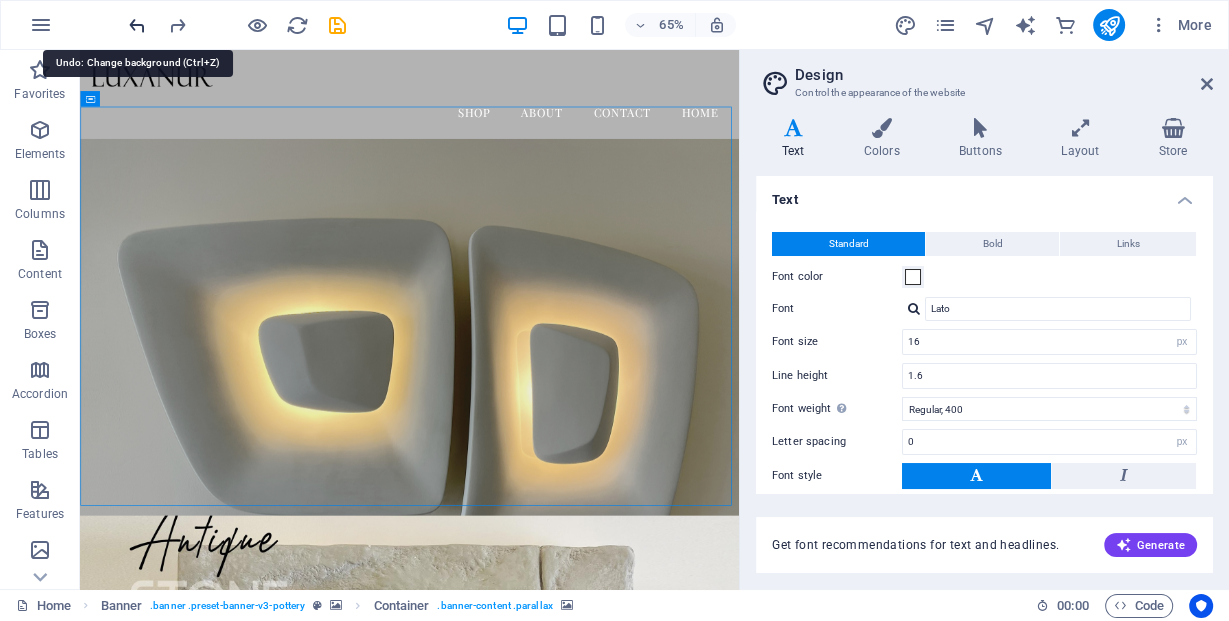 click at bounding box center (137, 25) 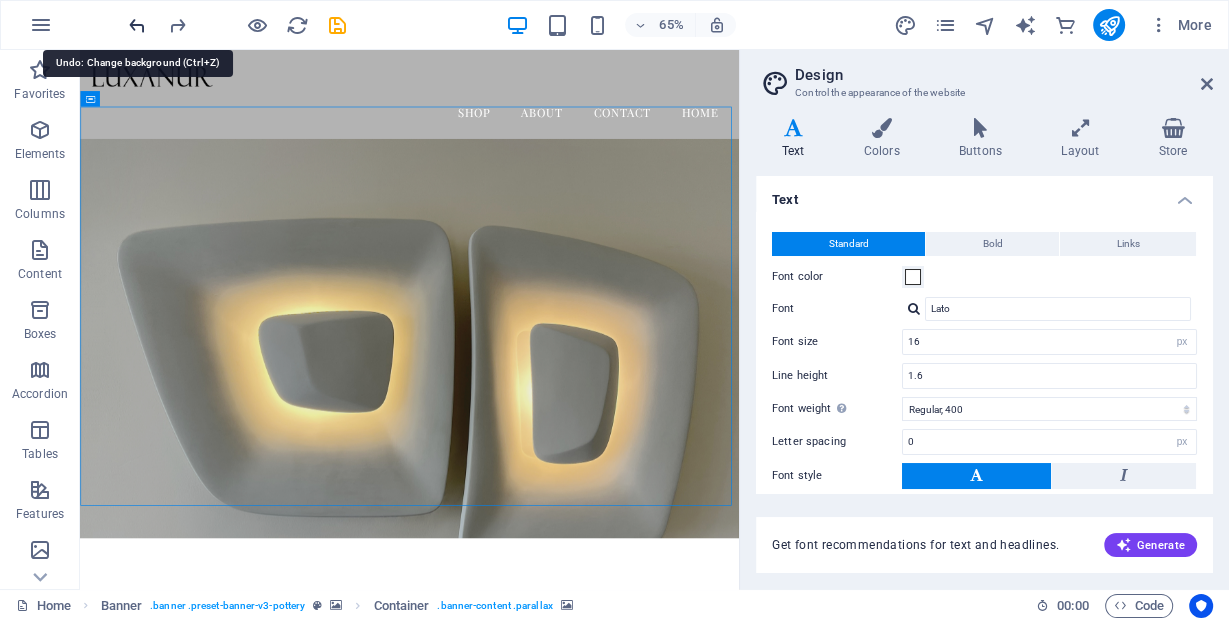 click at bounding box center (137, 25) 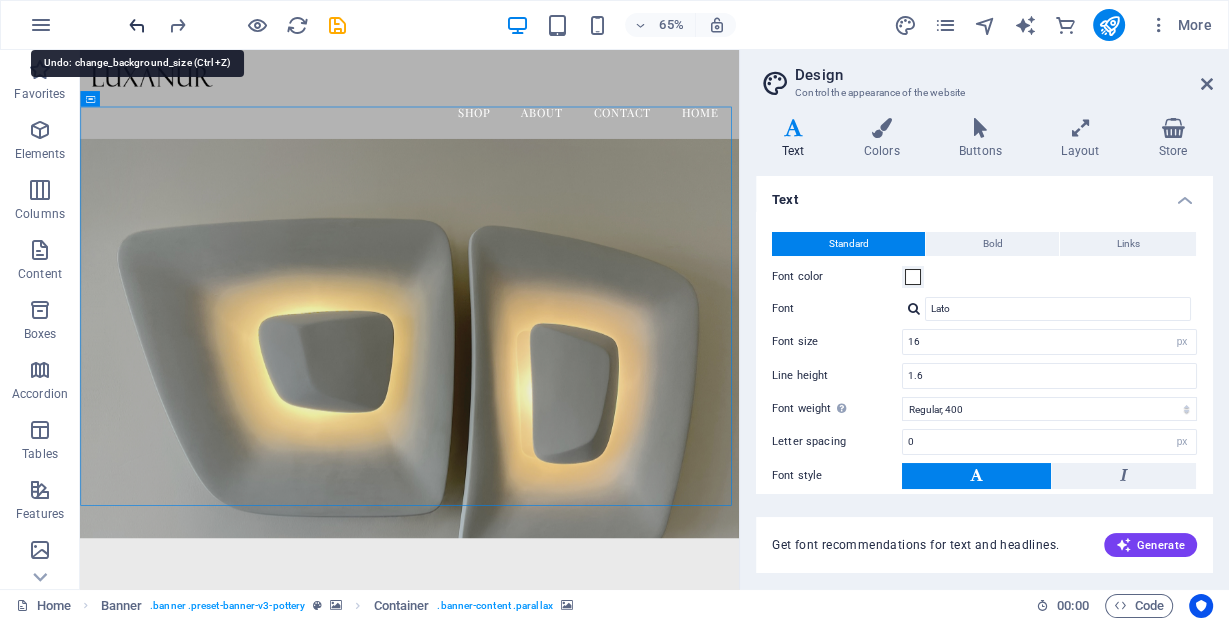 click at bounding box center [137, 25] 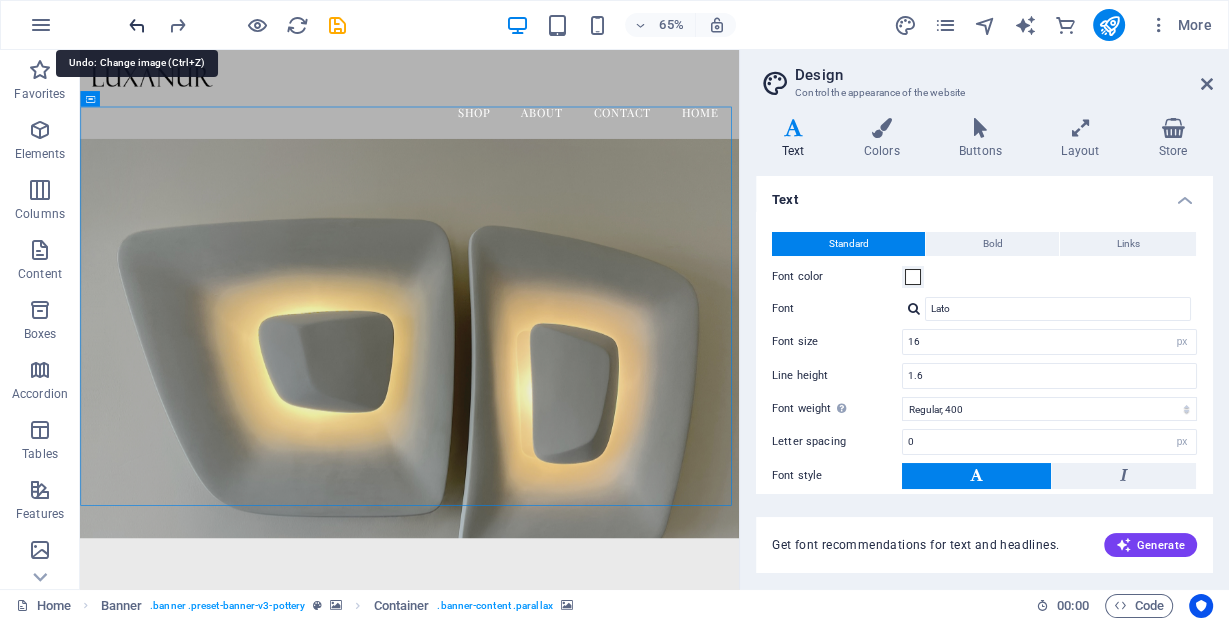 click at bounding box center [137, 25] 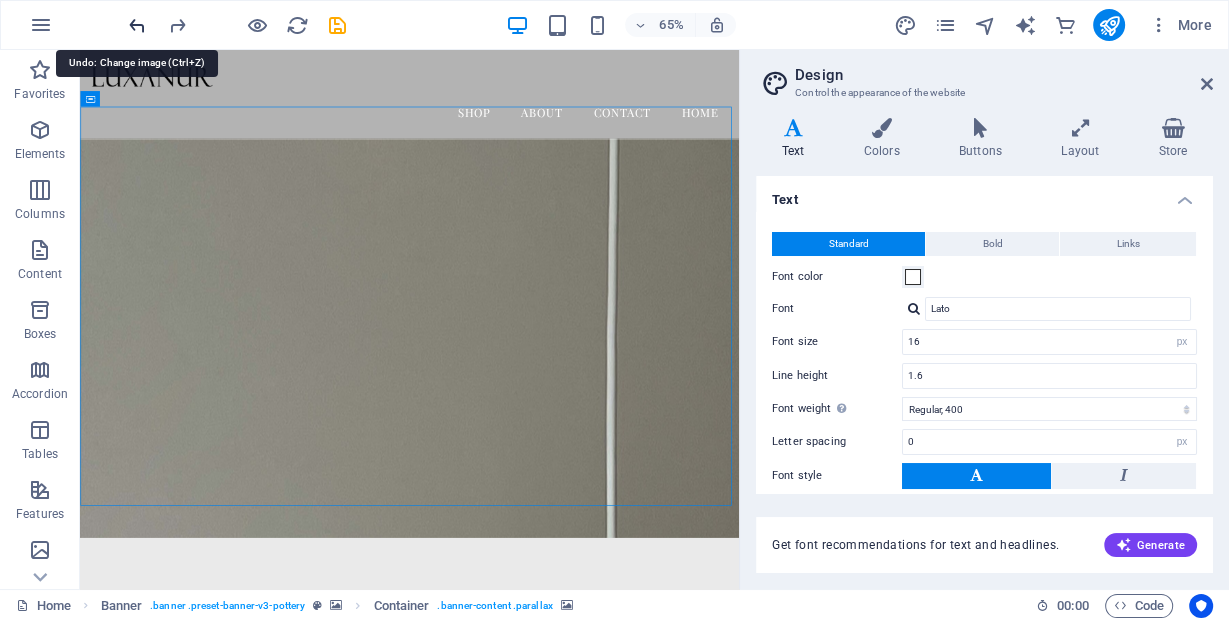 click at bounding box center [137, 25] 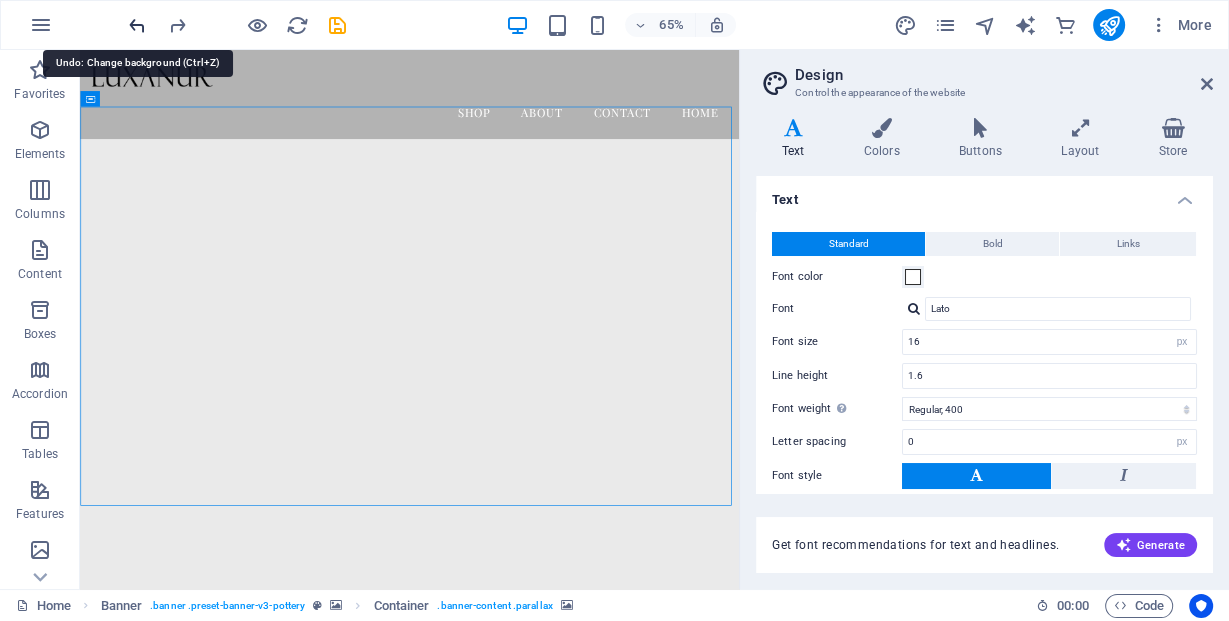 click at bounding box center [137, 25] 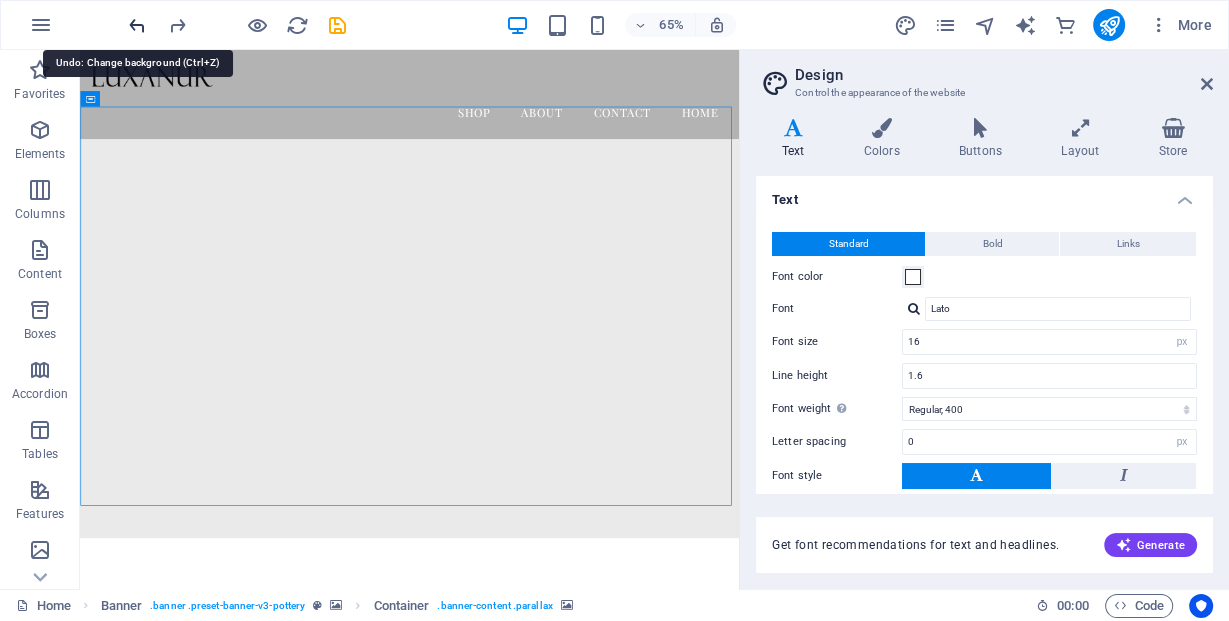 click at bounding box center (137, 25) 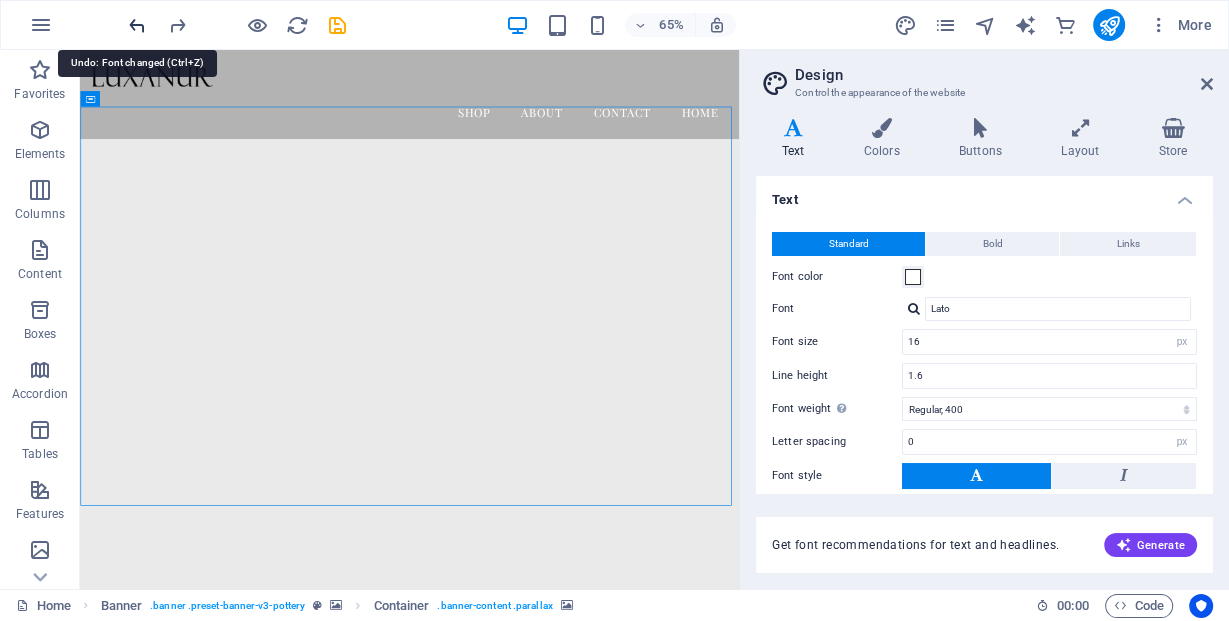 click at bounding box center [137, 25] 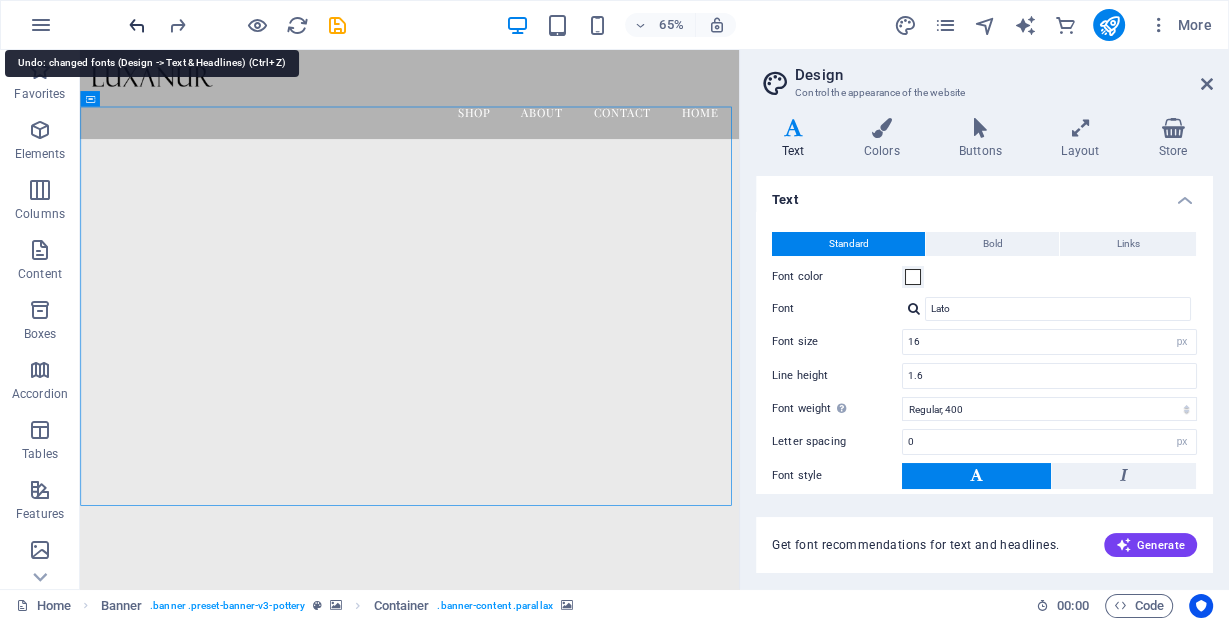 click at bounding box center [137, 25] 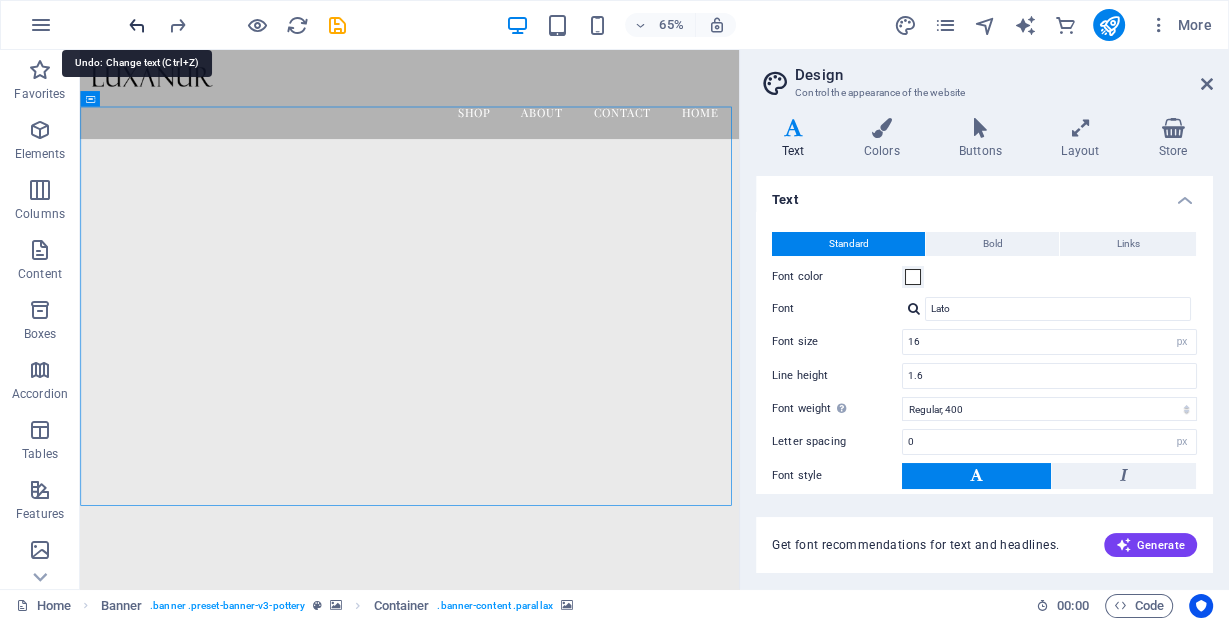 click at bounding box center (137, 25) 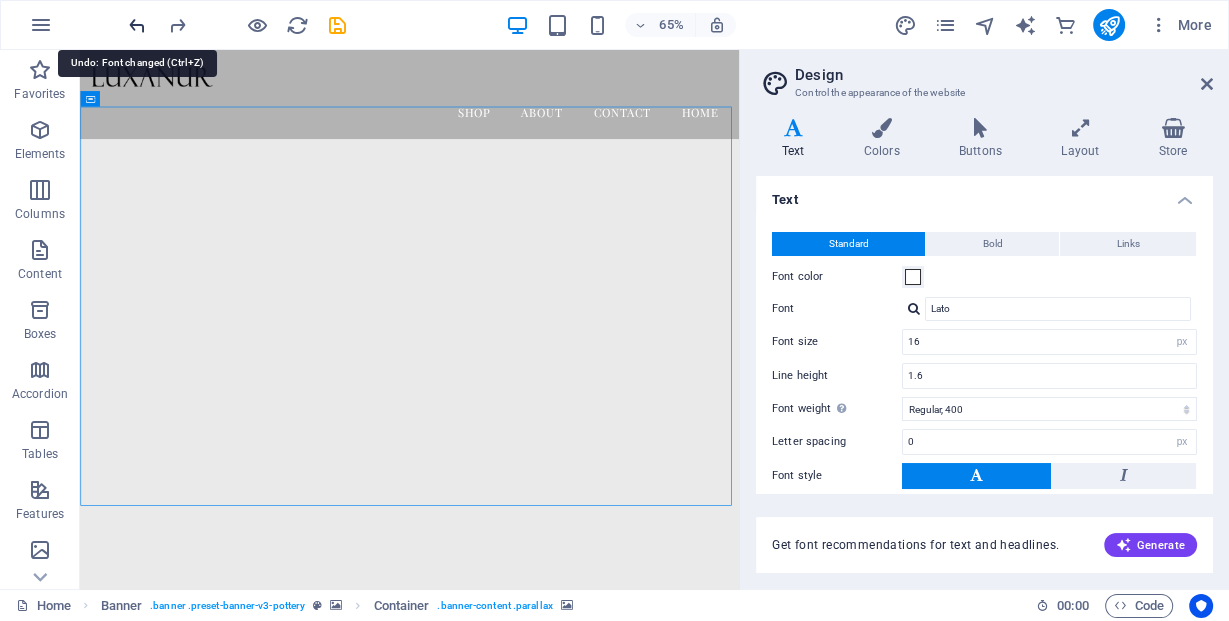 click at bounding box center [137, 25] 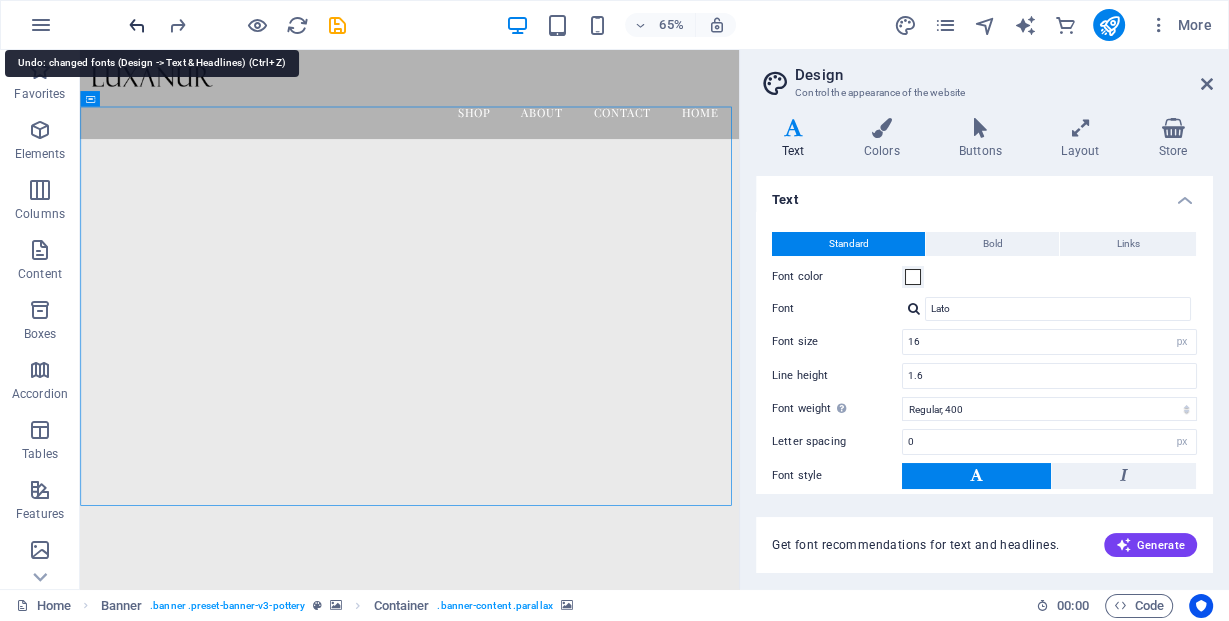 click at bounding box center [137, 25] 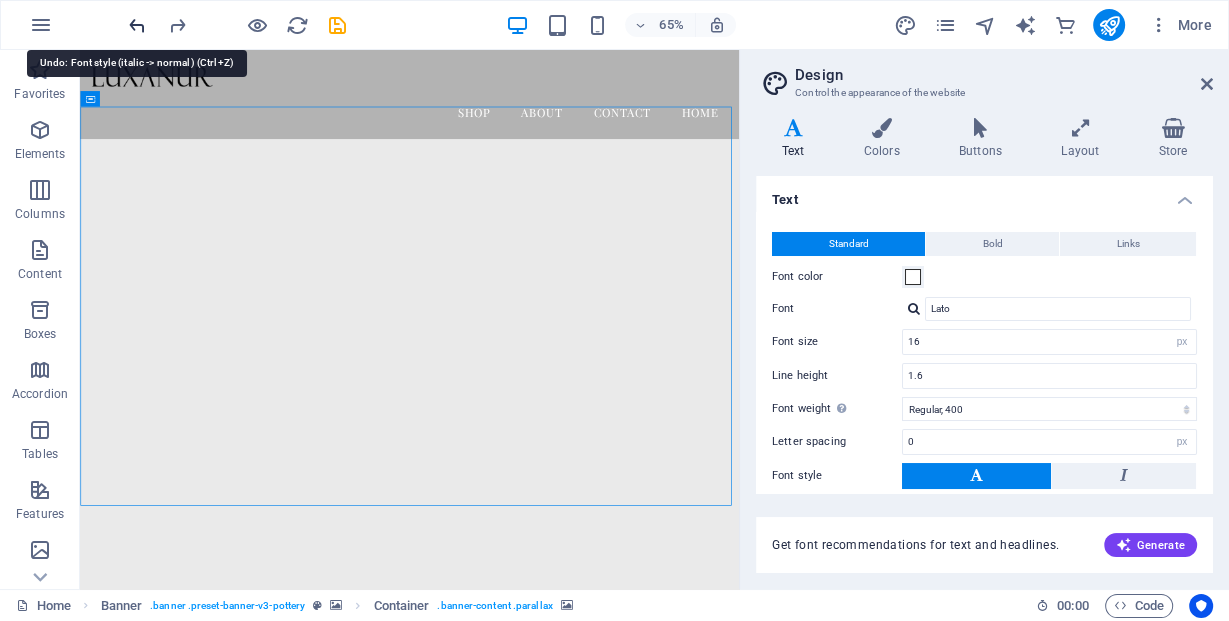 click at bounding box center (137, 25) 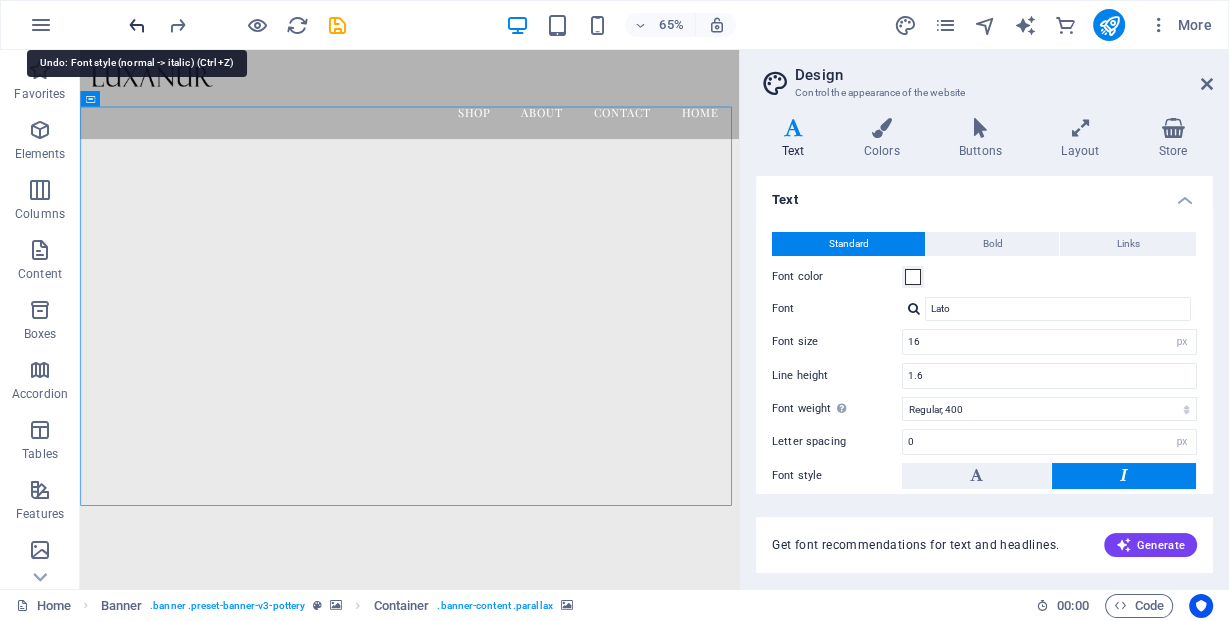 click at bounding box center [137, 25] 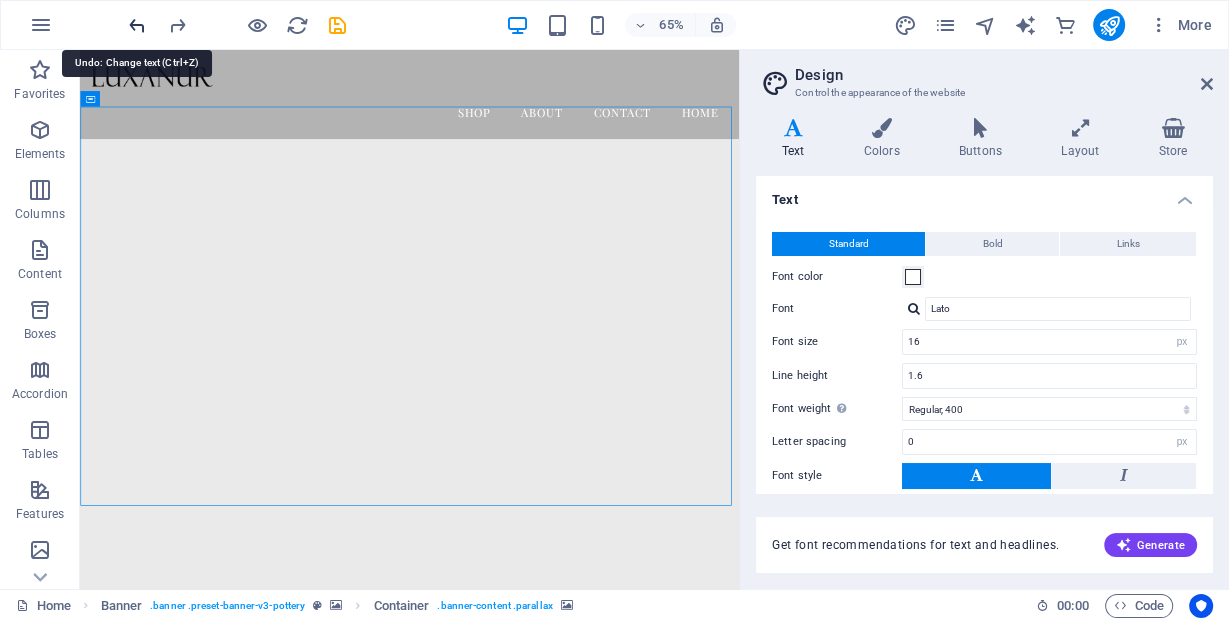 click at bounding box center (137, 25) 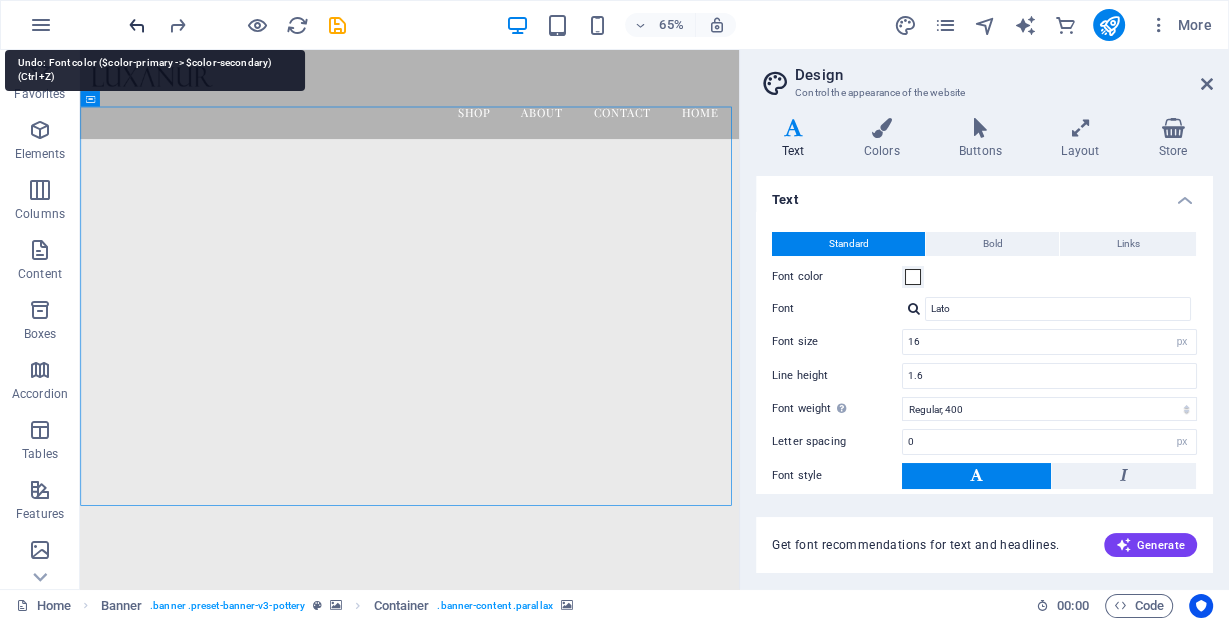click at bounding box center (137, 25) 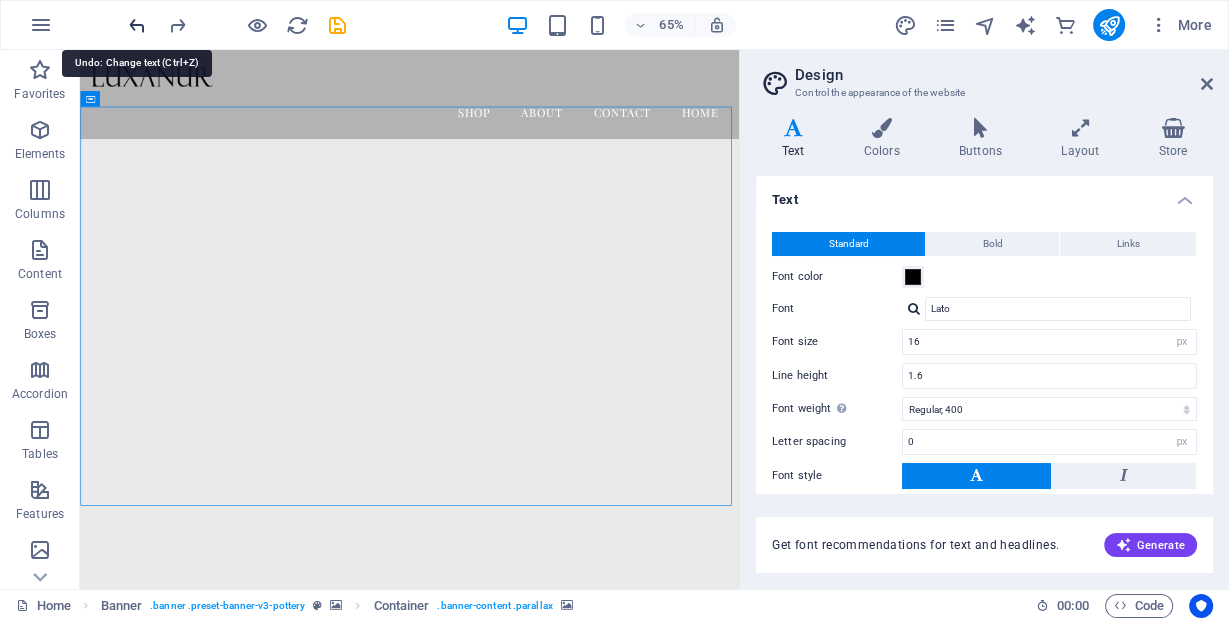click at bounding box center [137, 25] 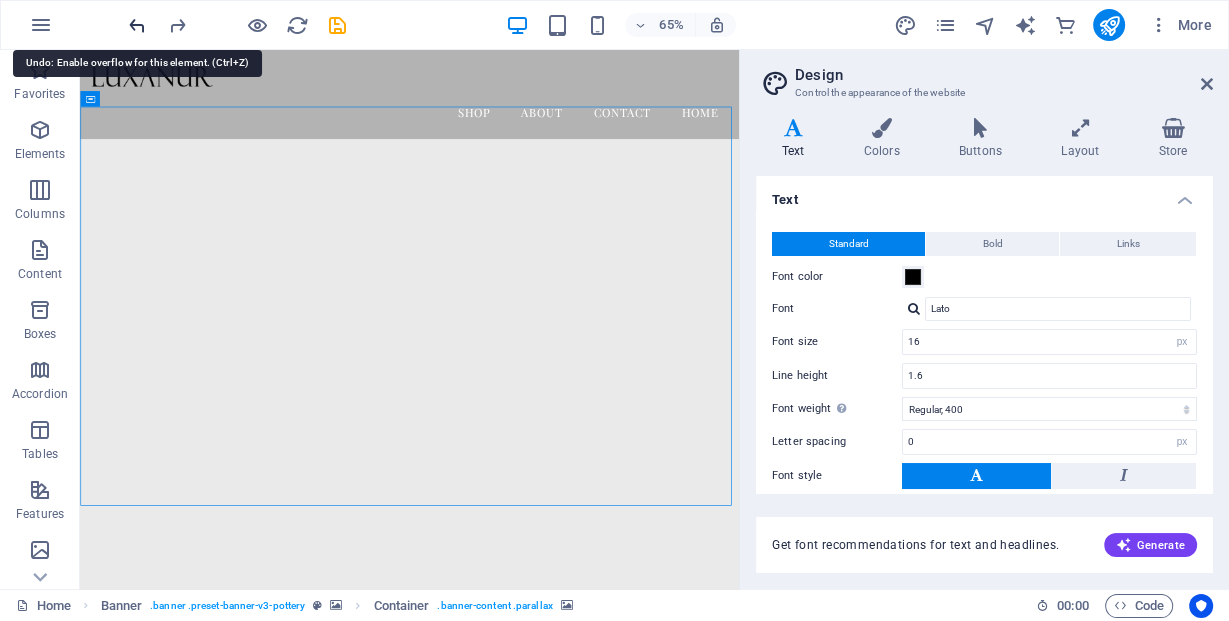 click at bounding box center (137, 25) 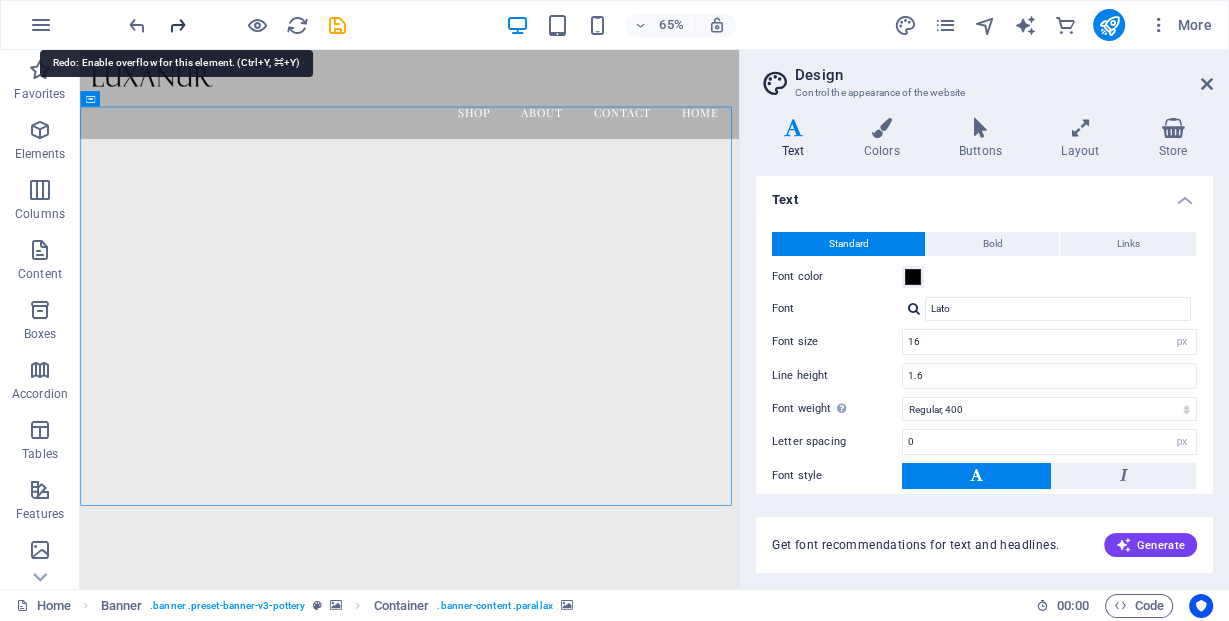 click at bounding box center [177, 25] 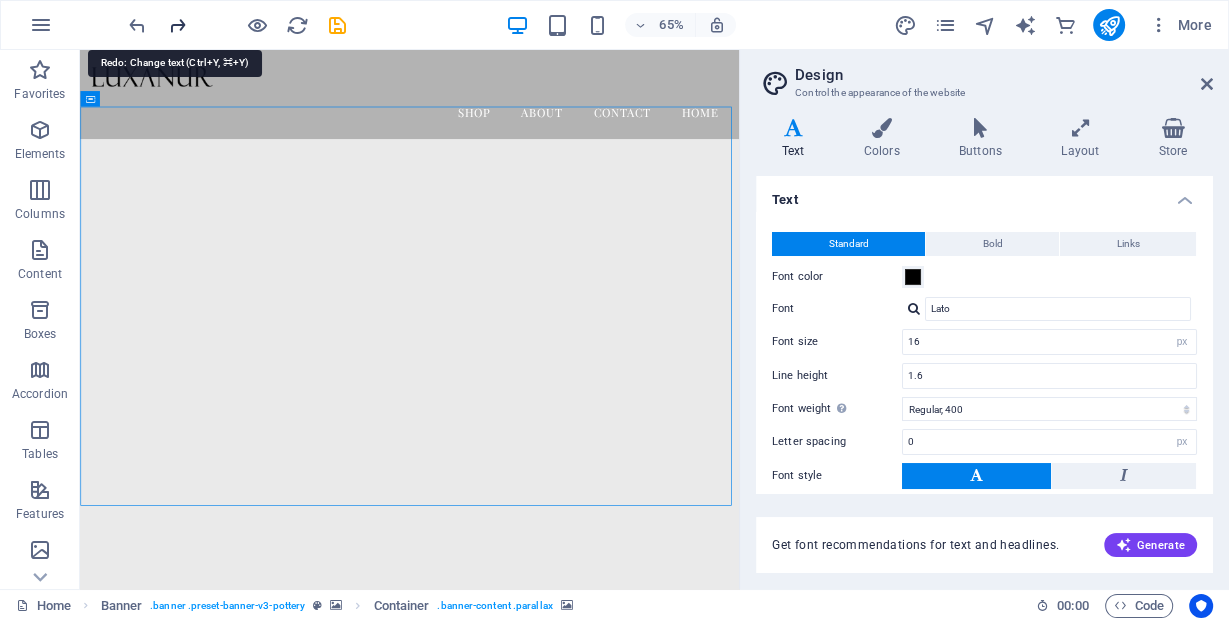 click at bounding box center (177, 25) 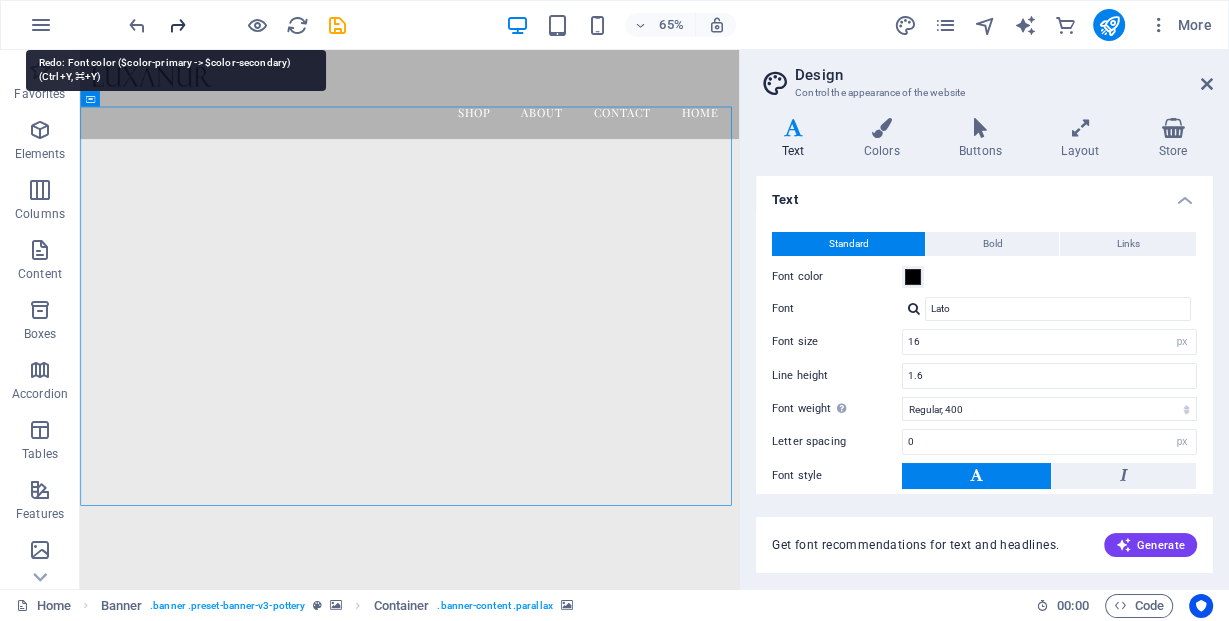 click at bounding box center (177, 25) 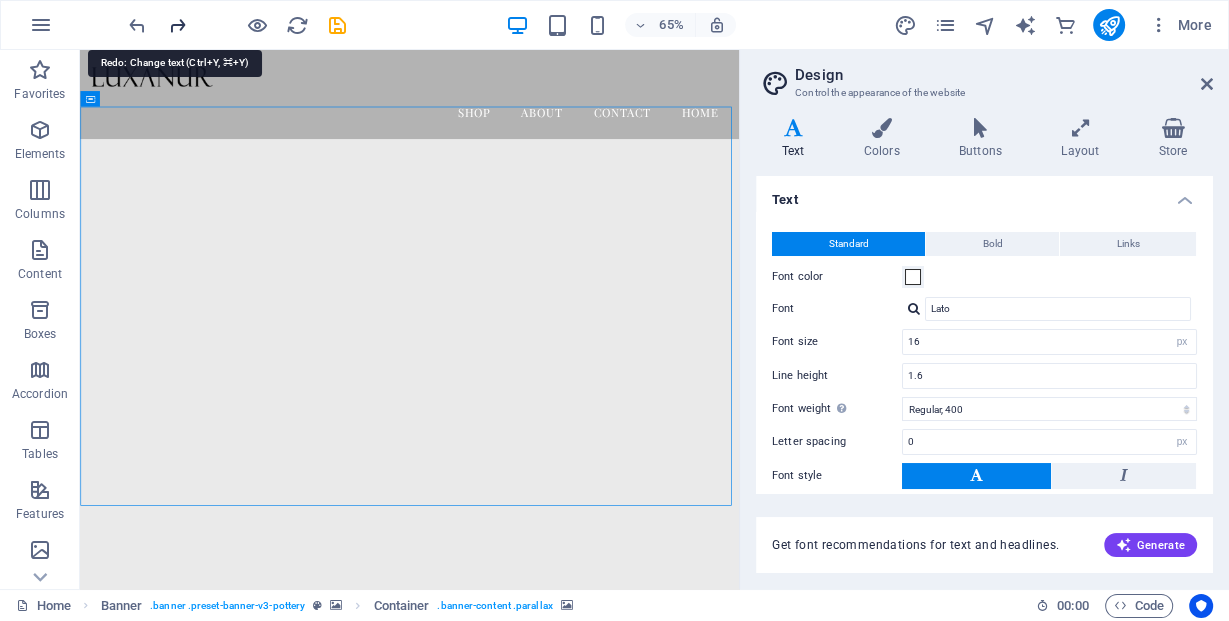 click at bounding box center (177, 25) 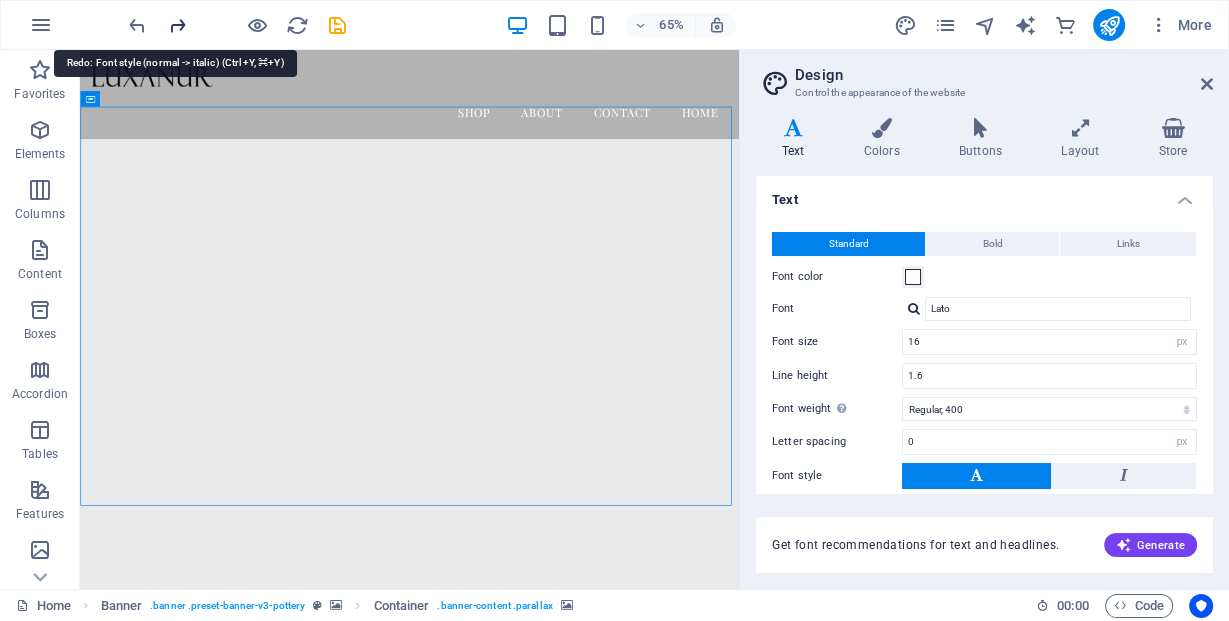 type on "Inter" 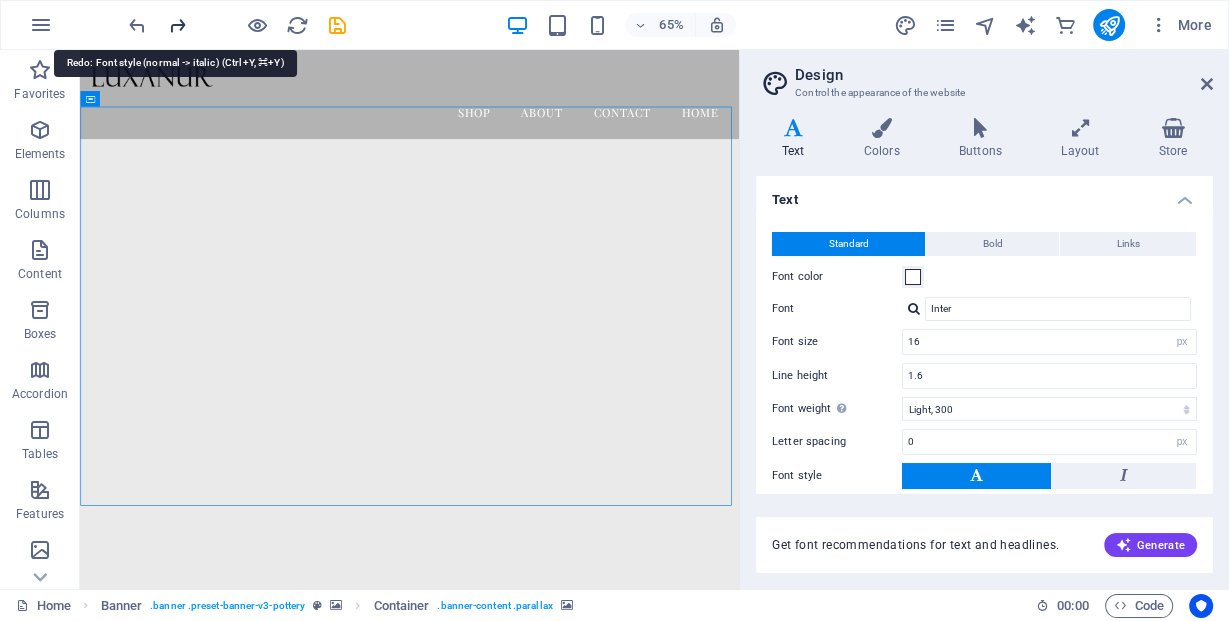 click at bounding box center (177, 25) 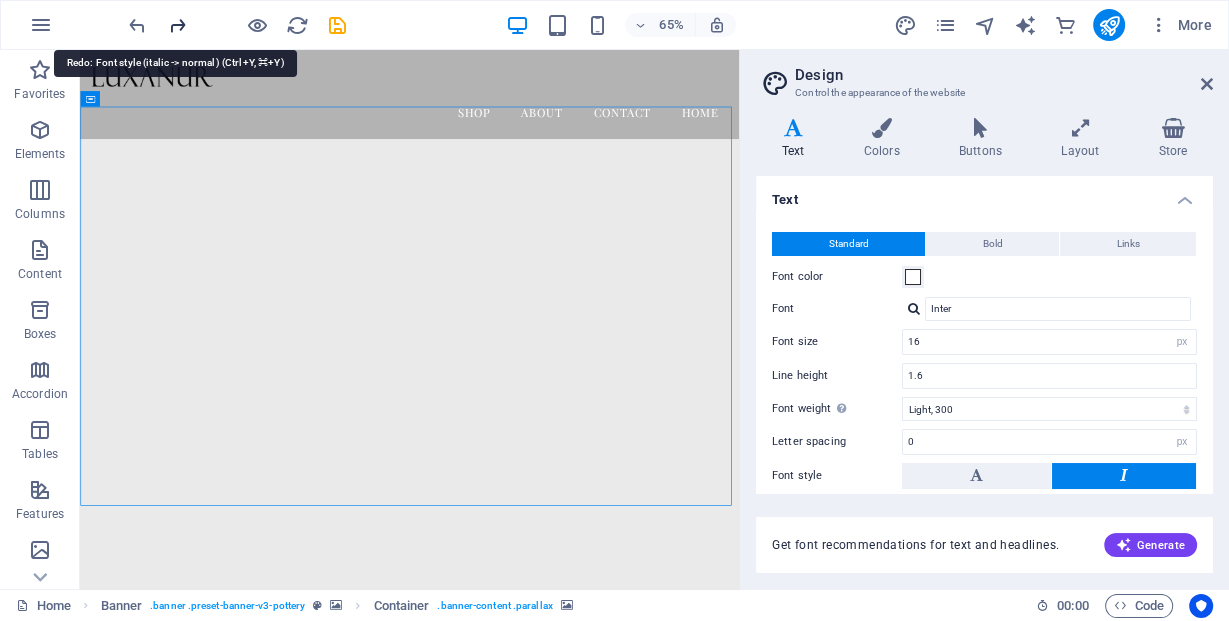 click at bounding box center [177, 25] 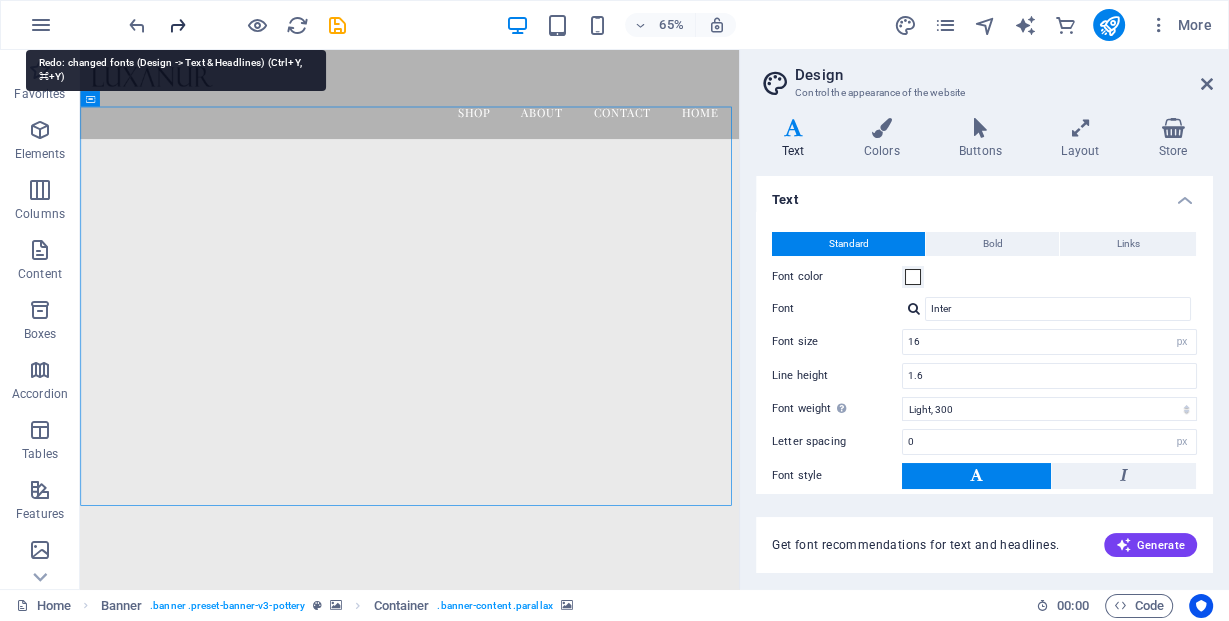click at bounding box center [177, 25] 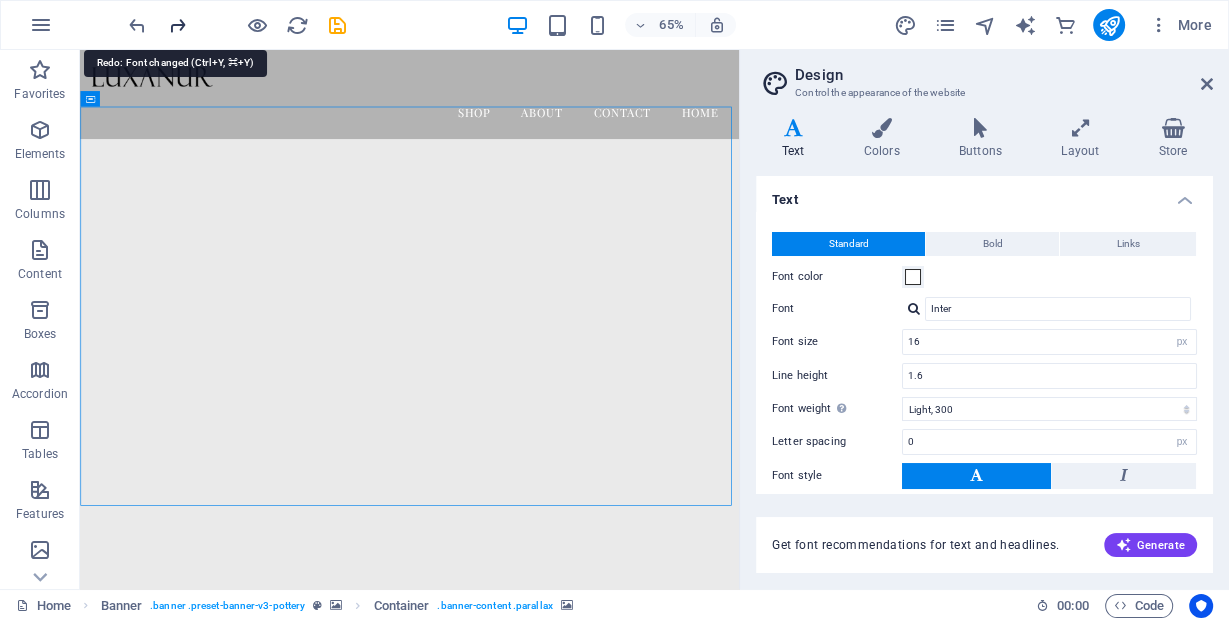 click at bounding box center [177, 25] 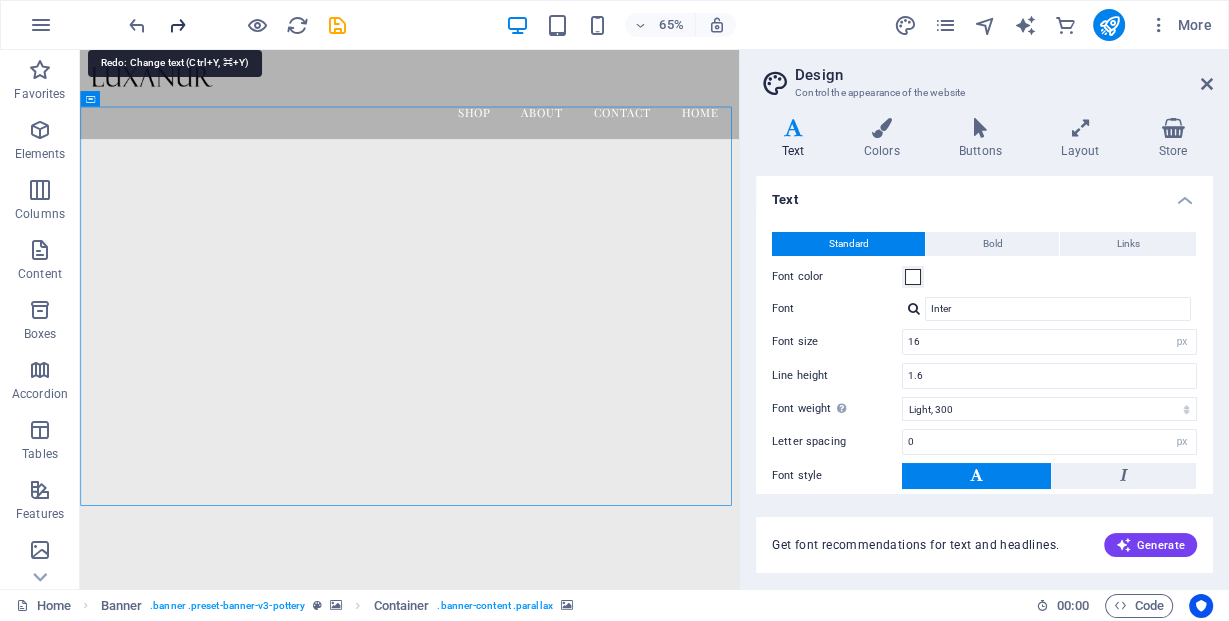 click at bounding box center (177, 25) 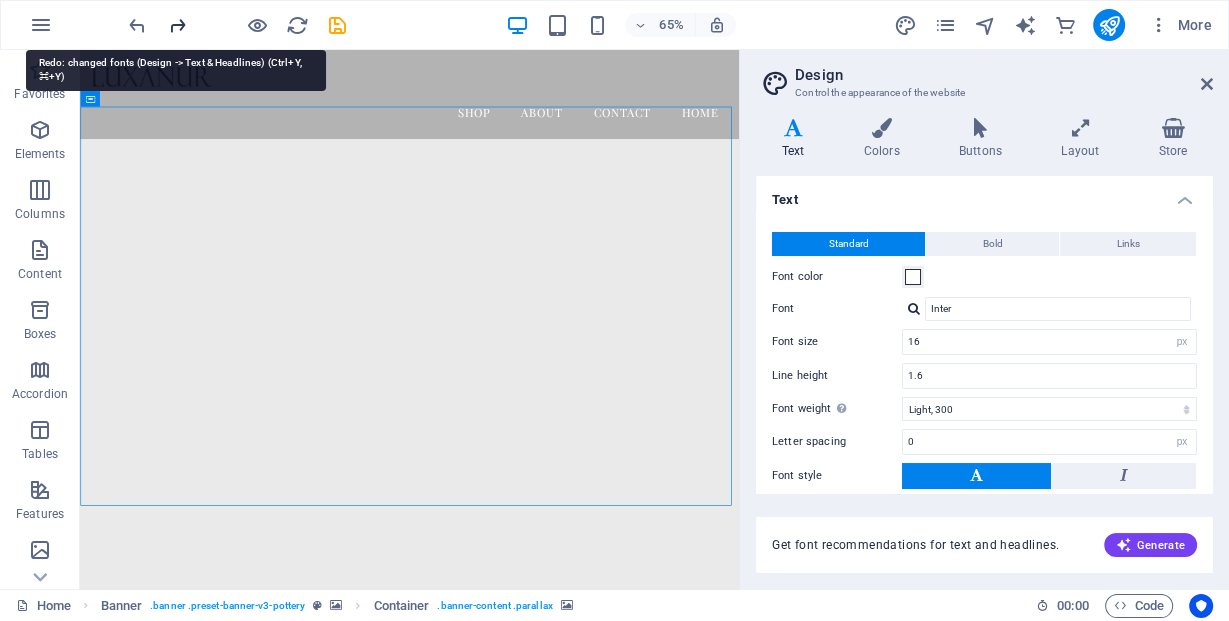 click at bounding box center [177, 25] 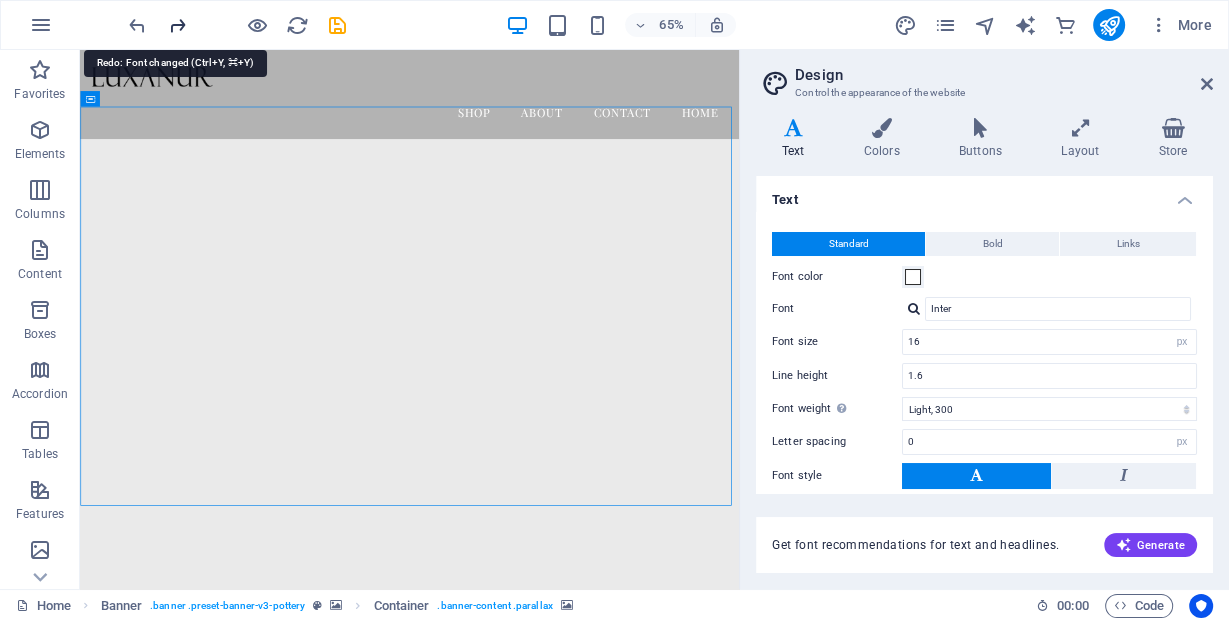 click at bounding box center (177, 25) 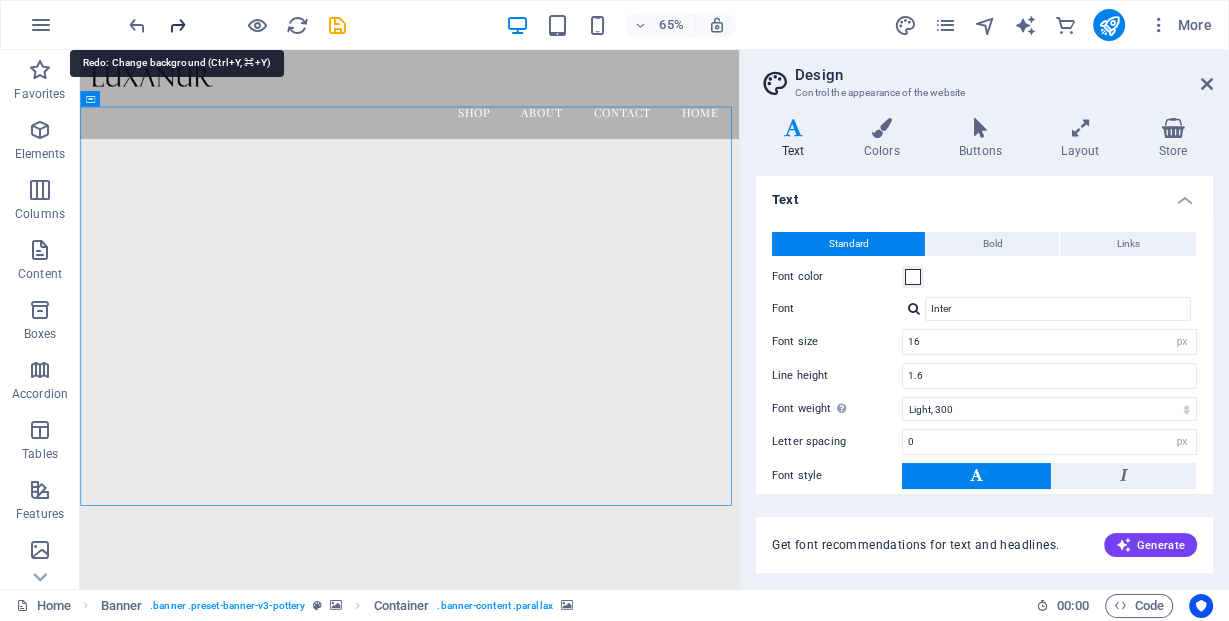 click at bounding box center (177, 25) 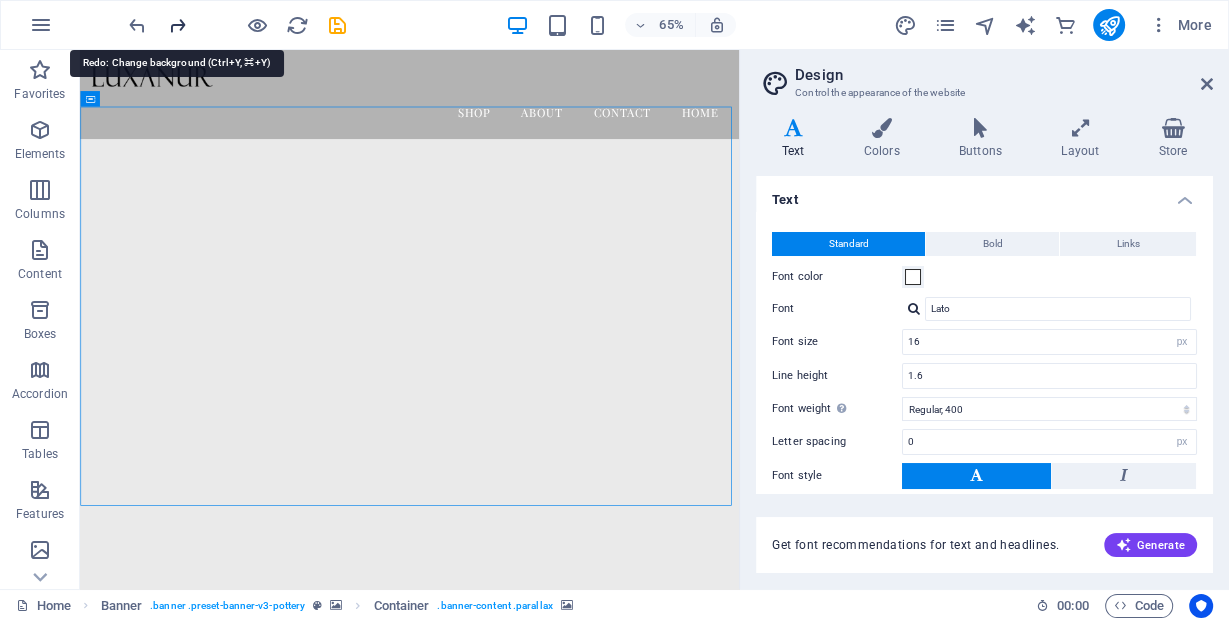 click at bounding box center [177, 25] 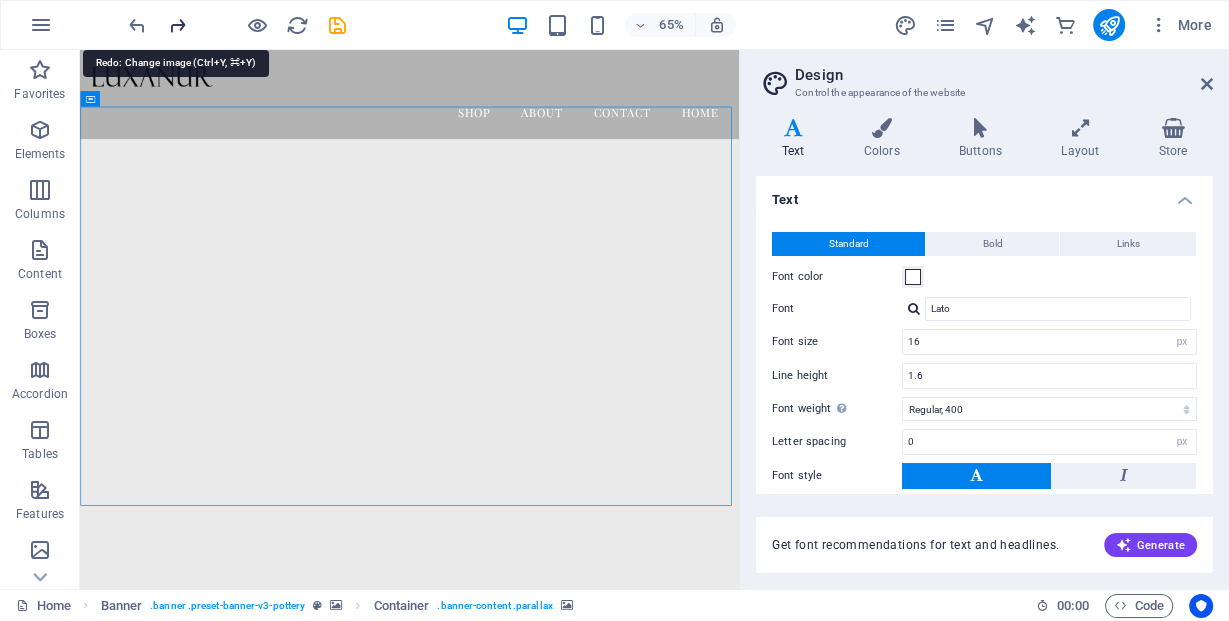 click at bounding box center (177, 25) 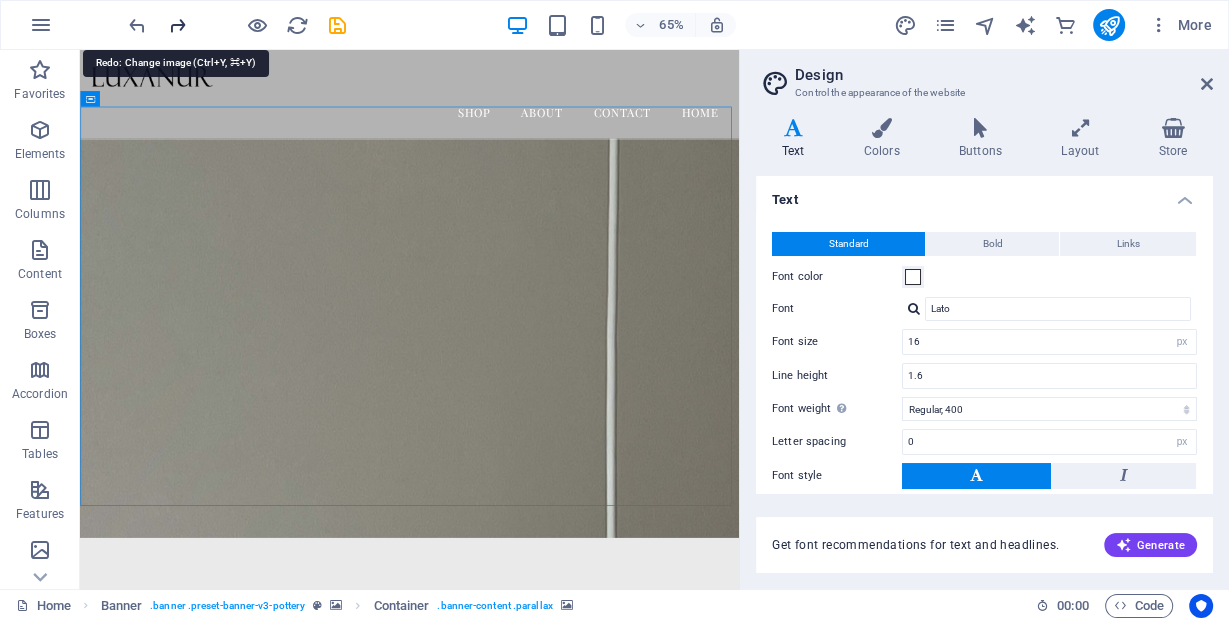 click at bounding box center (177, 25) 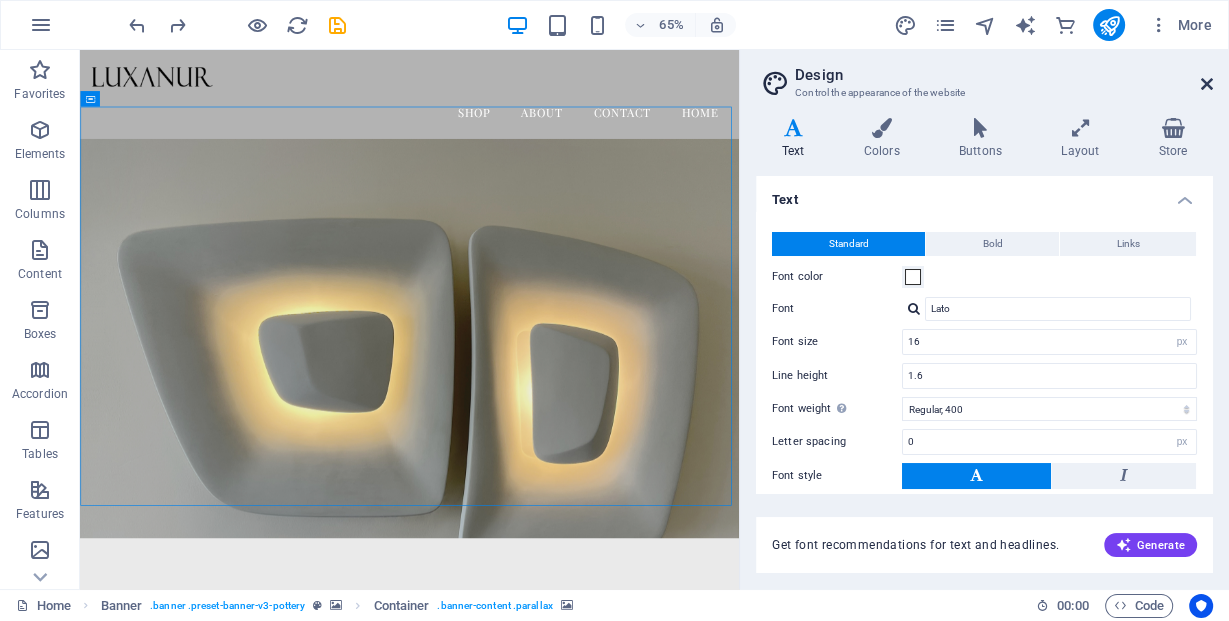 click at bounding box center (1207, 84) 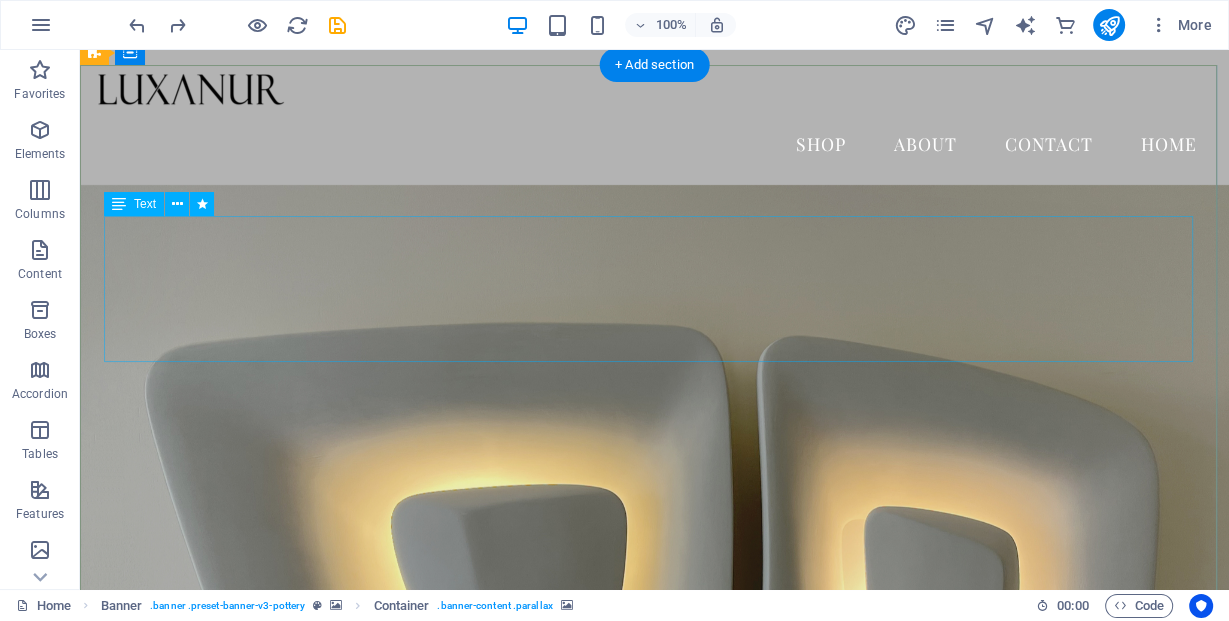 scroll, scrollTop: 0, scrollLeft: 0, axis: both 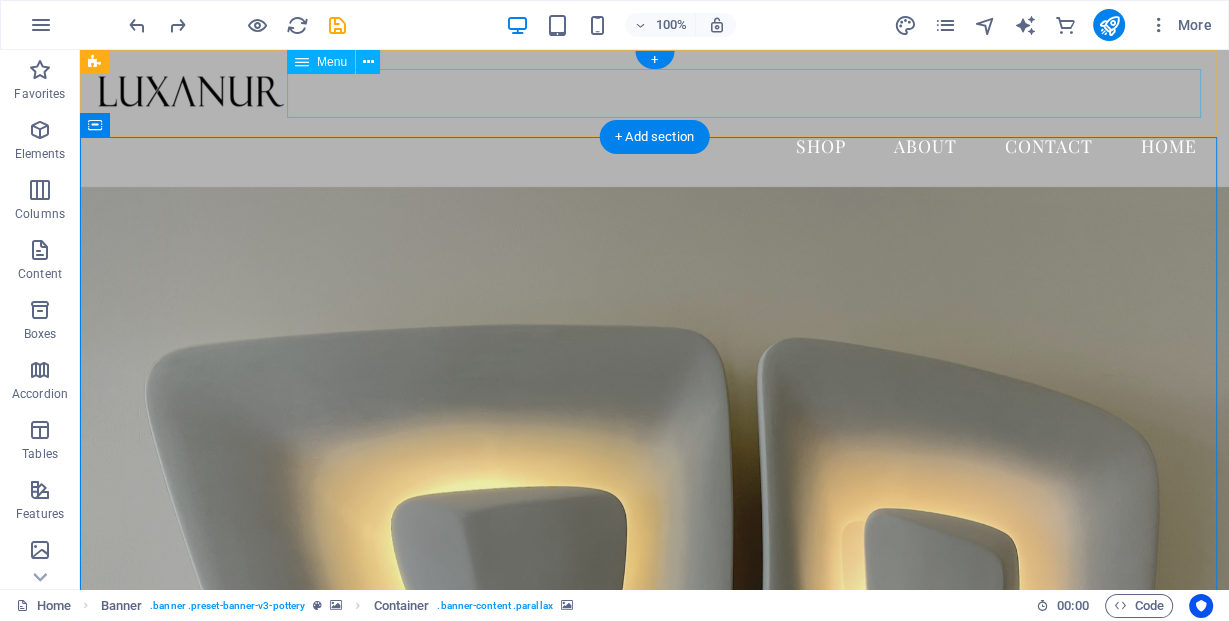 click on "Shop About Contact Home" at bounding box center [654, 146] 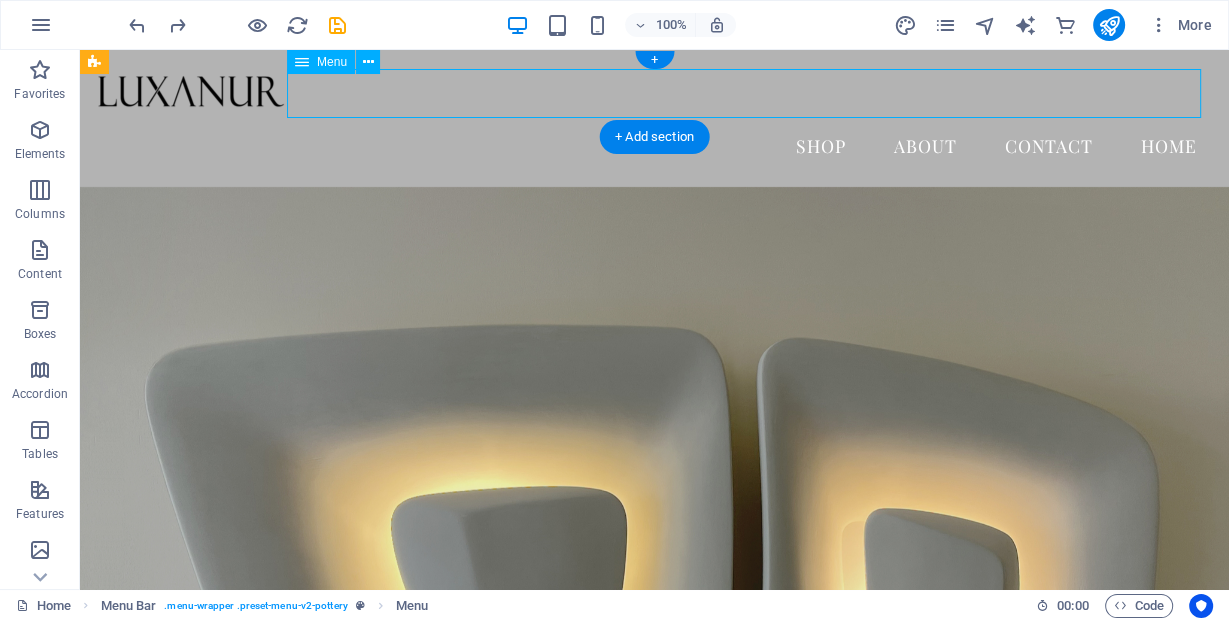 click on "Shop About Contact Home" at bounding box center [654, 146] 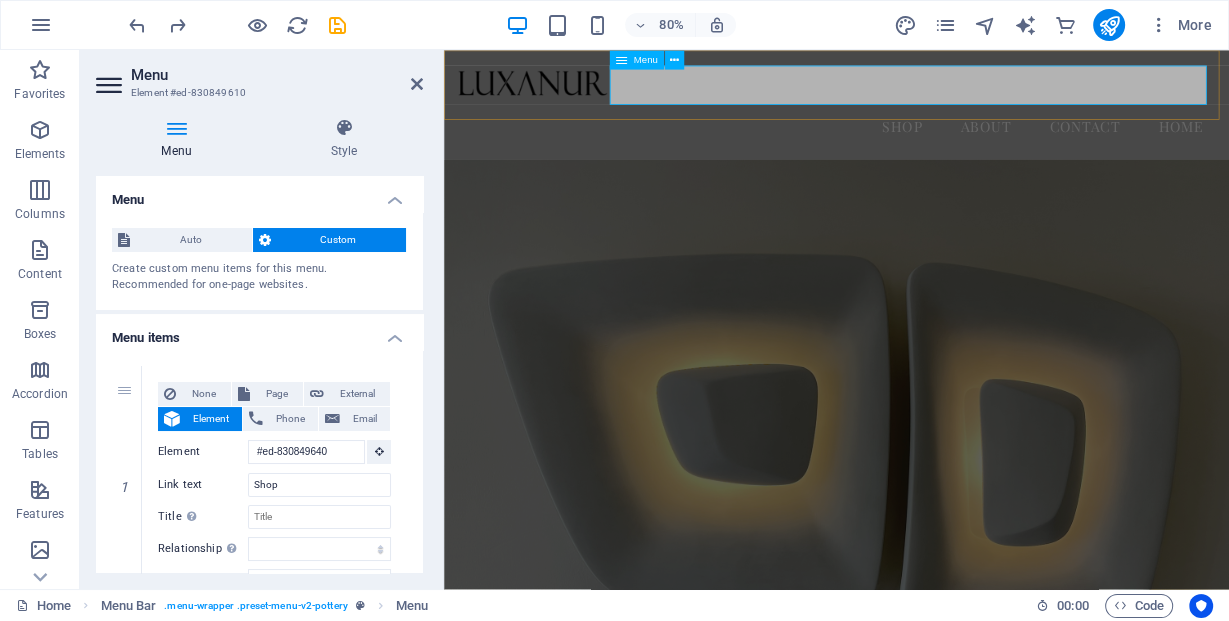 click on "Menu" at bounding box center [646, 60] 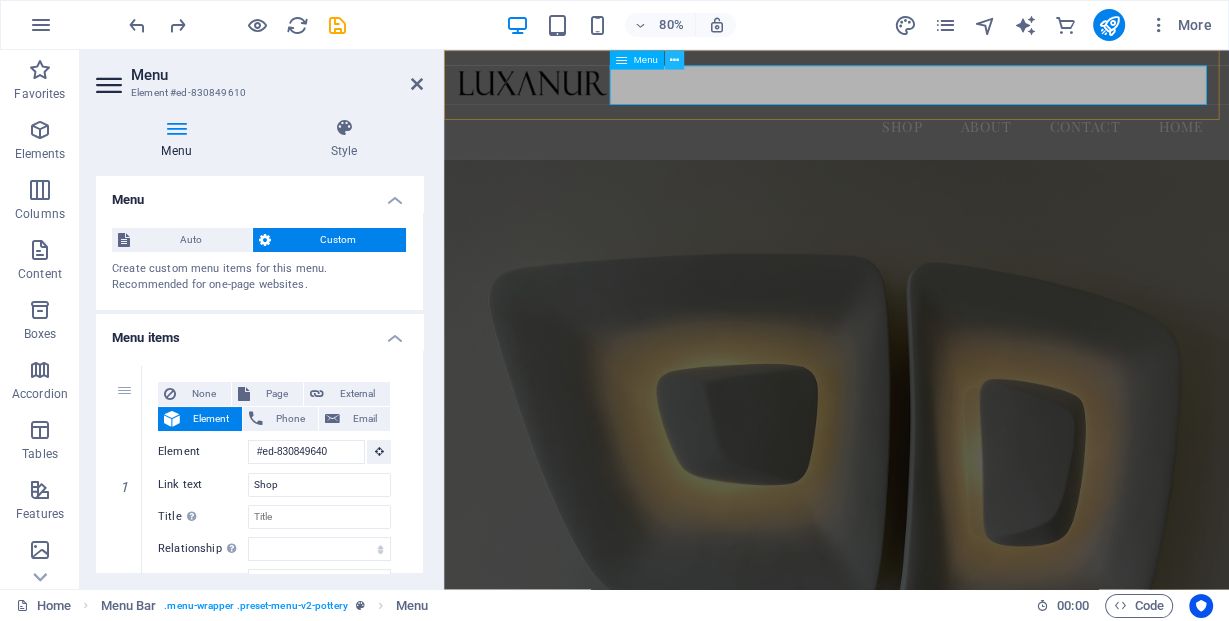 click at bounding box center (674, 59) 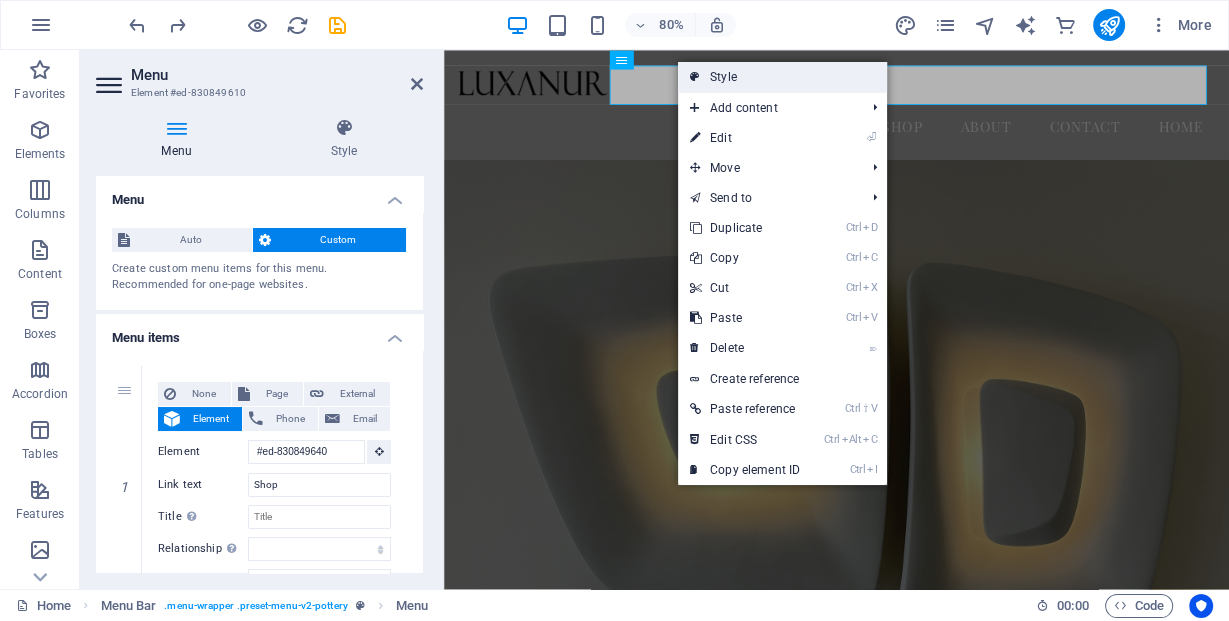 click at bounding box center (695, 77) 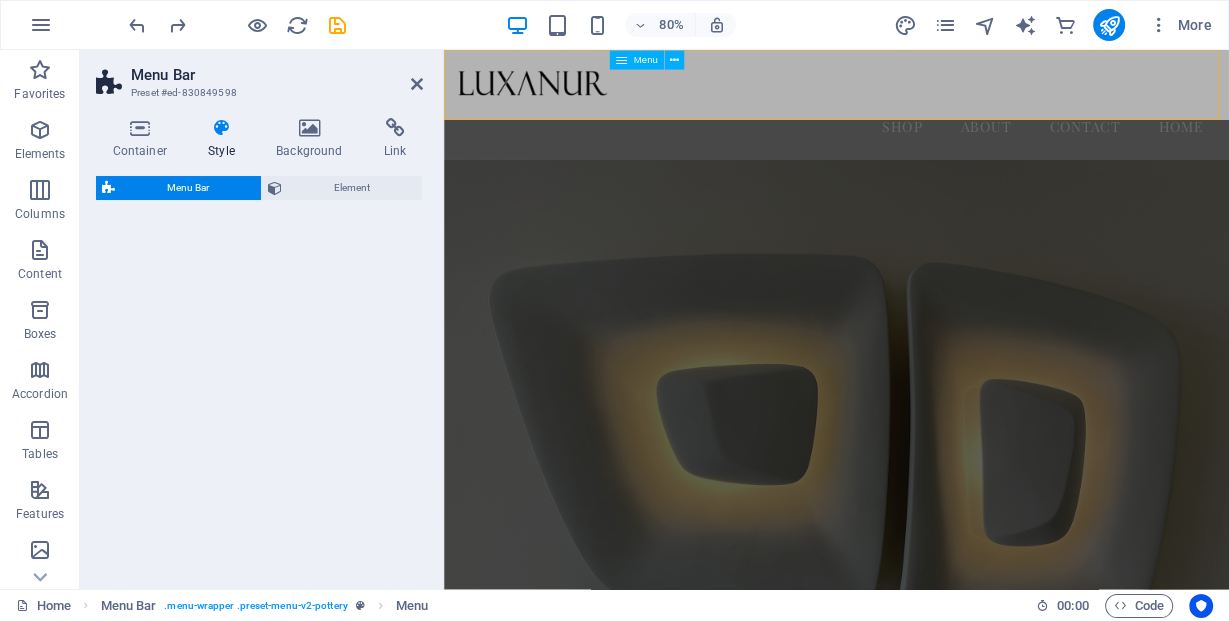 select on "rem" 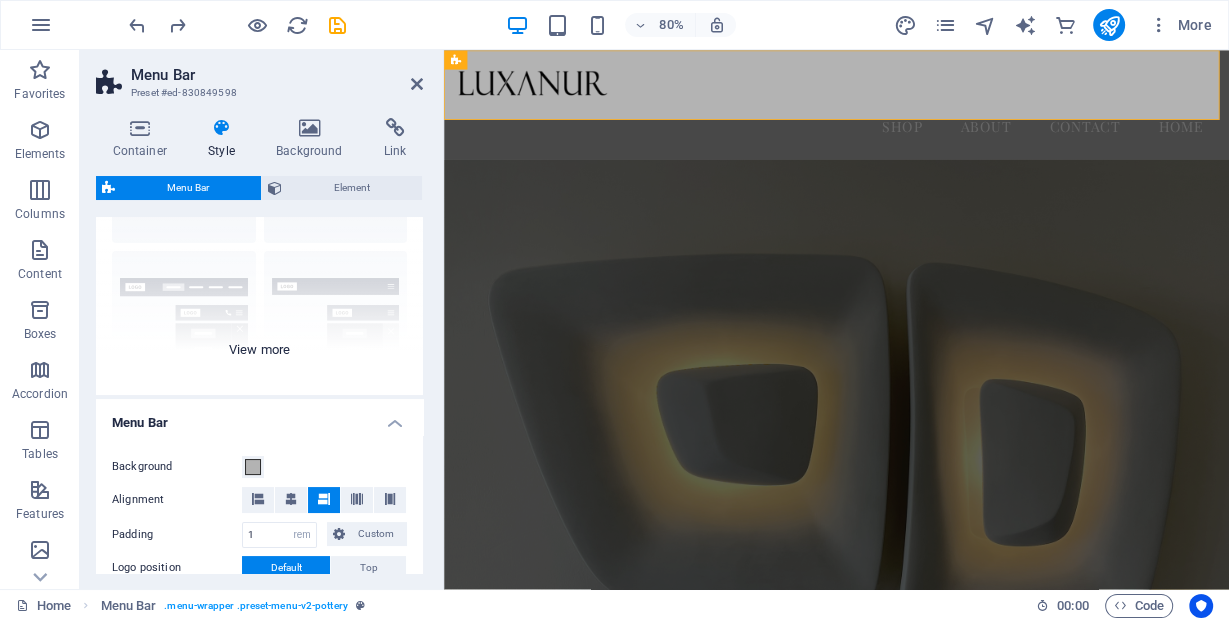 scroll, scrollTop: 160, scrollLeft: 0, axis: vertical 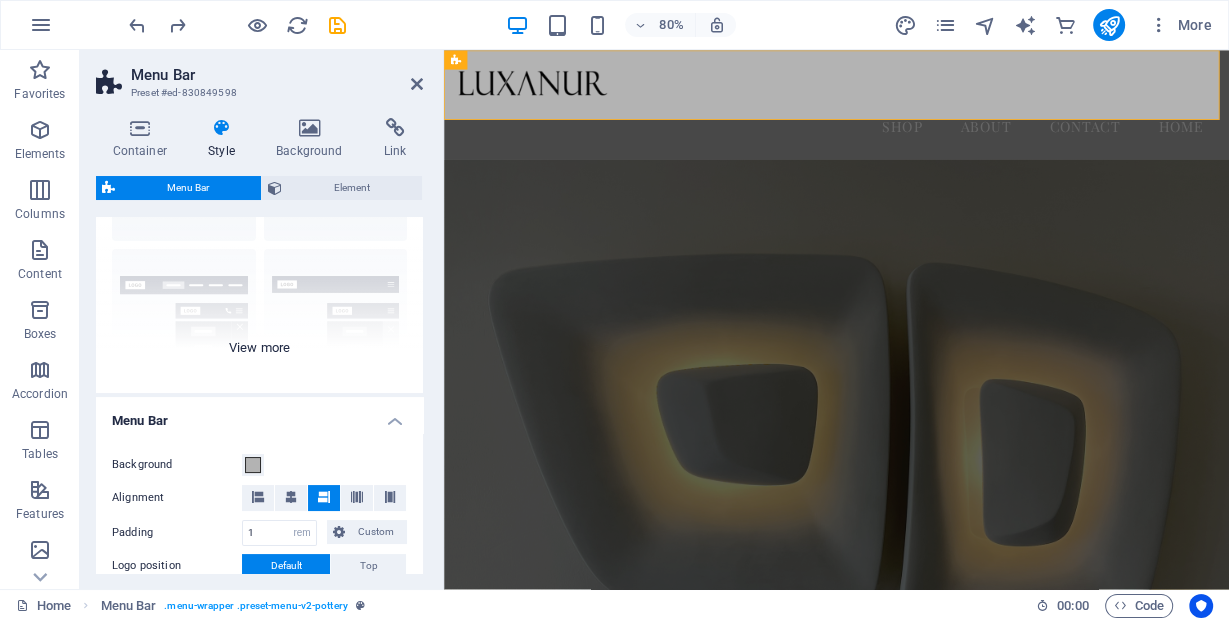 click on "Border Centered Default Fixed Loki Trigger Wide XXL" at bounding box center [259, 243] 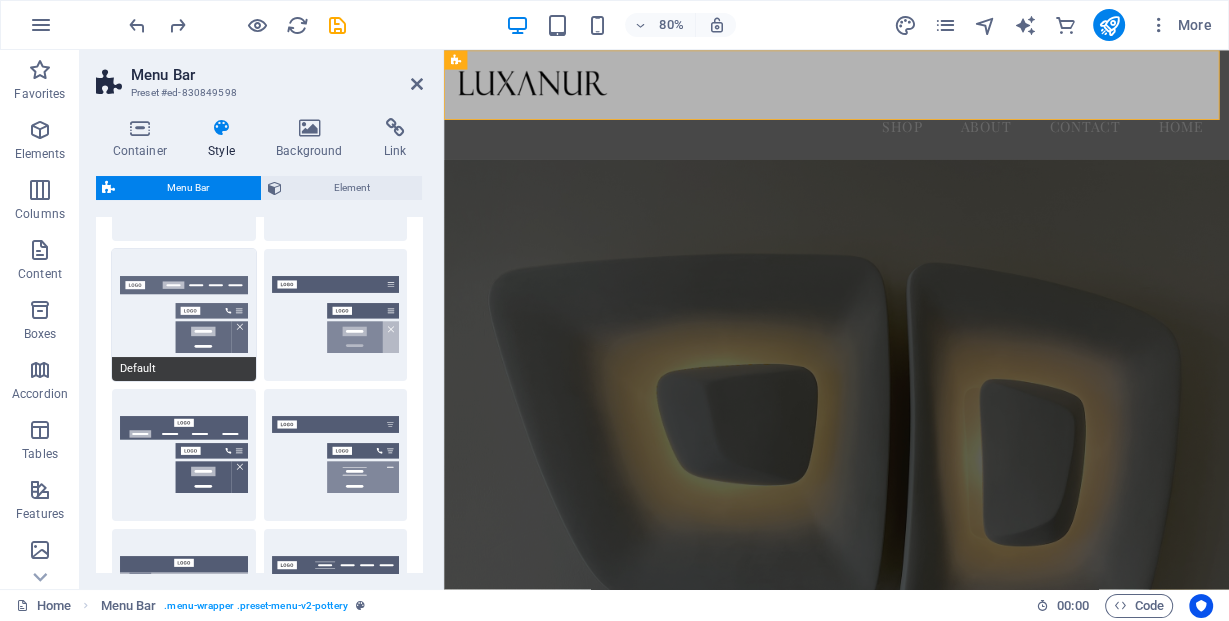 click on "Default" at bounding box center [184, 315] 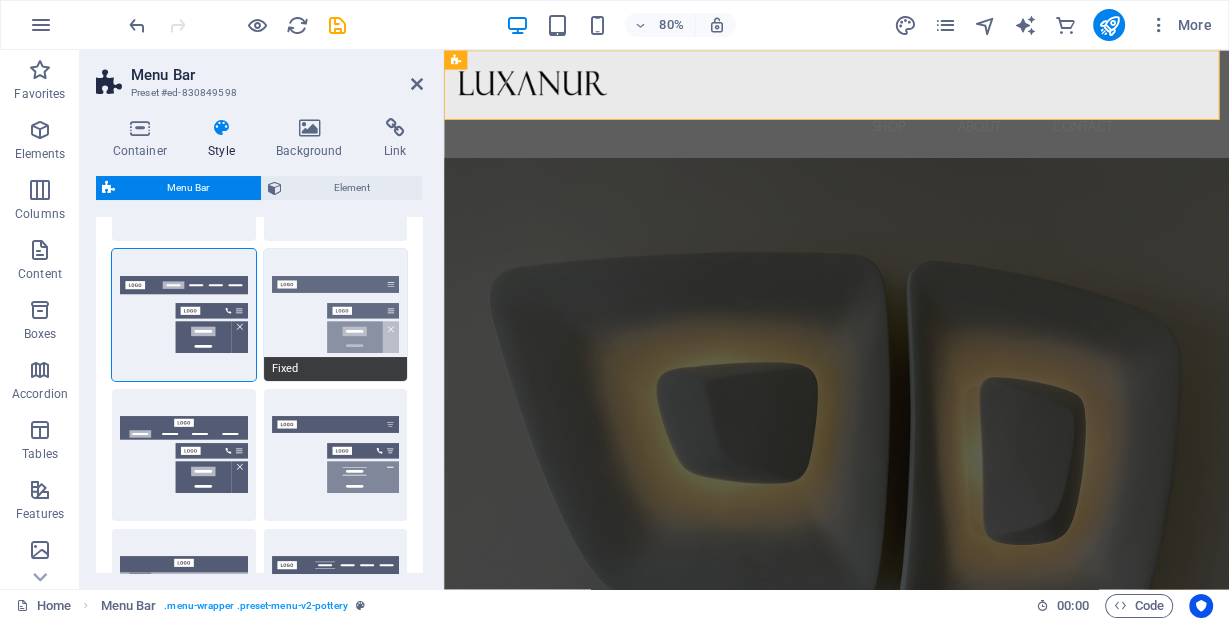 click on "Fixed" at bounding box center (336, 315) 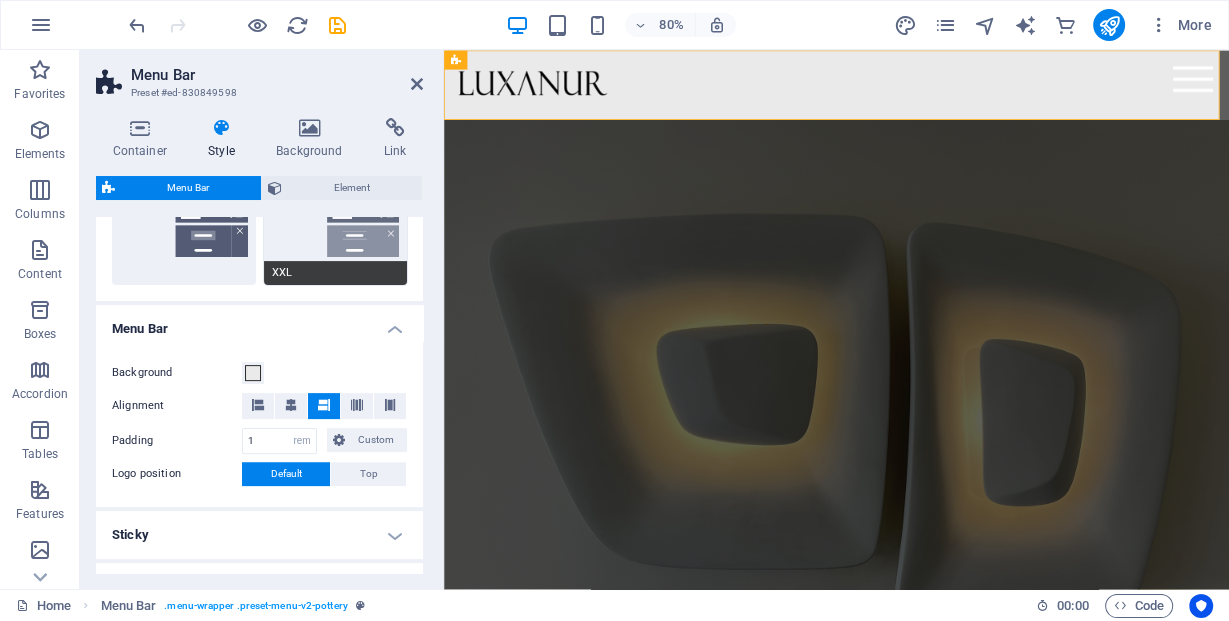 scroll, scrollTop: 560, scrollLeft: 0, axis: vertical 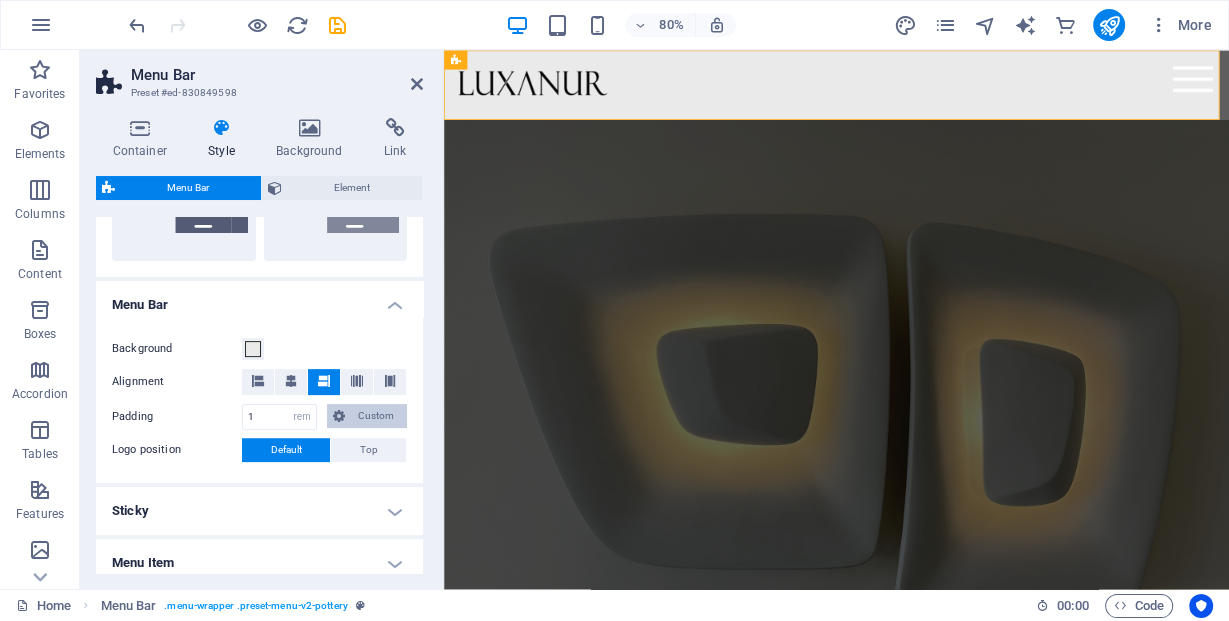 click on "Custom" at bounding box center (376, 416) 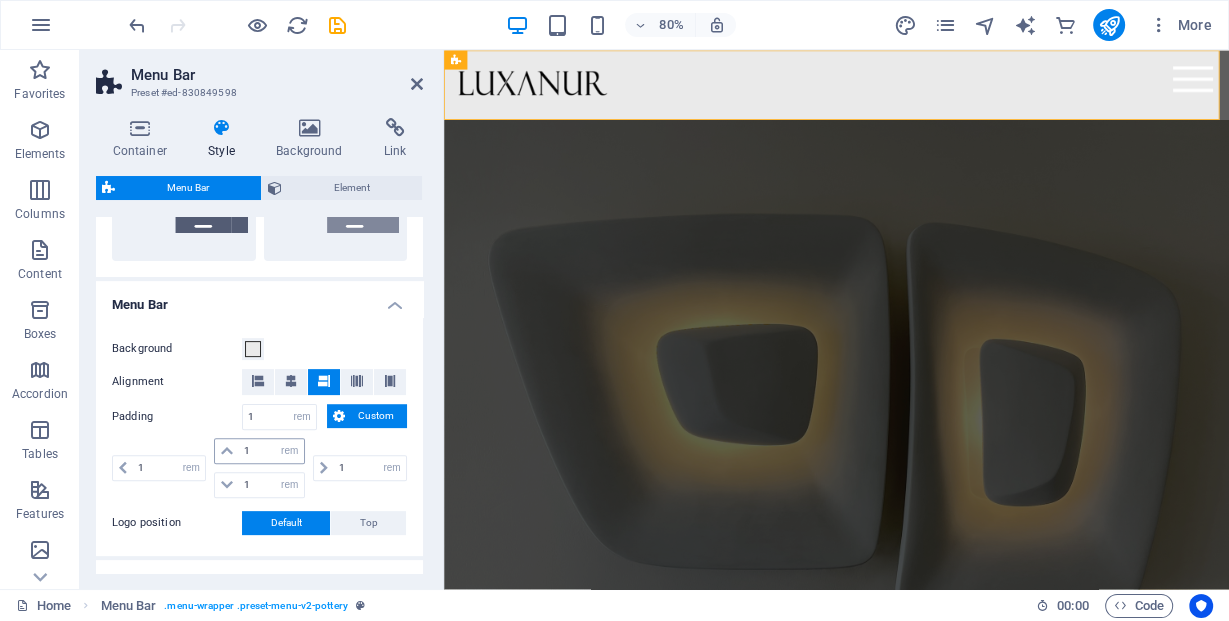 click at bounding box center [227, 451] 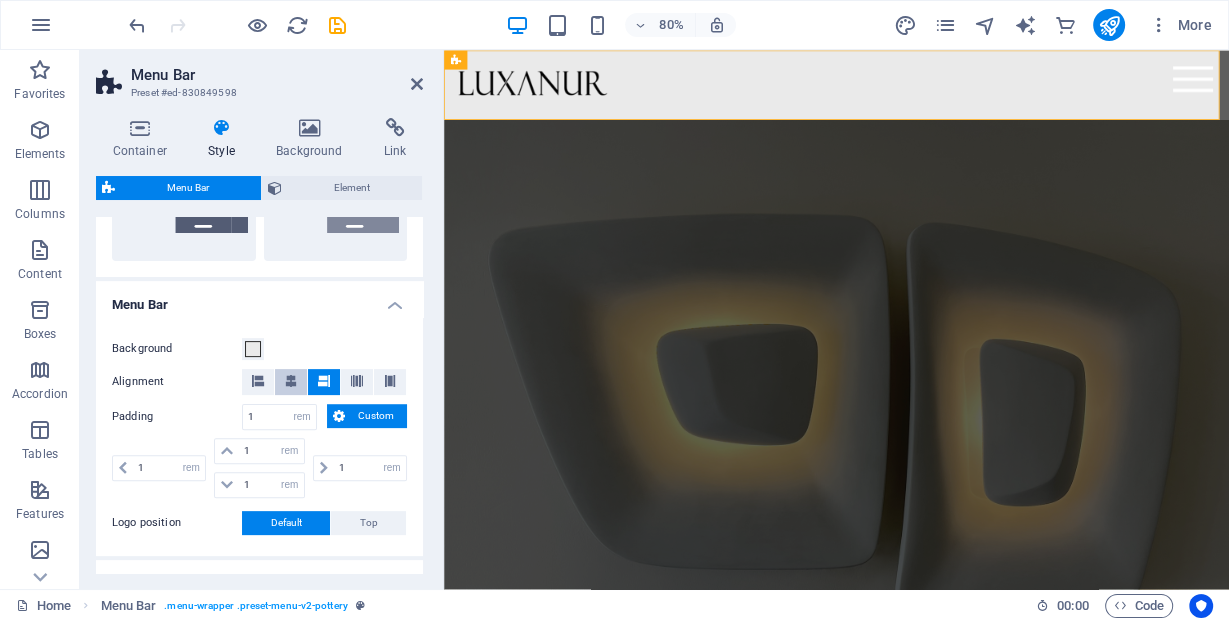 click at bounding box center [291, 381] 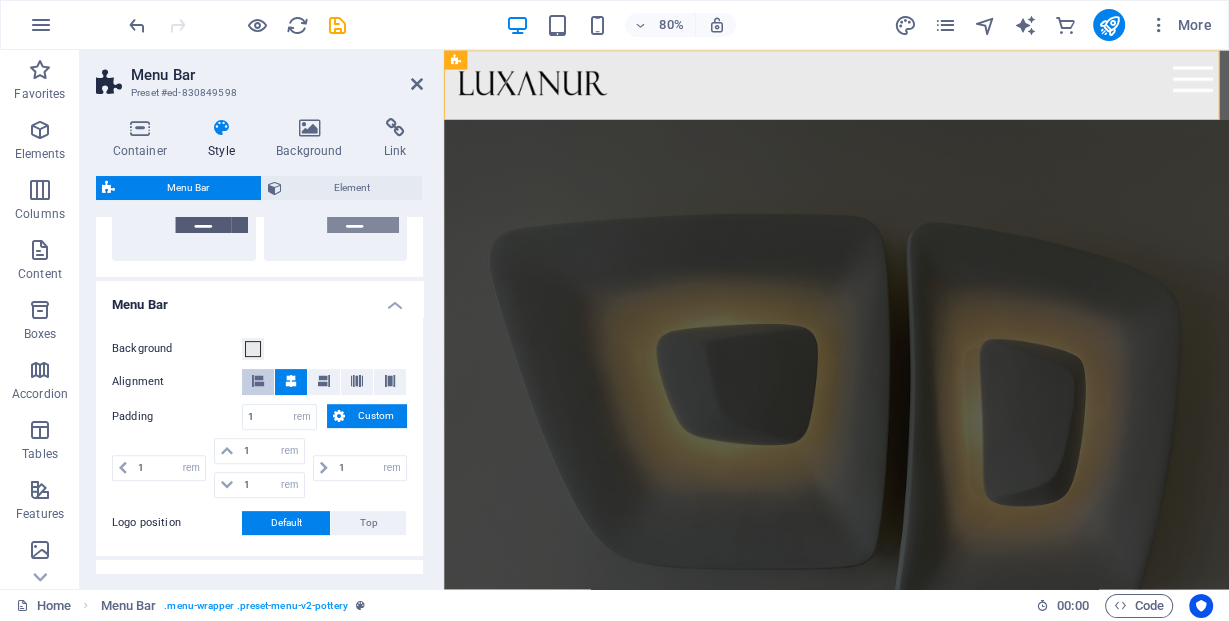 click at bounding box center [258, 381] 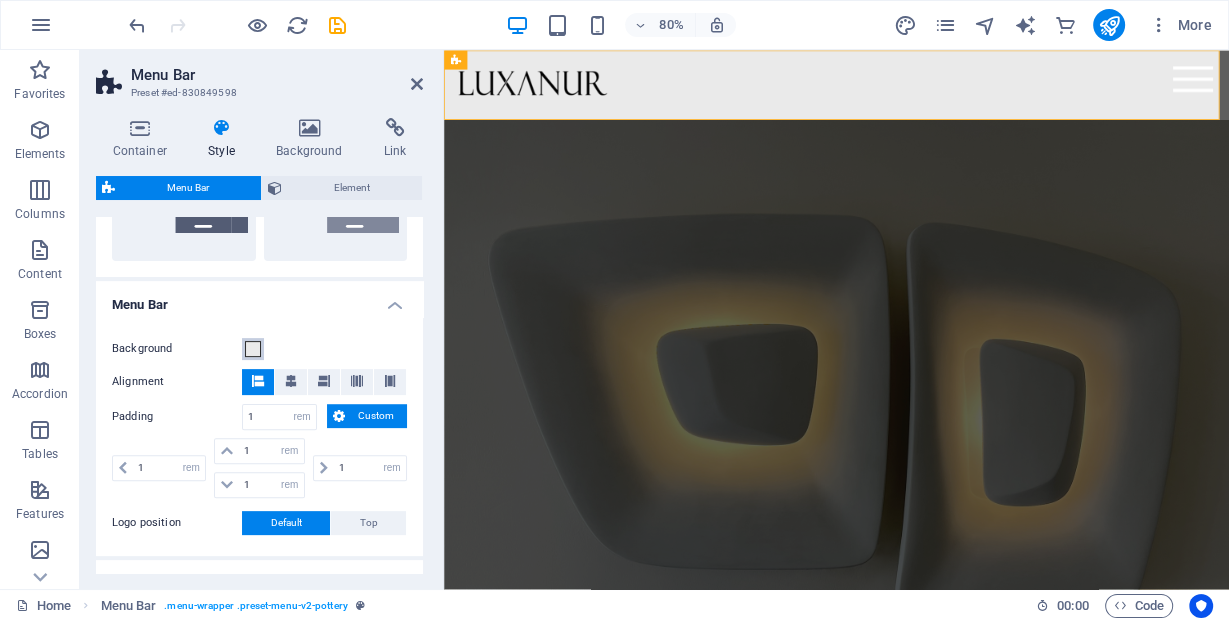 click on "Background" at bounding box center [253, 349] 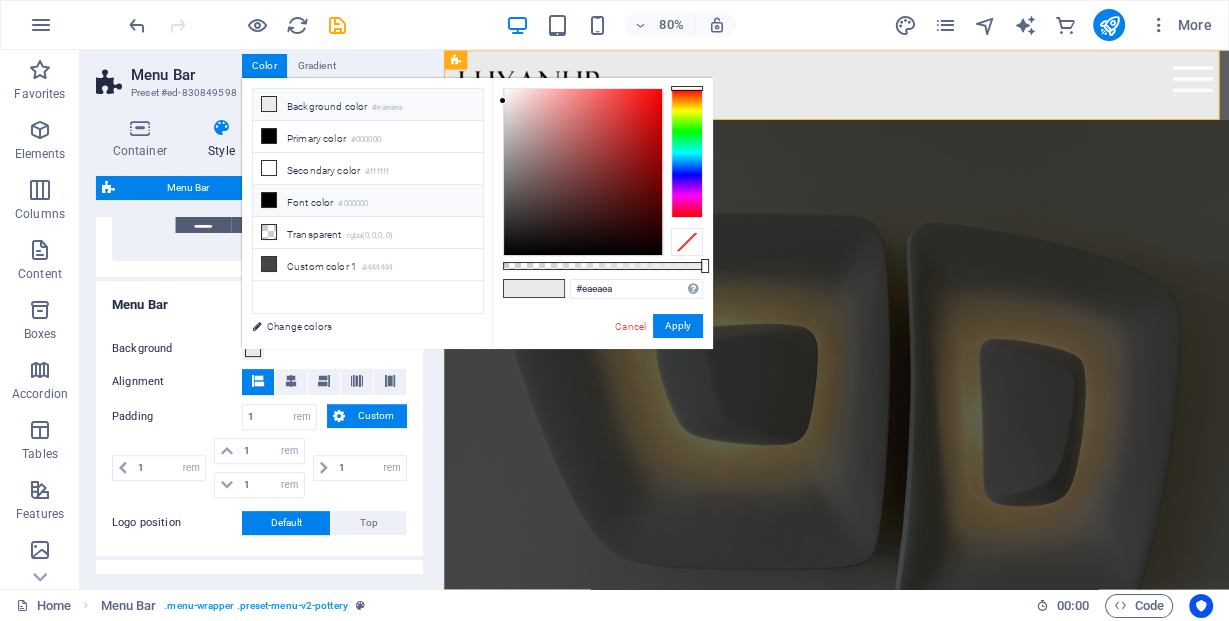 click at bounding box center (269, 200) 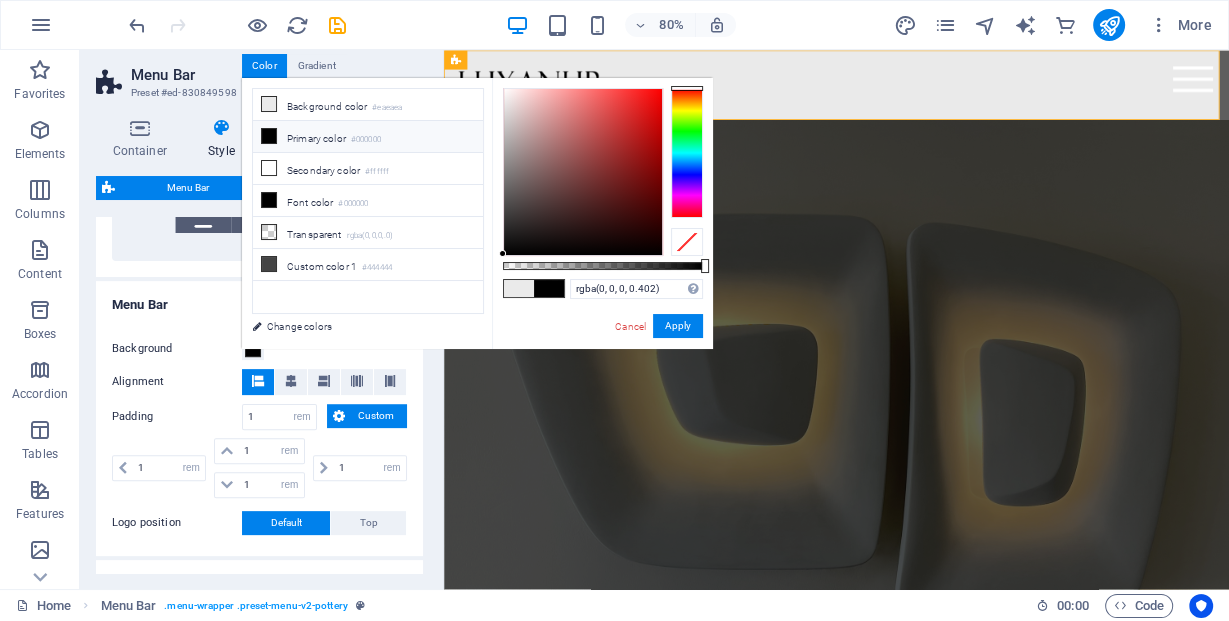 click at bounding box center [603, 266] 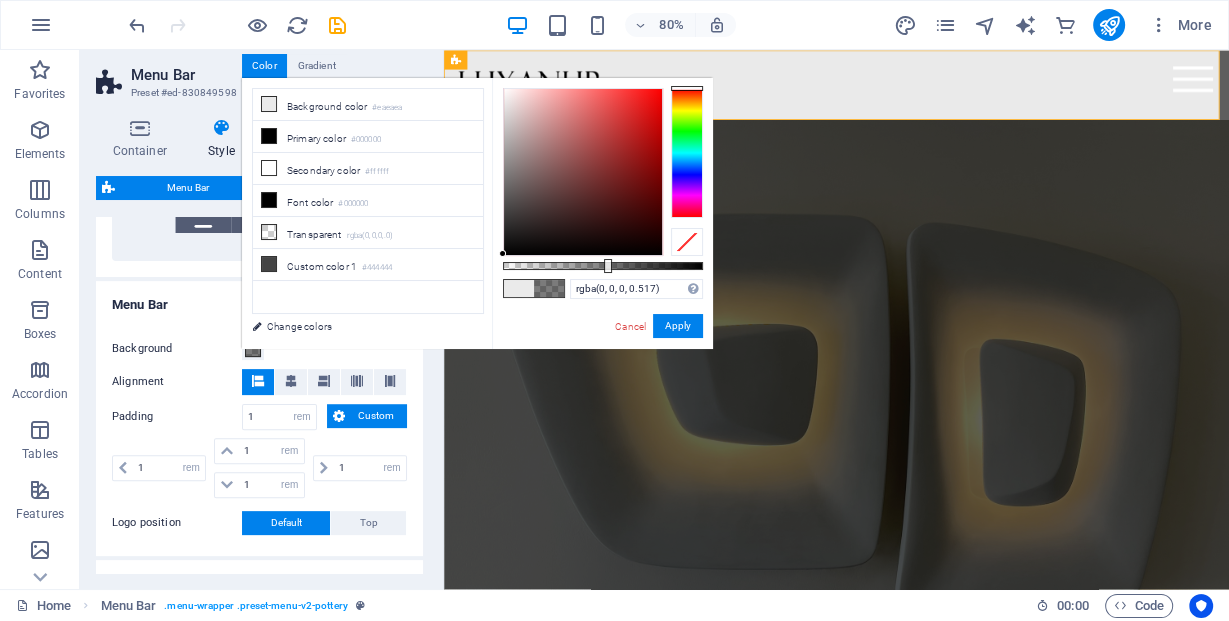 click at bounding box center (603, 266) 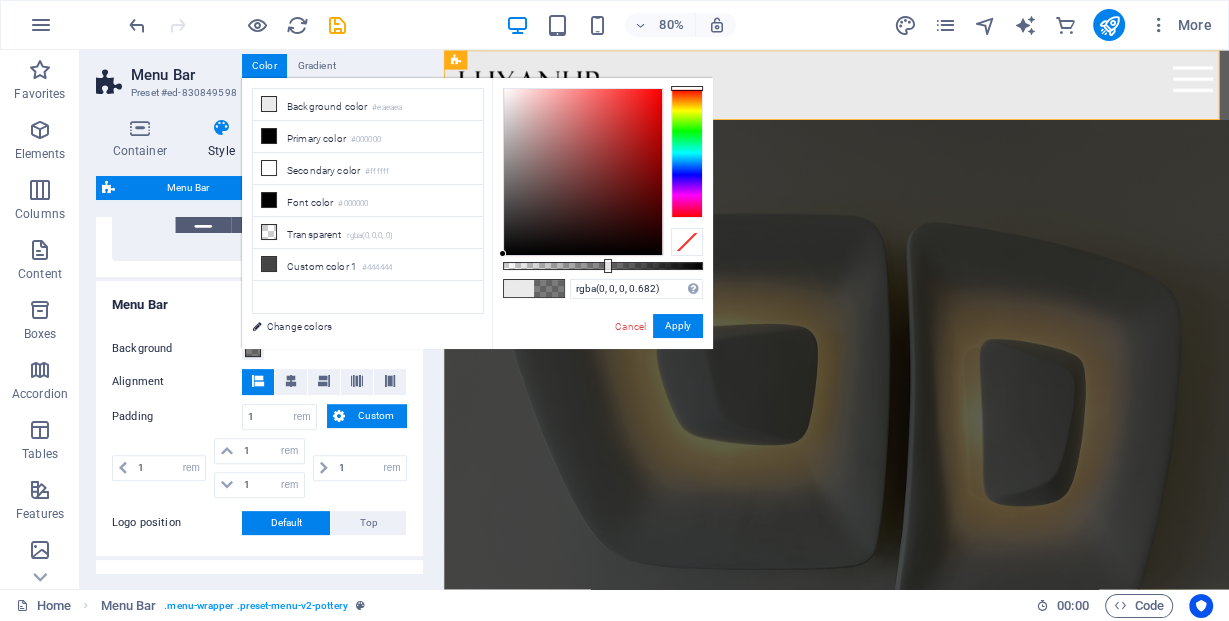 type on "rgba(0, 0, 0, 0.677)" 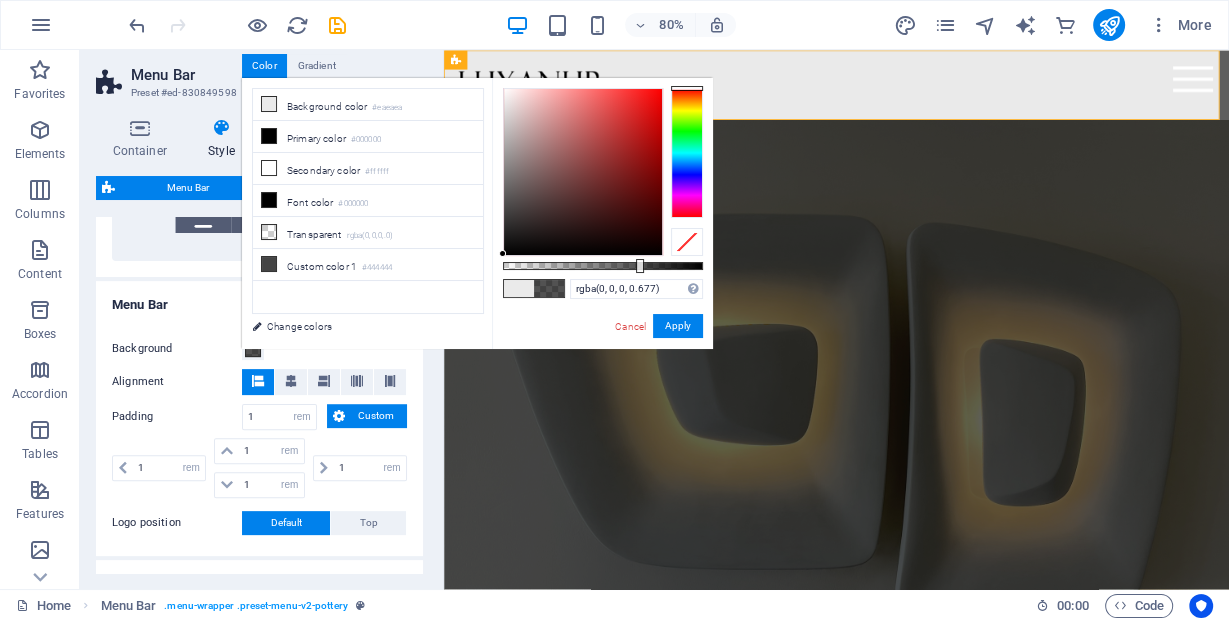 click at bounding box center (603, 266) 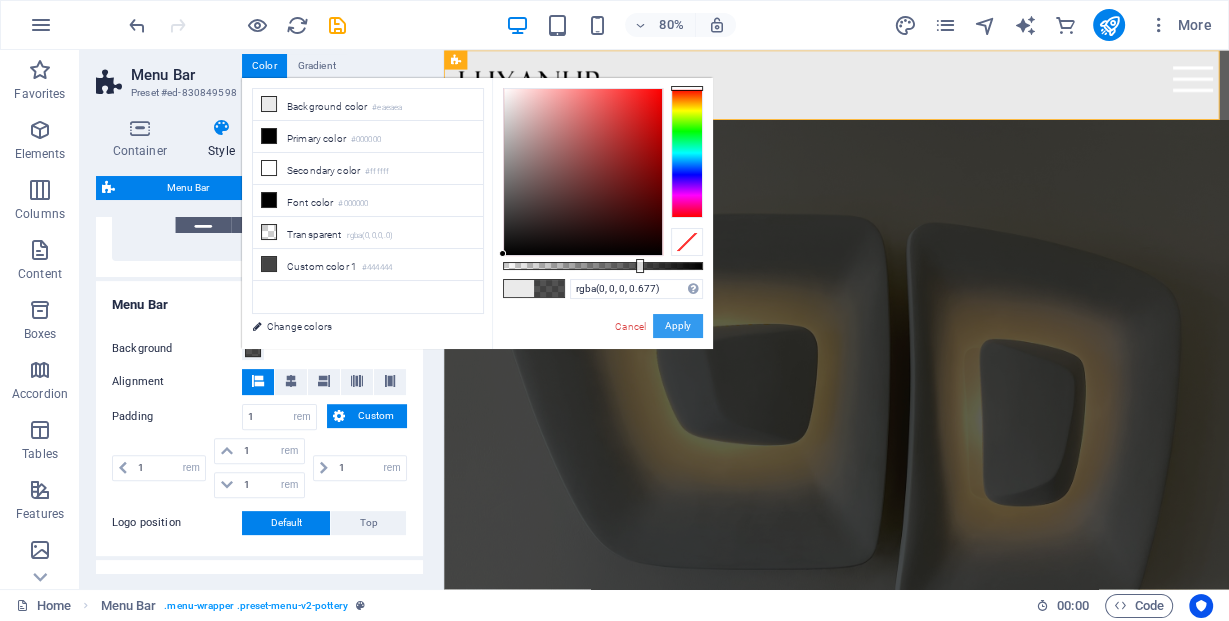 click on "Apply" at bounding box center [678, 326] 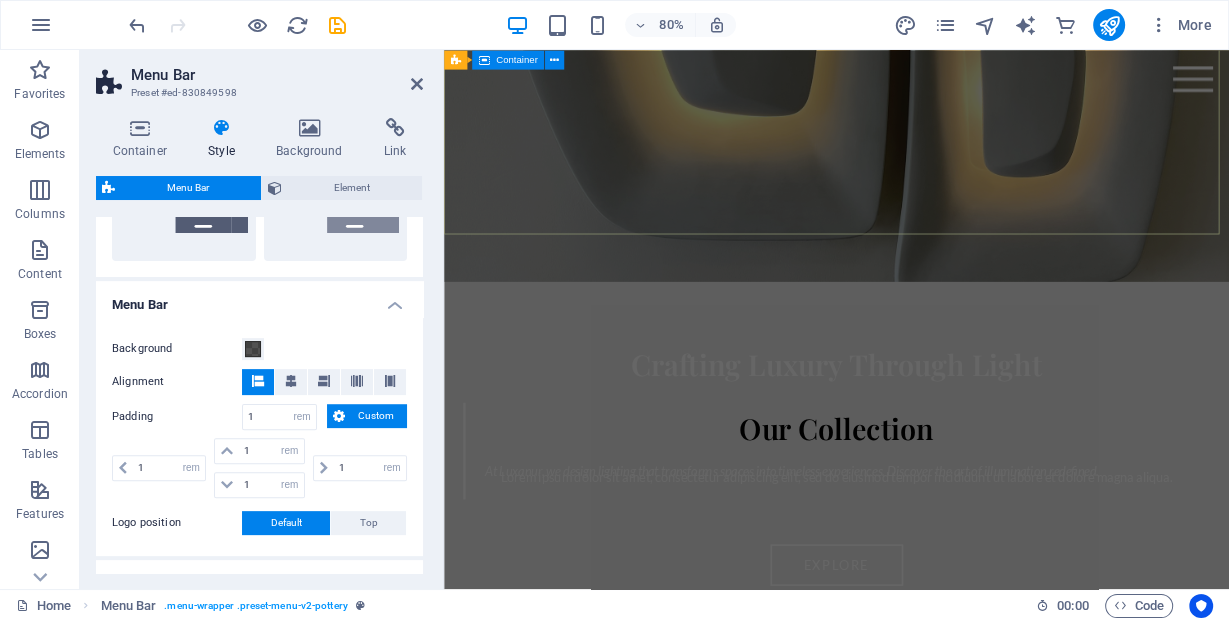 scroll, scrollTop: 480, scrollLeft: 0, axis: vertical 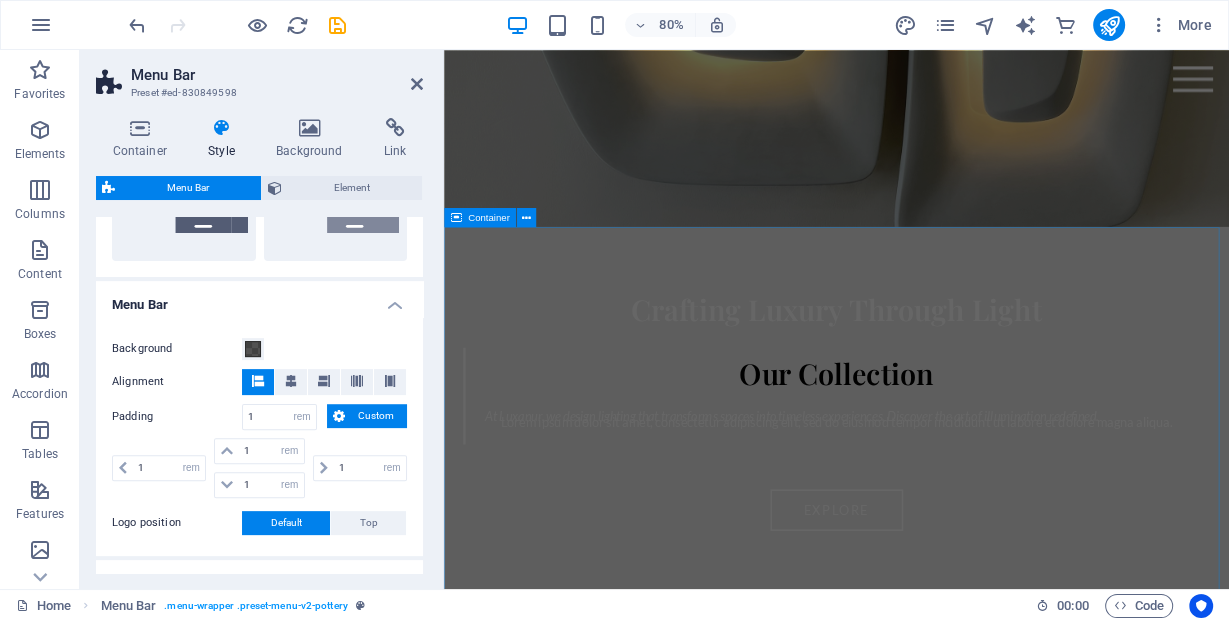click on "Our Collection Lorem ipsum dolor sit amet, consectetur adipiscing elit, sed do eiusmod tempor incididunt ut labore et dolore magna aliqua." at bounding box center (934, 659) 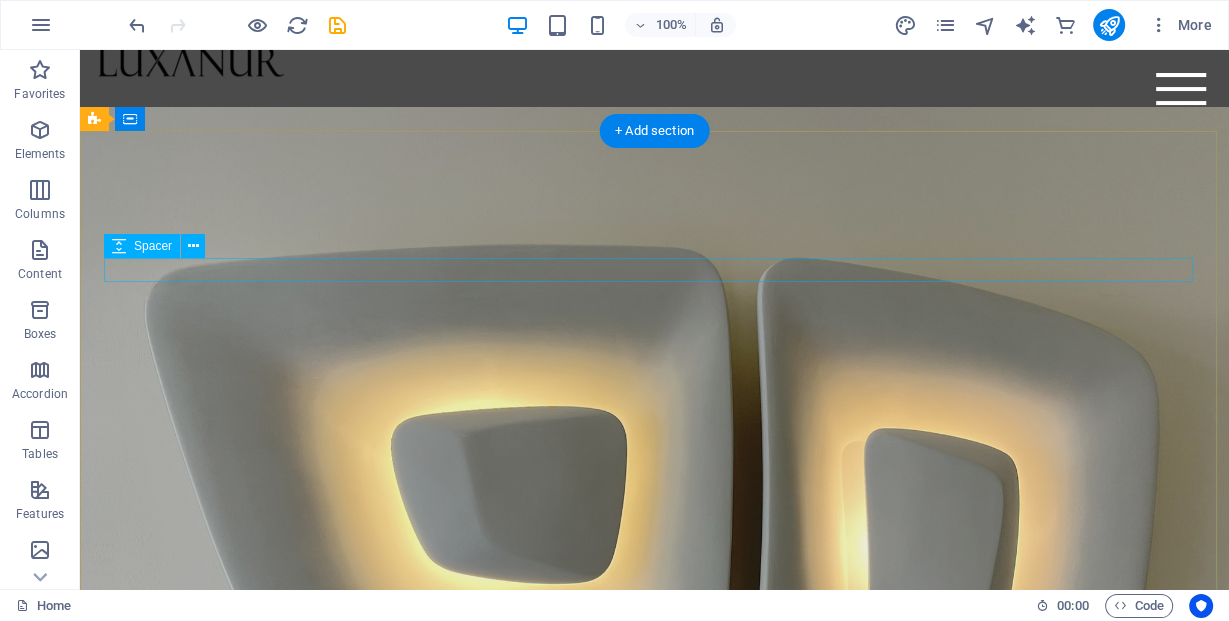 scroll, scrollTop: 0, scrollLeft: 0, axis: both 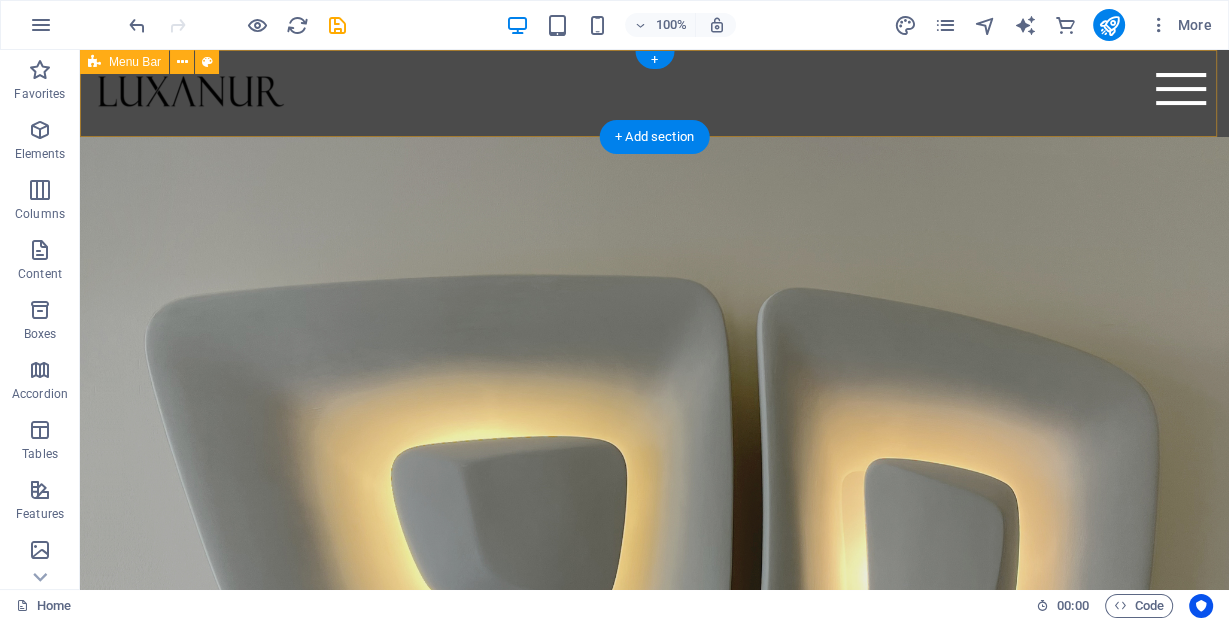 click on "Shop About Contact Home" at bounding box center [654, 93] 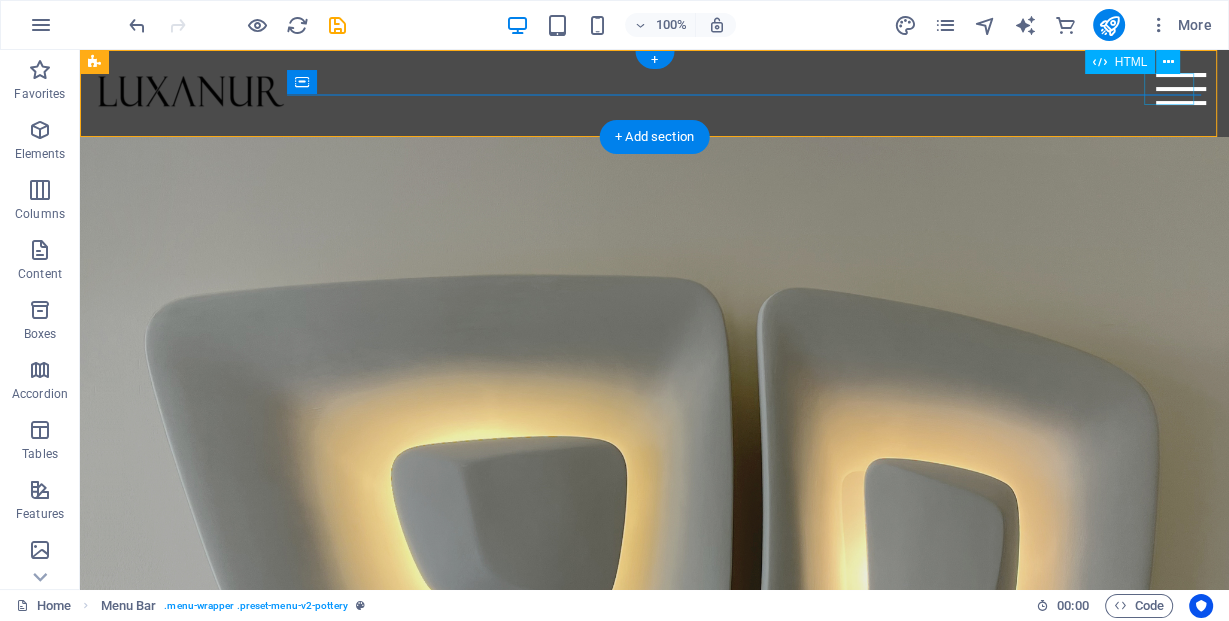 click at bounding box center (1181, 89) 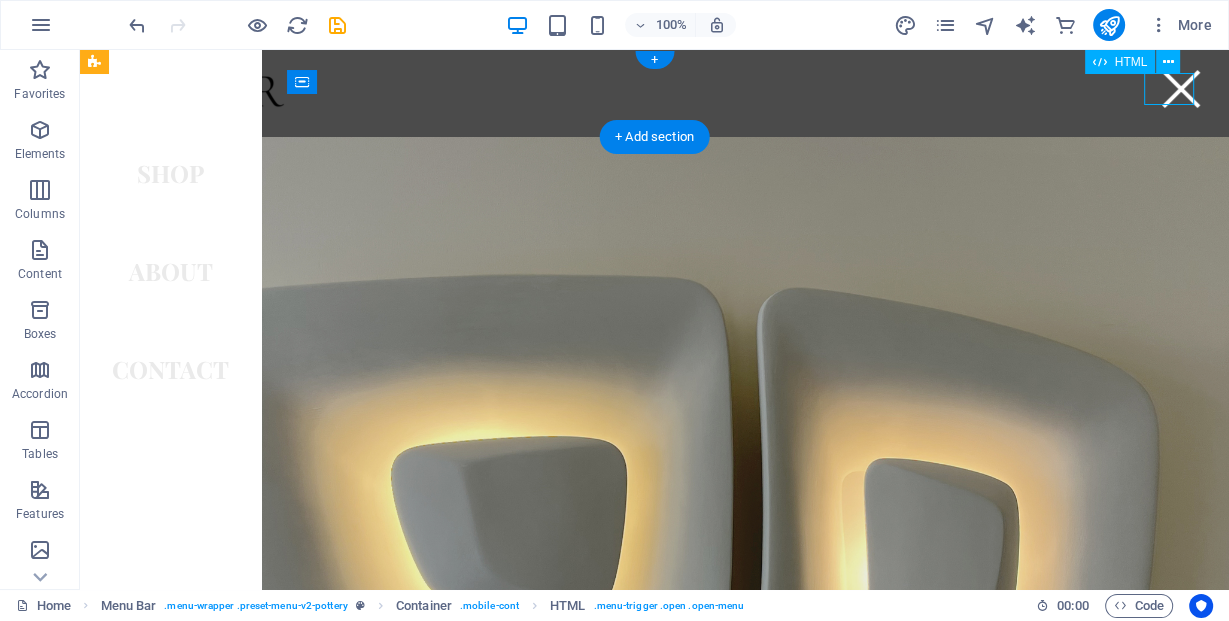 click at bounding box center (1181, 89) 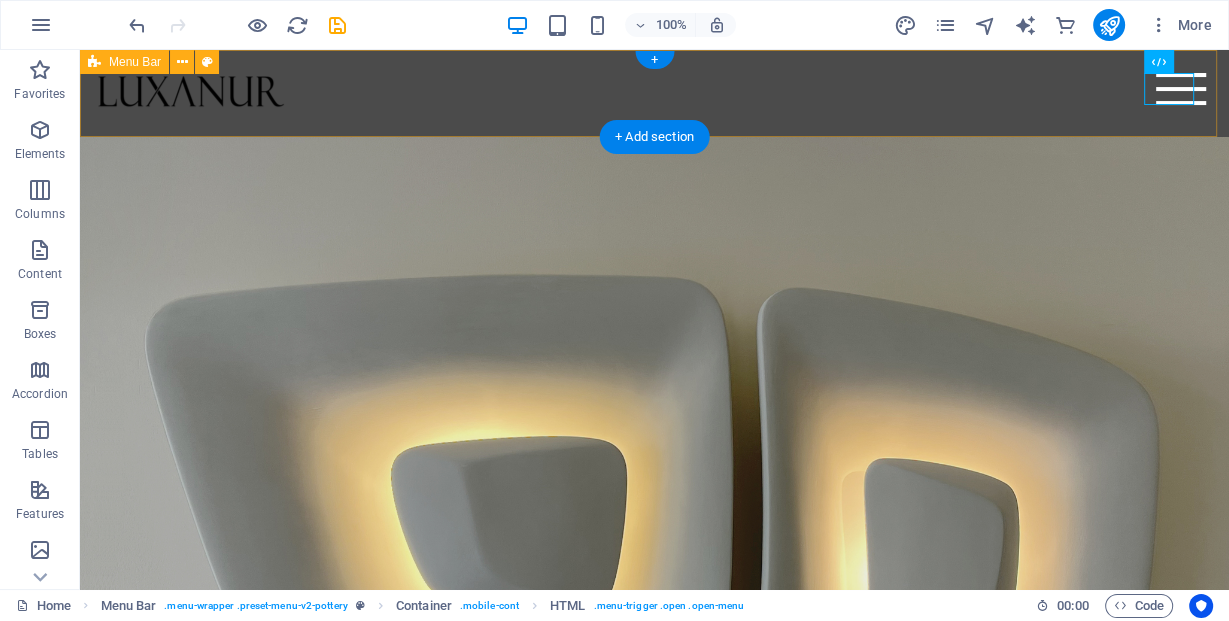 click on "Shop About Contact Home" at bounding box center (654, 93) 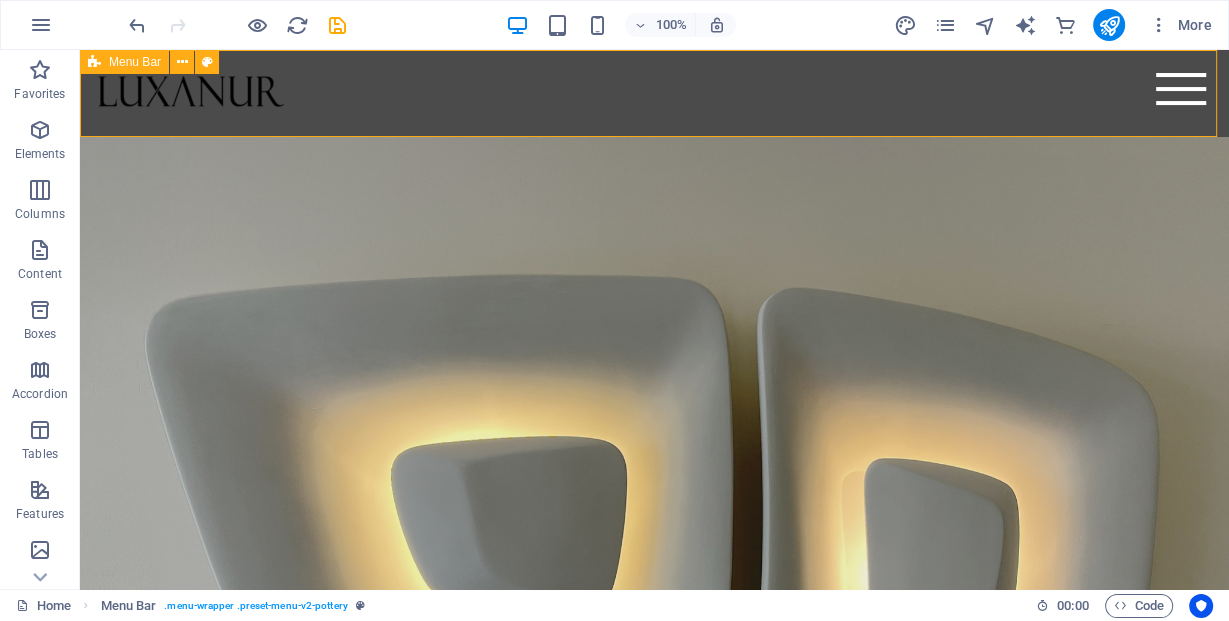 click on "Menu Bar" at bounding box center (135, 62) 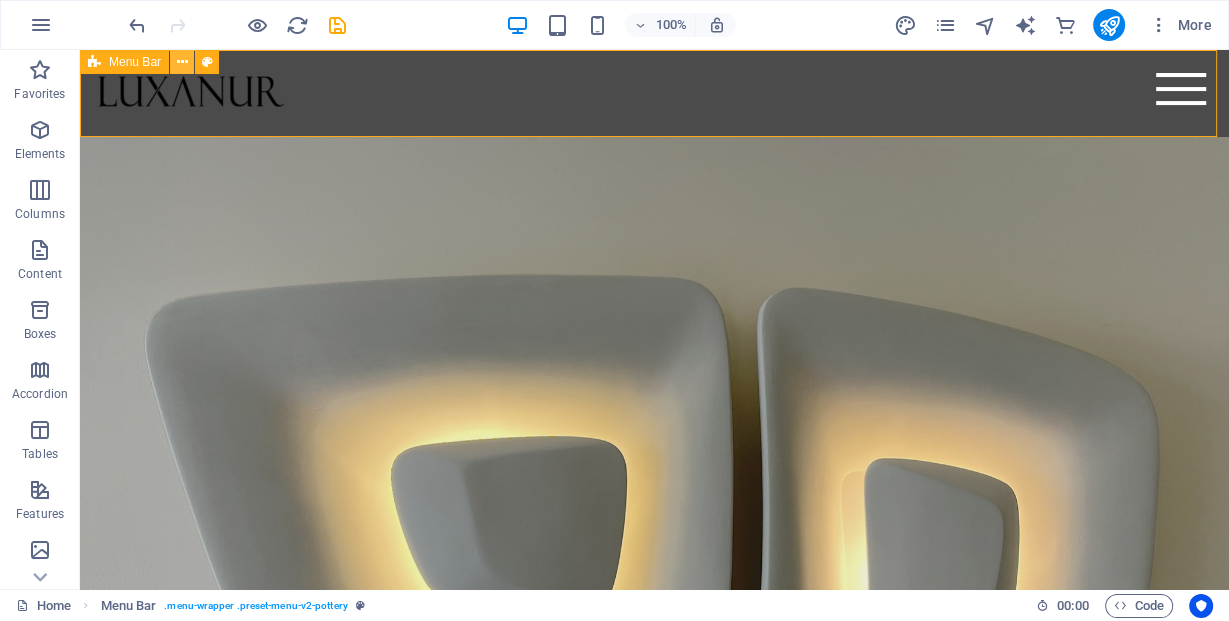 click at bounding box center (182, 62) 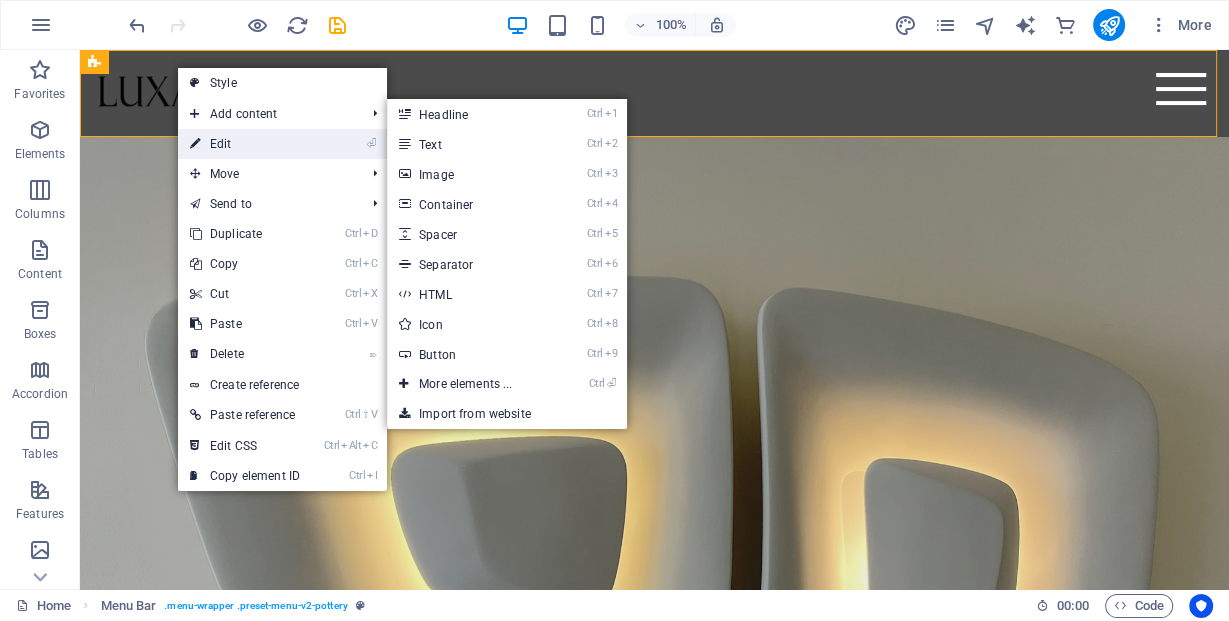 click on "⏎  Edit" at bounding box center (245, 144) 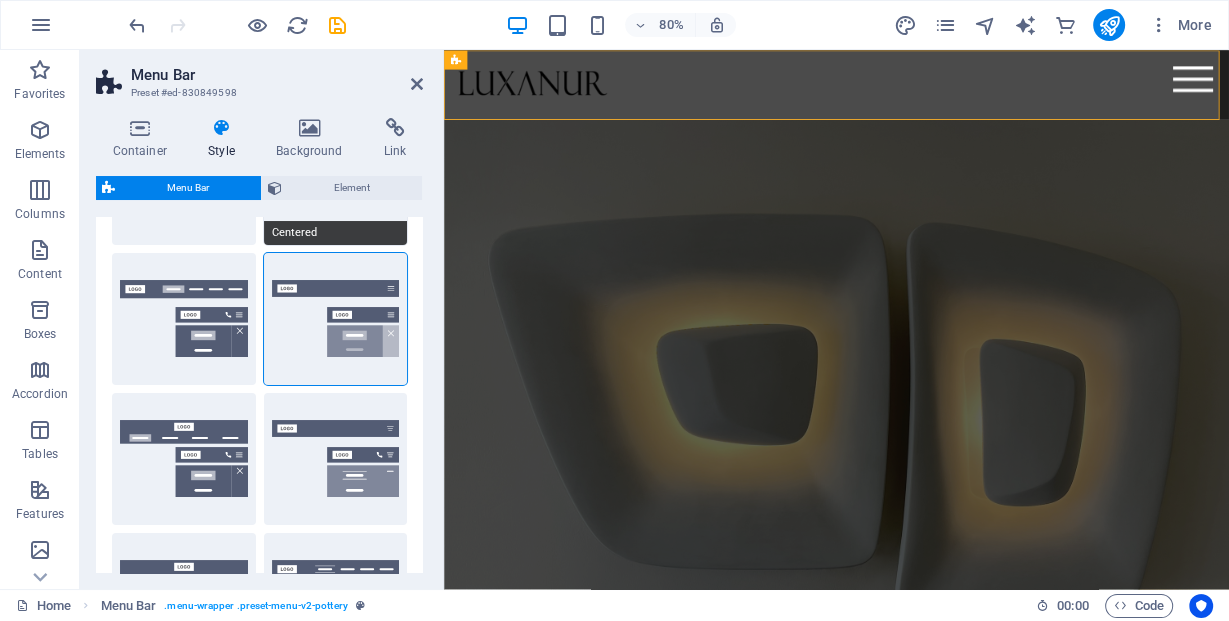 scroll, scrollTop: 160, scrollLeft: 0, axis: vertical 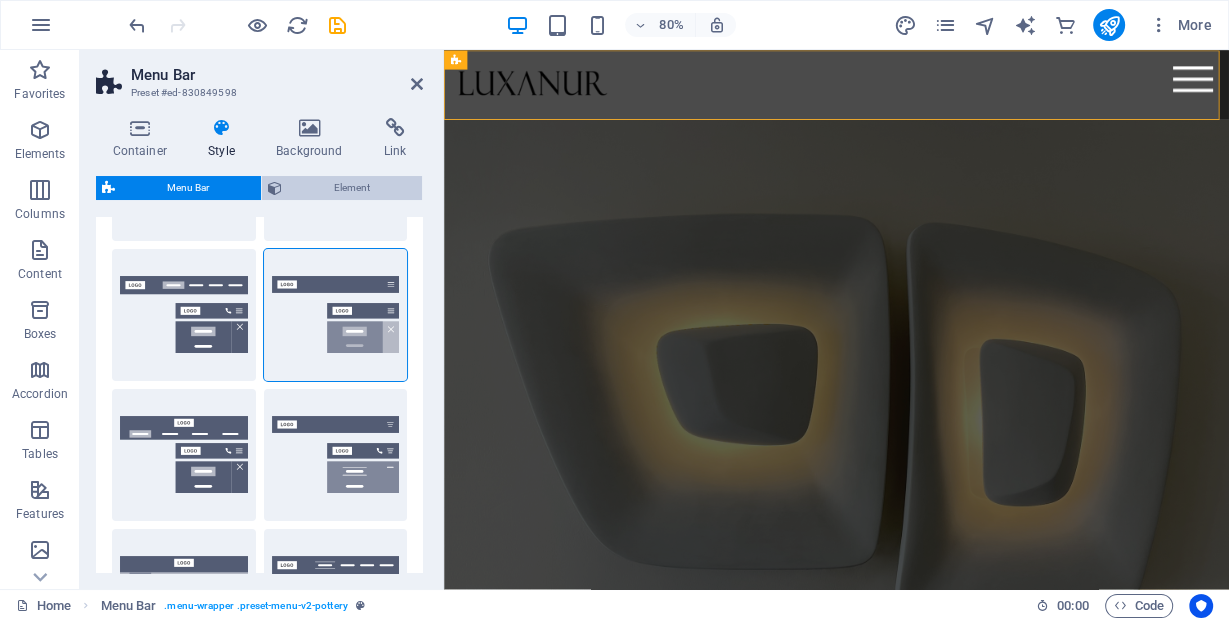 click on "Element" at bounding box center [352, 188] 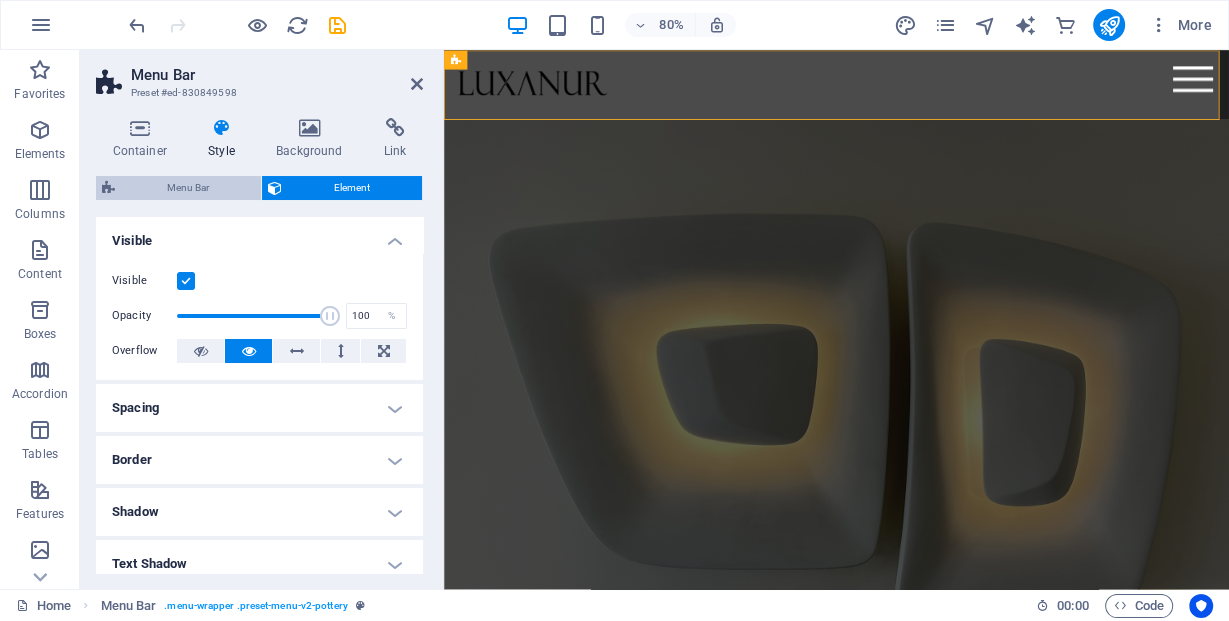 click on "Menu Bar" at bounding box center (188, 188) 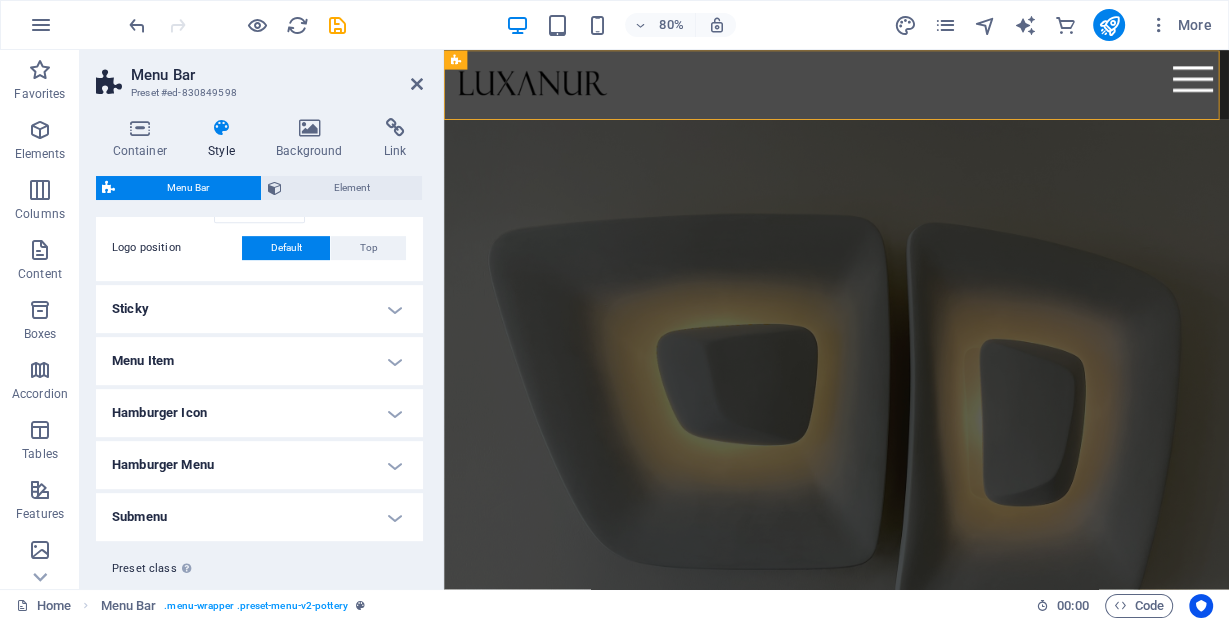 scroll, scrollTop: 880, scrollLeft: 0, axis: vertical 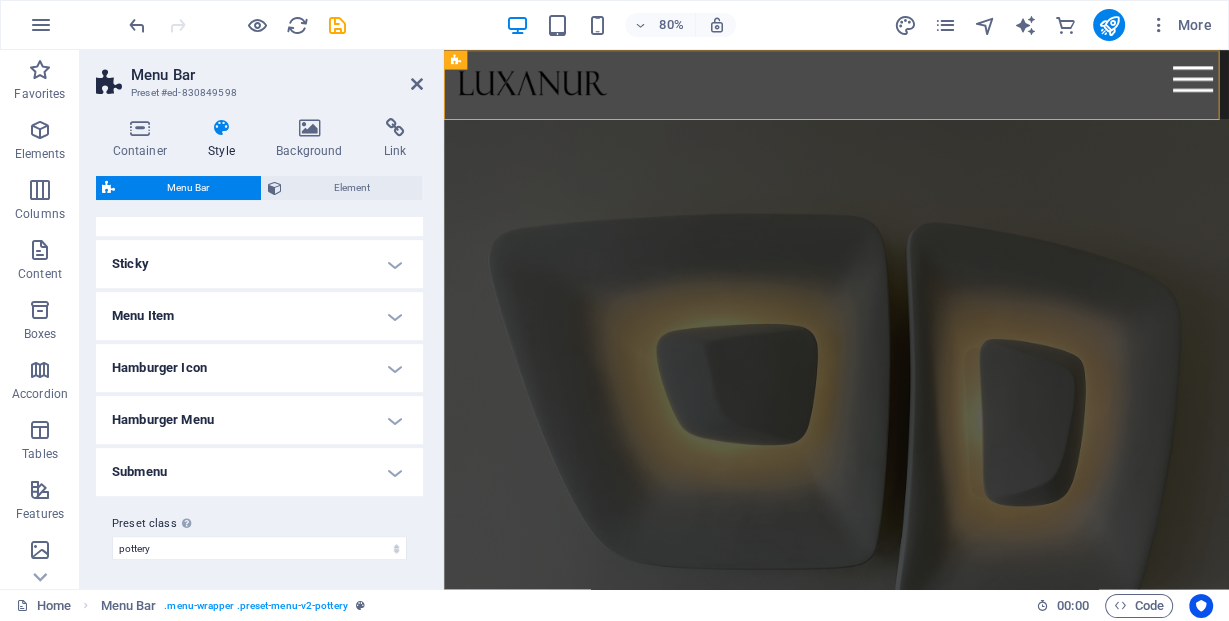 click on "Sticky" at bounding box center (259, 264) 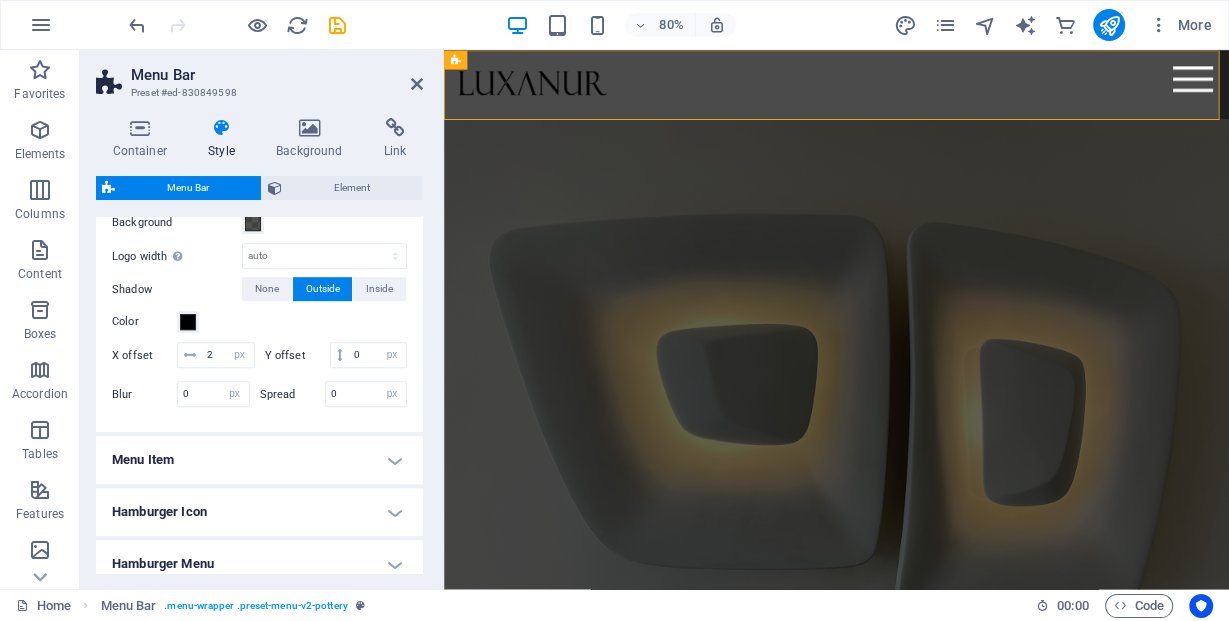 scroll, scrollTop: 1120, scrollLeft: 0, axis: vertical 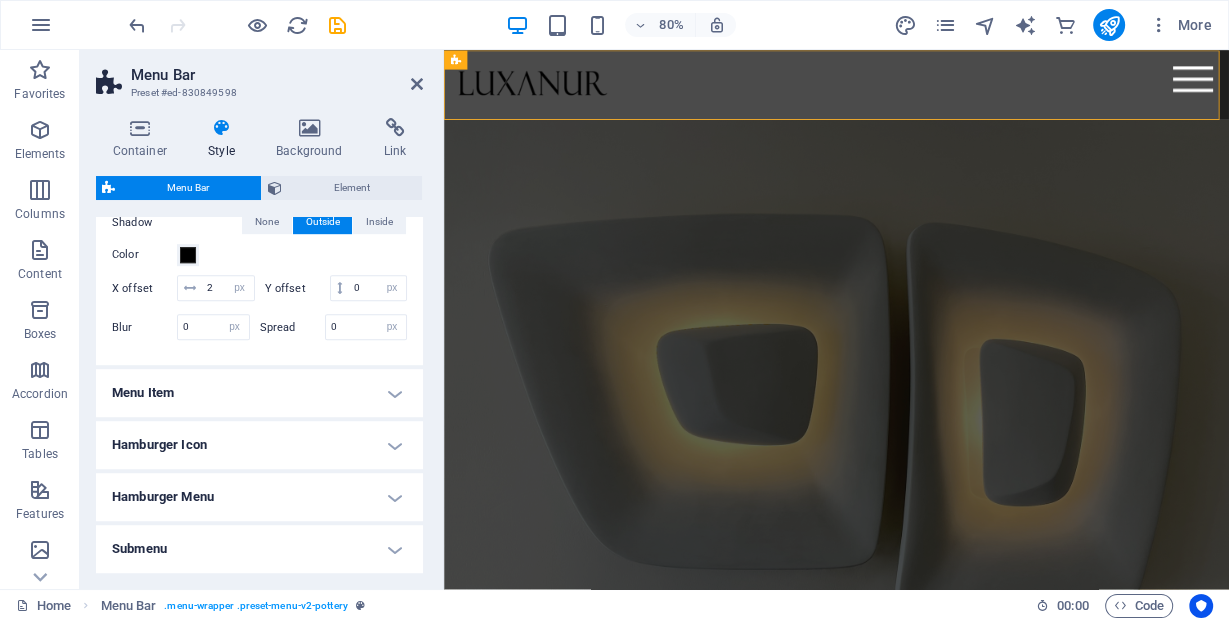 click on "Menu Item" at bounding box center (259, 393) 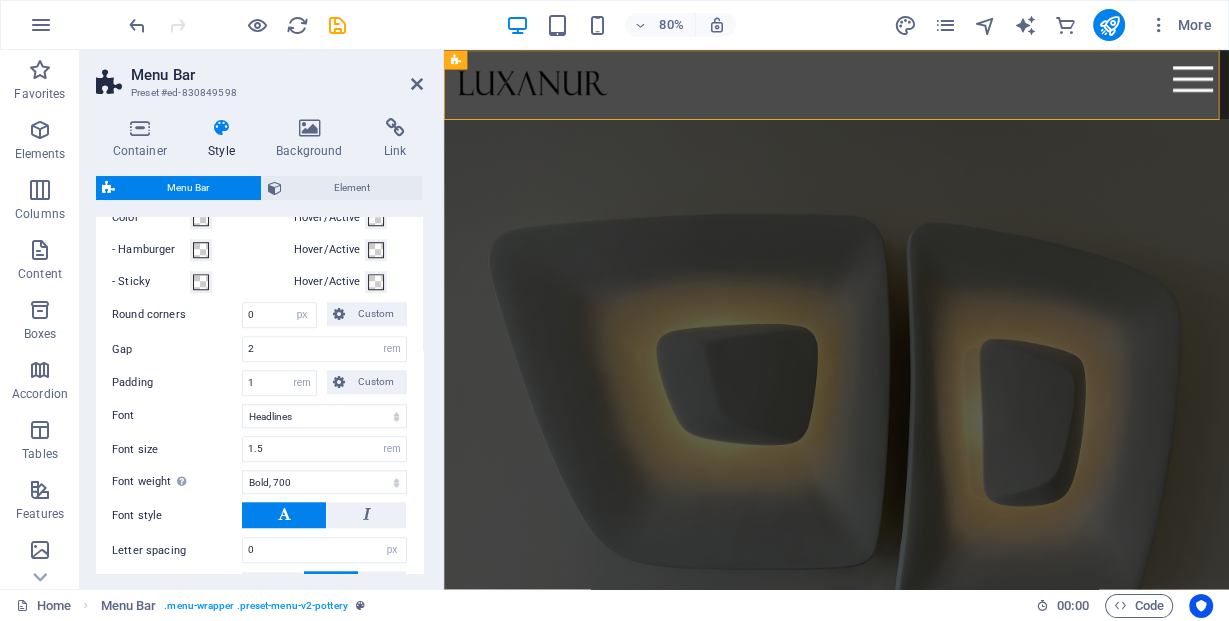 scroll, scrollTop: 1600, scrollLeft: 0, axis: vertical 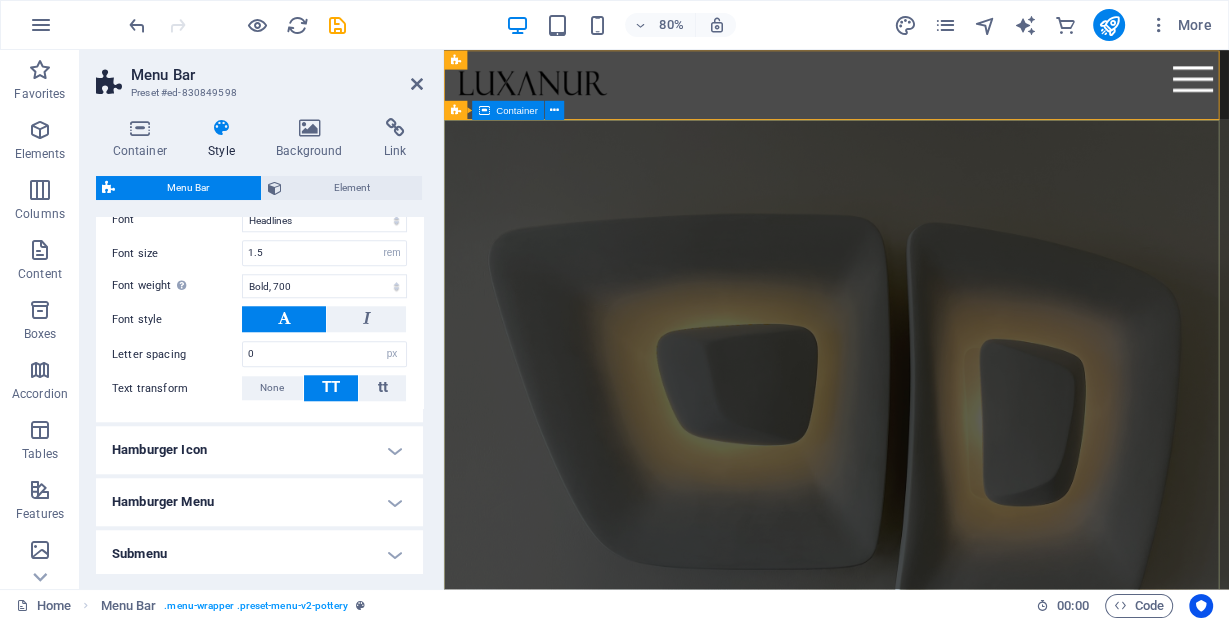 click on "Crafting Luxury Through Light At Luxanur, we design lighting that transforms spaces into timeless experiences. Discover the art of illumination redefined. Explore" at bounding box center (934, 981) 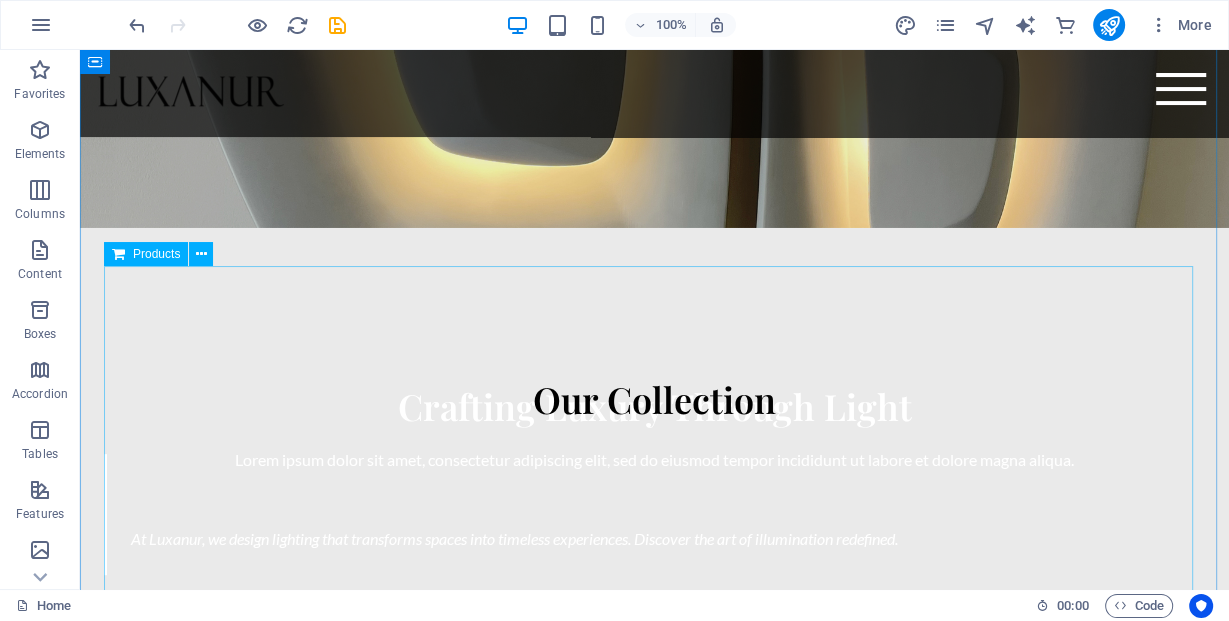scroll, scrollTop: 400, scrollLeft: 0, axis: vertical 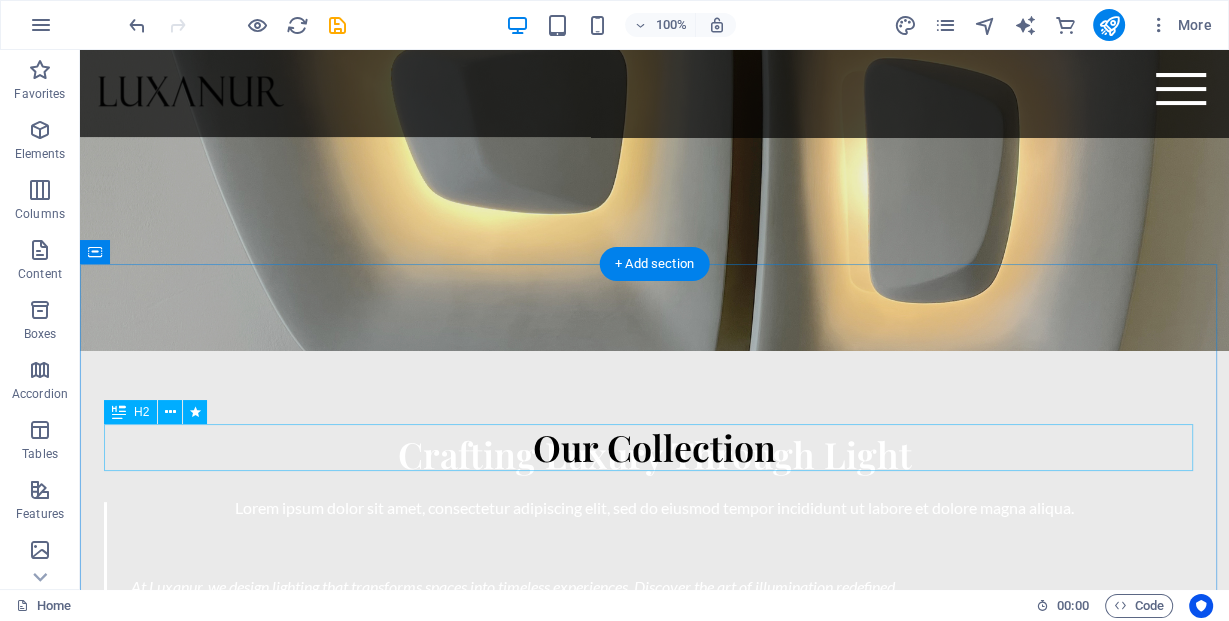 click on "Our Collection" at bounding box center [654, 447] 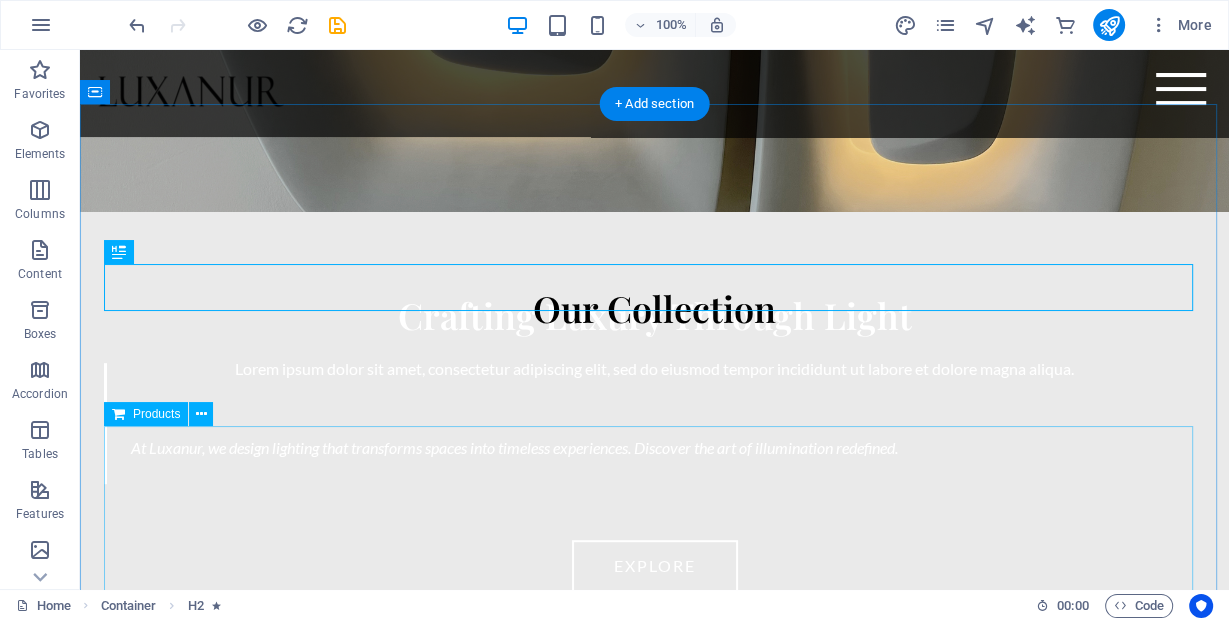 scroll, scrollTop: 560, scrollLeft: 0, axis: vertical 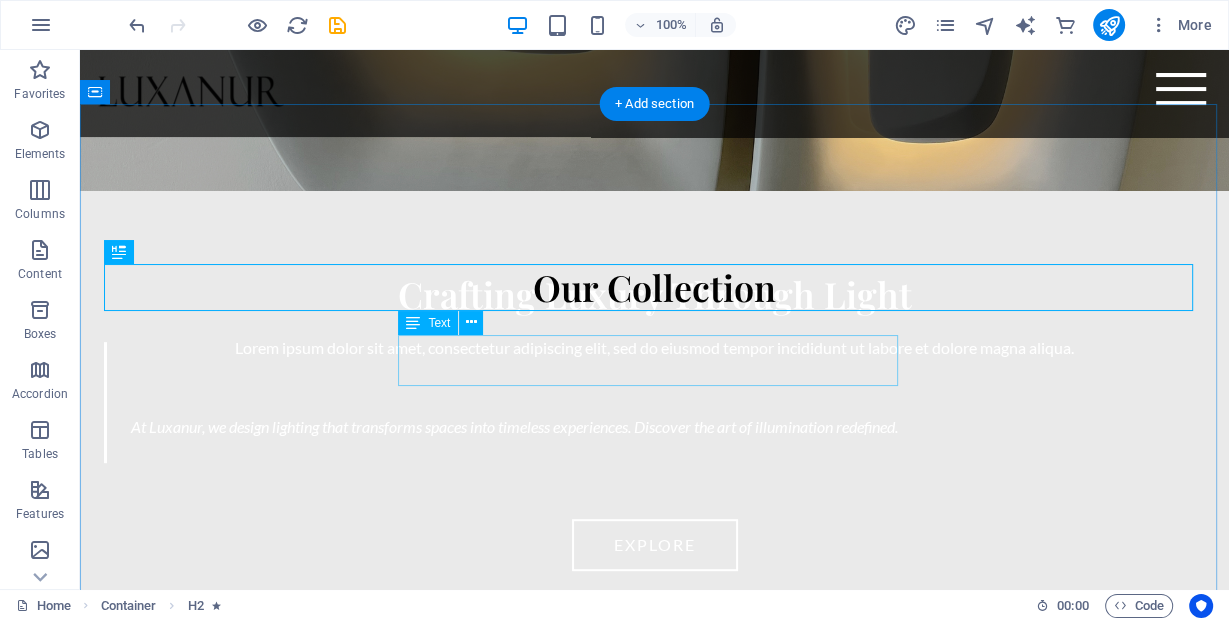 click on "Lorem ipsum dolor sit amet, consectetur adipiscing elit, sed do eiusmod tempor incididunt ut labore et dolore magna aliqua." at bounding box center (654, 348) 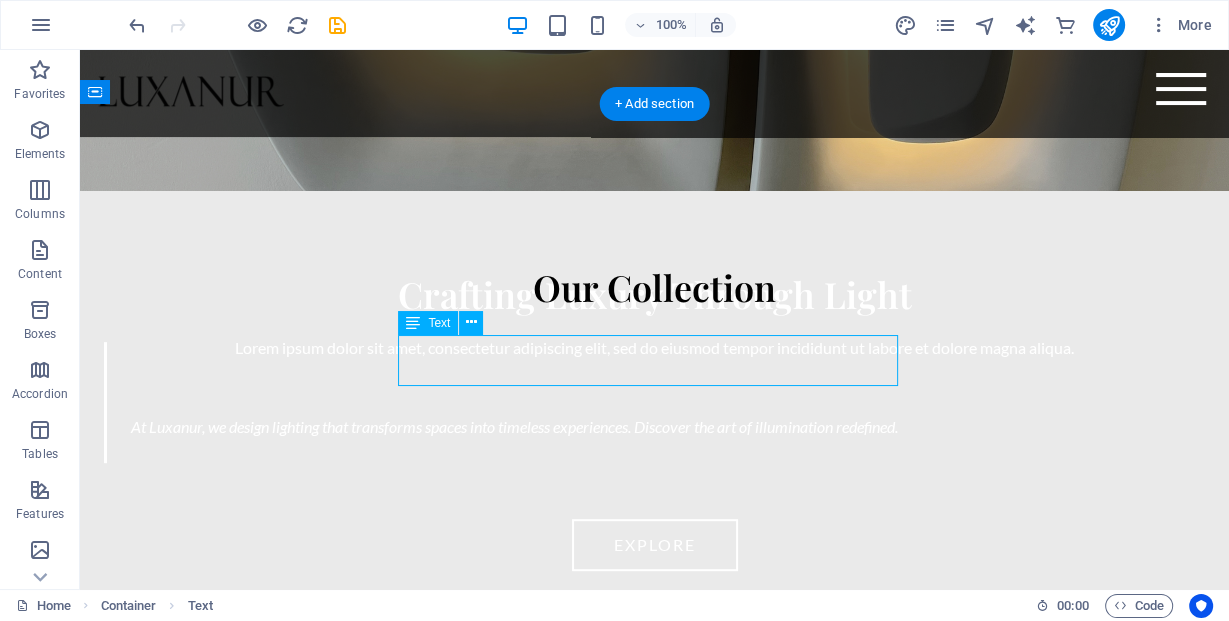 click on "Lorem ipsum dolor sit amet, consectetur adipiscing elit, sed do eiusmod tempor incididunt ut labore et dolore magna aliqua." at bounding box center [654, 348] 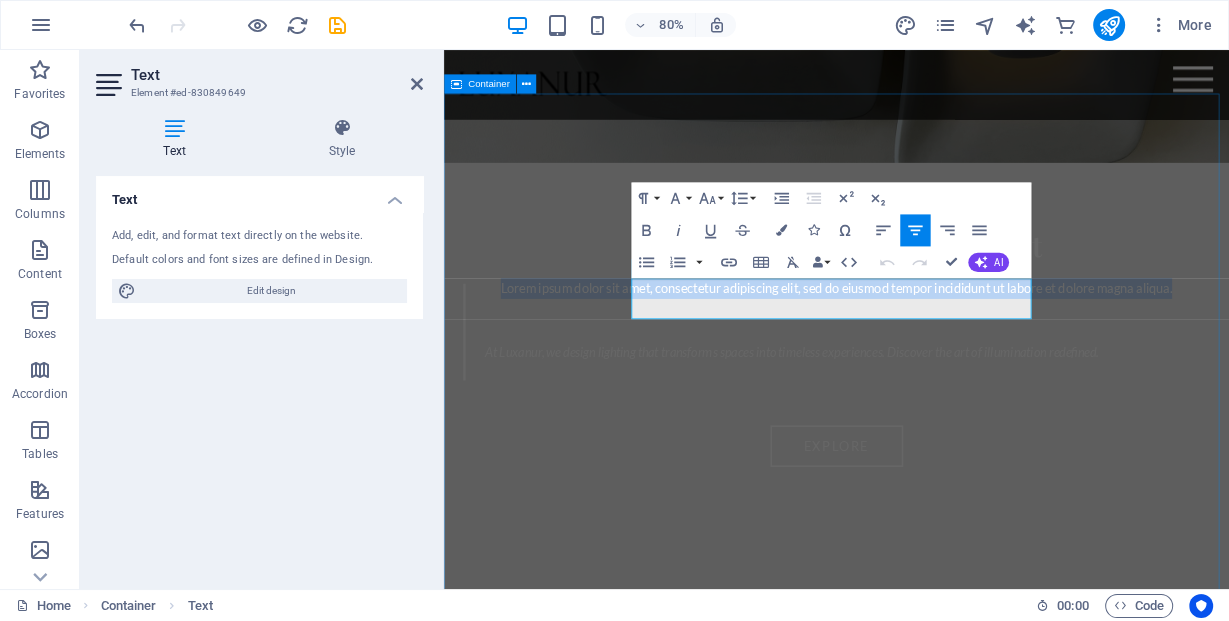 drag, startPoint x: 1131, startPoint y: 371, endPoint x: 630, endPoint y: 351, distance: 501.39905 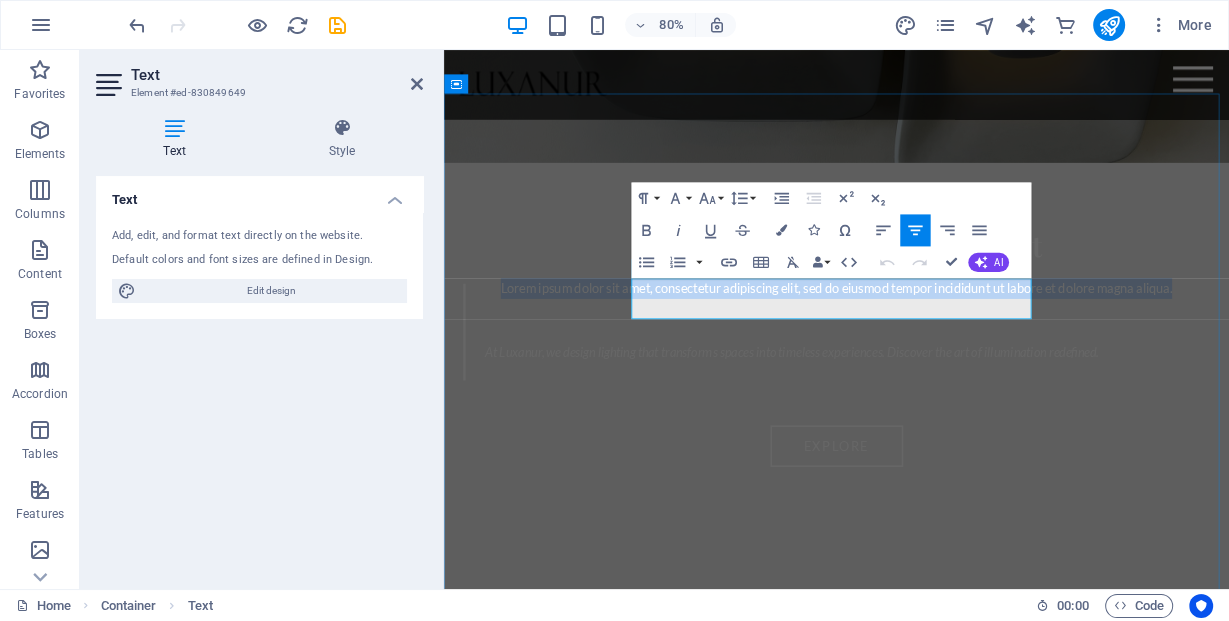 copy on "Lorem ipsum dolor sit amet, consectetur adipiscing elit, sed do eiusmod tempor incididunt ut labore et dolore magna aliqua." 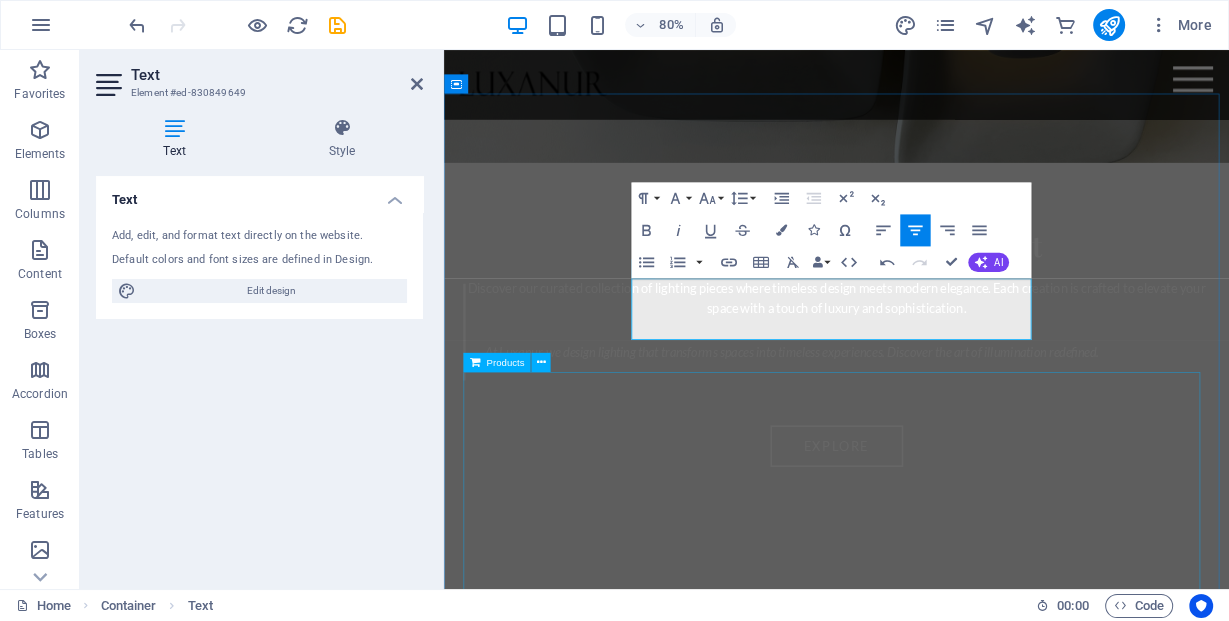 click at bounding box center (934, 626) 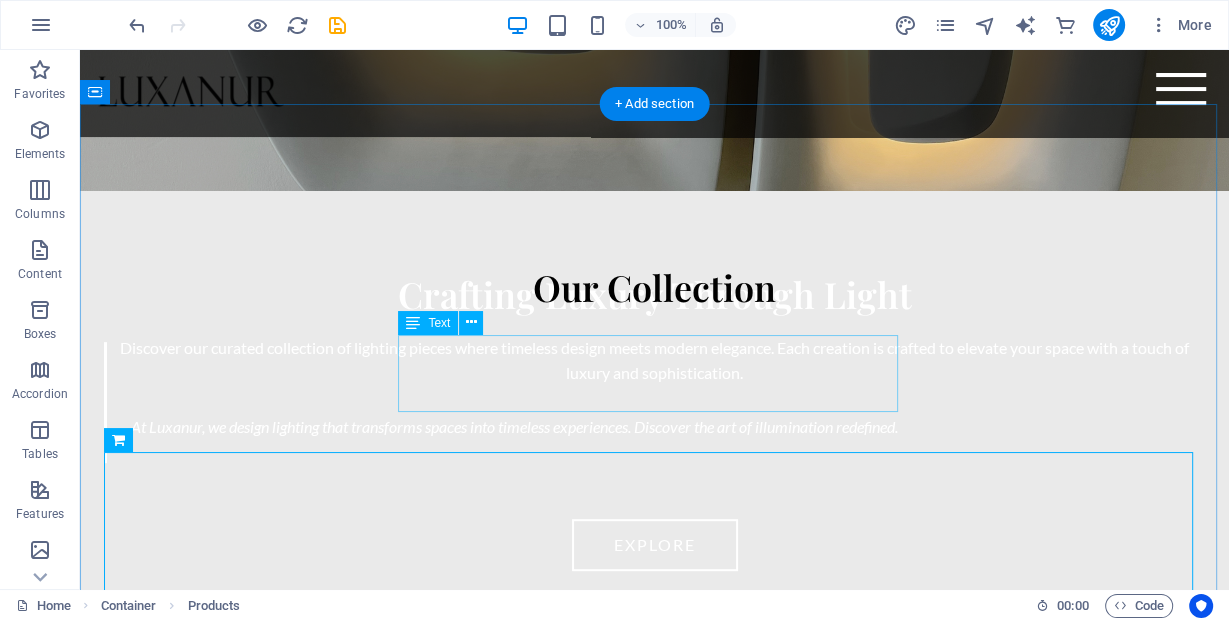 click on "Discover our curated collection of lighting pieces where timeless design meets modern elegance. Each creation is crafted to elevate your space with a touch of luxury and sophistication." at bounding box center (654, 360) 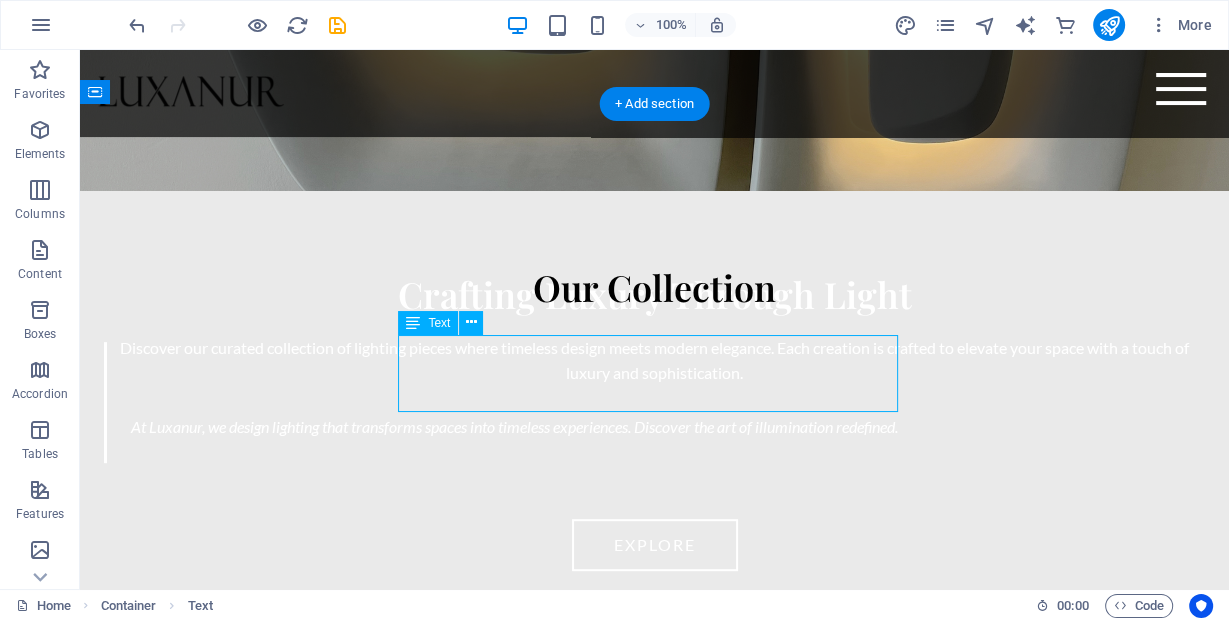 click on "Discover our curated collection of lighting pieces where timeless design meets modern elegance. Each creation is crafted to elevate your space with a touch of luxury and sophistication." at bounding box center [654, 360] 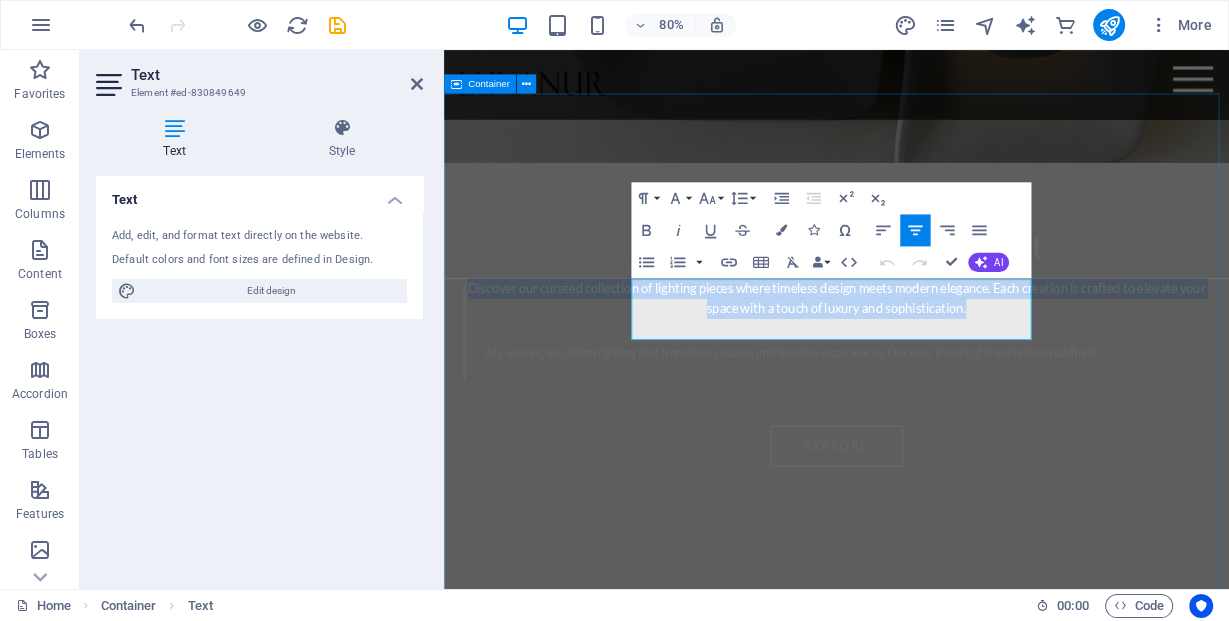 drag, startPoint x: 1083, startPoint y: 394, endPoint x: 653, endPoint y: 344, distance: 432.89722 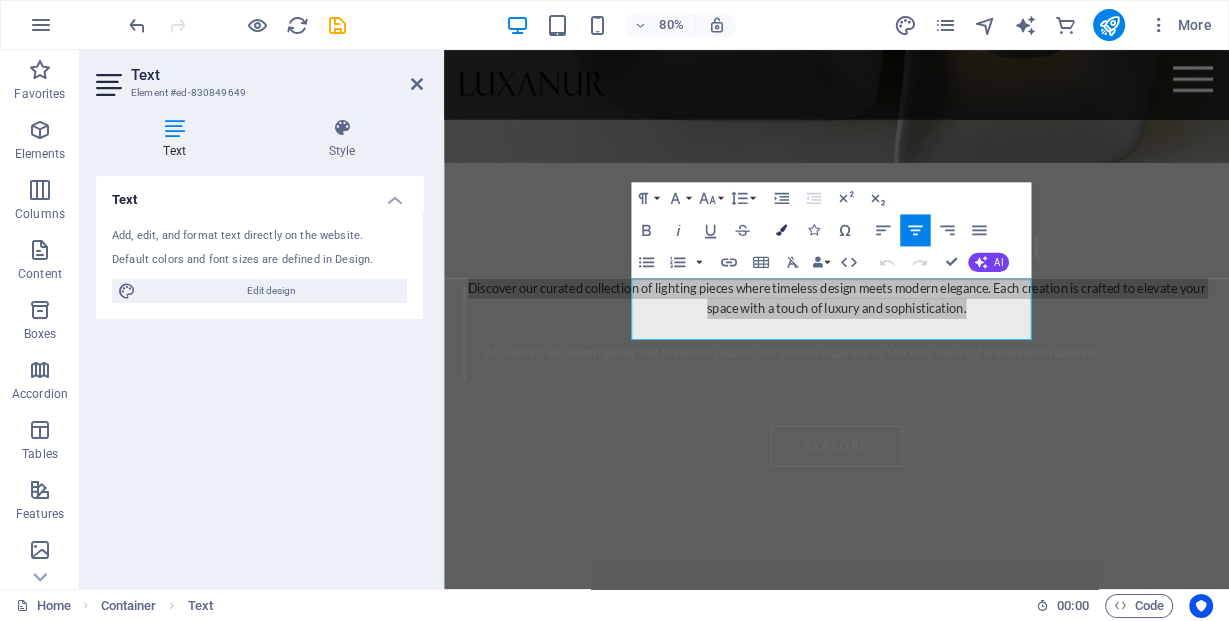click at bounding box center (781, 229) 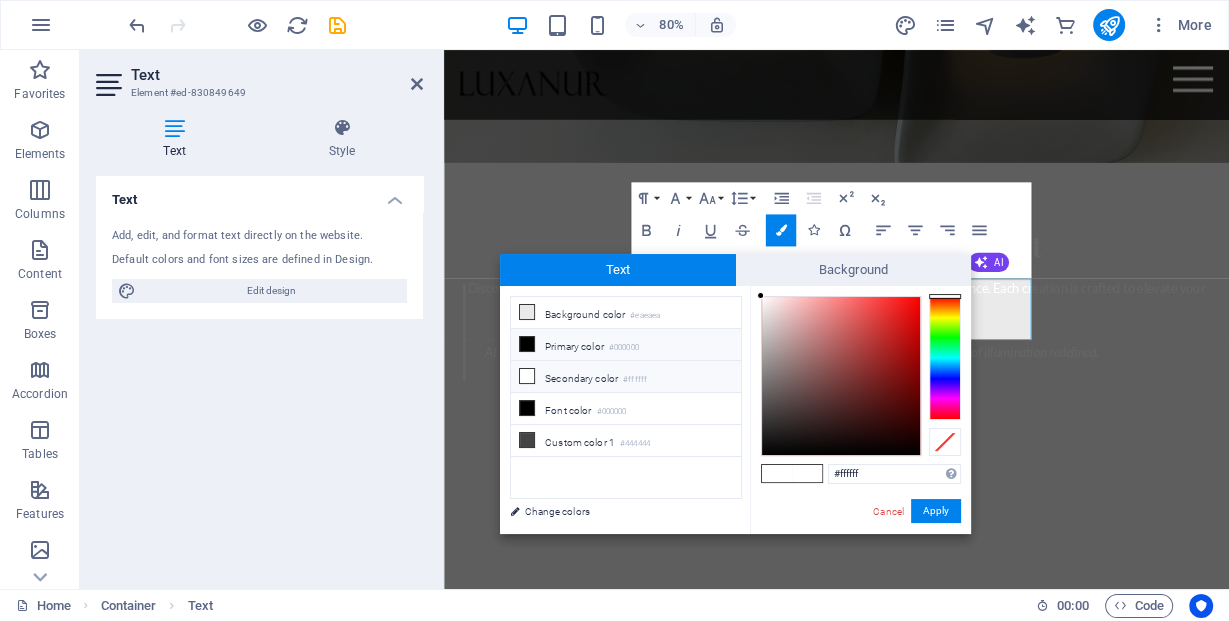 click at bounding box center [527, 344] 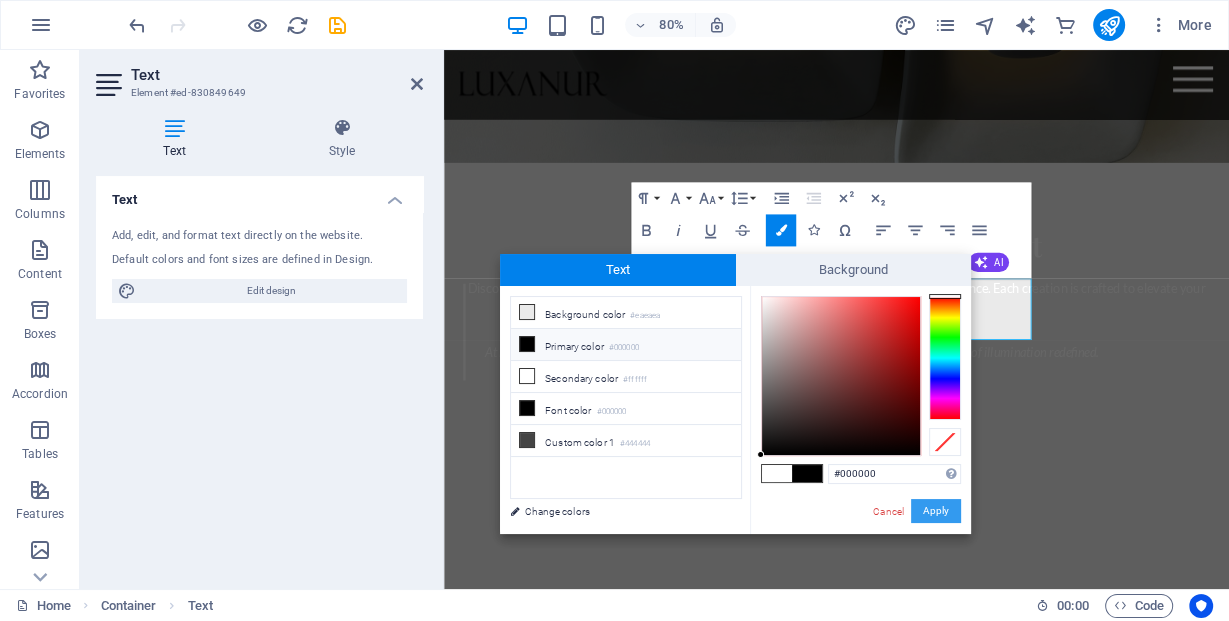 click on "Apply" at bounding box center (936, 511) 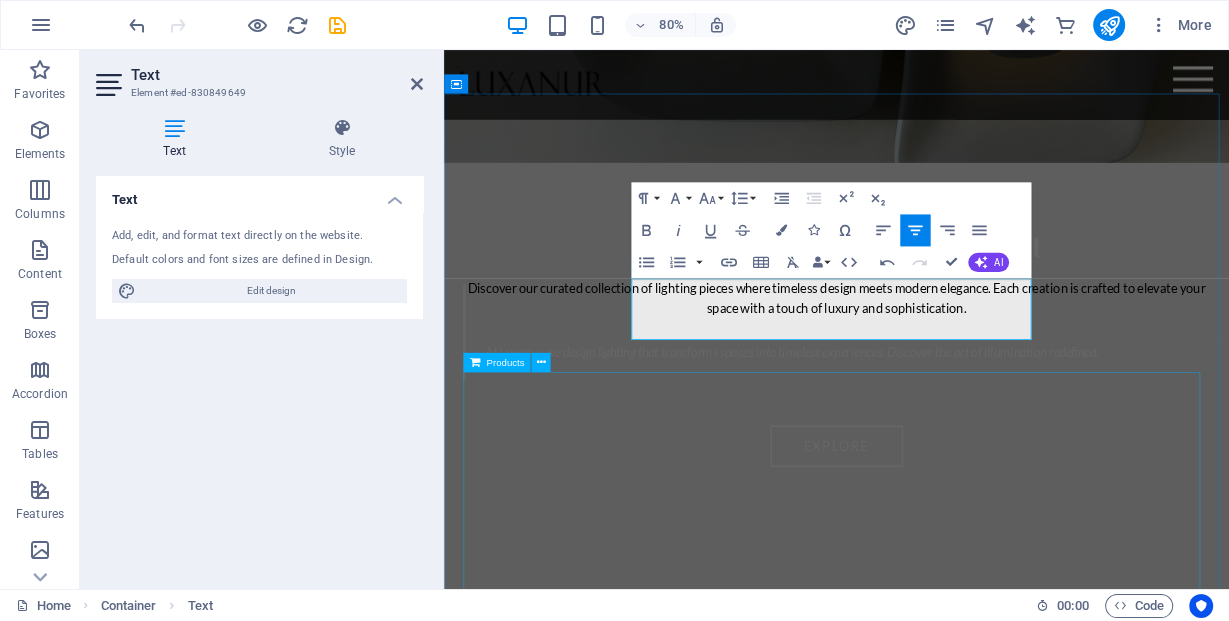 click at bounding box center [934, 626] 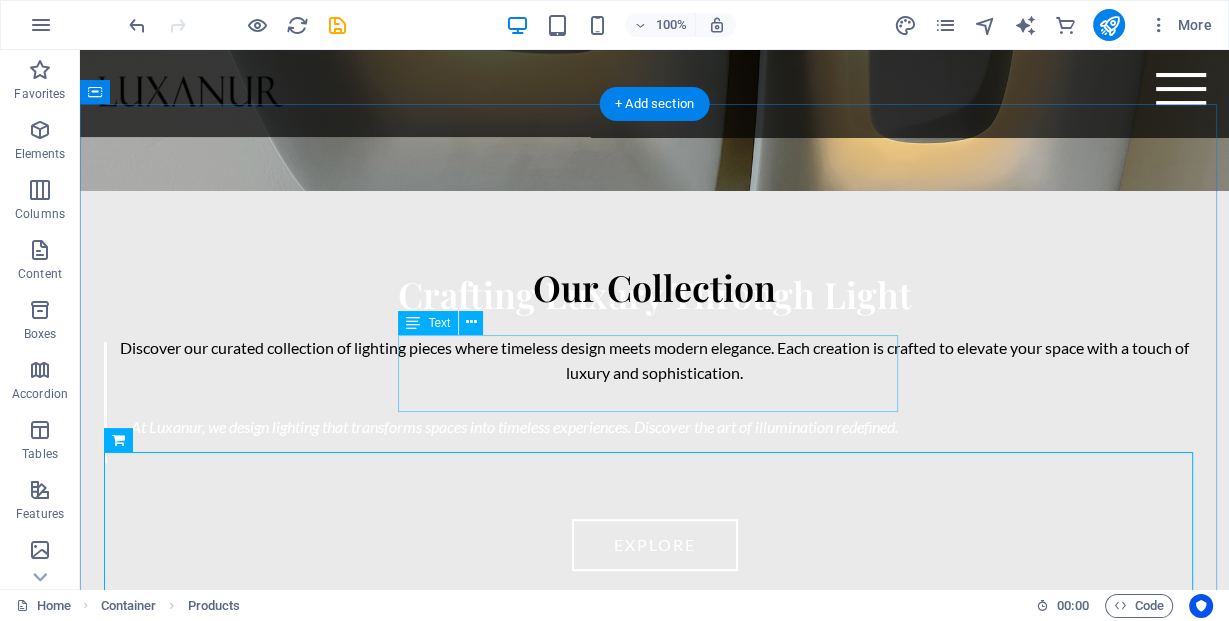 click on "Discover our curated collection of lighting pieces where timeless design meets modern elegance. Each creation is crafted to elevate your space with a touch of luxury and sophistication." at bounding box center (654, 360) 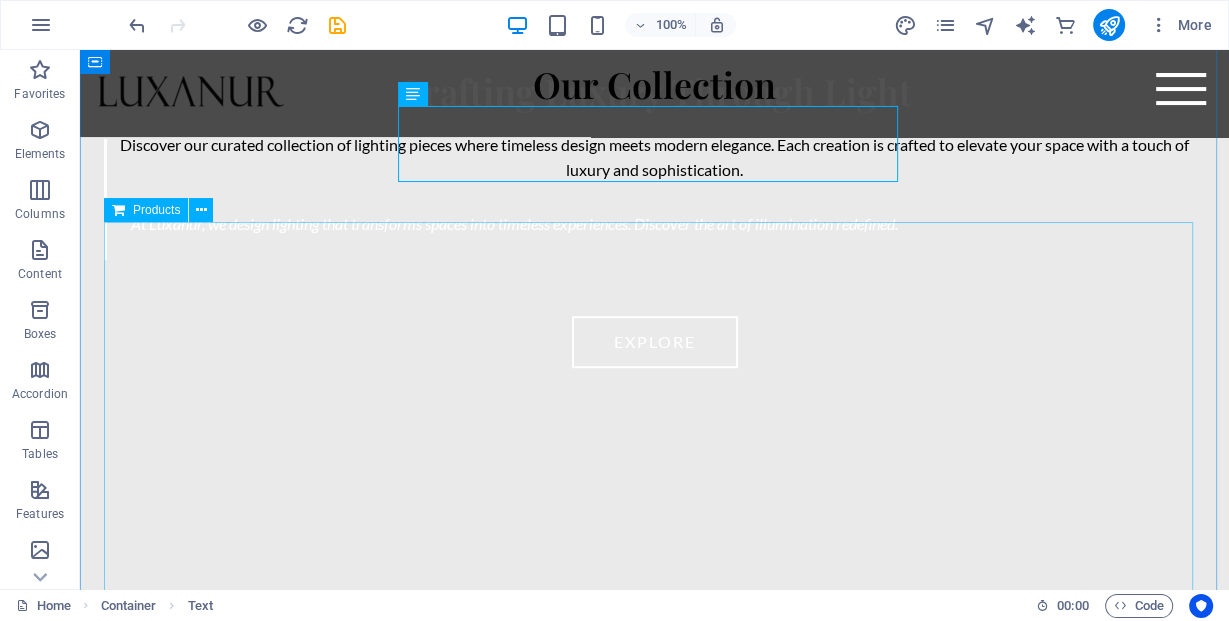 scroll, scrollTop: 800, scrollLeft: 0, axis: vertical 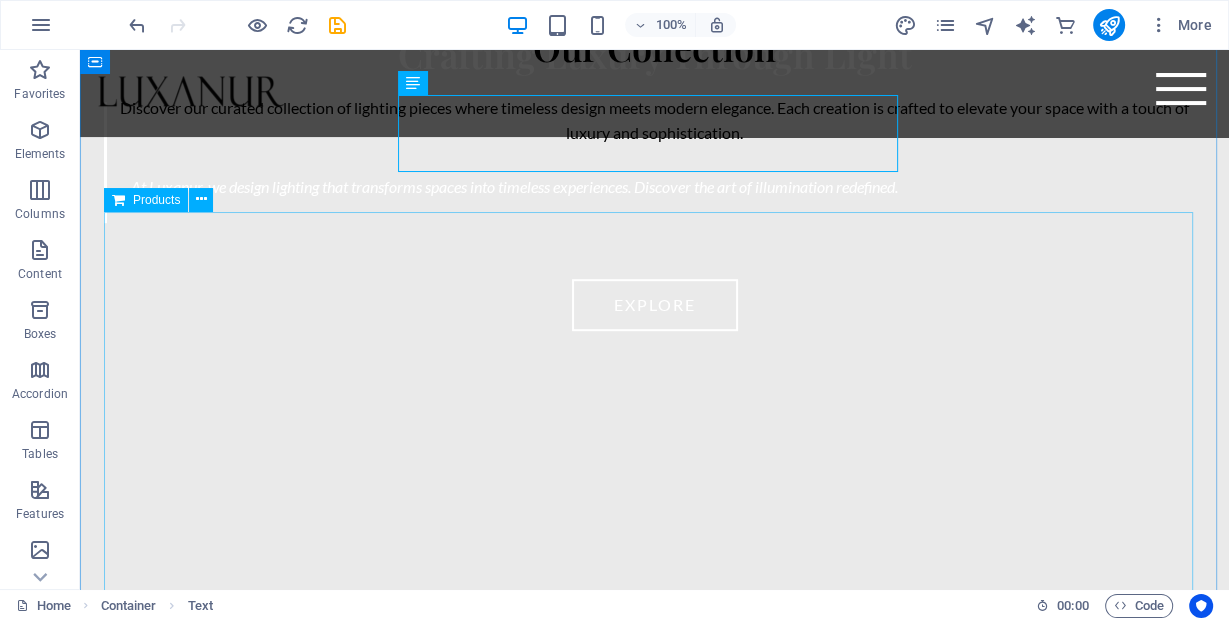 click at bounding box center (654, 386) 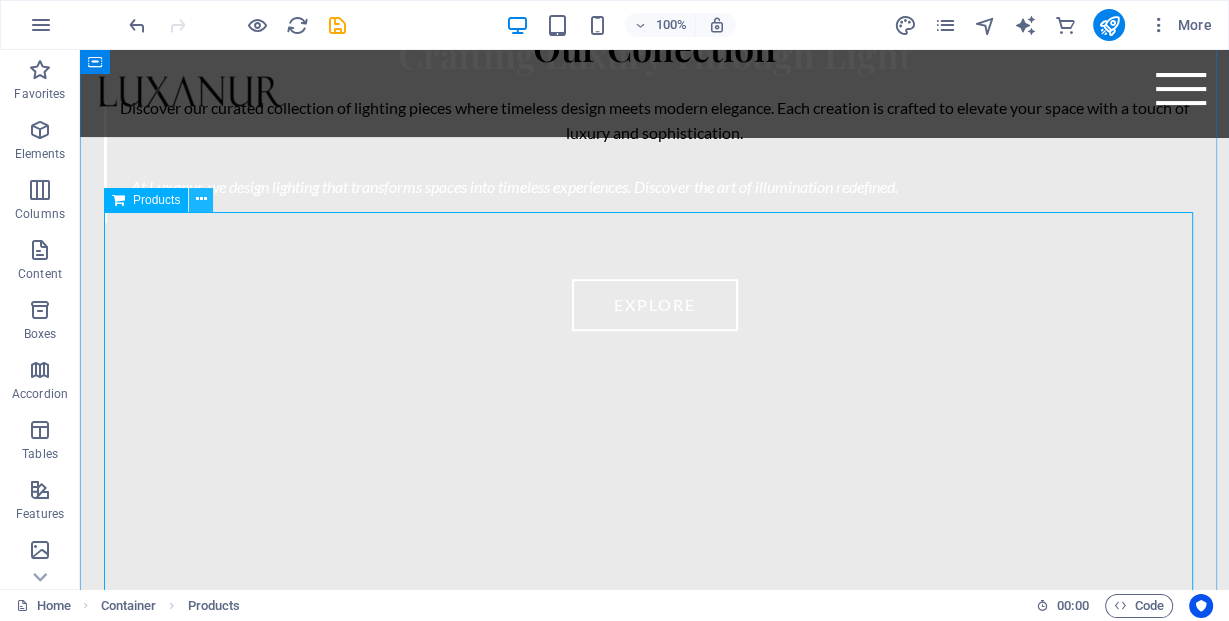 click at bounding box center (201, 199) 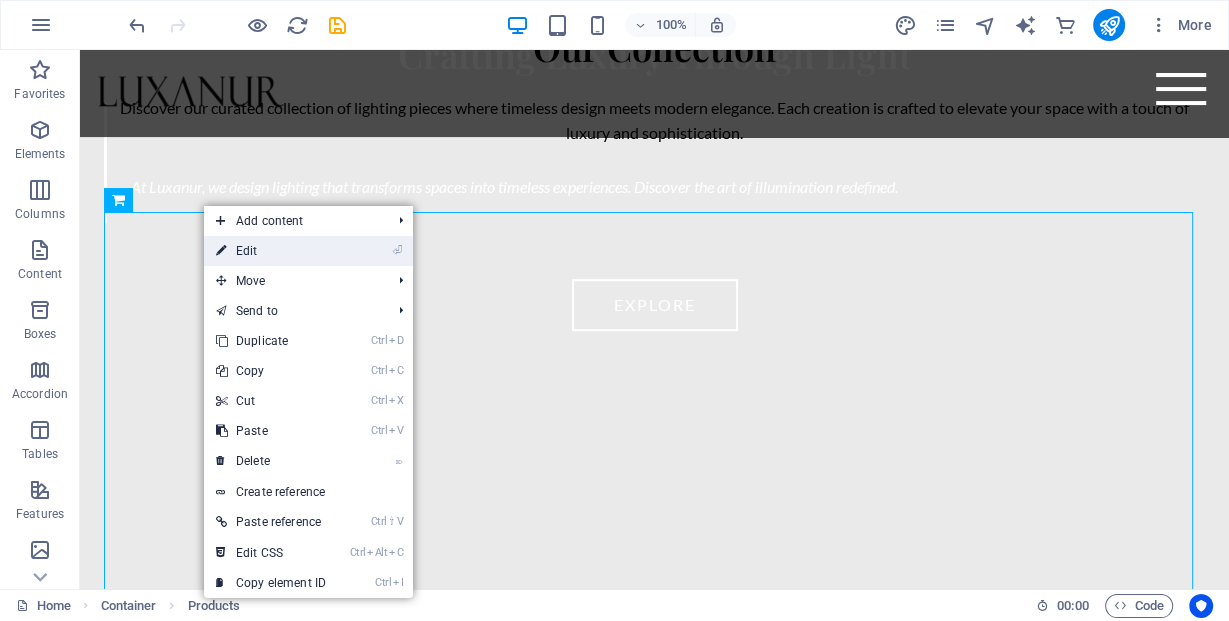 click on "⏎  Edit" at bounding box center [271, 251] 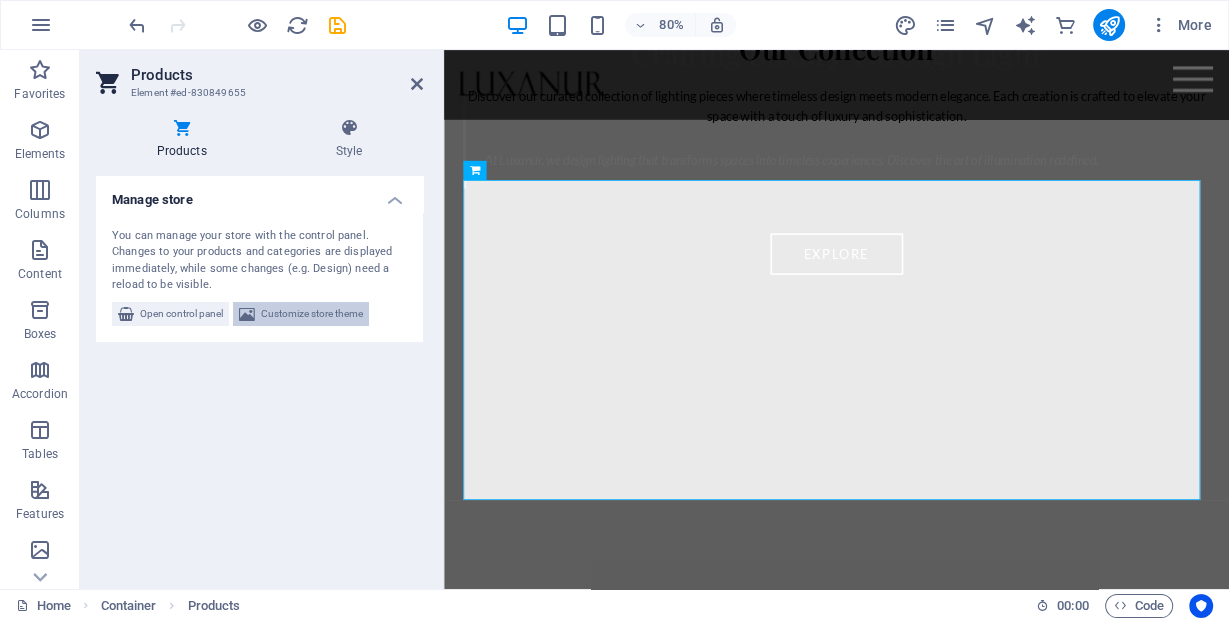 click on "Customize store theme" at bounding box center (312, 314) 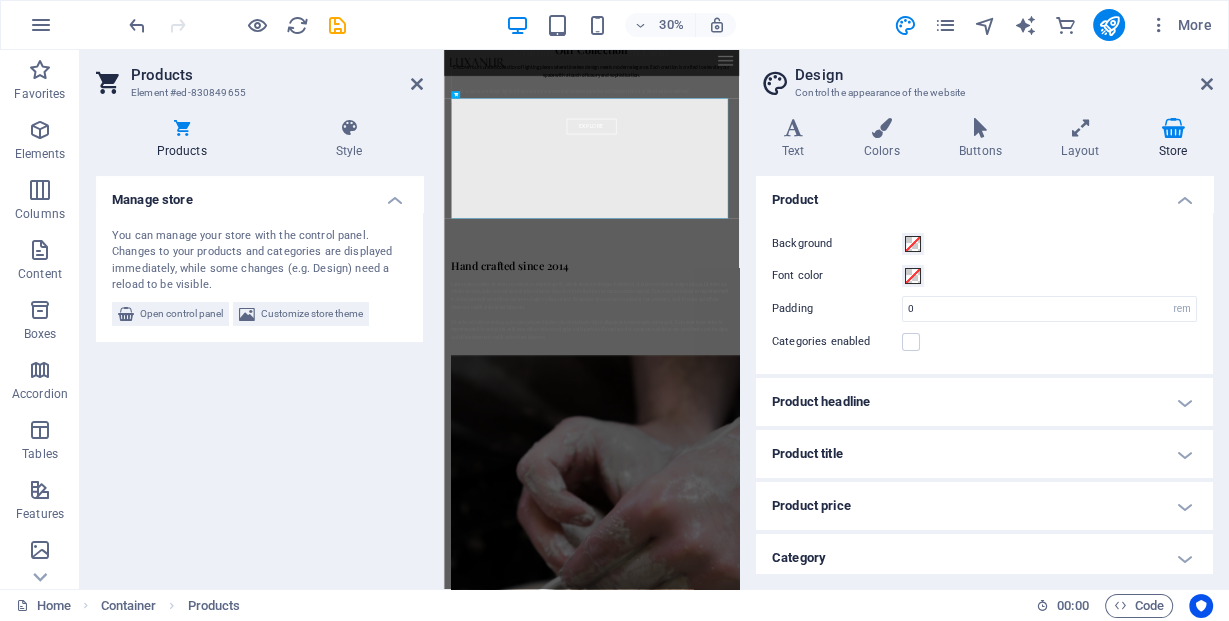 click on "Product title" at bounding box center (984, 454) 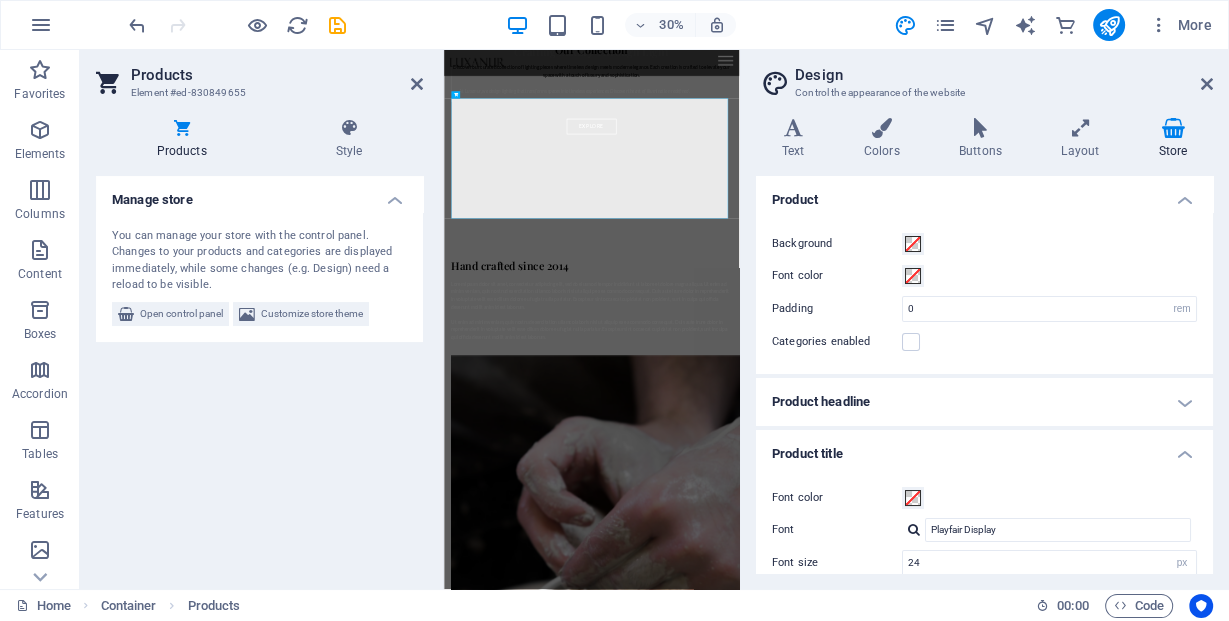 click on "Product title" at bounding box center (984, 448) 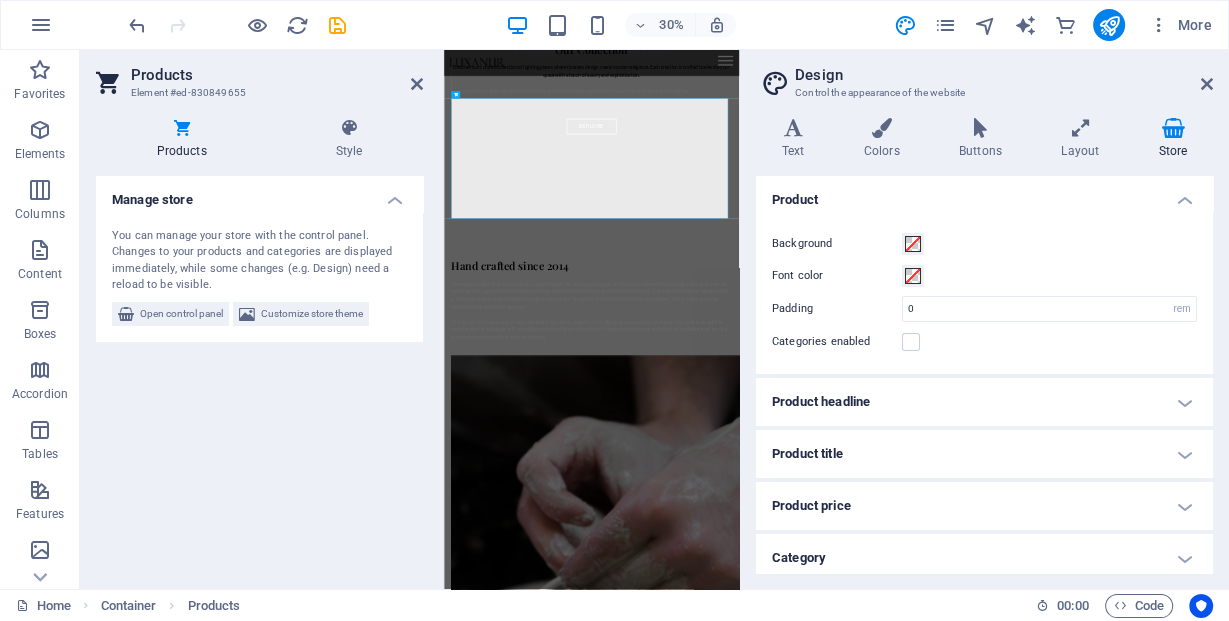 click on "Product headline" at bounding box center [984, 402] 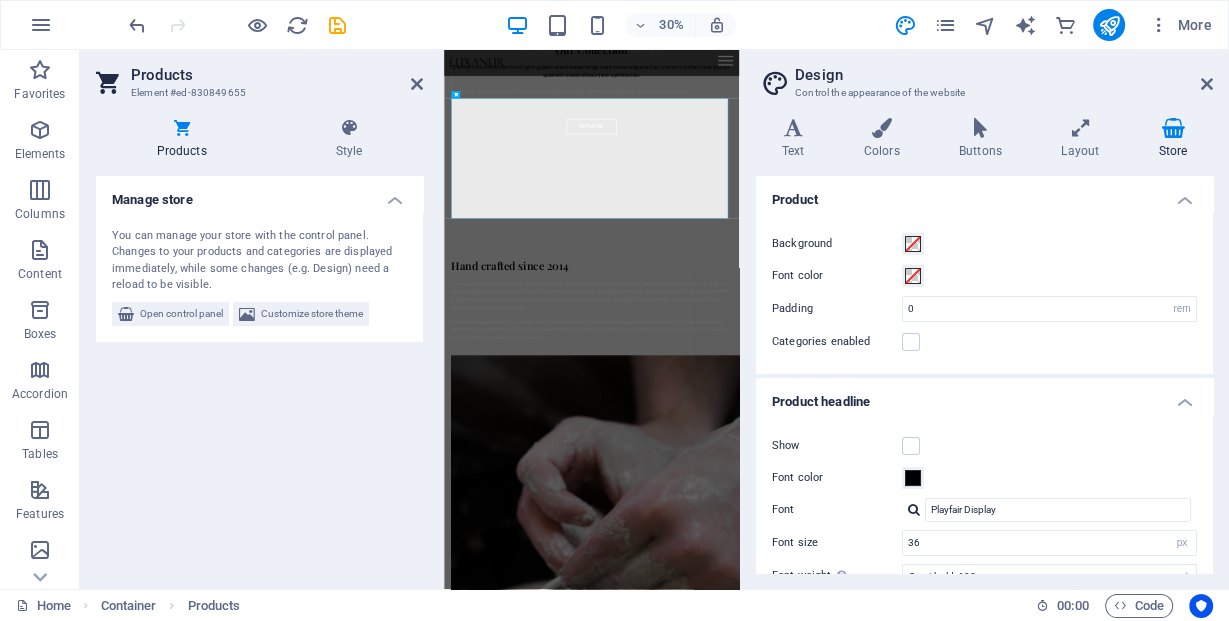 click on "Product headline" at bounding box center (984, 396) 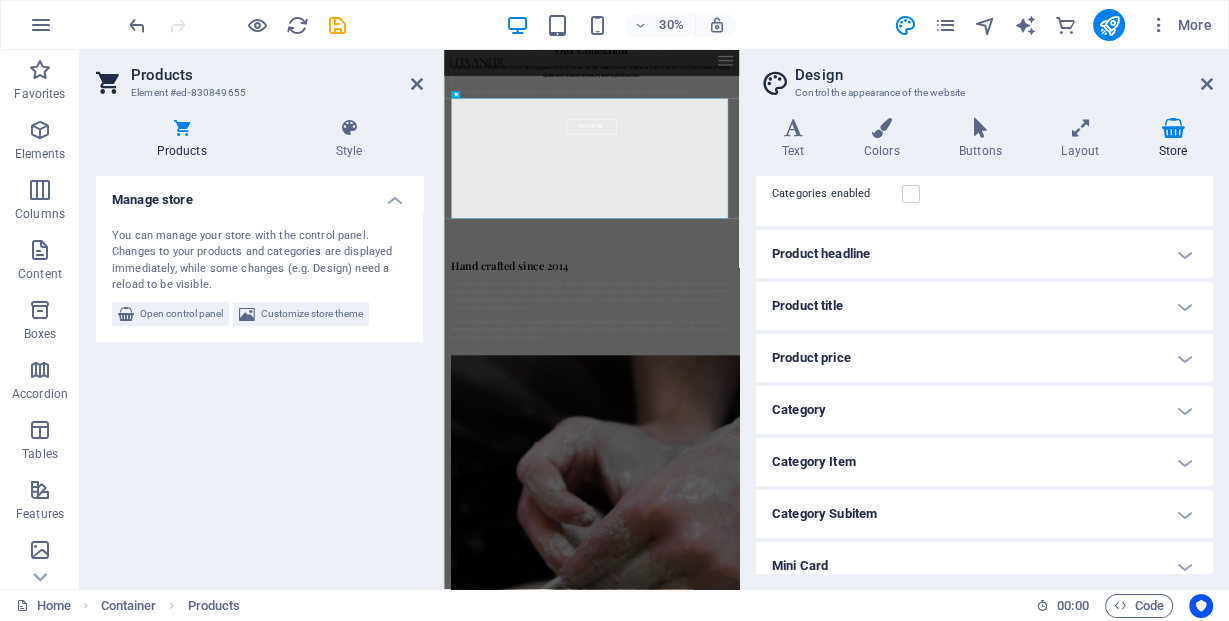 scroll, scrollTop: 160, scrollLeft: 0, axis: vertical 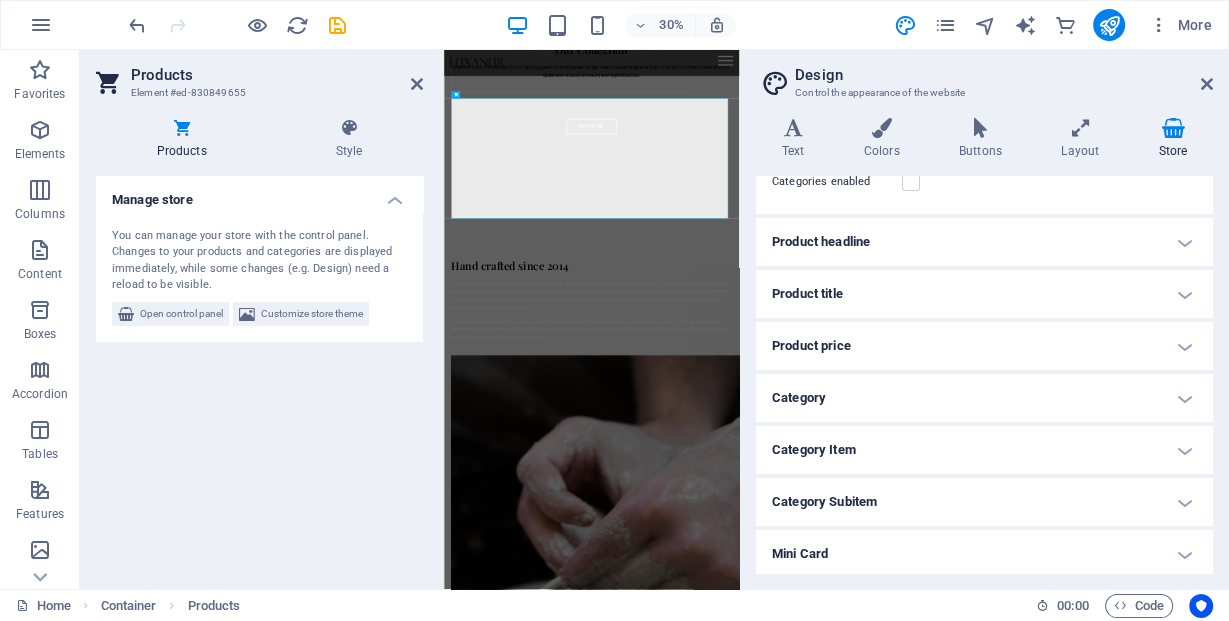 click on "Category" at bounding box center [984, 398] 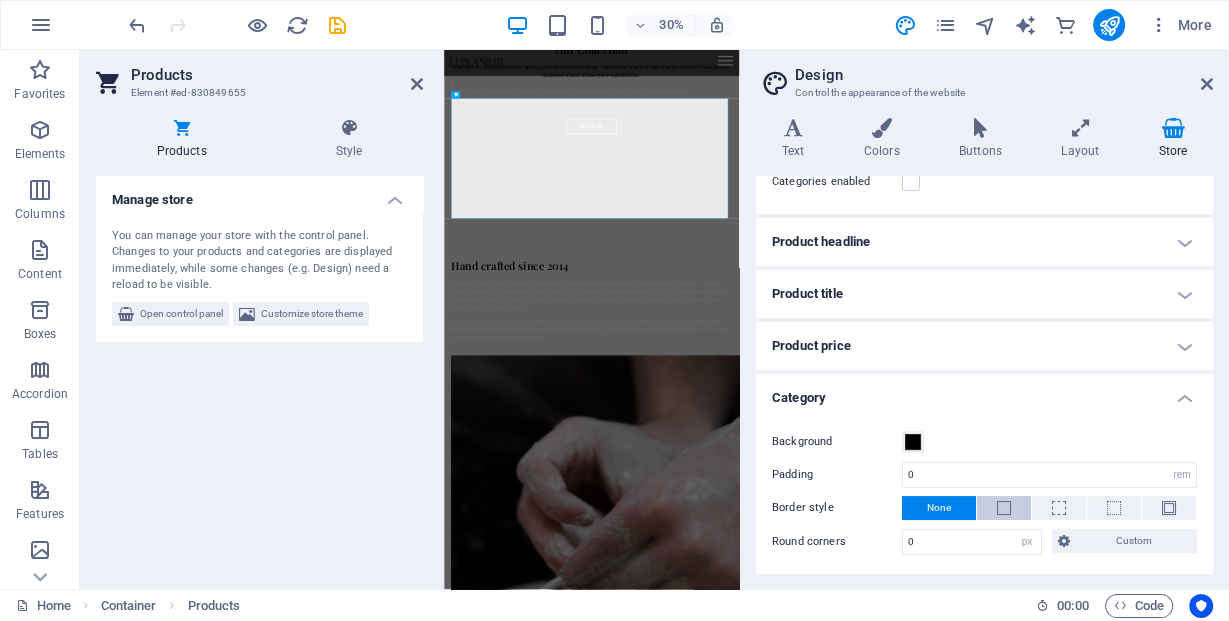 click at bounding box center (1004, 508) 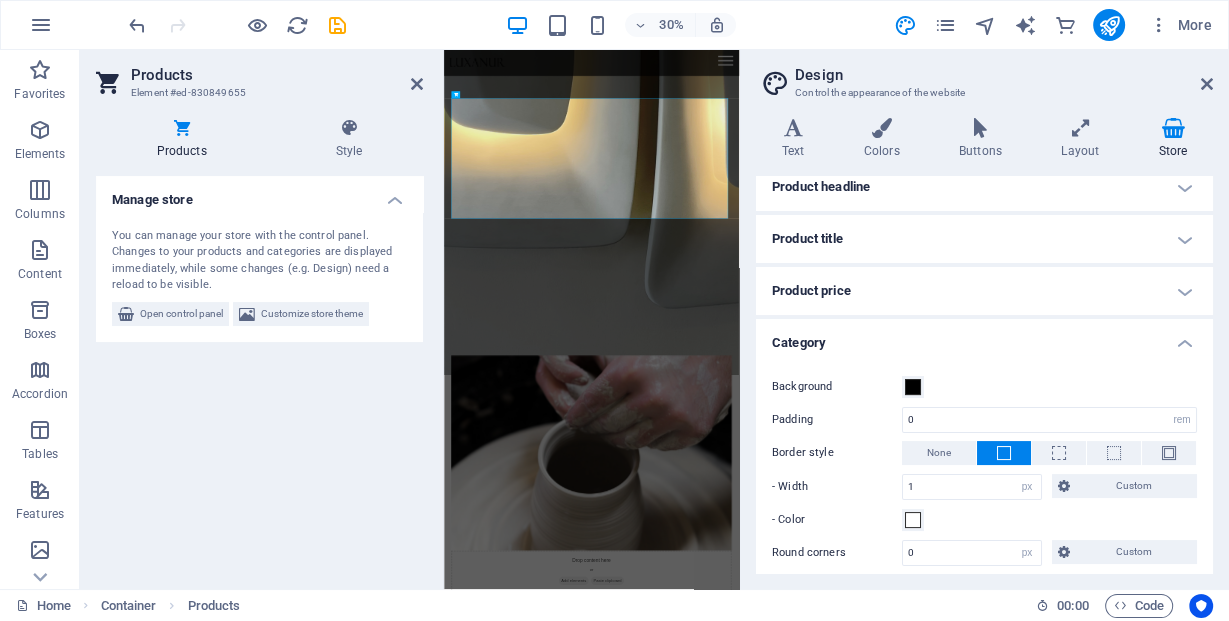 scroll, scrollTop: 320, scrollLeft: 0, axis: vertical 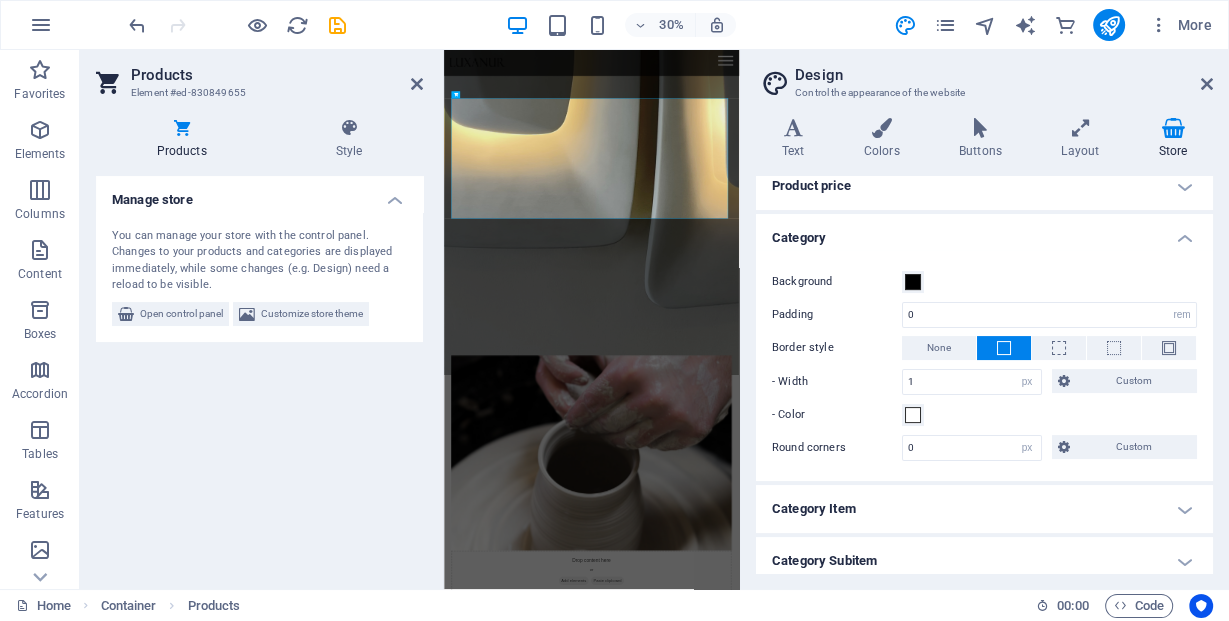 click on "Category Item" at bounding box center (984, 509) 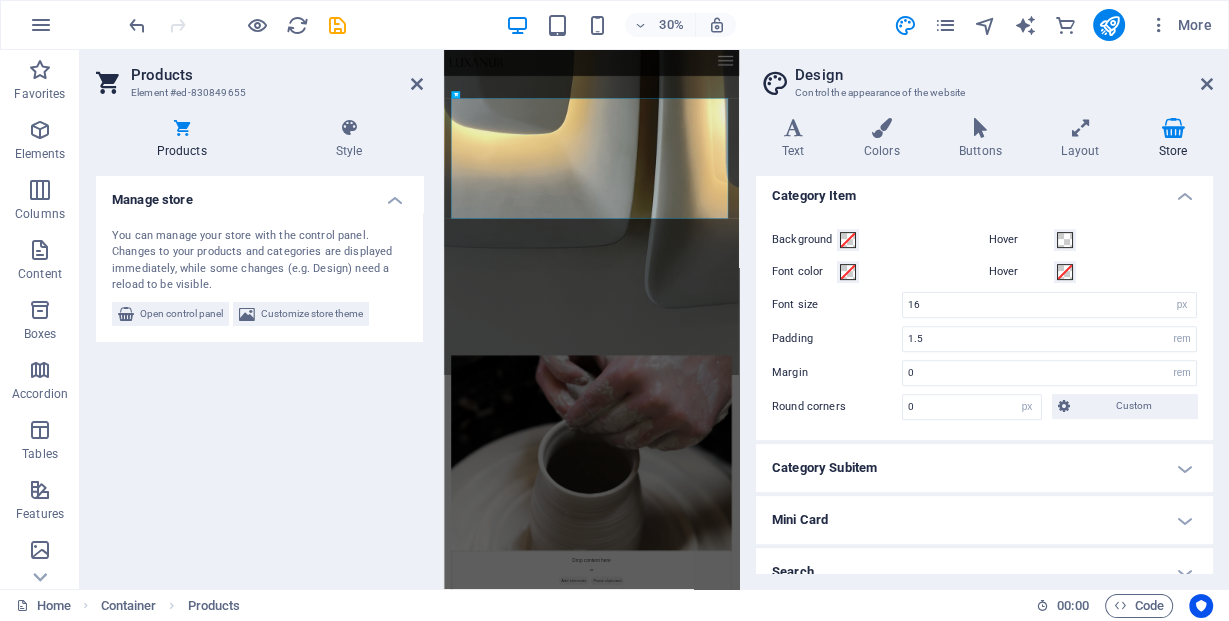 scroll, scrollTop: 649, scrollLeft: 0, axis: vertical 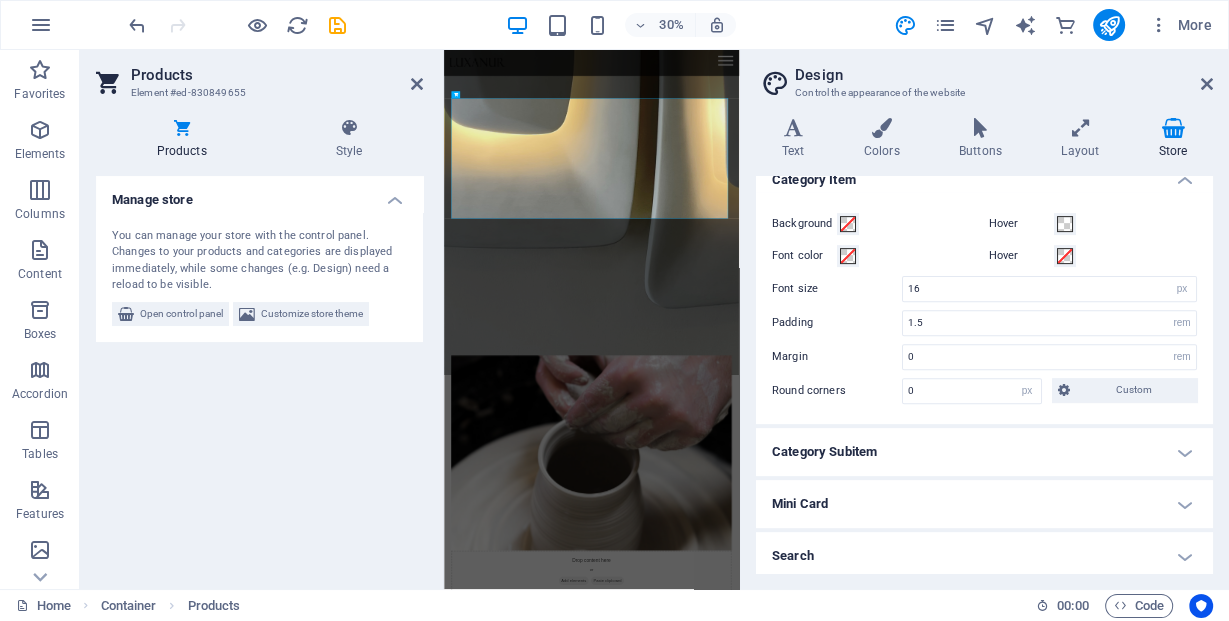 click on "Category Subitem" at bounding box center [984, 452] 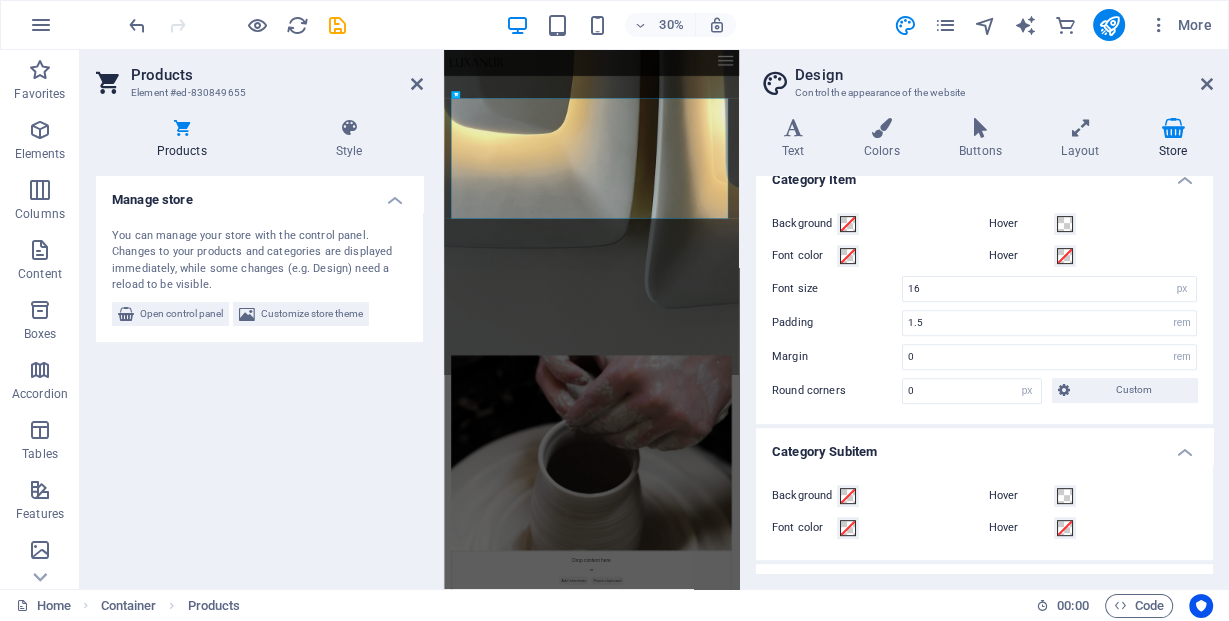 click on "Category Subitem" at bounding box center [984, 446] 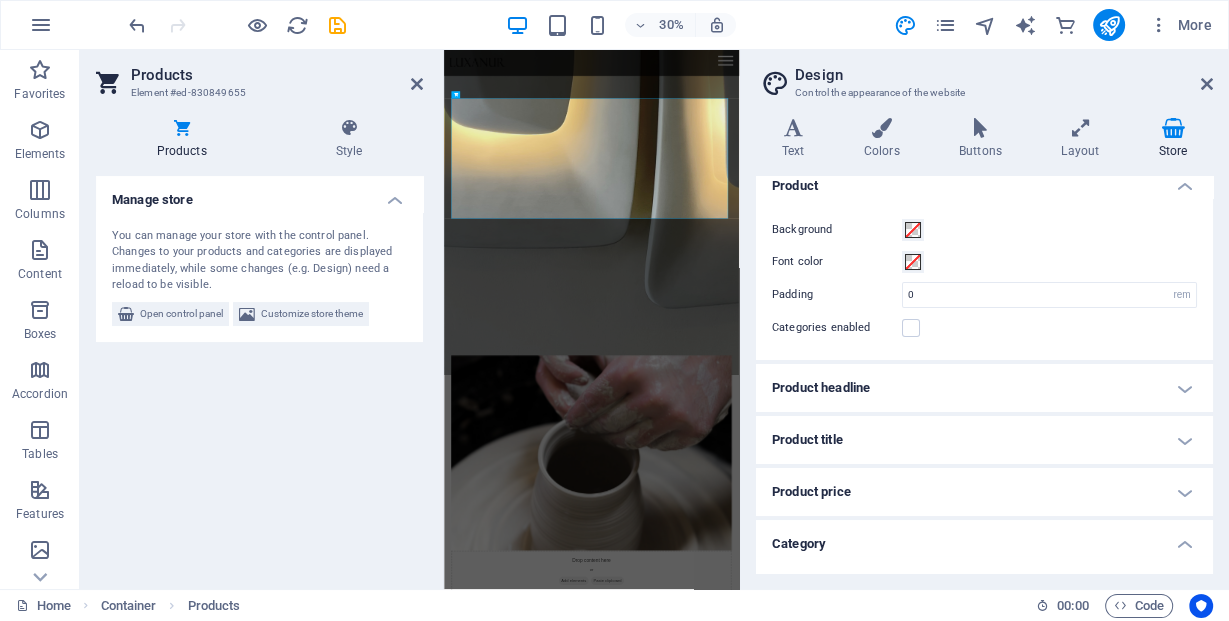 scroll, scrollTop: 0, scrollLeft: 0, axis: both 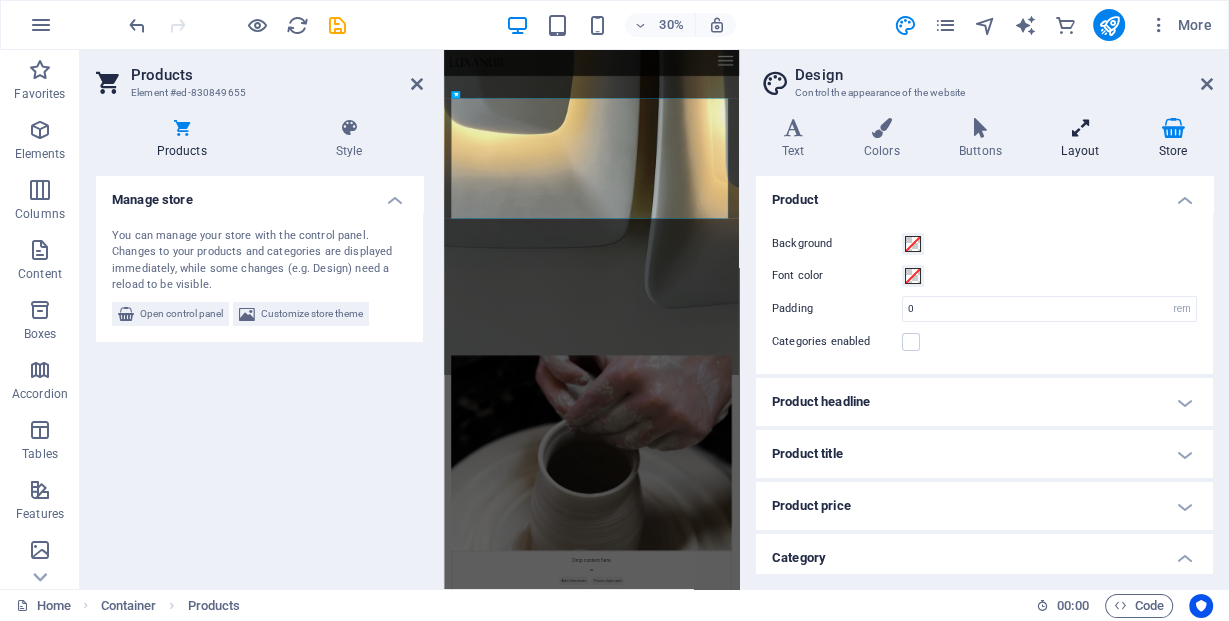 click on "Layout" at bounding box center (1084, 139) 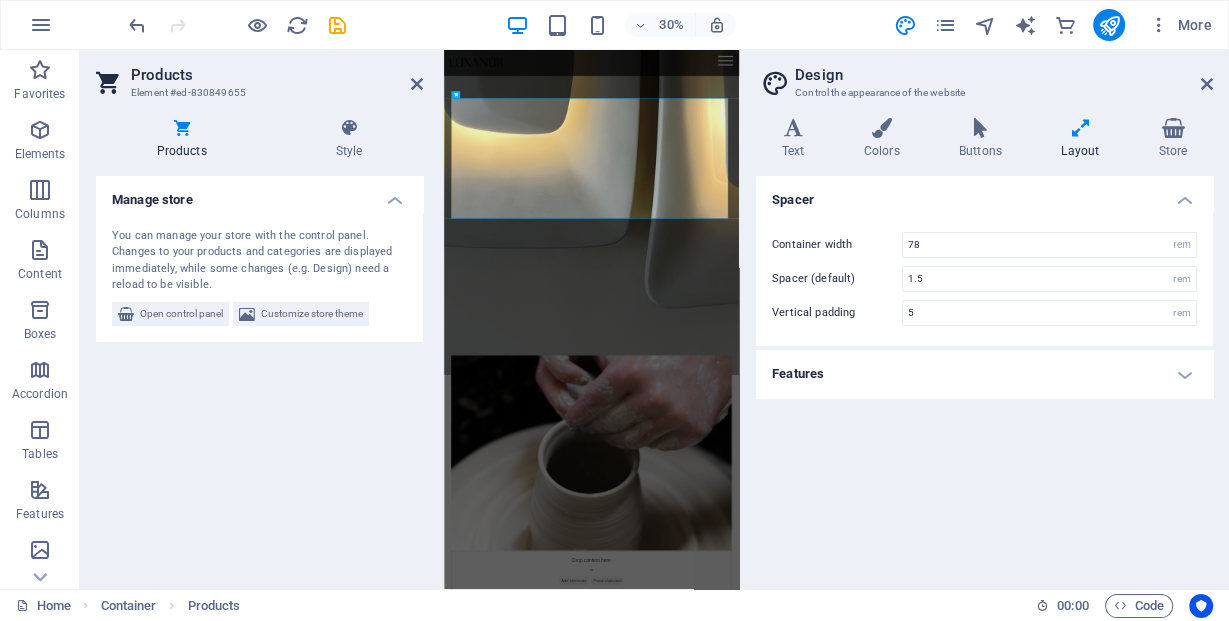 click on "Layout" at bounding box center [1084, 139] 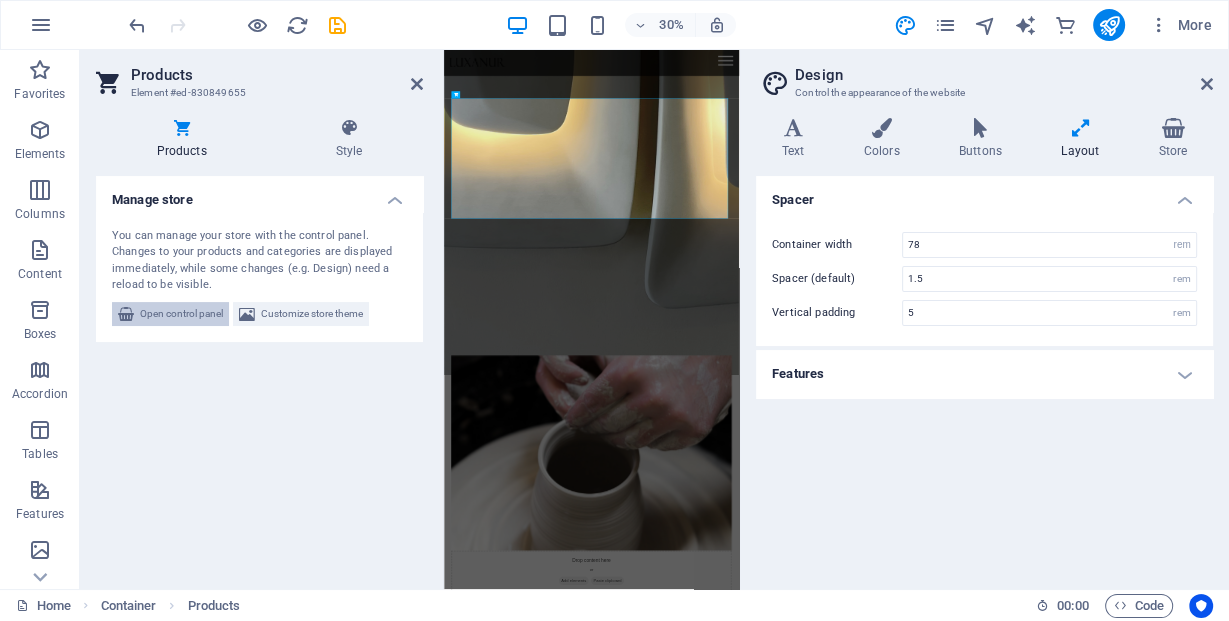click on "Open control panel" at bounding box center [181, 314] 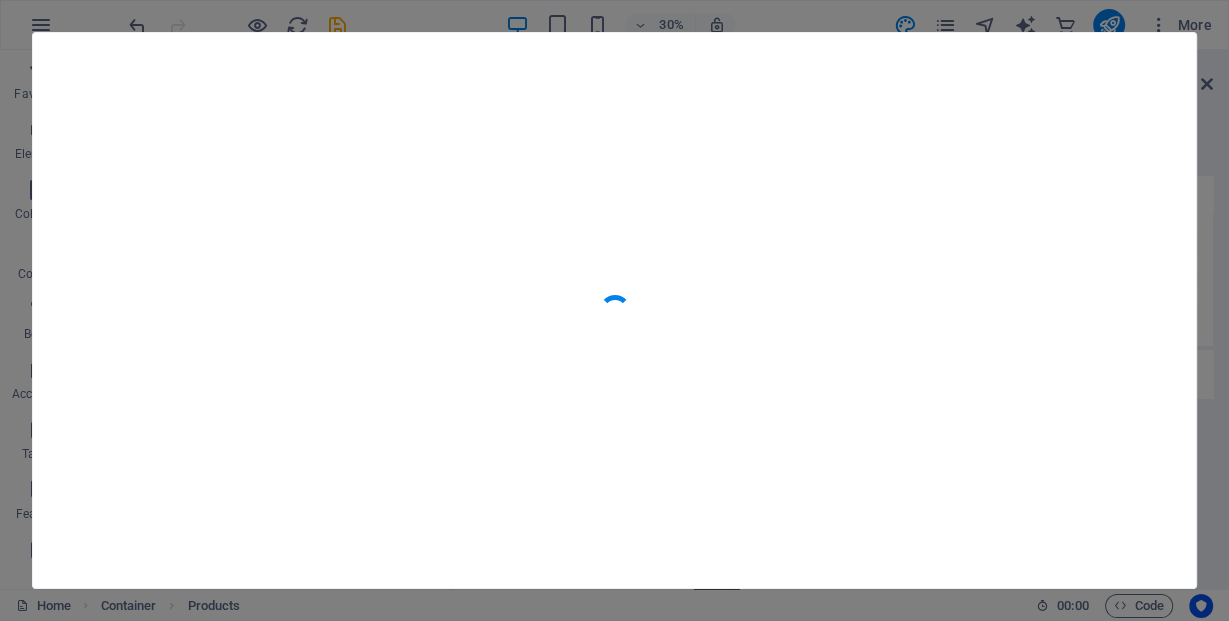 click at bounding box center (614, 310) 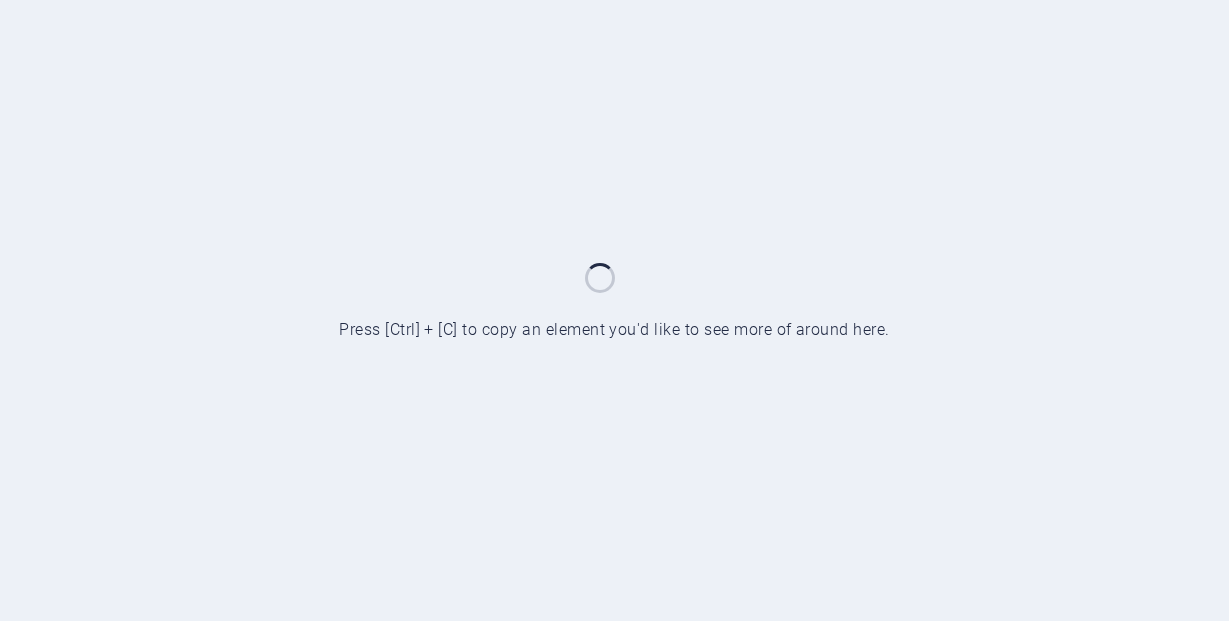 scroll, scrollTop: 0, scrollLeft: 0, axis: both 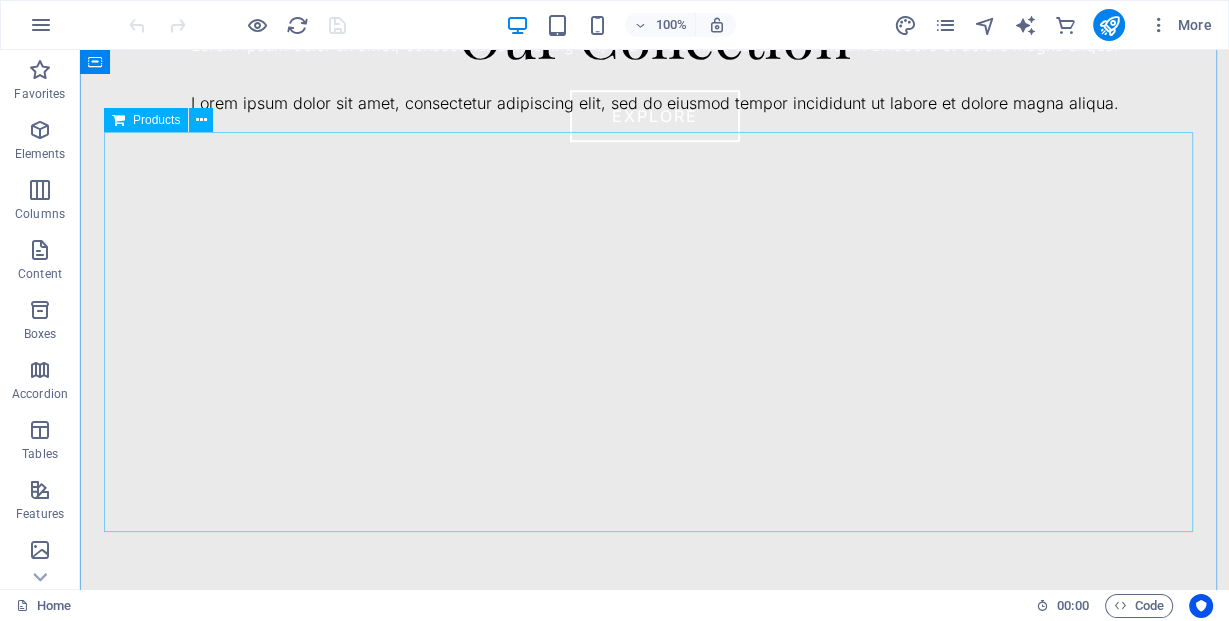 click at bounding box center [654, 356] 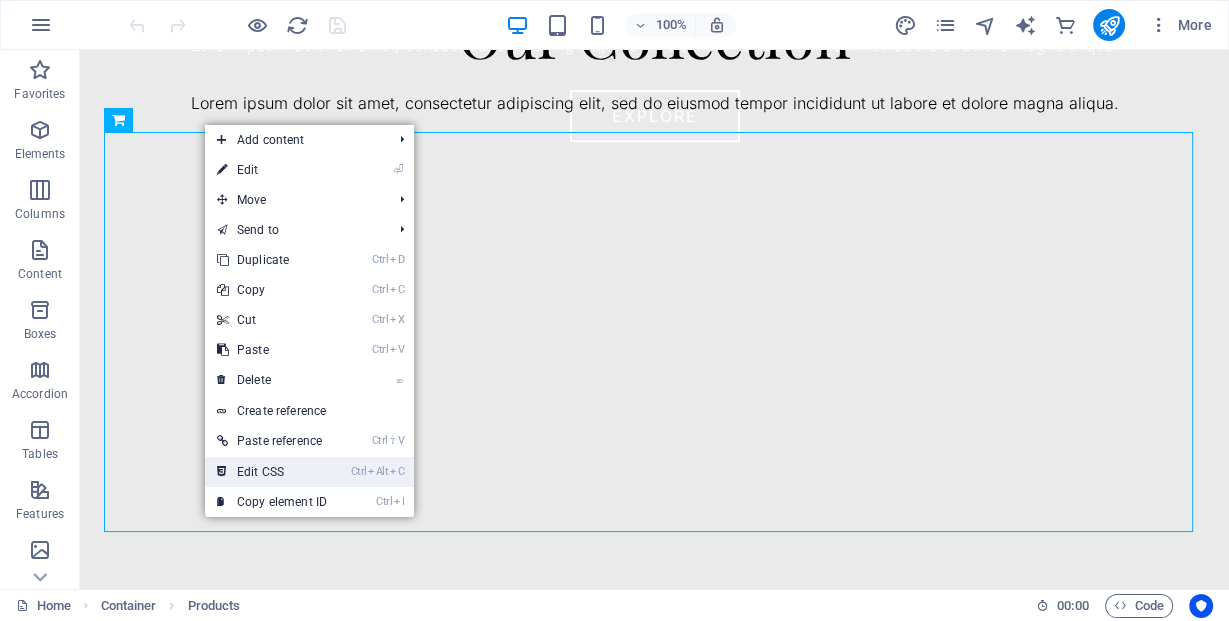 click on "Ctrl Alt C  Edit CSS" at bounding box center [272, 472] 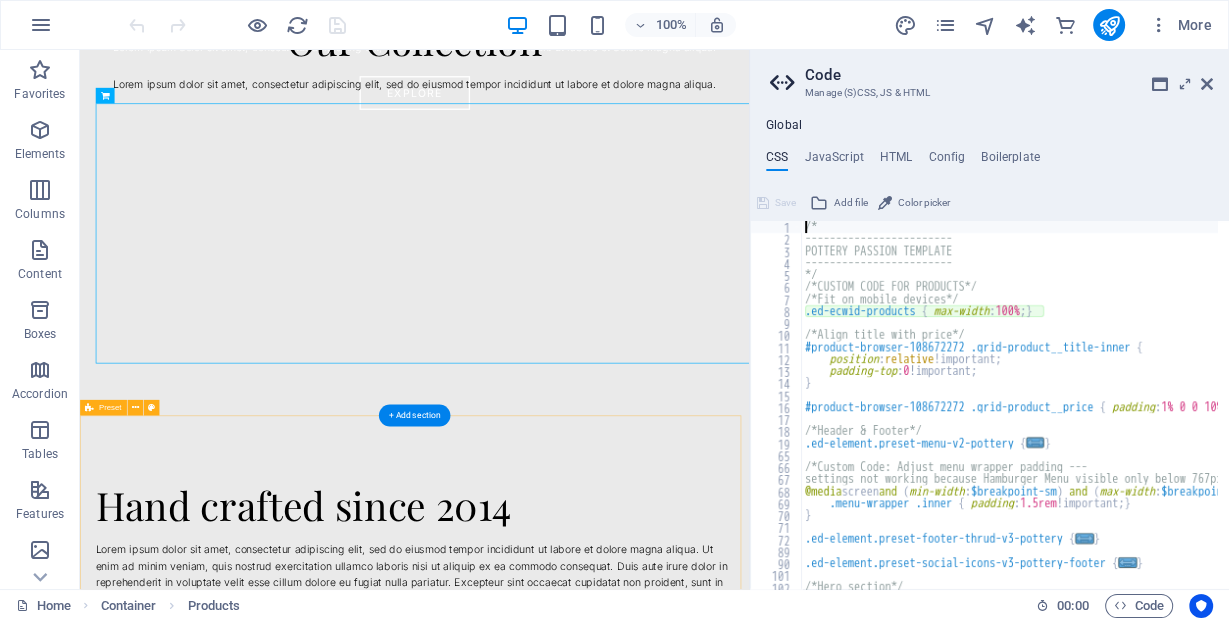 type on ".ed-ecwid-products { max-width: 100%; }" 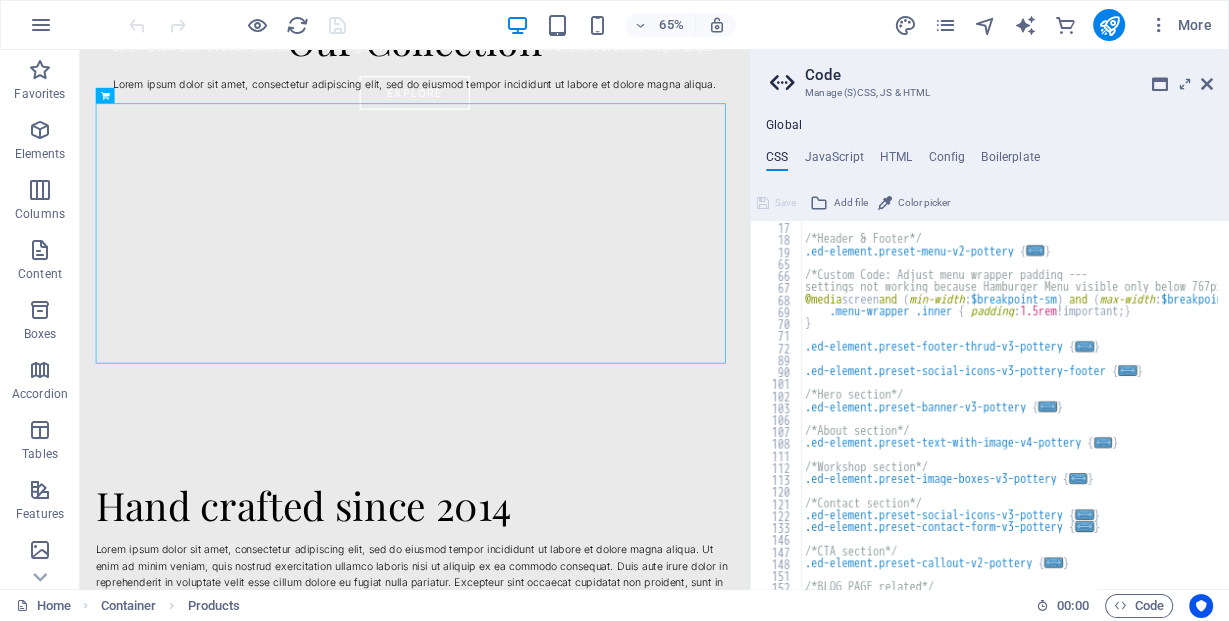scroll, scrollTop: 352, scrollLeft: 0, axis: vertical 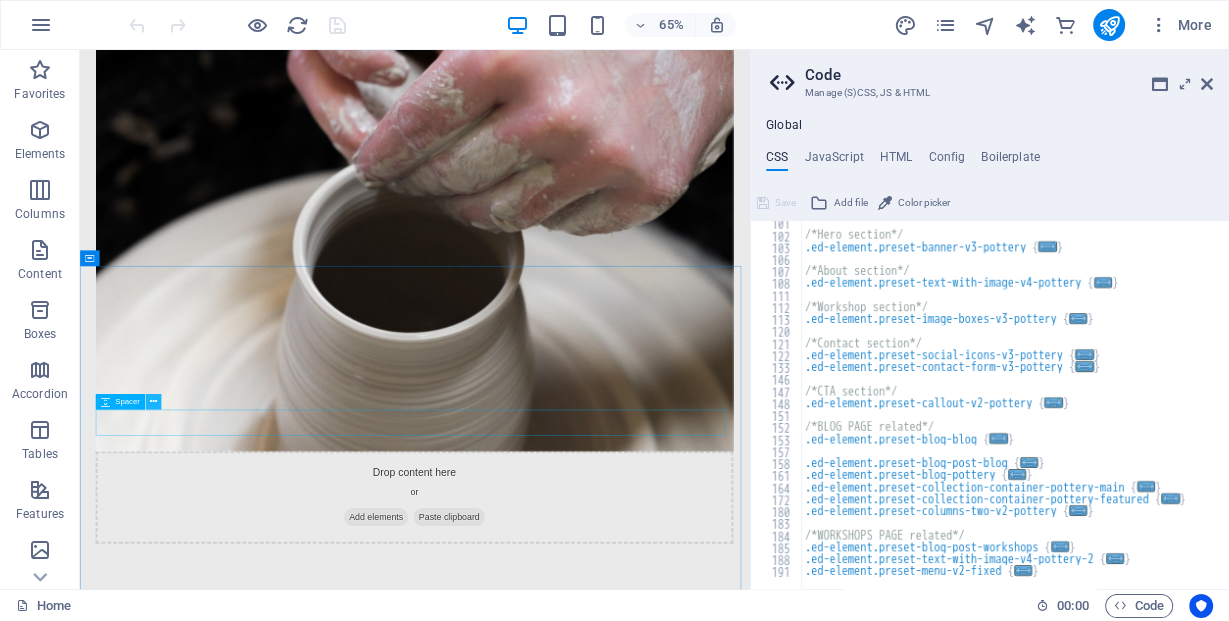 click at bounding box center (153, 402) 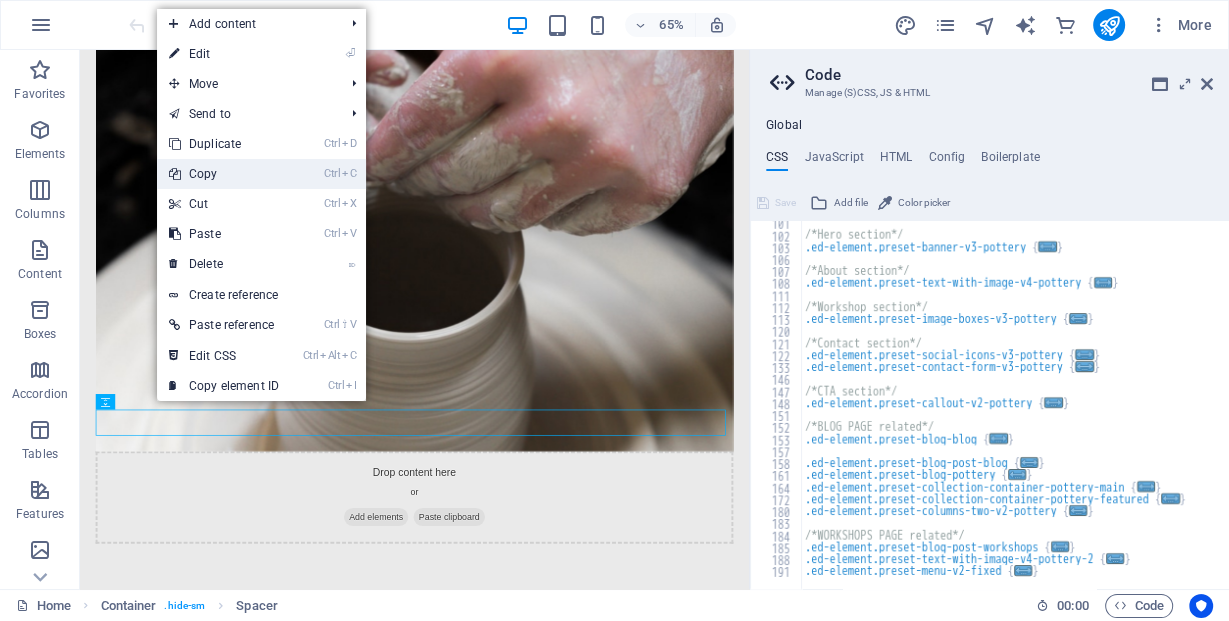 click on "Ctrl C  Copy" at bounding box center (224, 174) 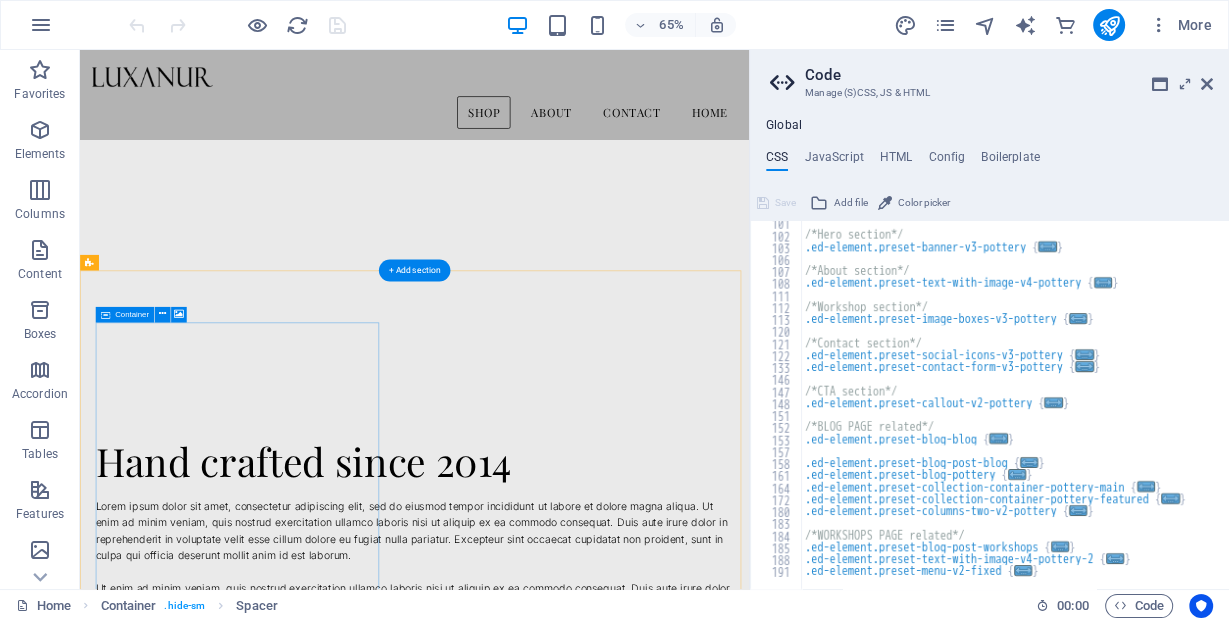 scroll, scrollTop: 800, scrollLeft: 0, axis: vertical 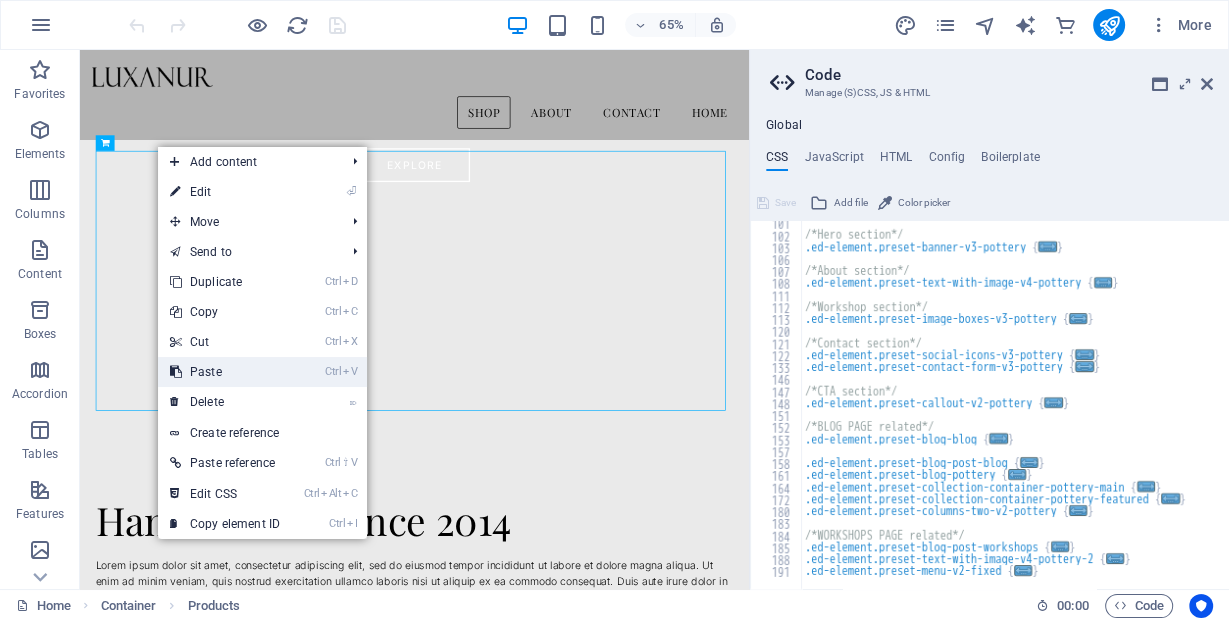 click on "Ctrl V  Paste" at bounding box center [225, 372] 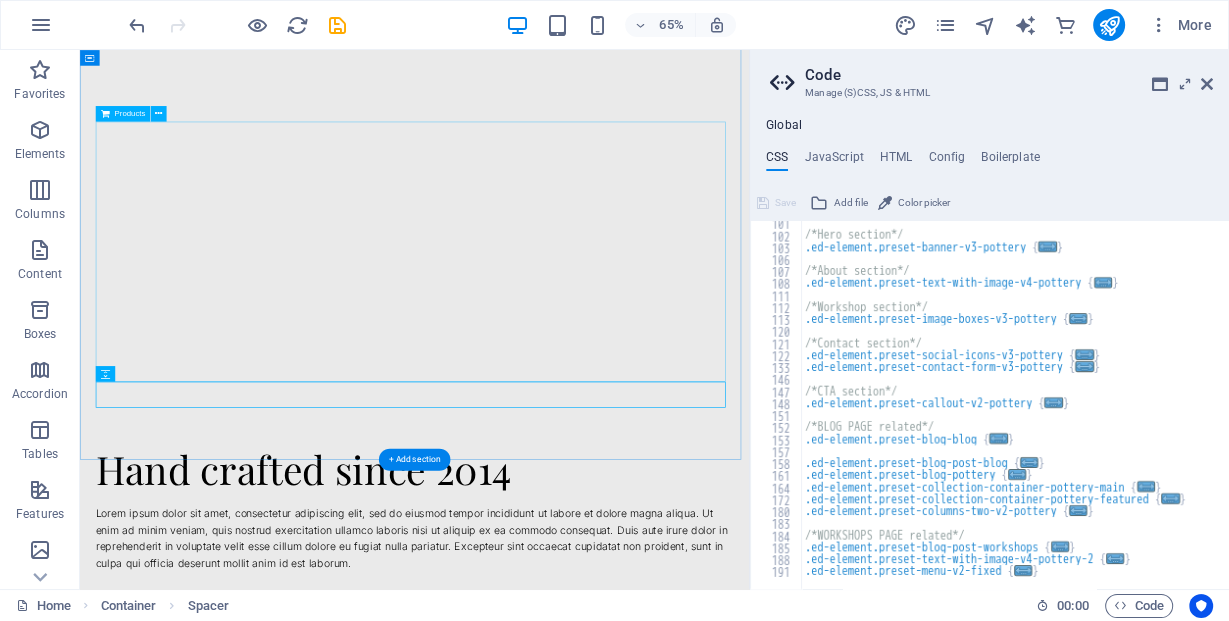 scroll, scrollTop: 1120, scrollLeft: 0, axis: vertical 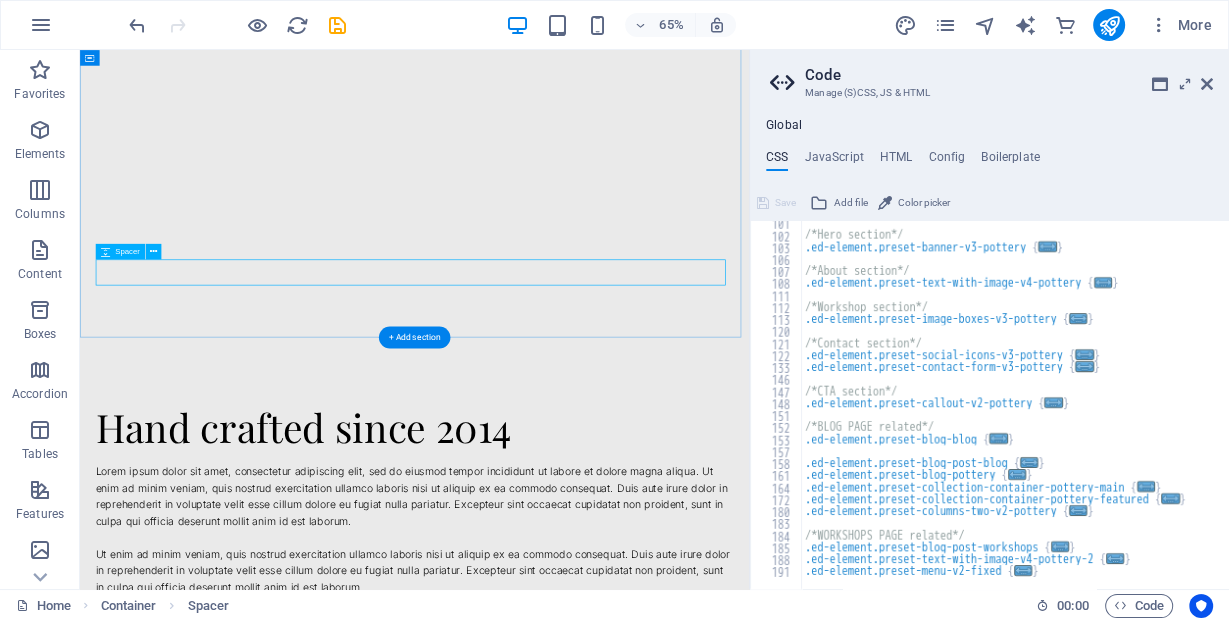 click at bounding box center (594, 416) 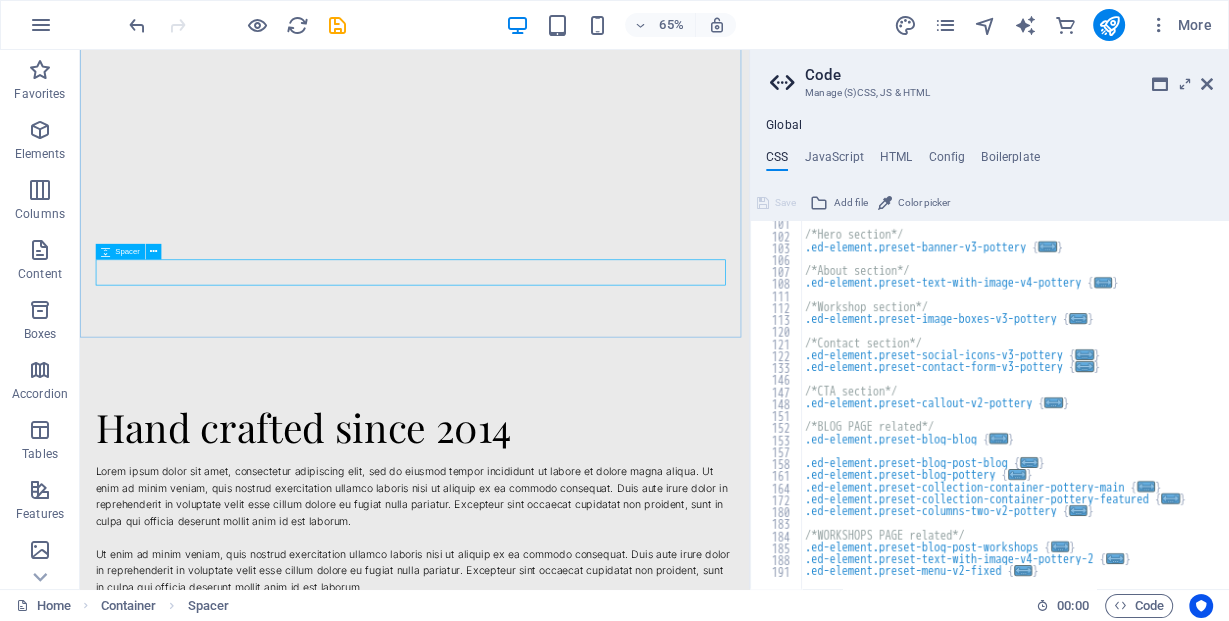 click at bounding box center (105, 252) 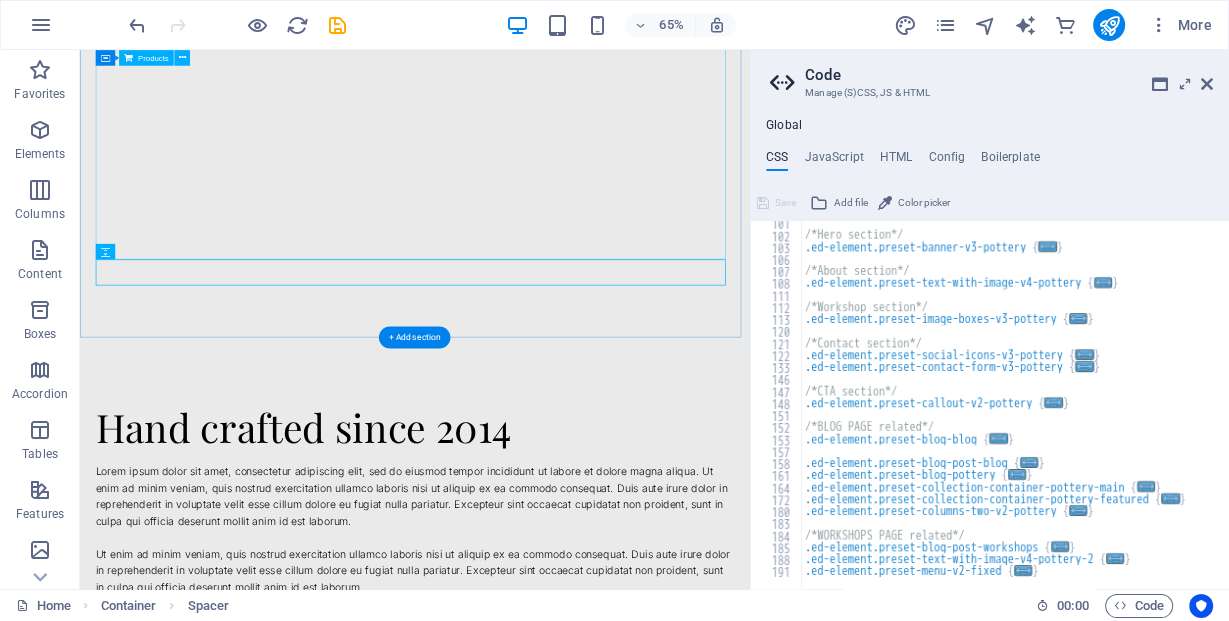 click at bounding box center (594, 196) 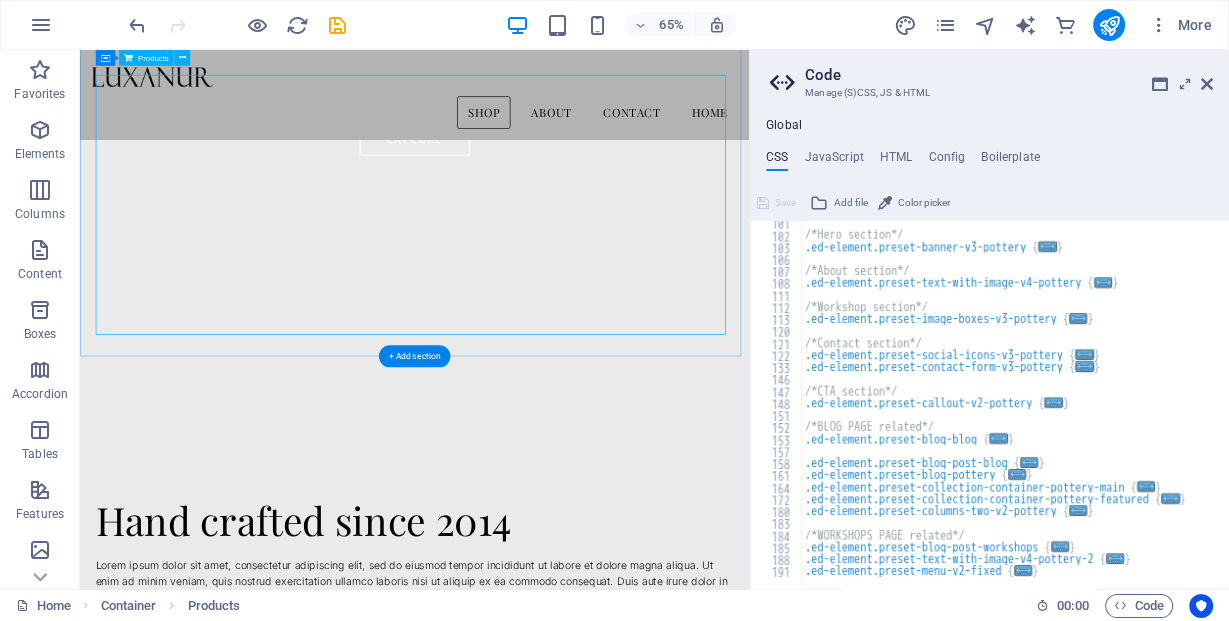scroll, scrollTop: 800, scrollLeft: 0, axis: vertical 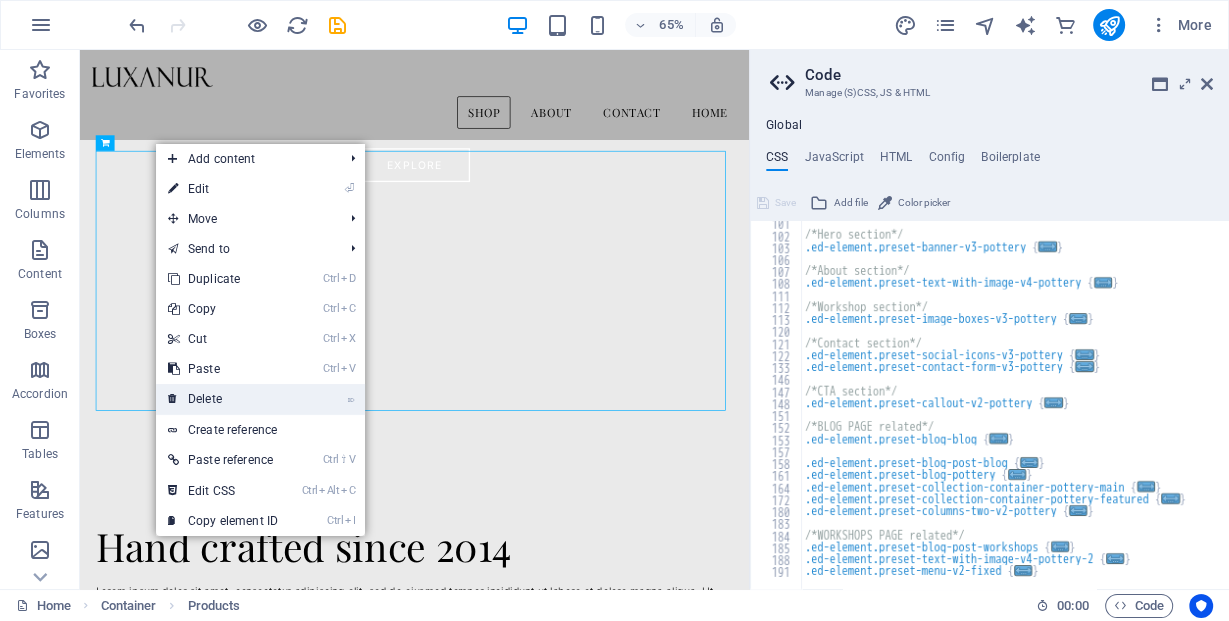 click on "⌦  Delete" at bounding box center (223, 399) 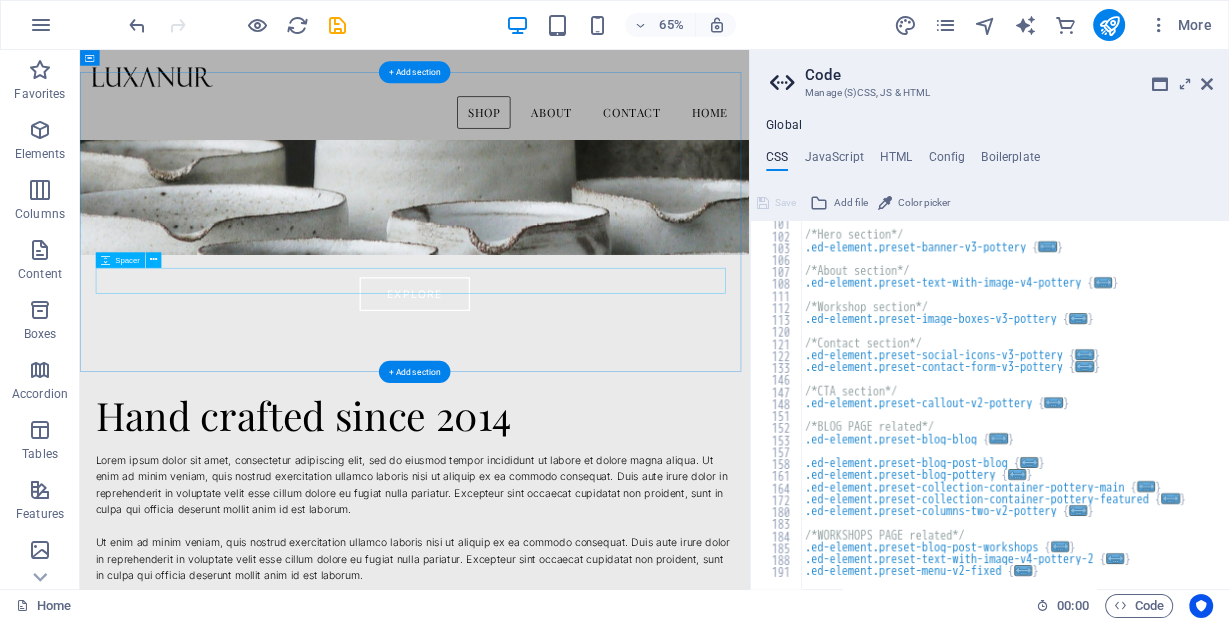 scroll, scrollTop: 560, scrollLeft: 0, axis: vertical 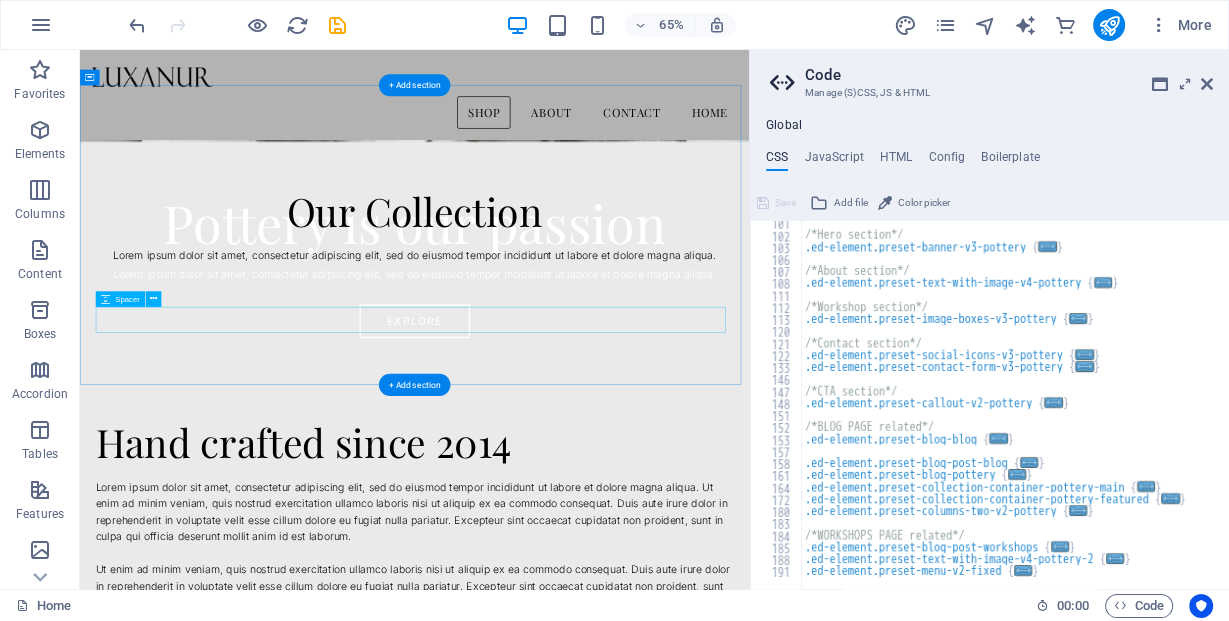 click at bounding box center (594, 440) 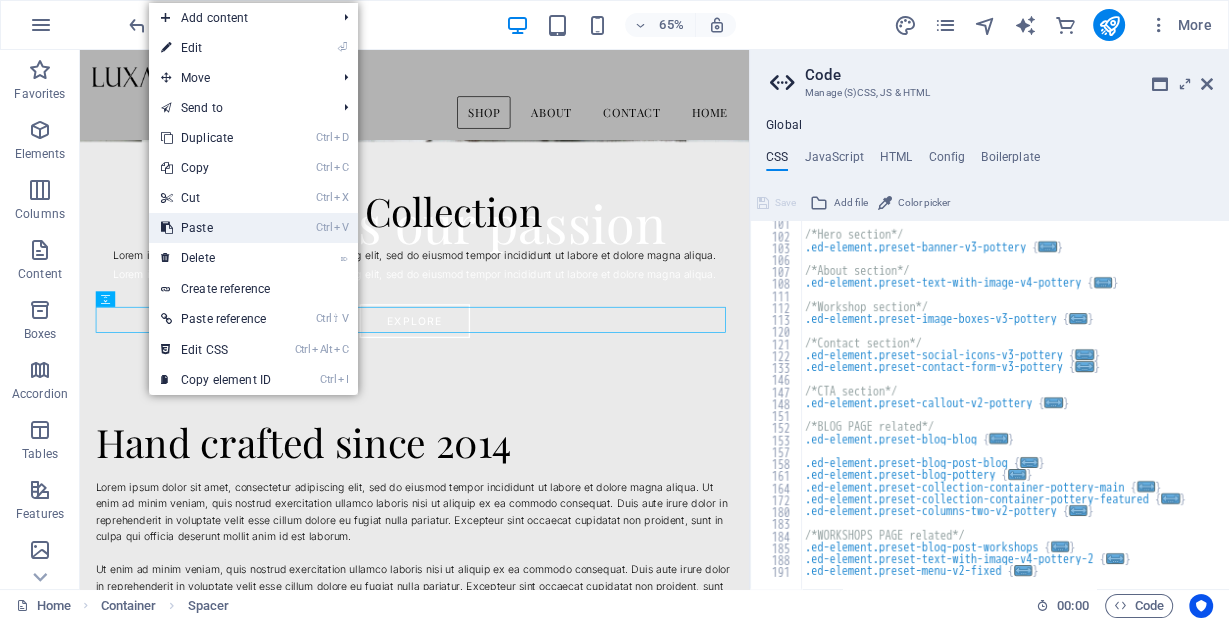 click on "Ctrl V  Paste" at bounding box center [216, 228] 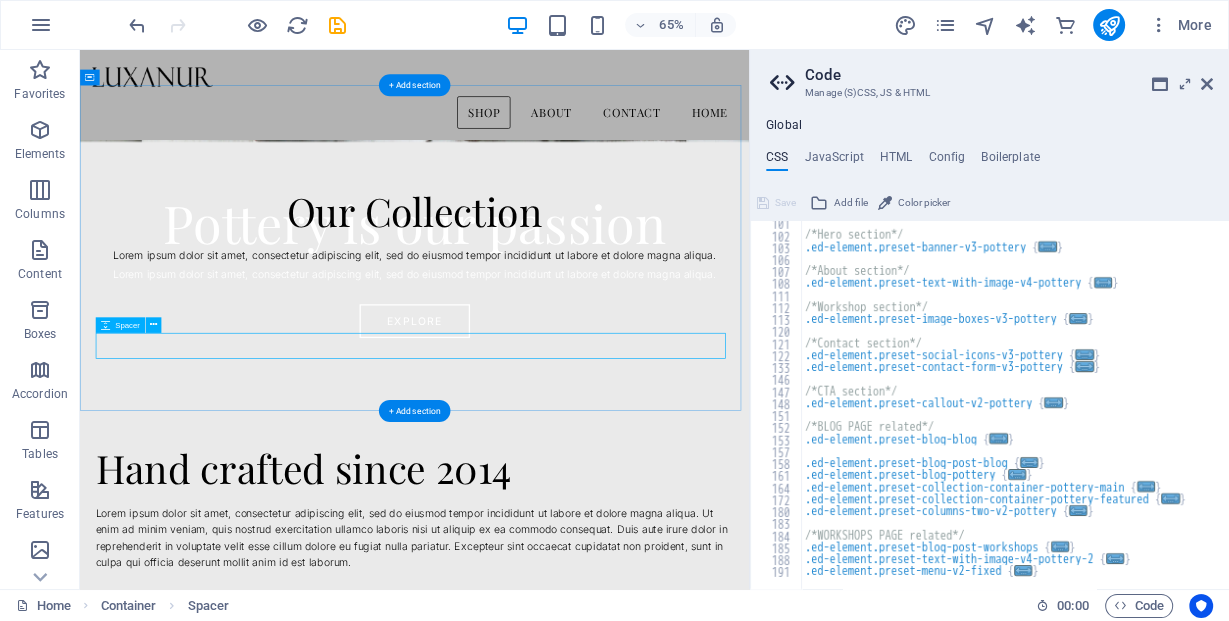 click at bounding box center [594, 480] 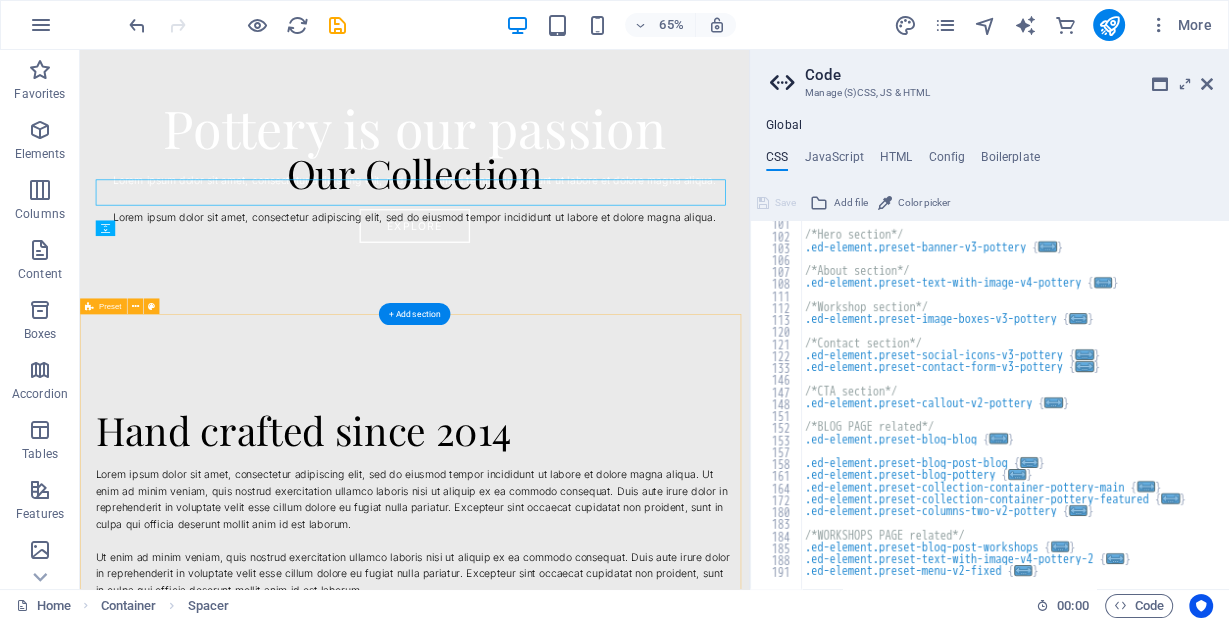 scroll, scrollTop: 800, scrollLeft: 0, axis: vertical 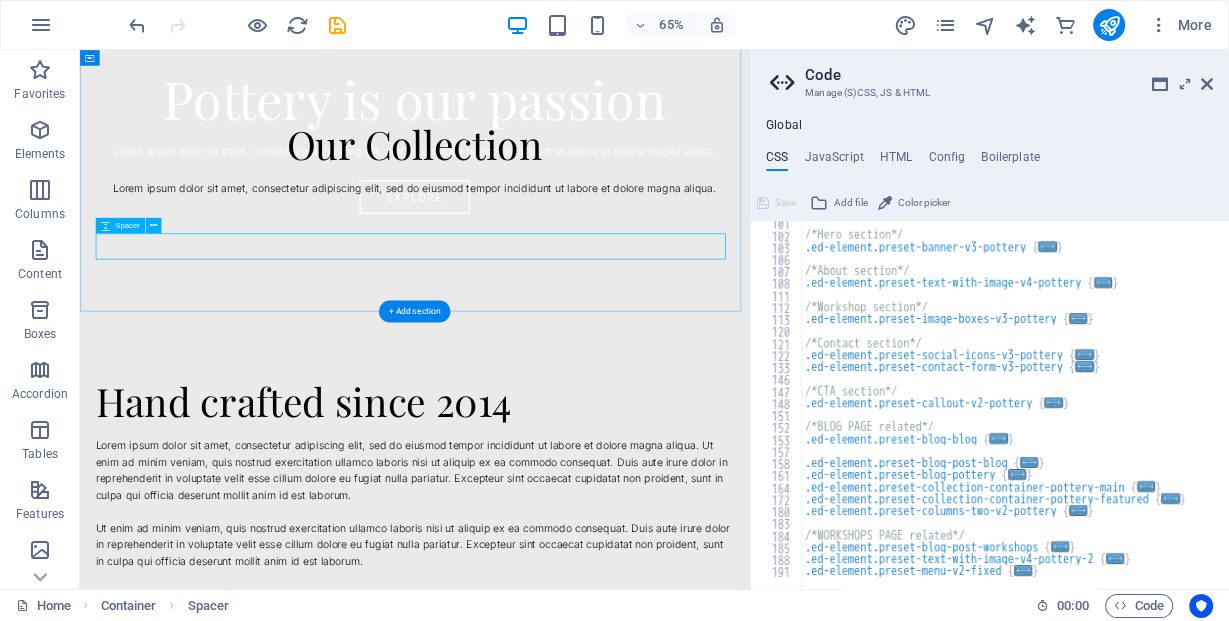click at bounding box center [594, 376] 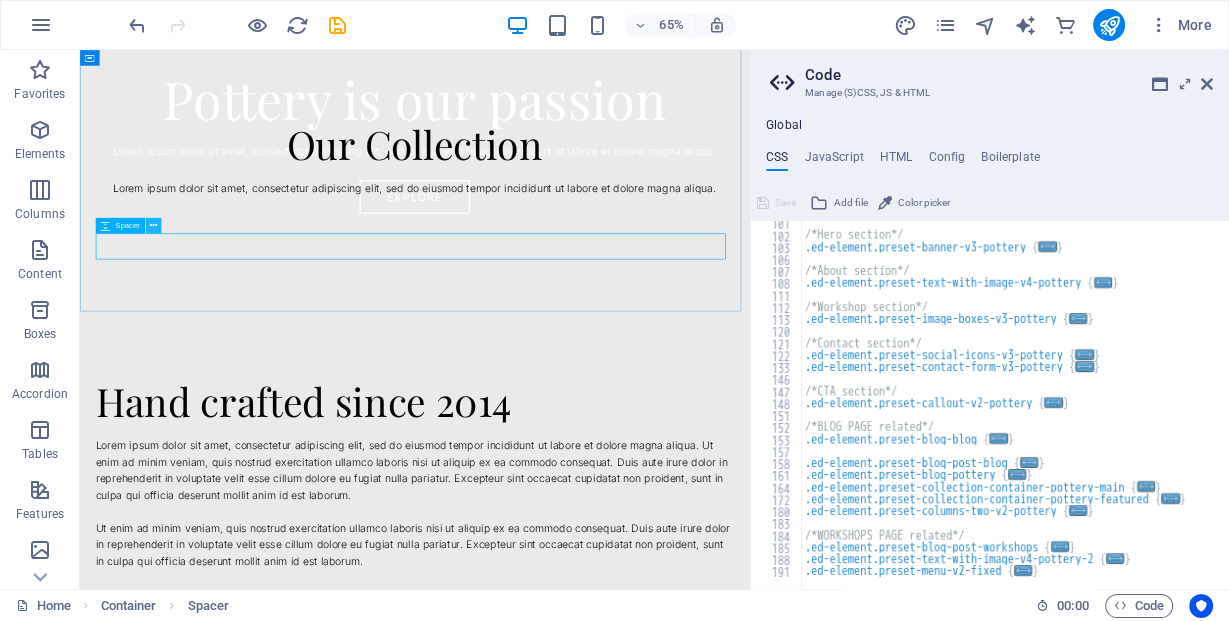click at bounding box center [154, 226] 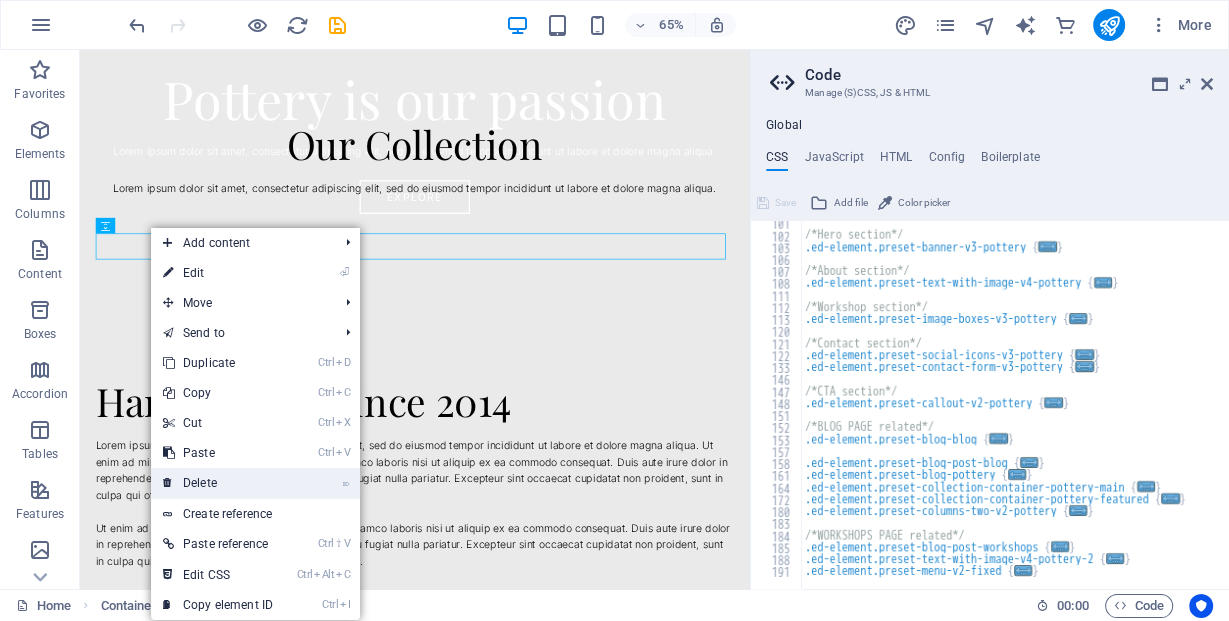 click on "⌦  Delete" at bounding box center (218, 483) 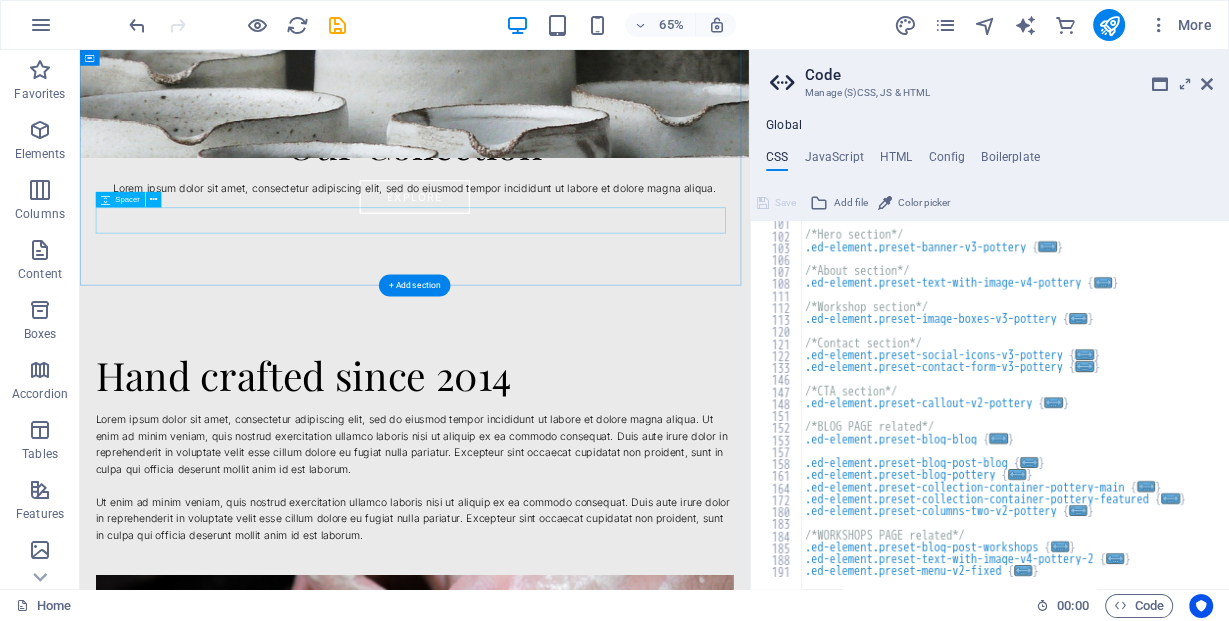 click at bounding box center (594, 336) 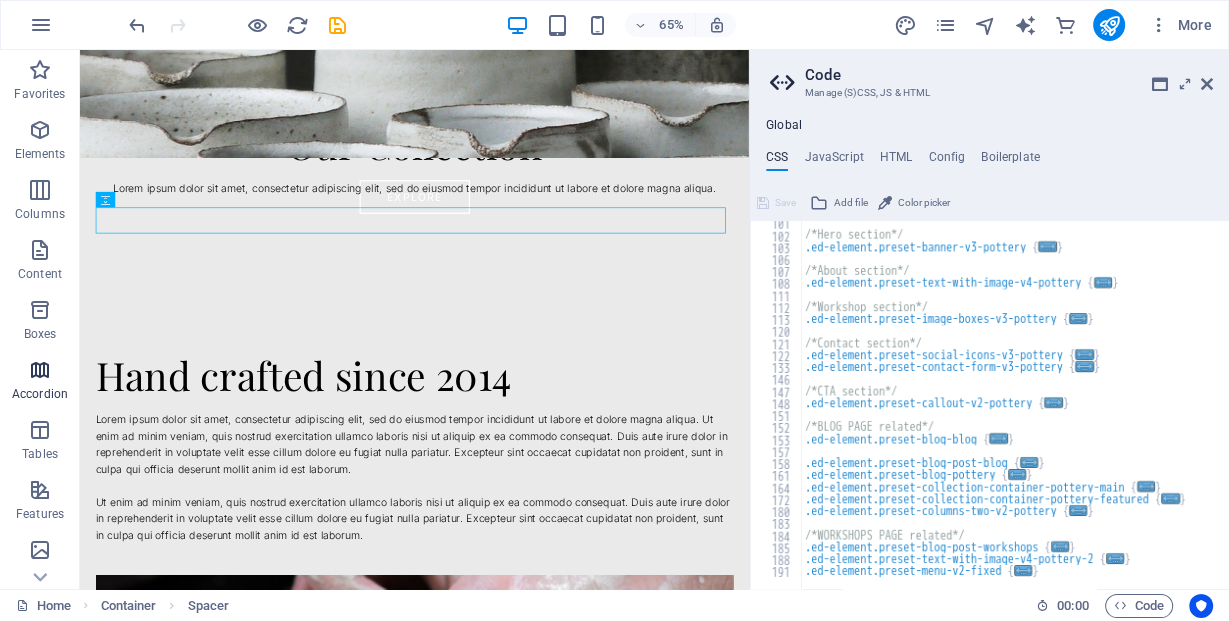 click at bounding box center (40, 370) 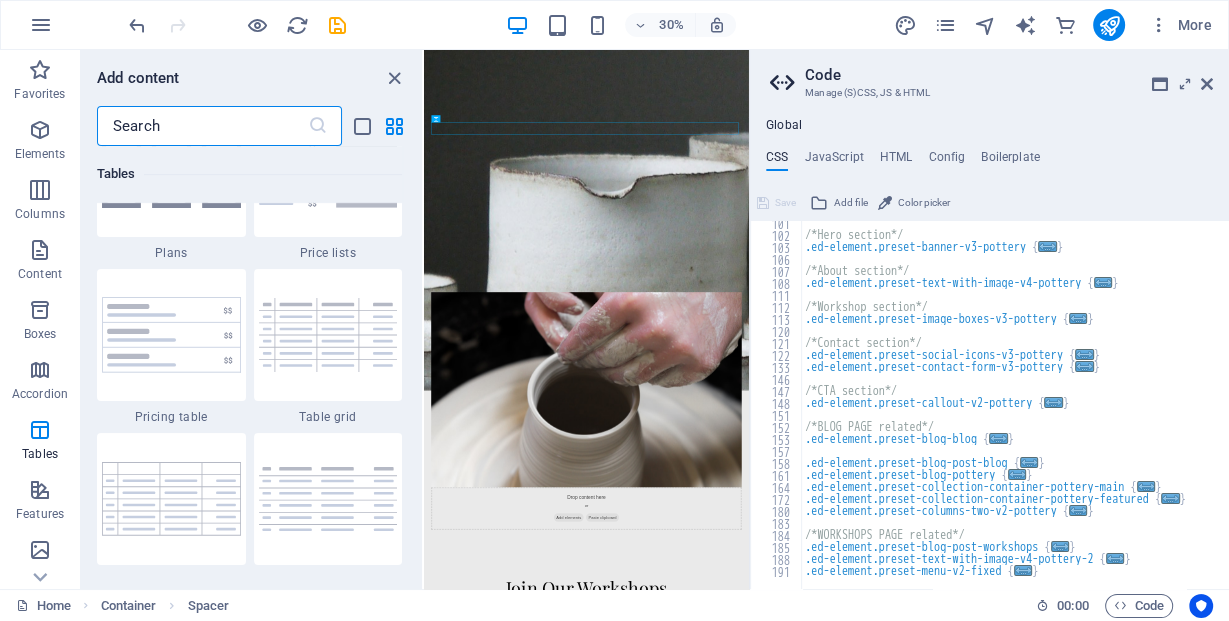scroll, scrollTop: 7025, scrollLeft: 0, axis: vertical 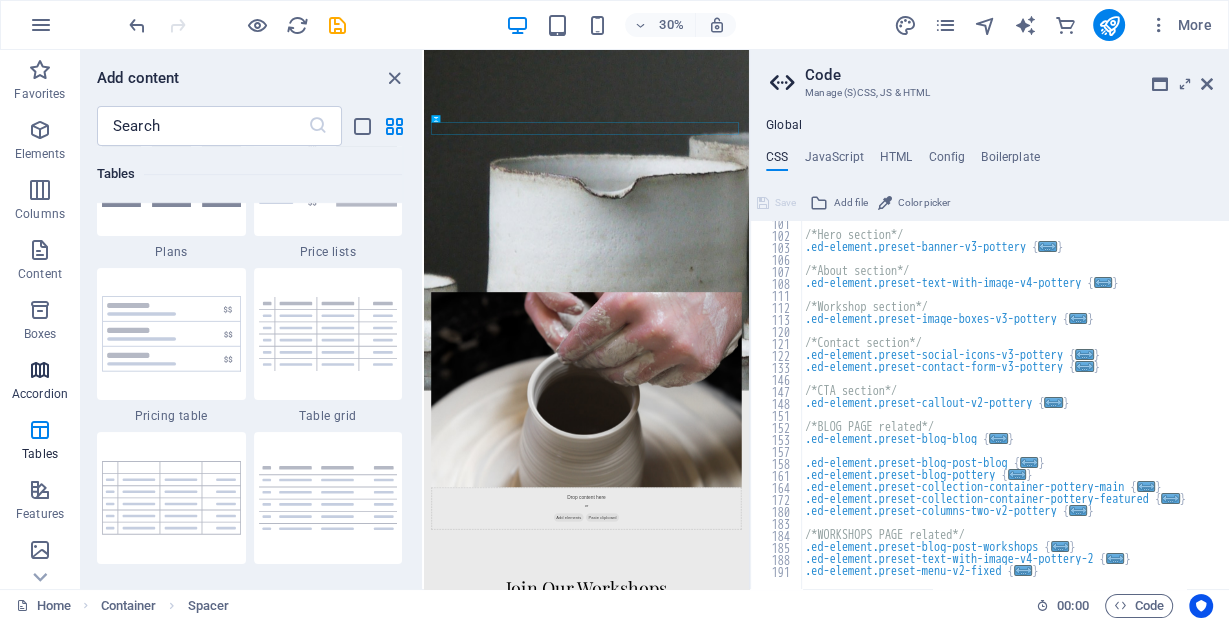 click at bounding box center [40, 370] 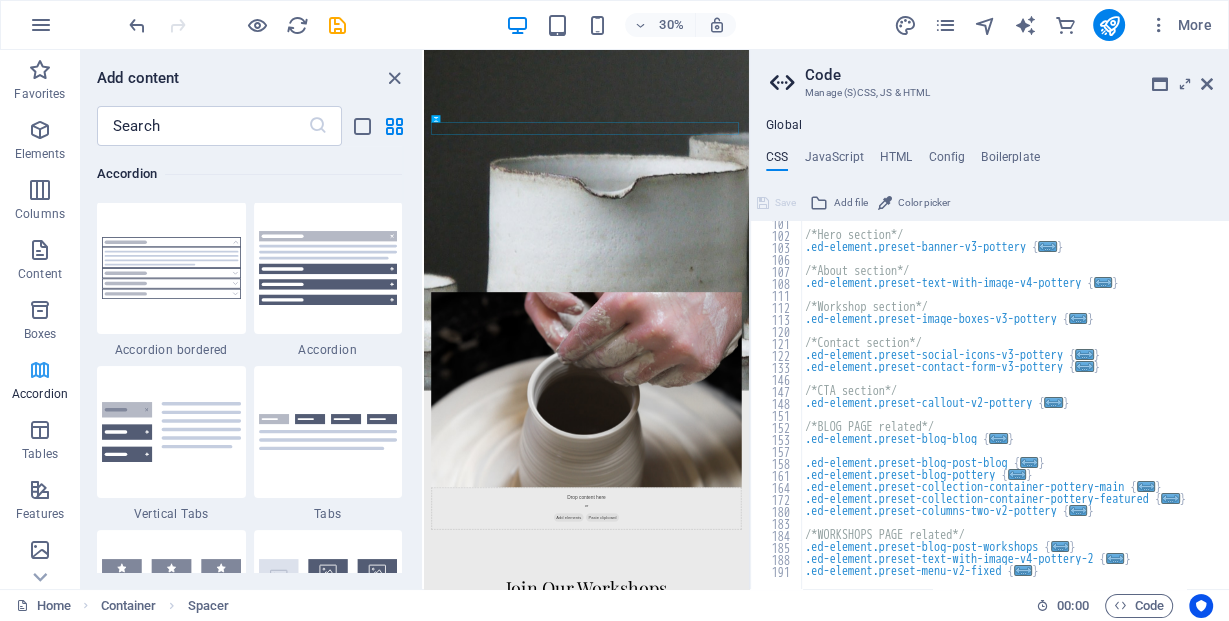scroll, scrollTop: 6385, scrollLeft: 0, axis: vertical 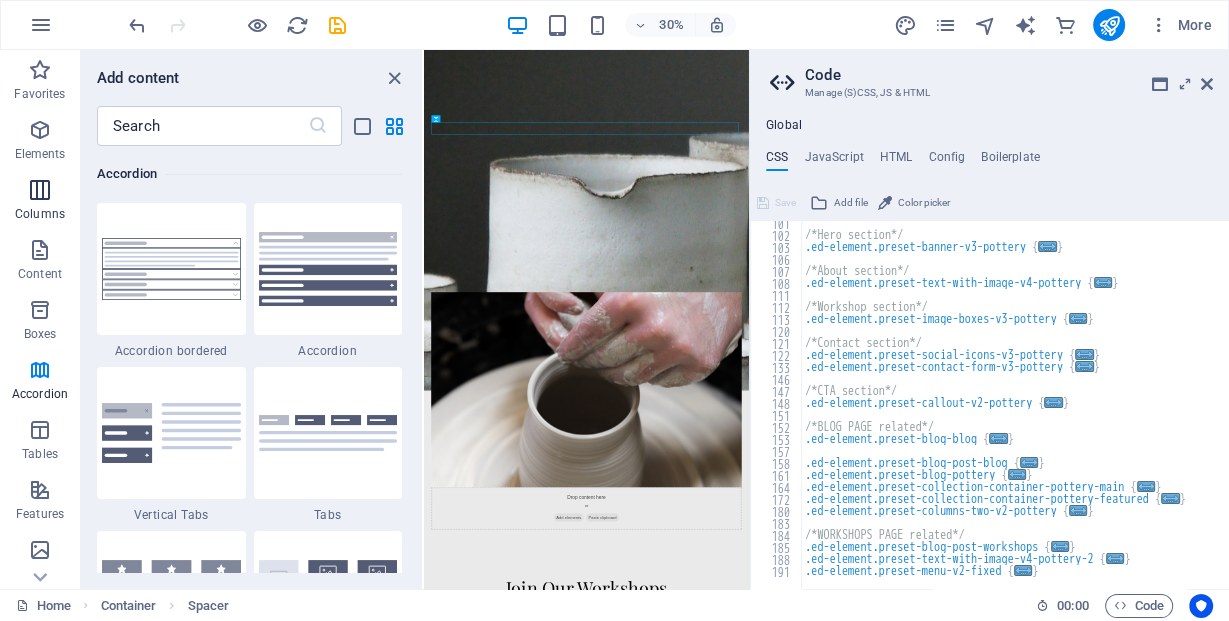 click on "Columns" at bounding box center [40, 202] 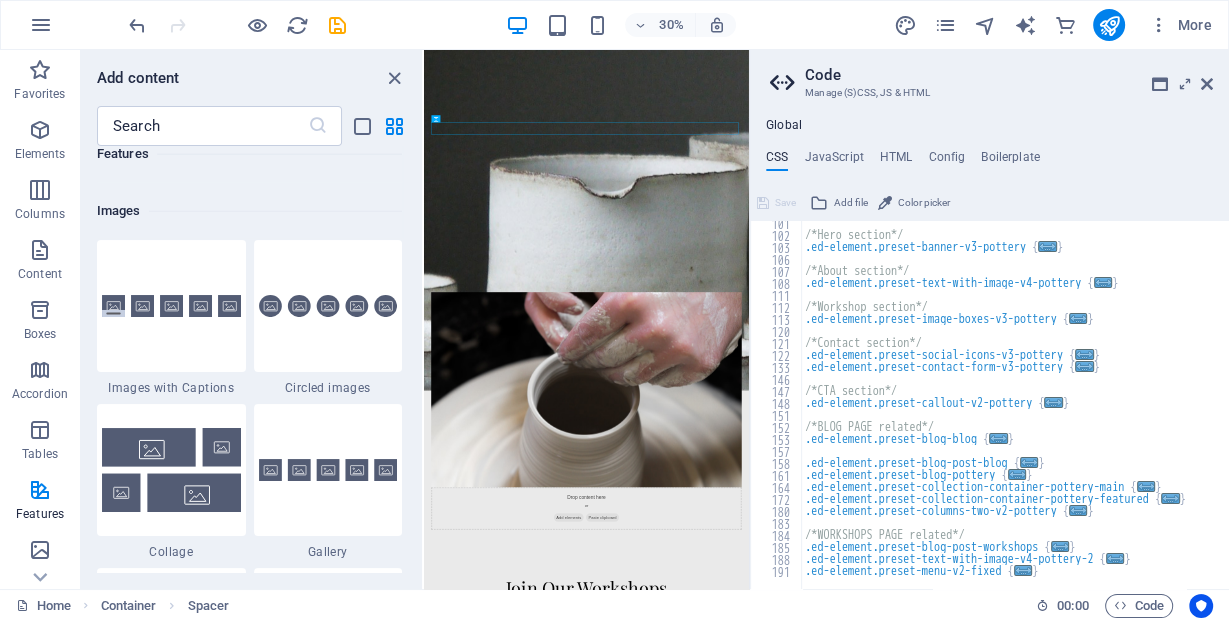 scroll, scrollTop: 10110, scrollLeft: 0, axis: vertical 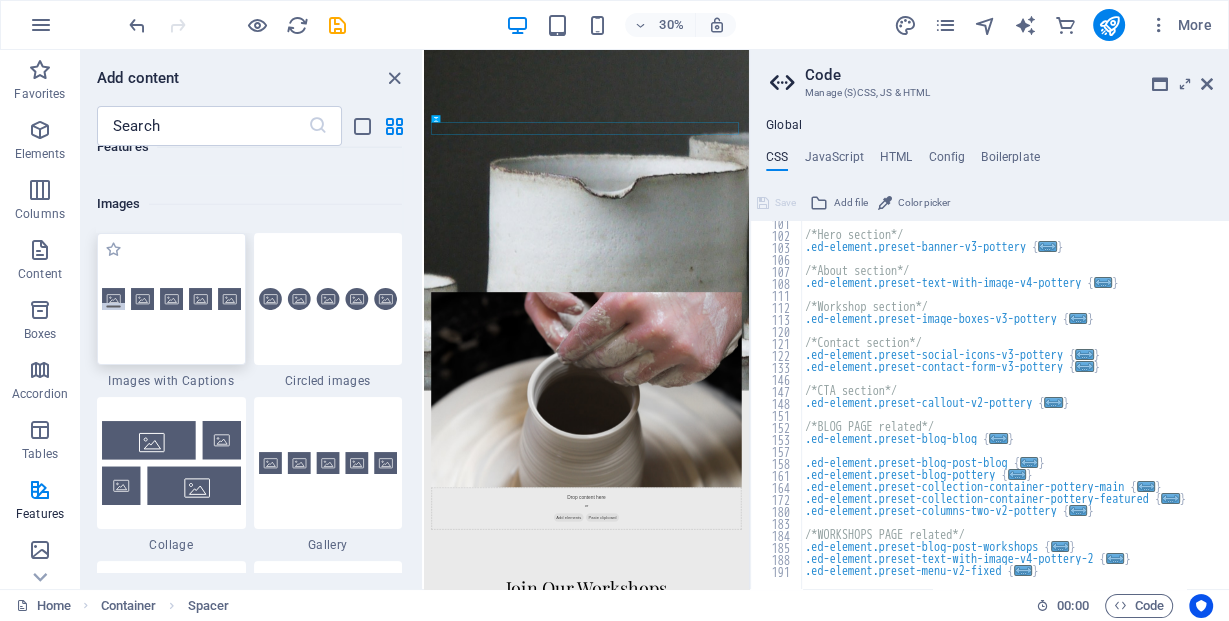 click at bounding box center [171, 299] 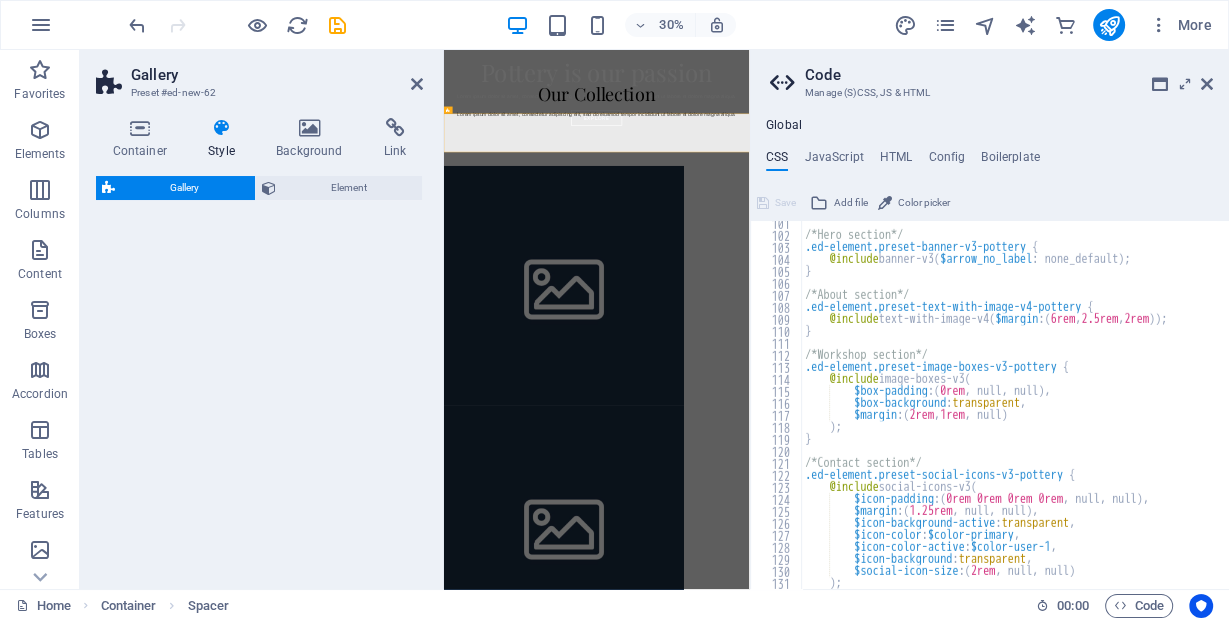 scroll, scrollTop: 376, scrollLeft: 0, axis: vertical 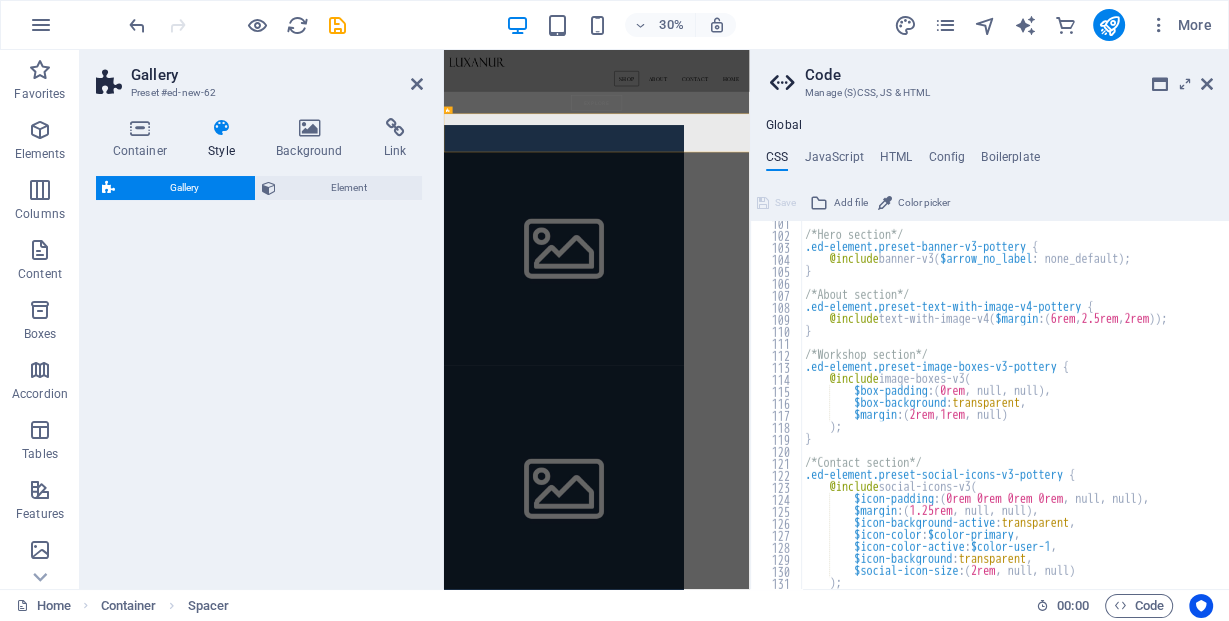select on "rem" 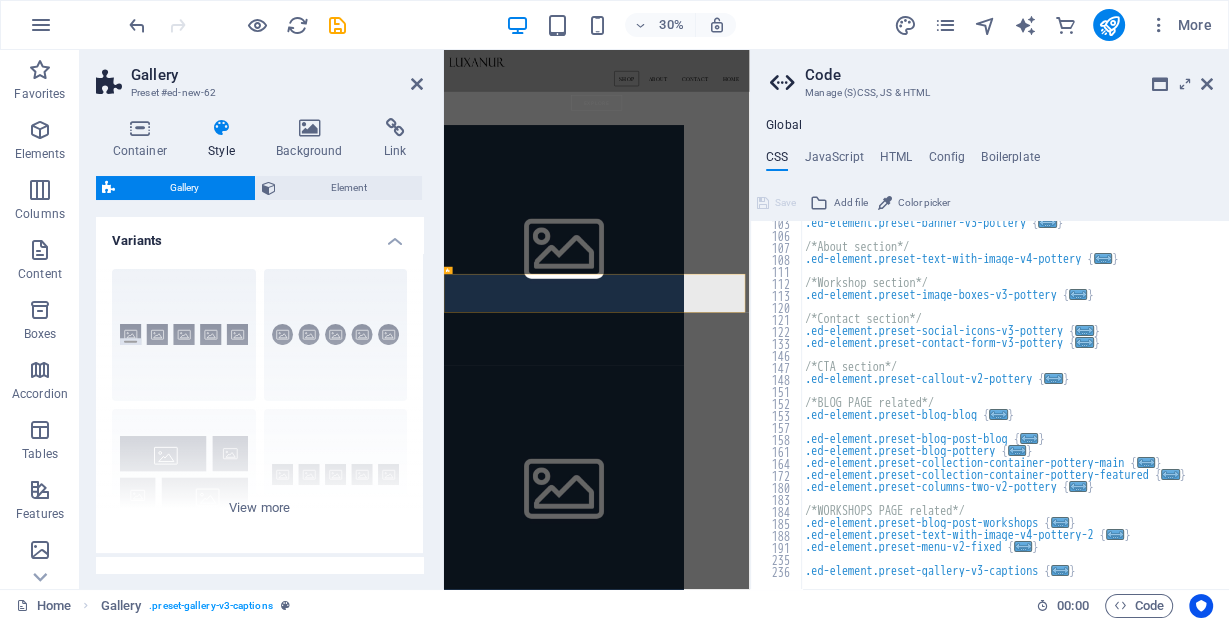scroll, scrollTop: 328, scrollLeft: 0, axis: vertical 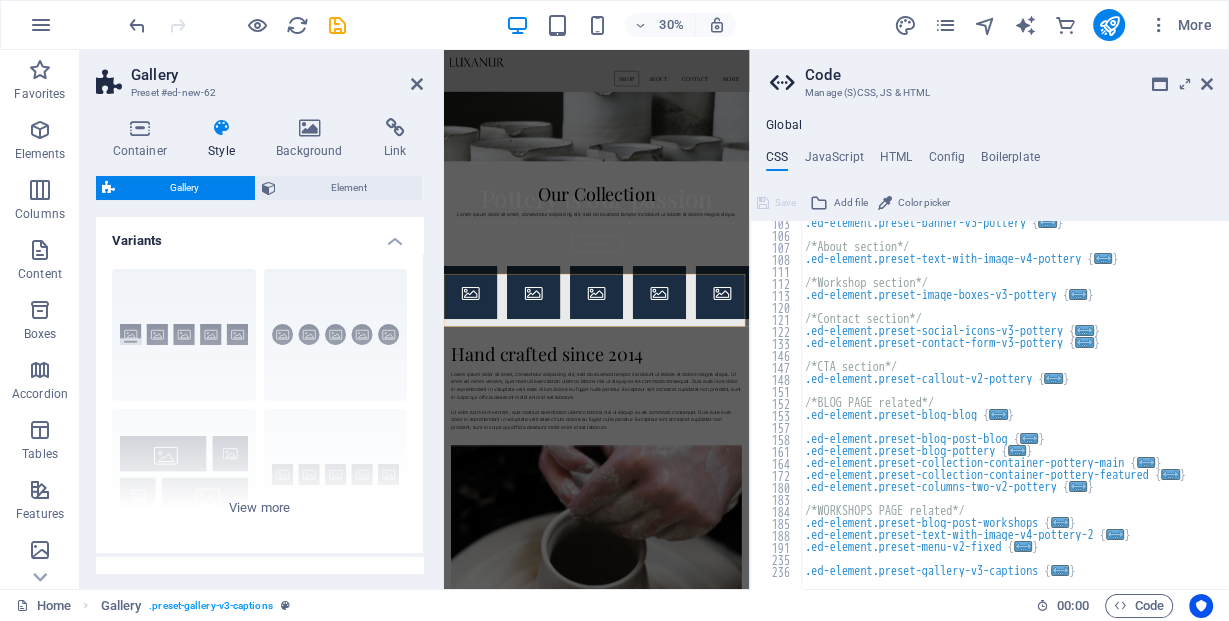 click on "Code" at bounding box center [1009, 75] 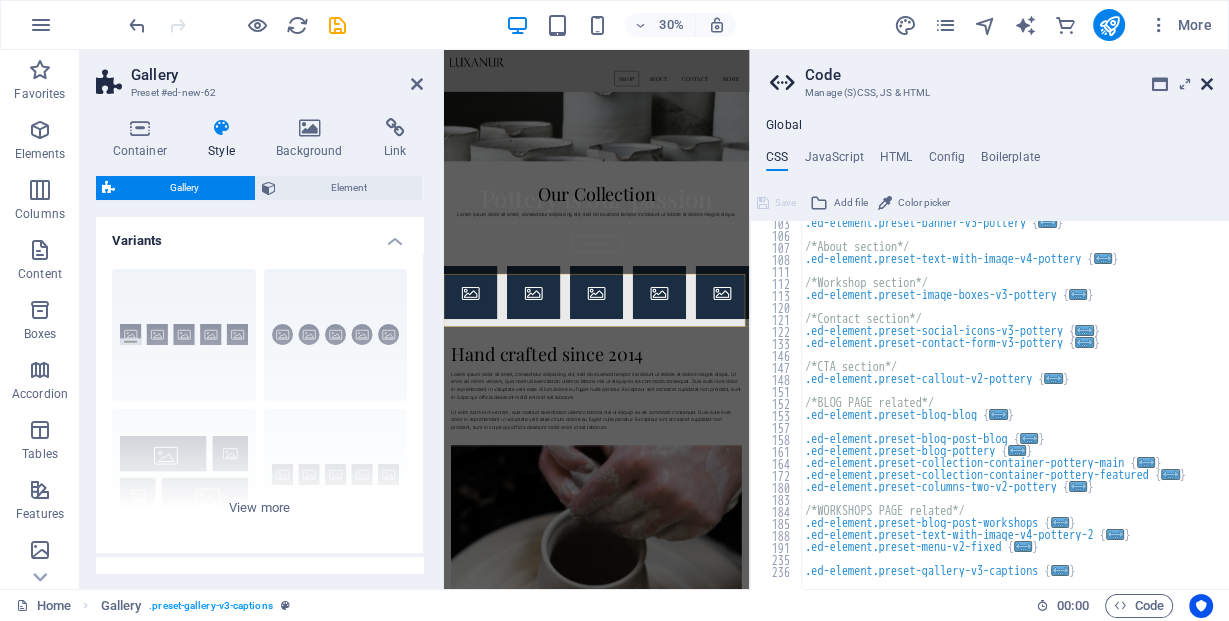 click at bounding box center [1207, 84] 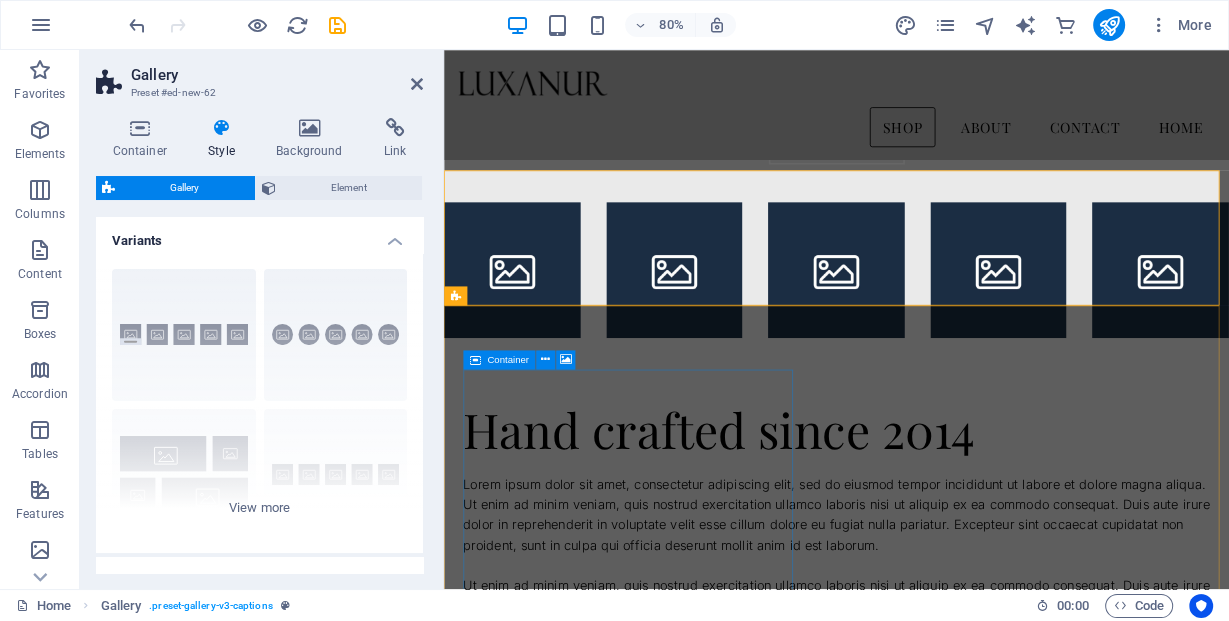 scroll, scrollTop: 822, scrollLeft: 0, axis: vertical 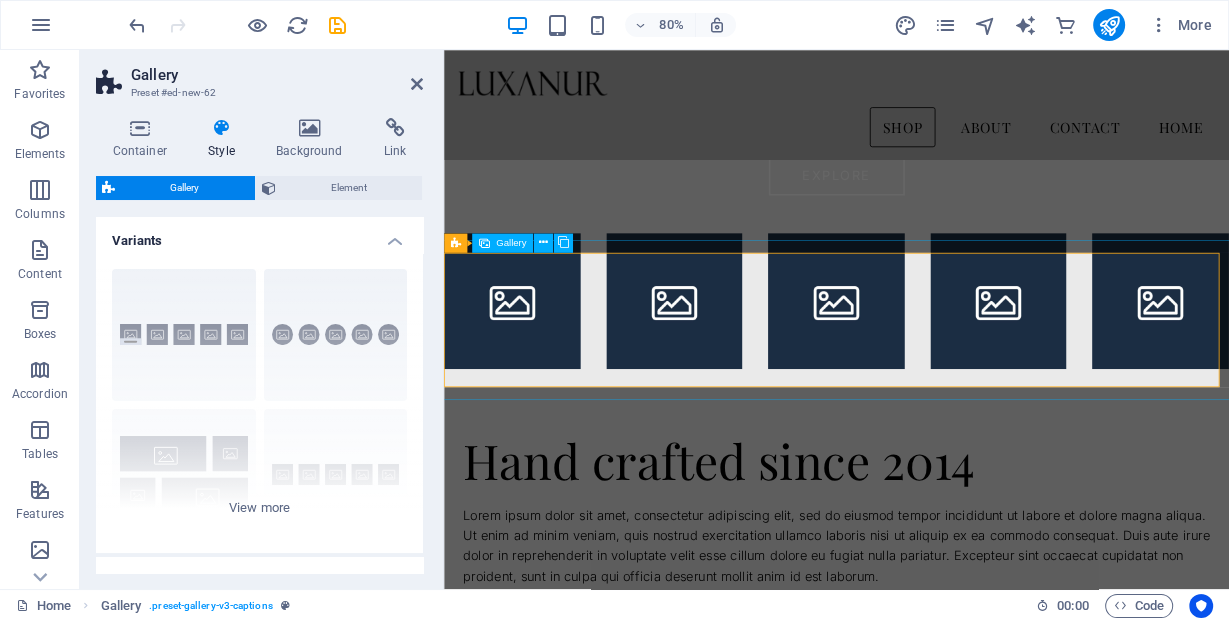 click at bounding box center [529, 363] 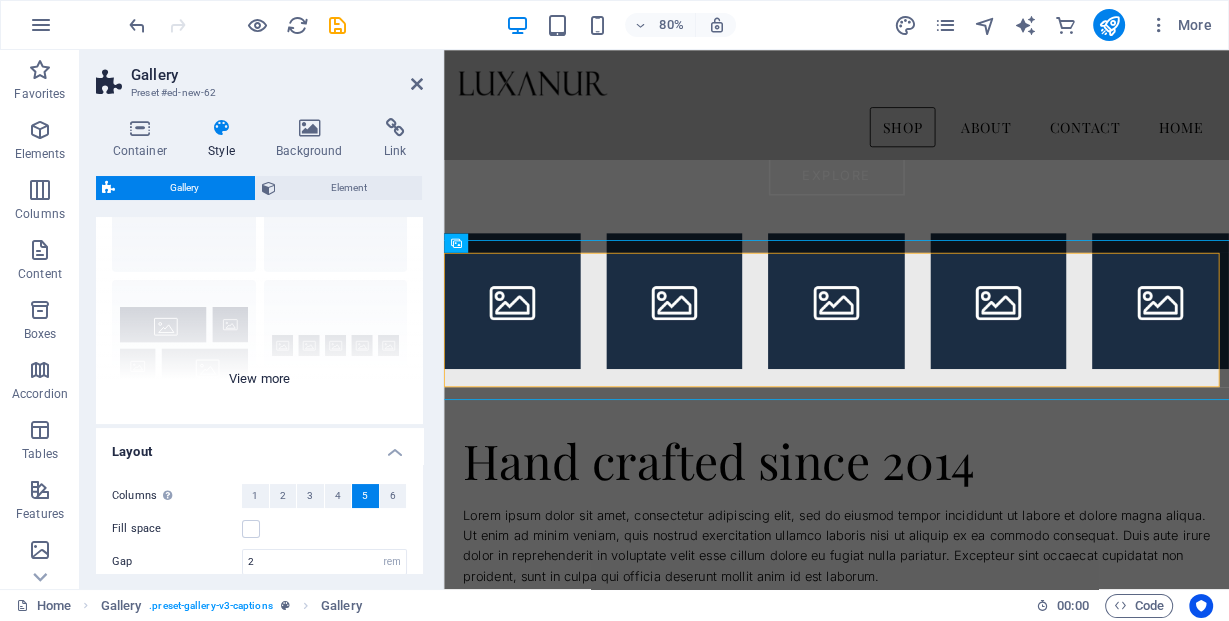 scroll, scrollTop: 160, scrollLeft: 0, axis: vertical 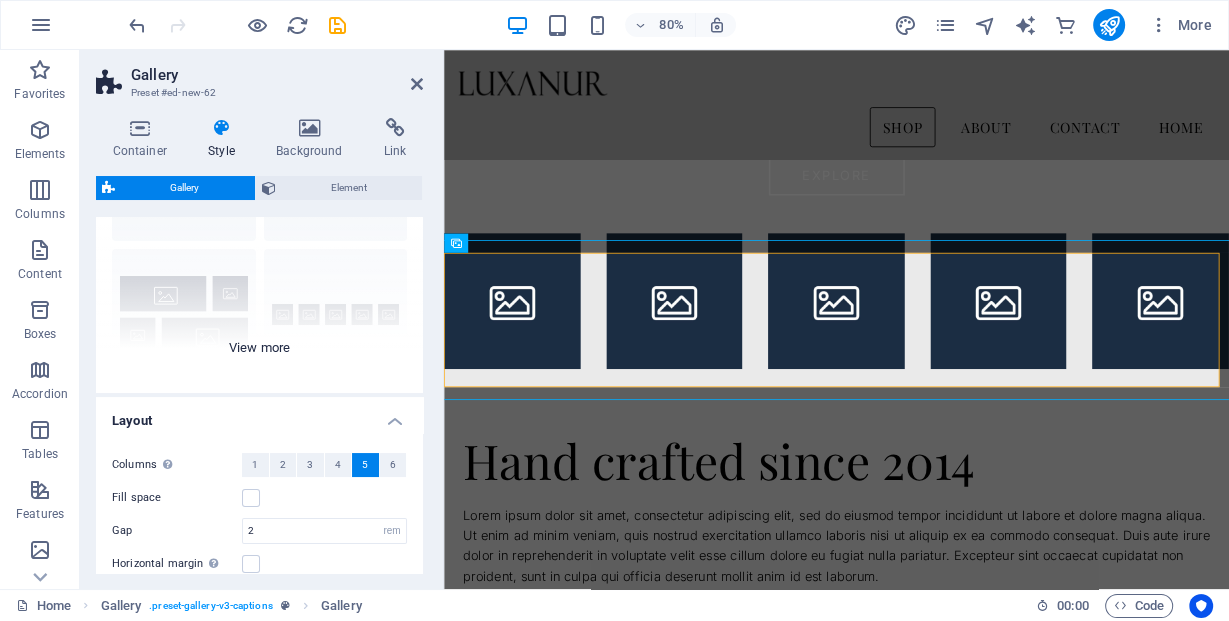 click on "Captions Circle Collage Default Grid Grid shifted" at bounding box center (259, 243) 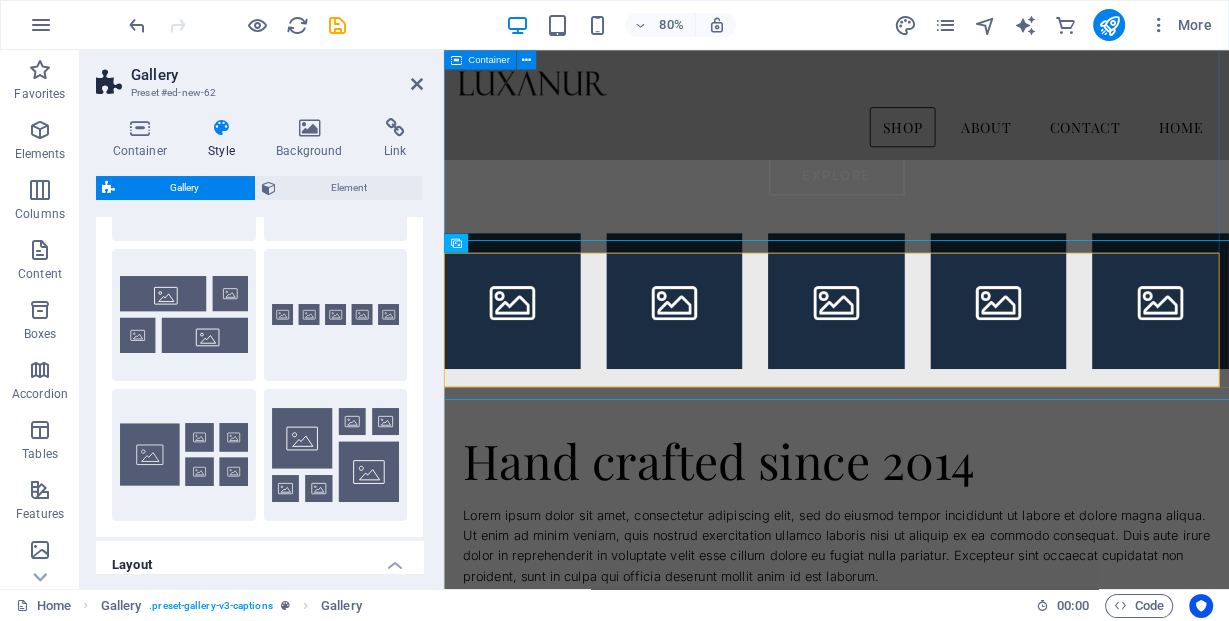 click at bounding box center [934, 178] 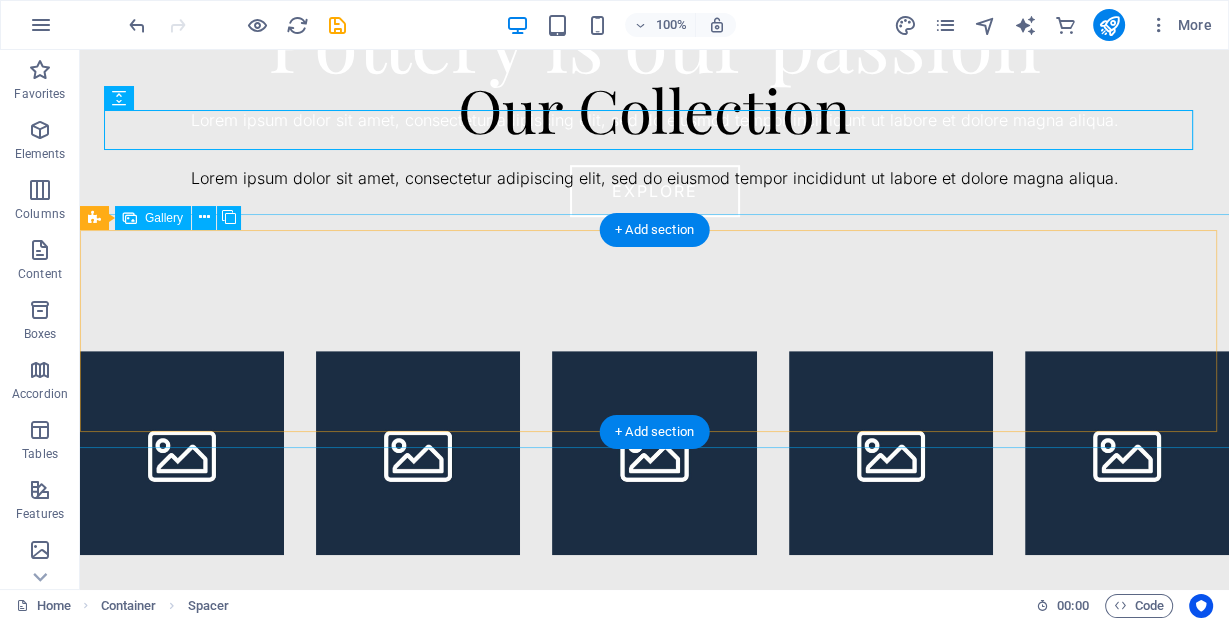 scroll, scrollTop: 982, scrollLeft: 0, axis: vertical 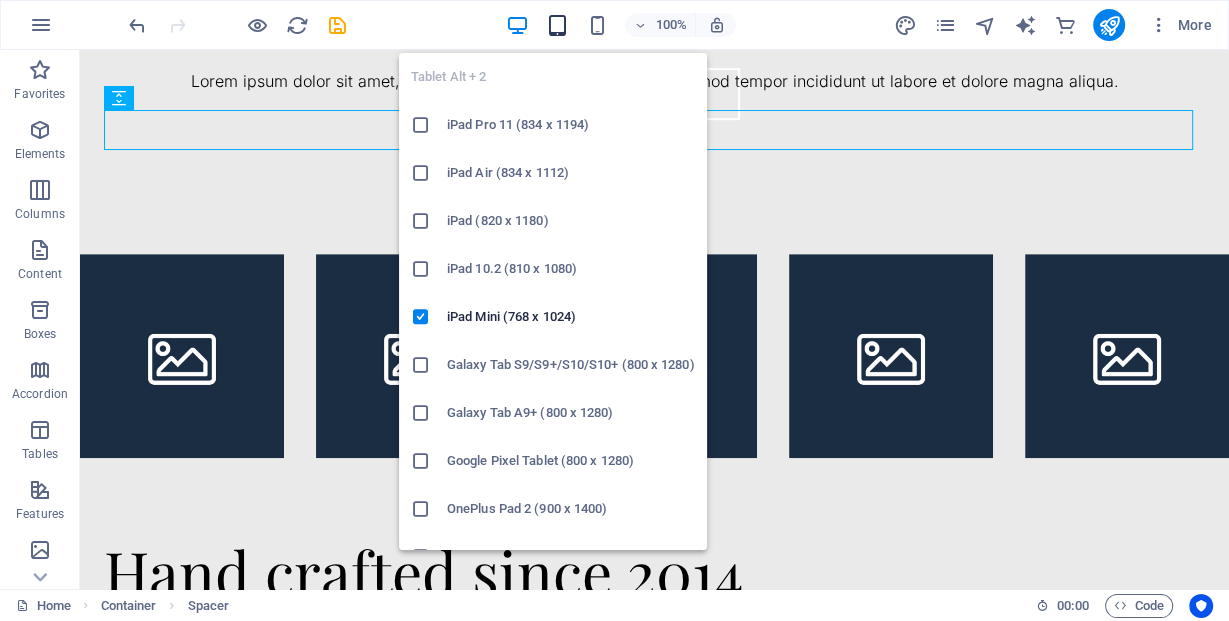 click at bounding box center (557, 25) 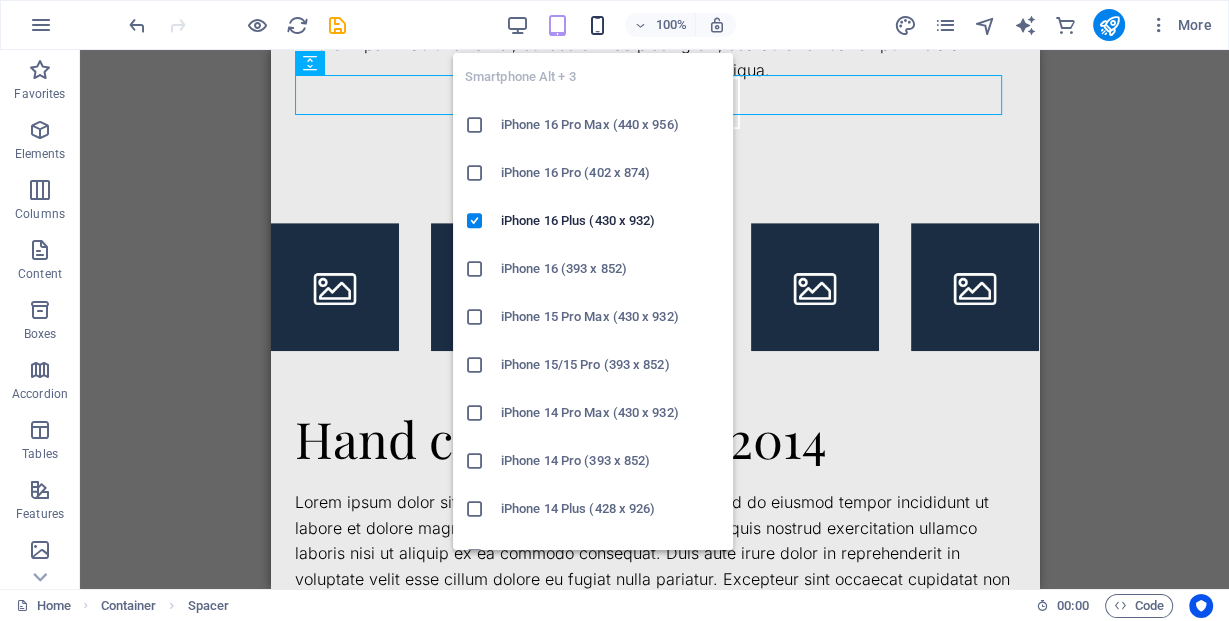 click at bounding box center [597, 25] 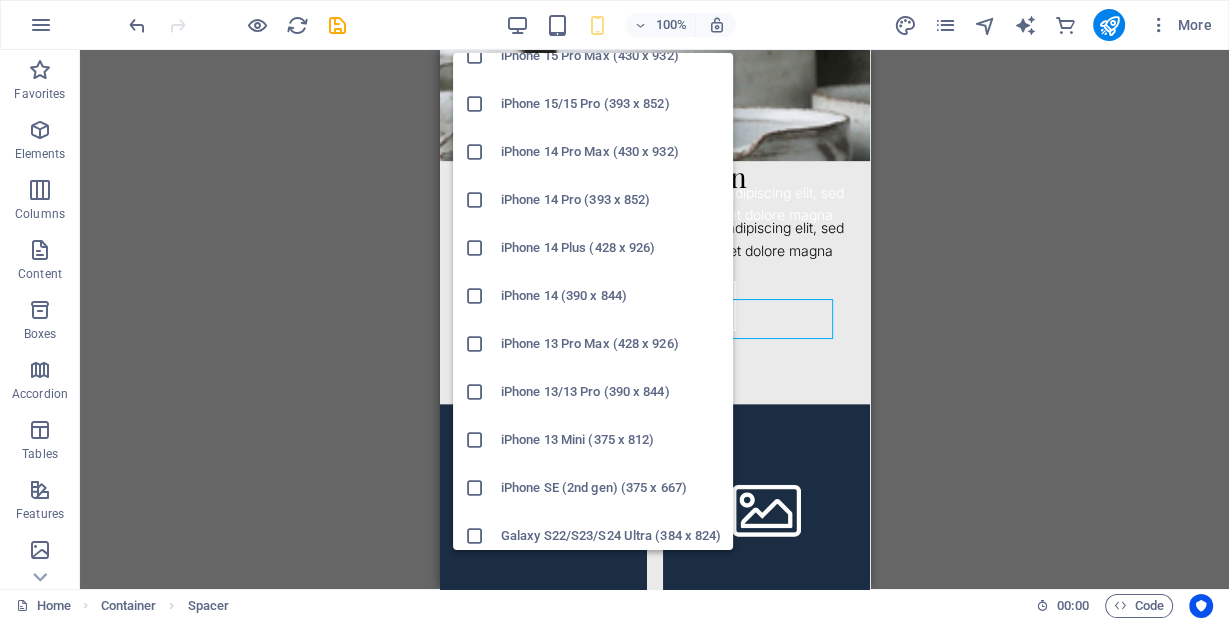 scroll, scrollTop: 320, scrollLeft: 0, axis: vertical 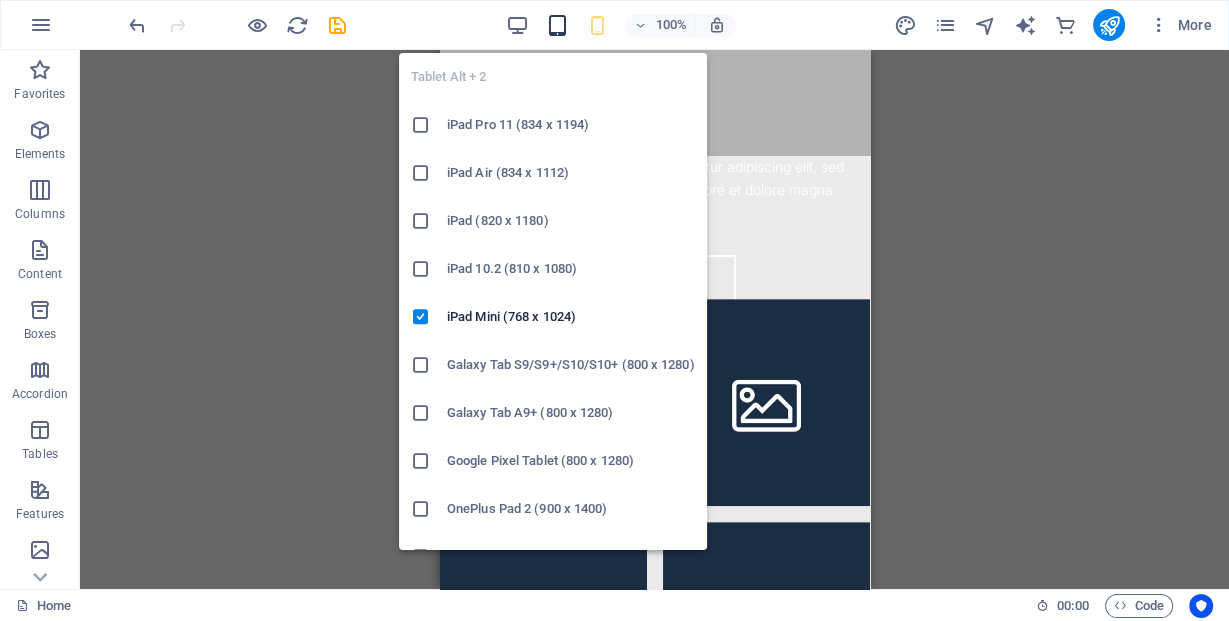 click at bounding box center [557, 25] 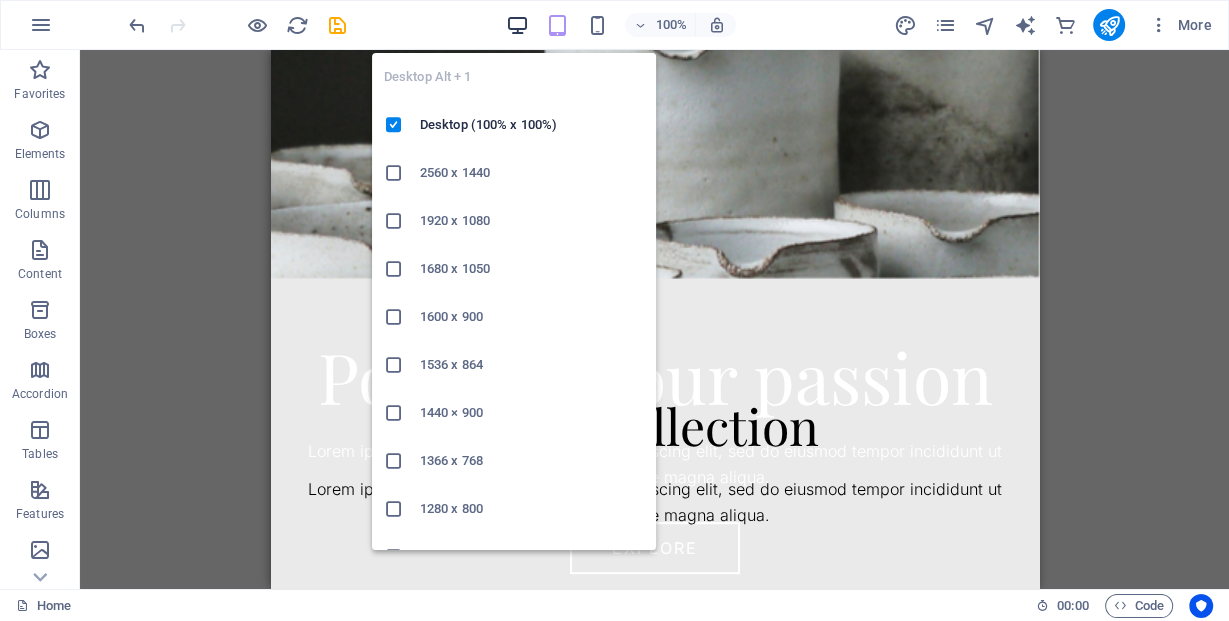 click at bounding box center (517, 25) 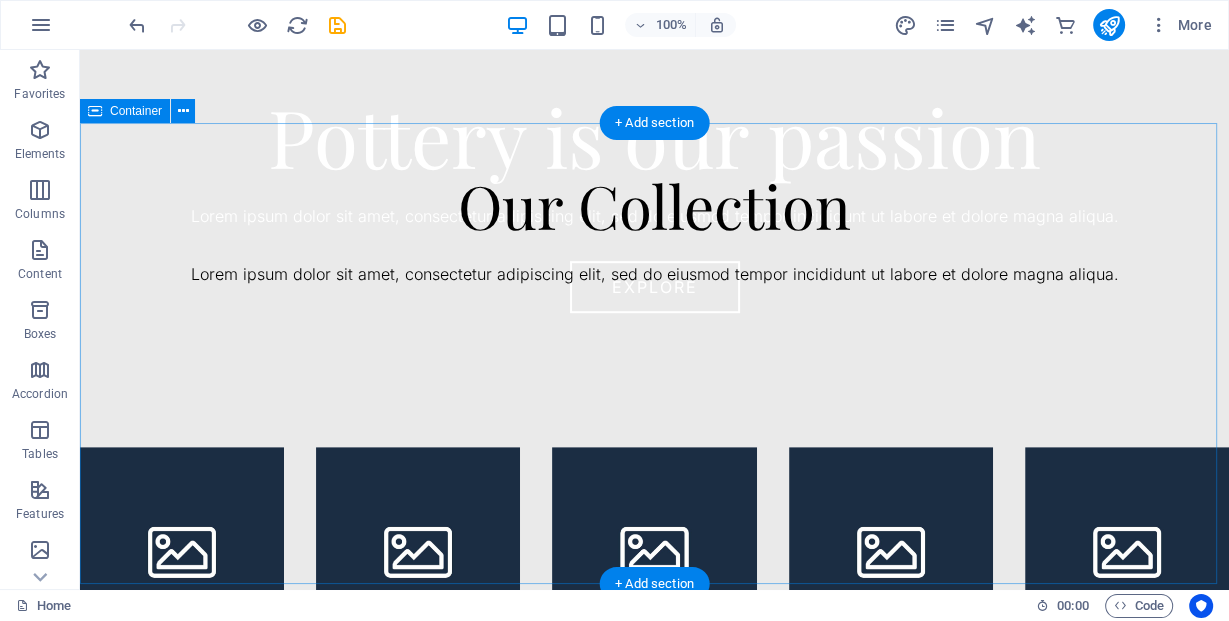scroll, scrollTop: 853, scrollLeft: 0, axis: vertical 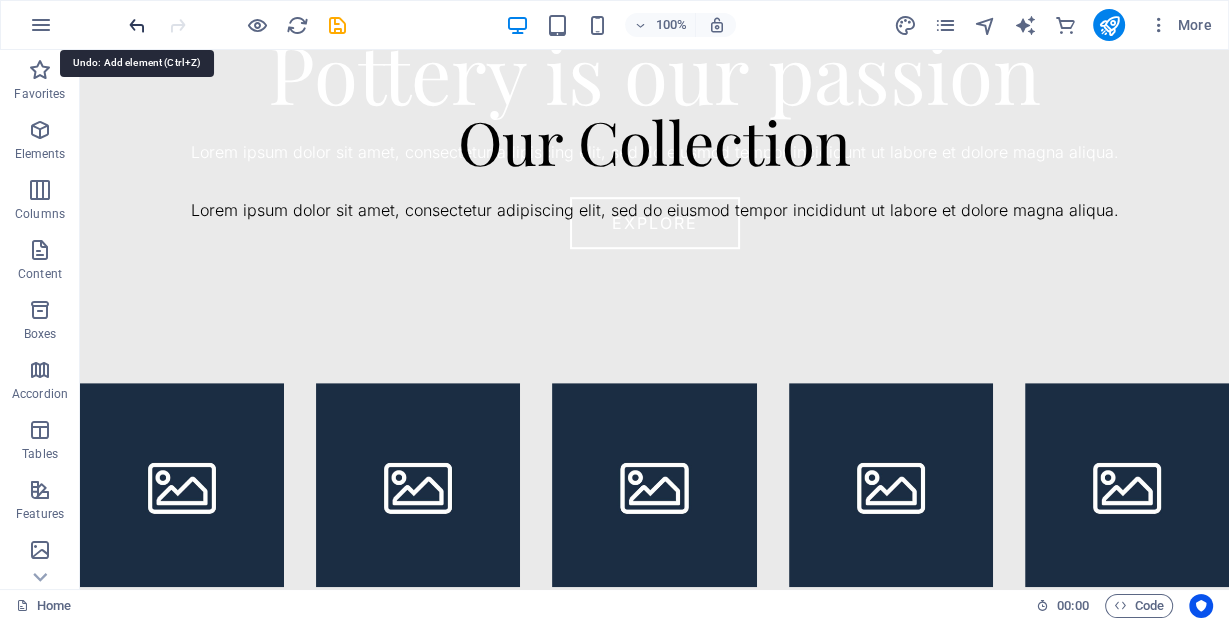 click at bounding box center (137, 25) 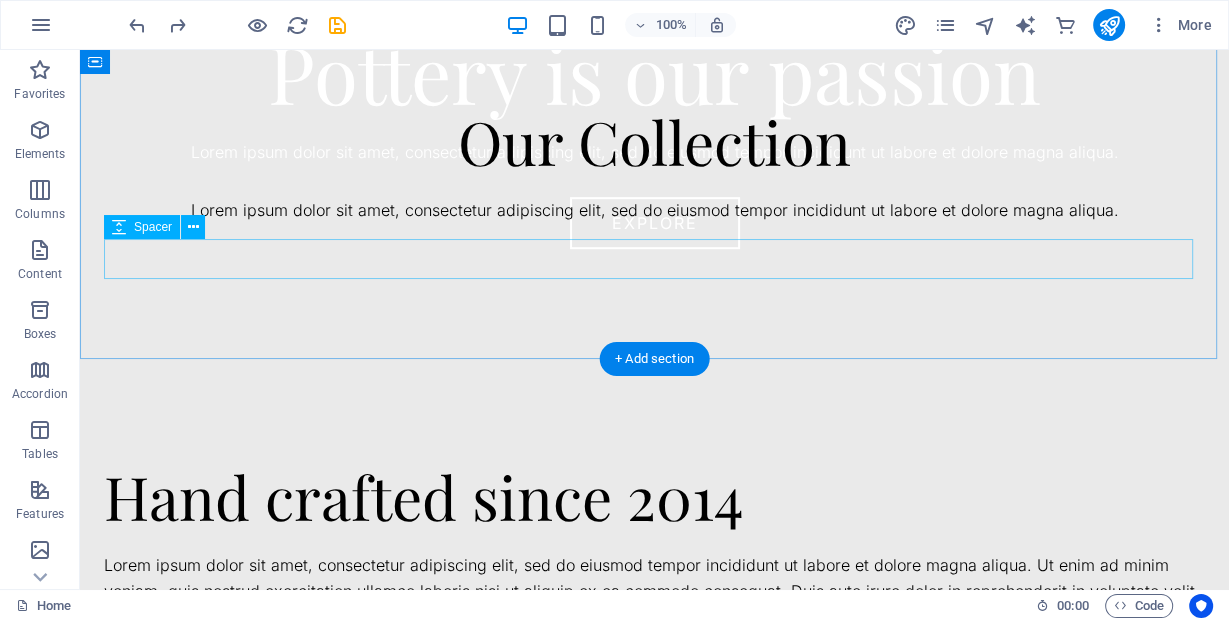 click at bounding box center [654, 283] 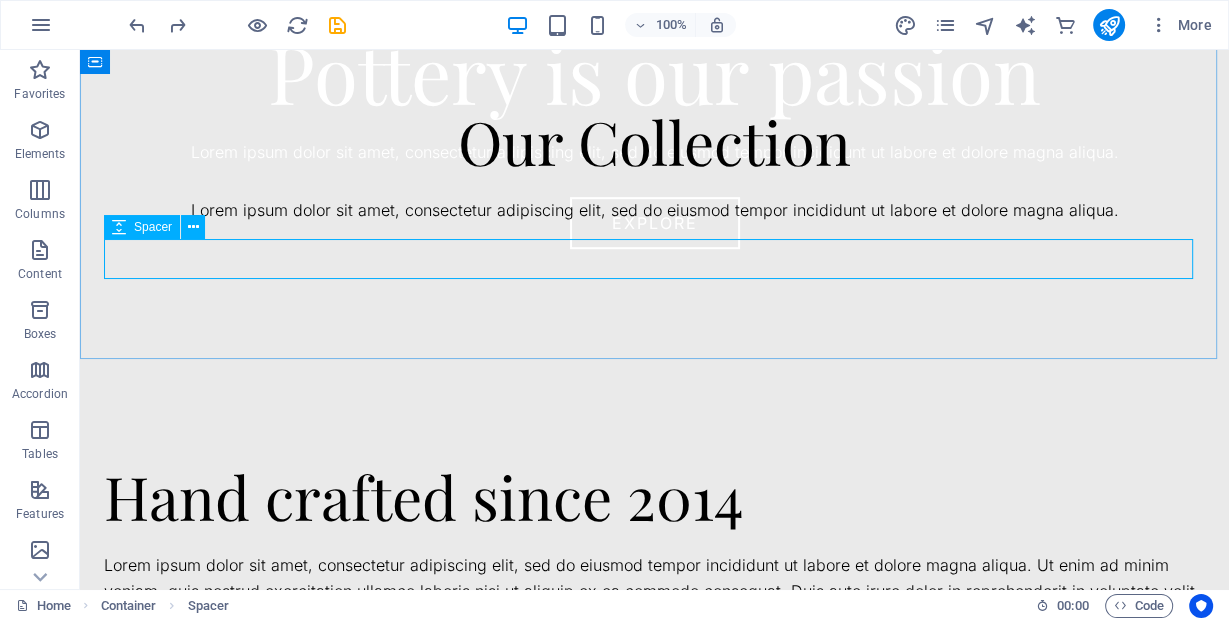 click on "Spacer" at bounding box center (153, 227) 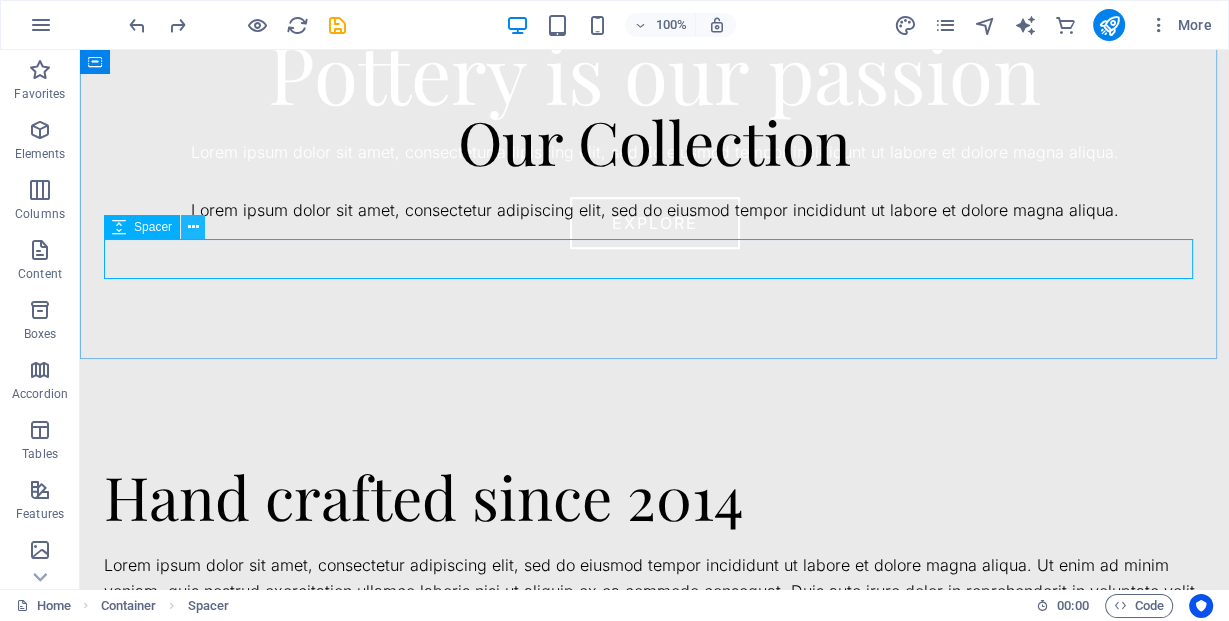 click at bounding box center (193, 227) 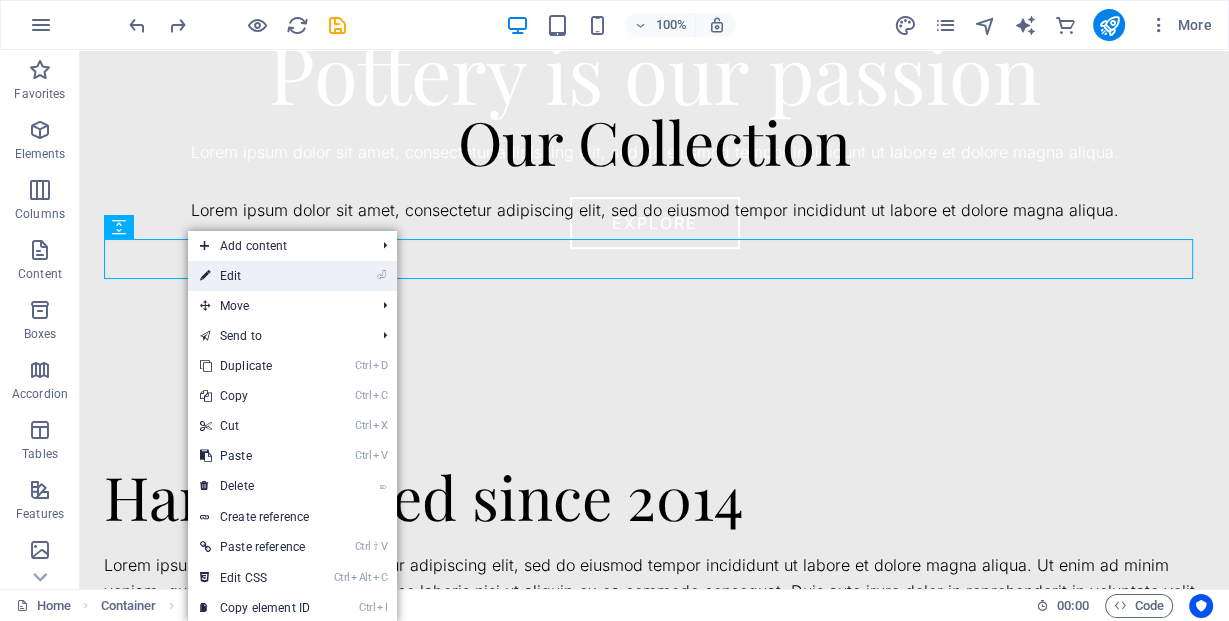 click on "⏎  Edit" at bounding box center [255, 276] 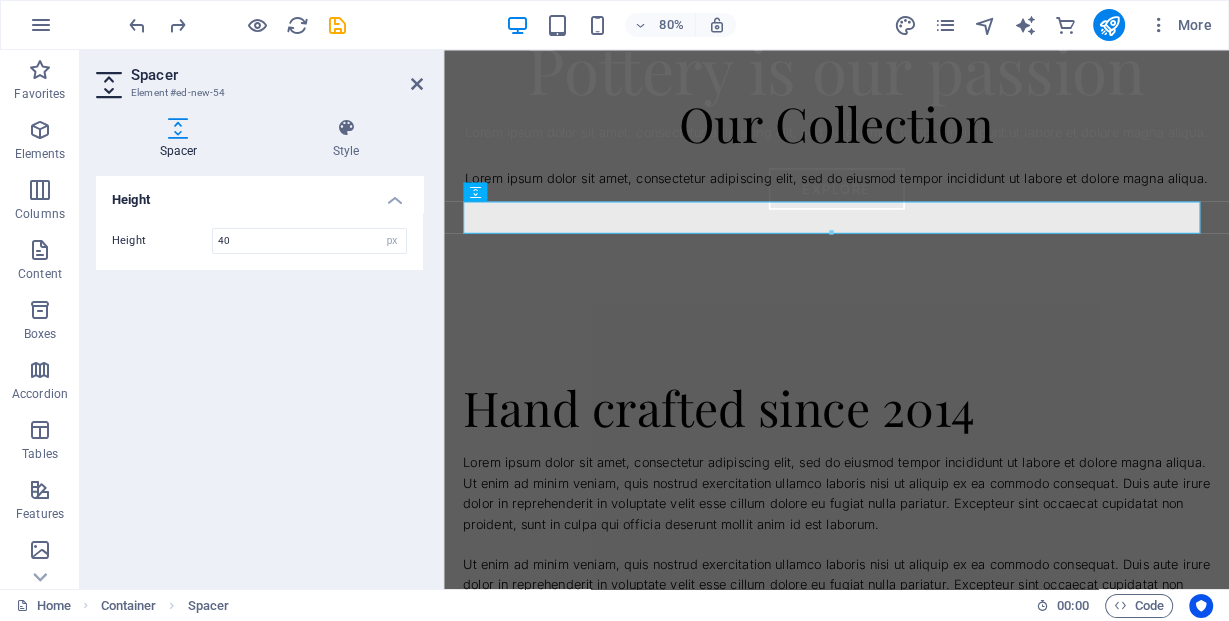 click at bounding box center [178, 128] 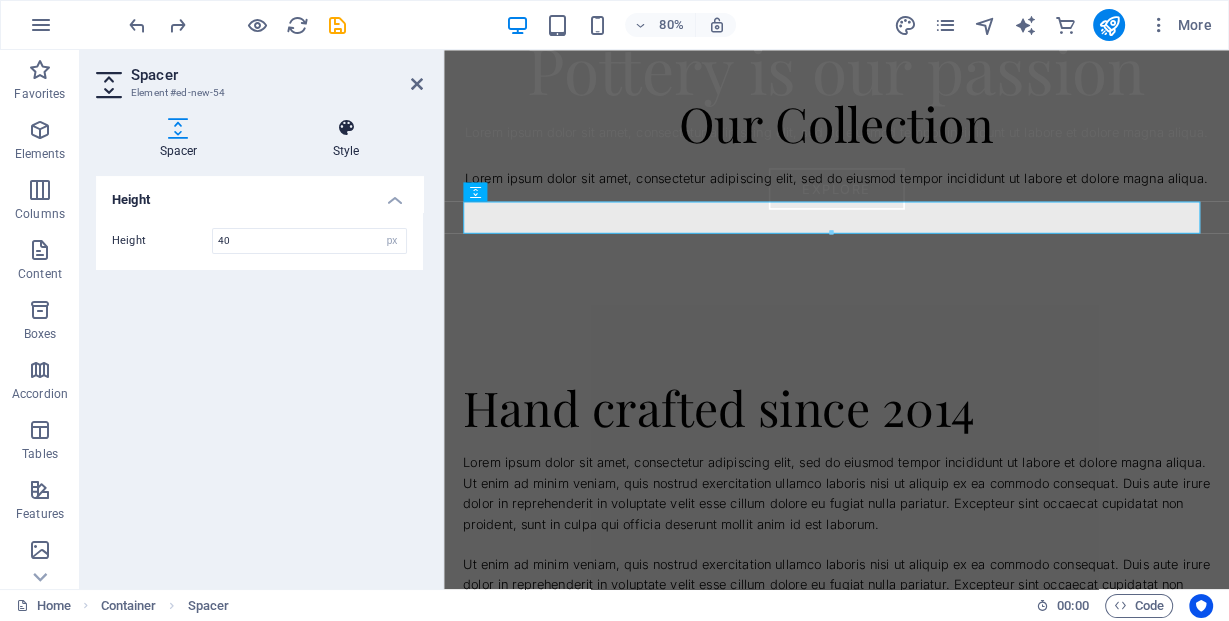 click at bounding box center (346, 128) 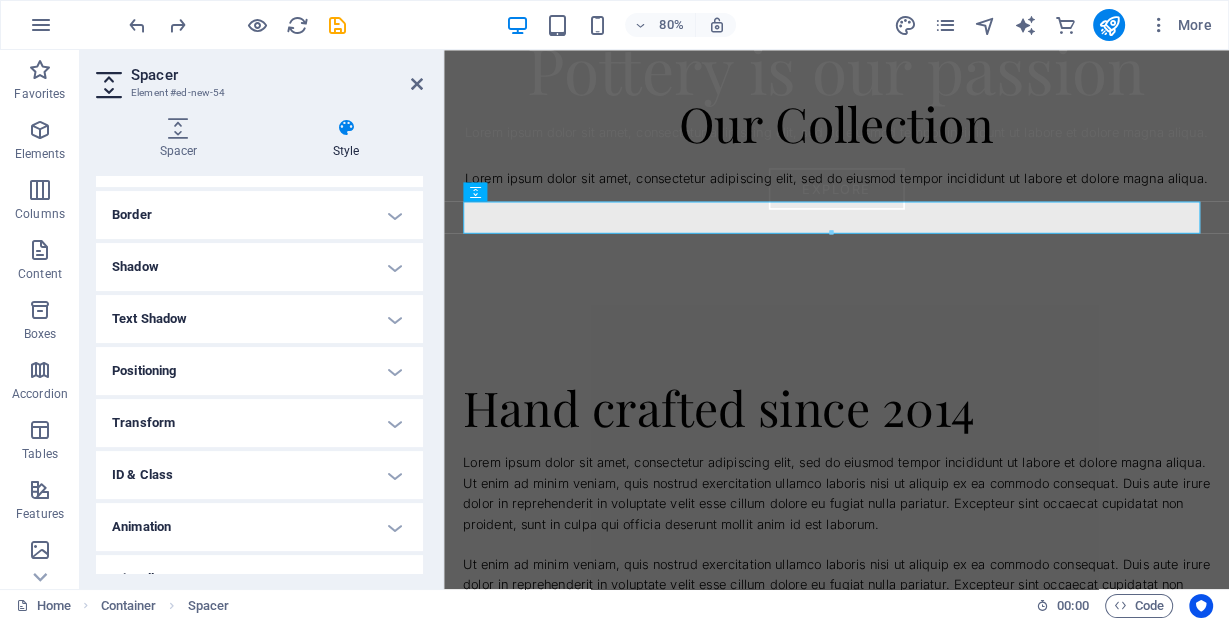 scroll, scrollTop: 447, scrollLeft: 0, axis: vertical 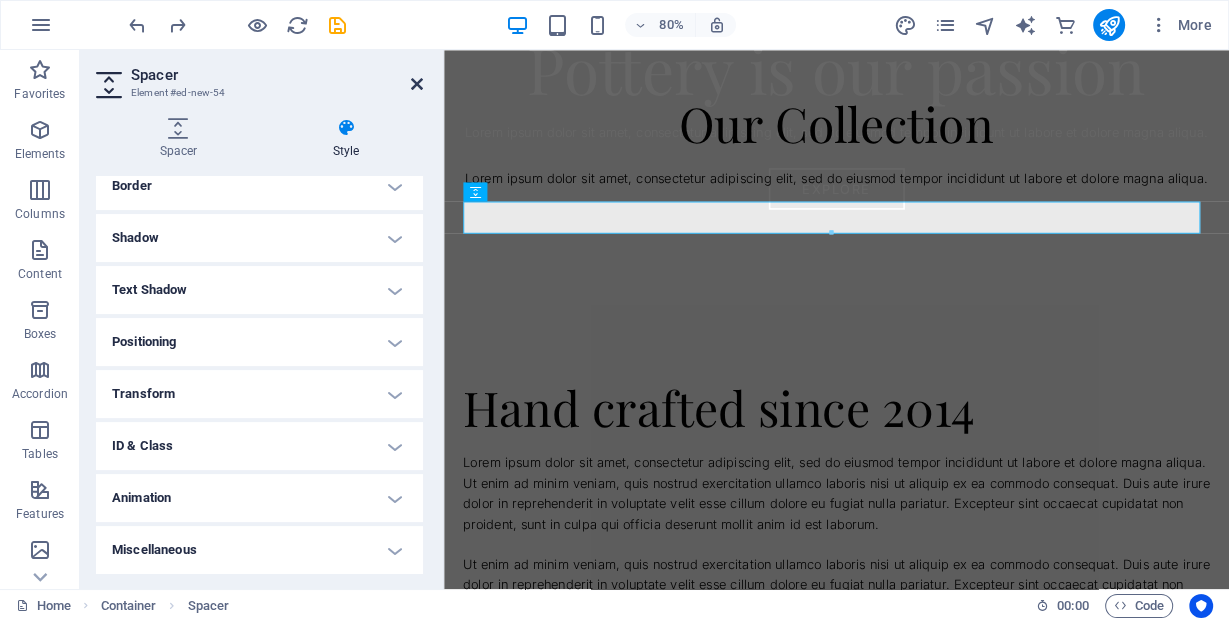 click at bounding box center [417, 84] 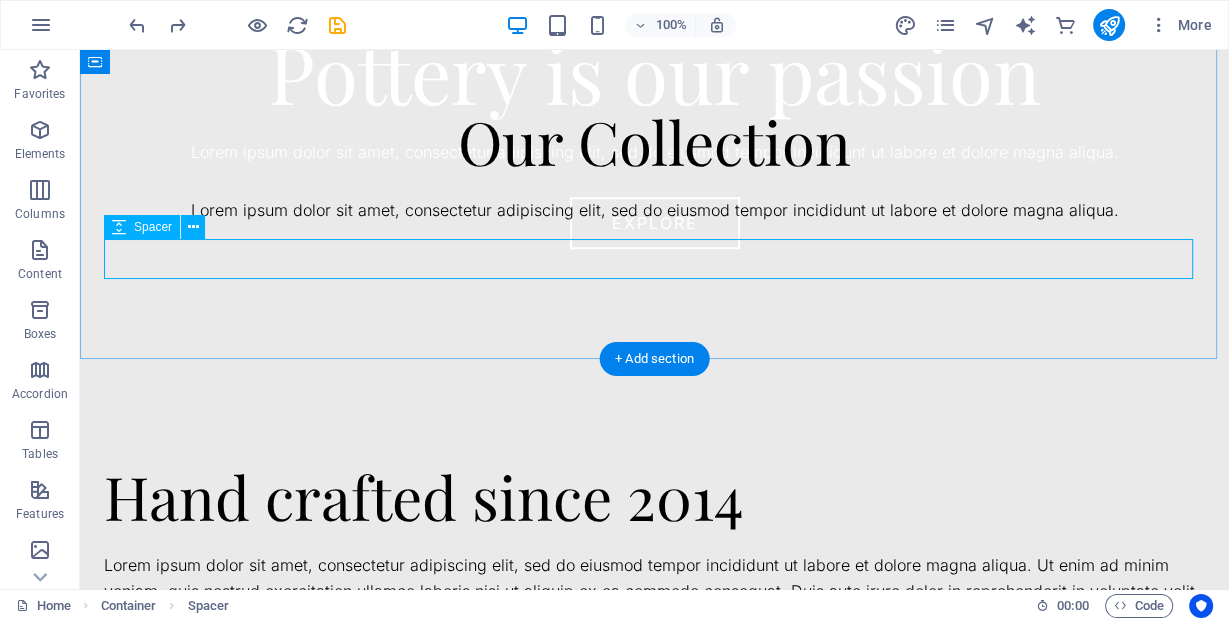 click at bounding box center [654, 283] 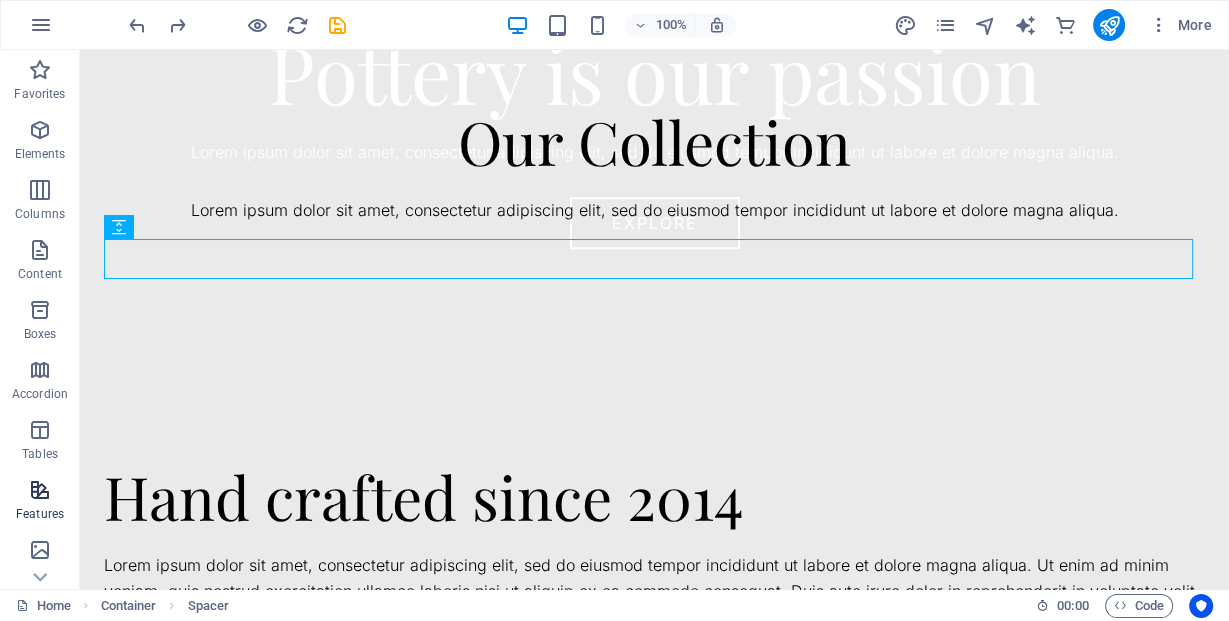 click on "Features" at bounding box center [40, 502] 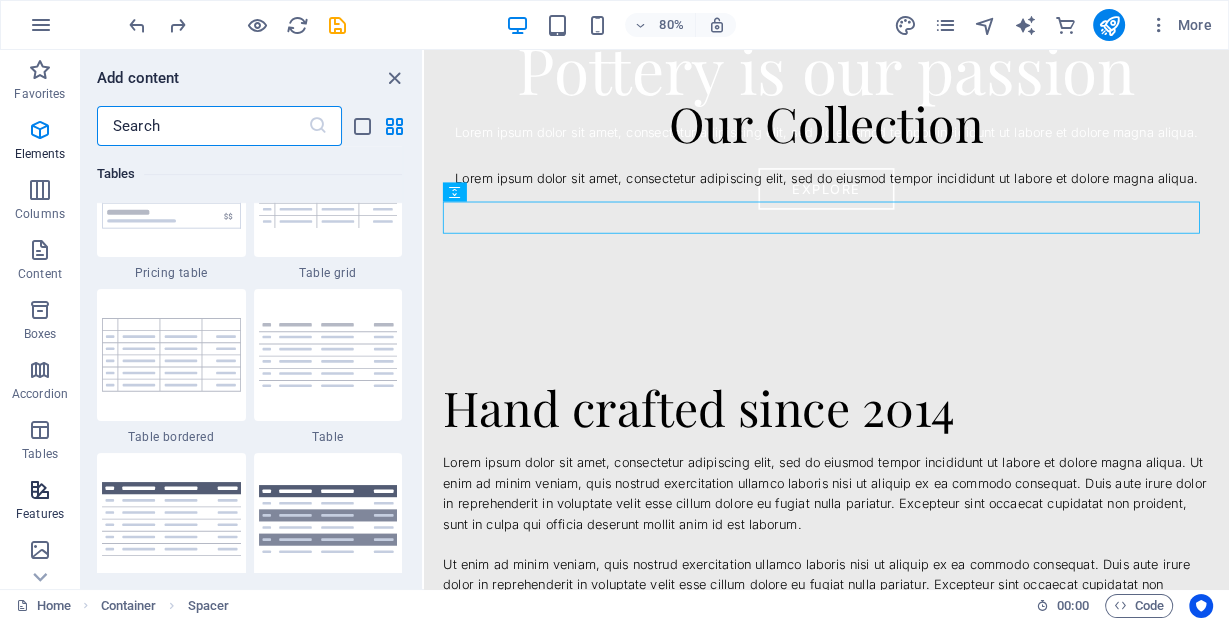 scroll, scrollTop: 7795, scrollLeft: 0, axis: vertical 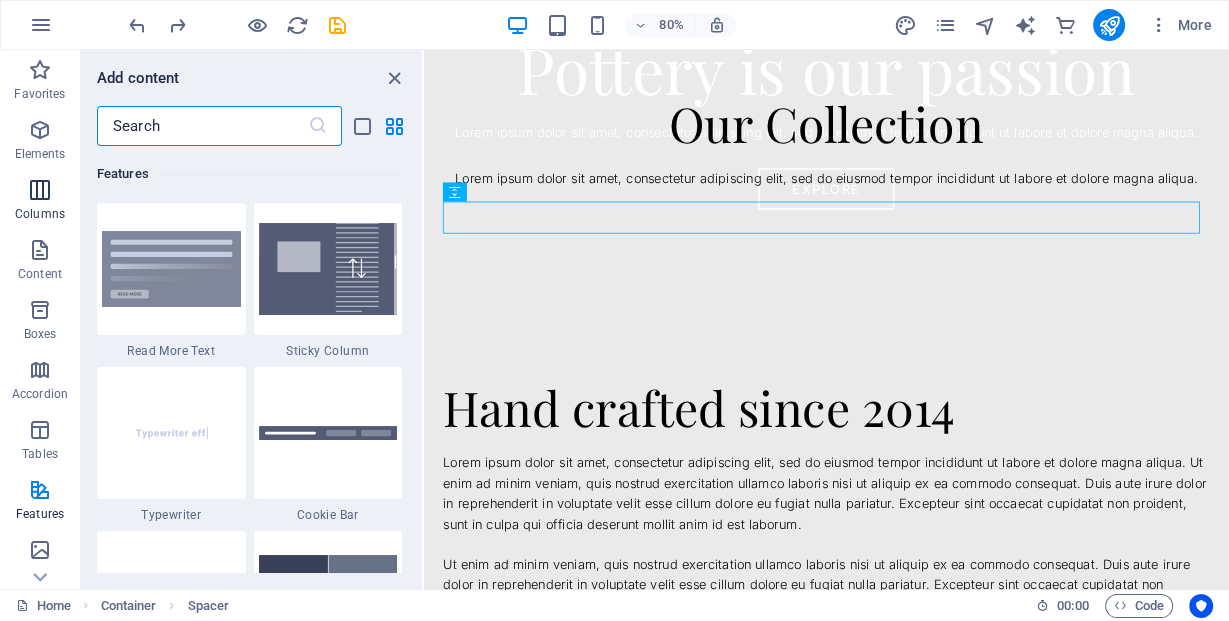 click at bounding box center [40, 190] 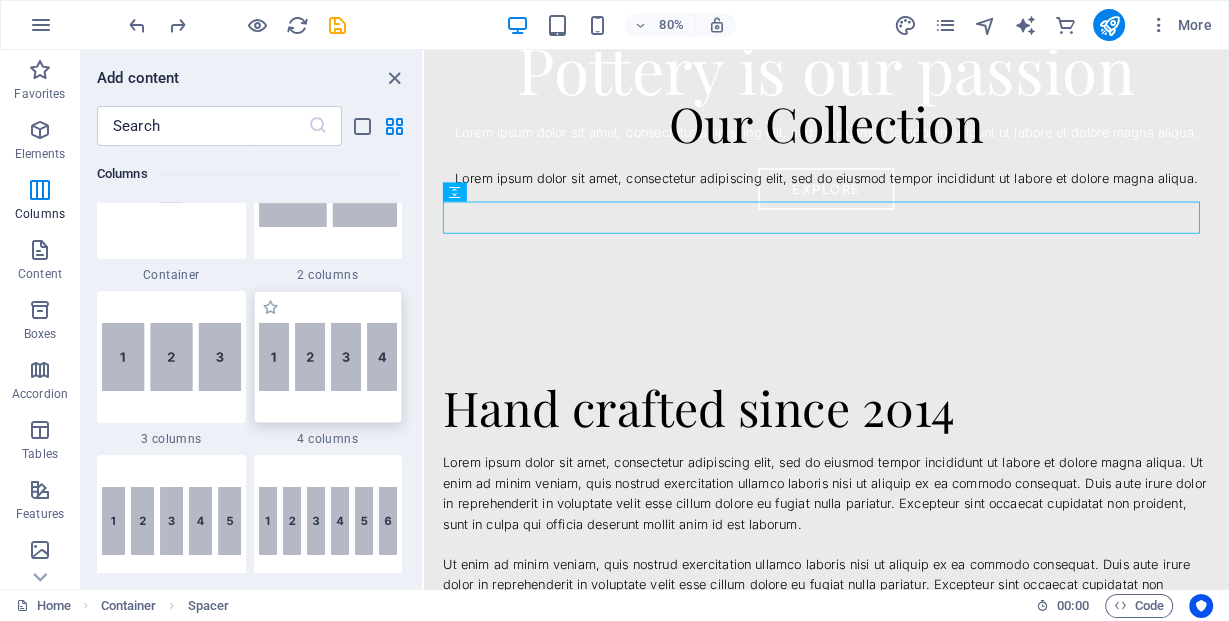 scroll, scrollTop: 1070, scrollLeft: 0, axis: vertical 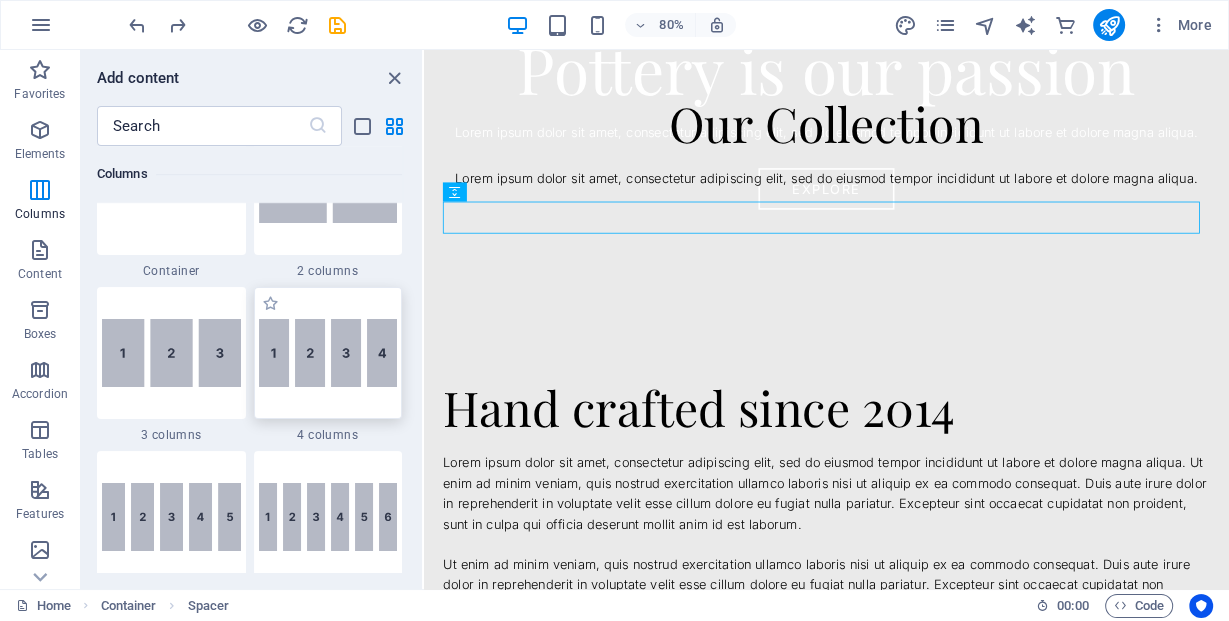 click at bounding box center [328, 353] 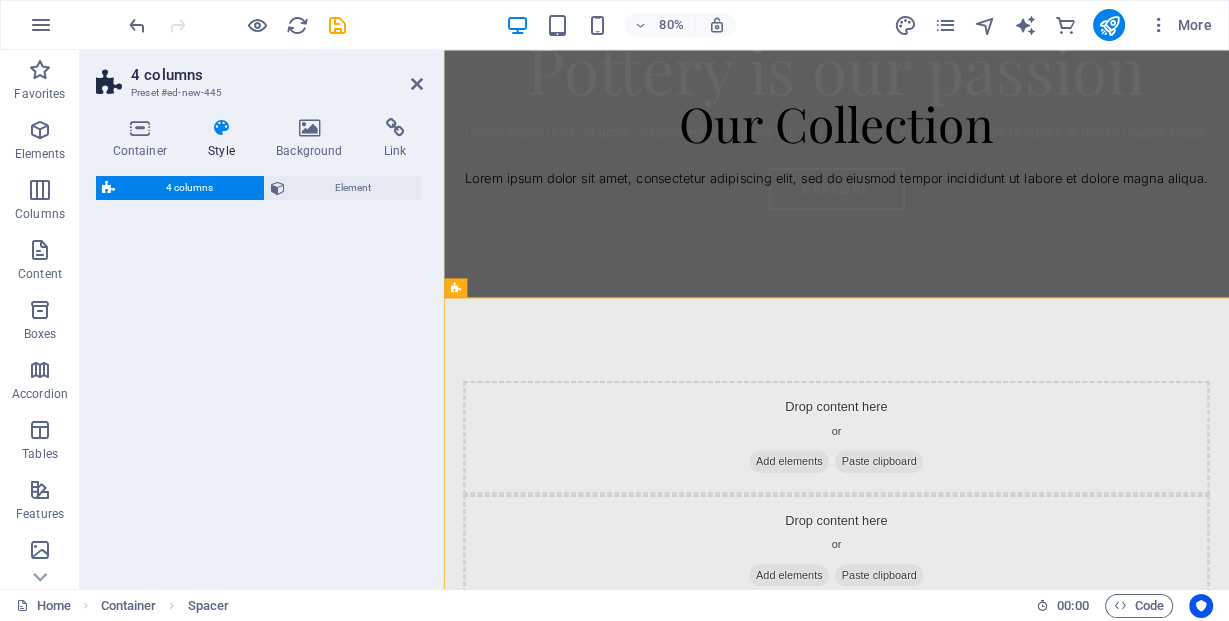 select on "rem" 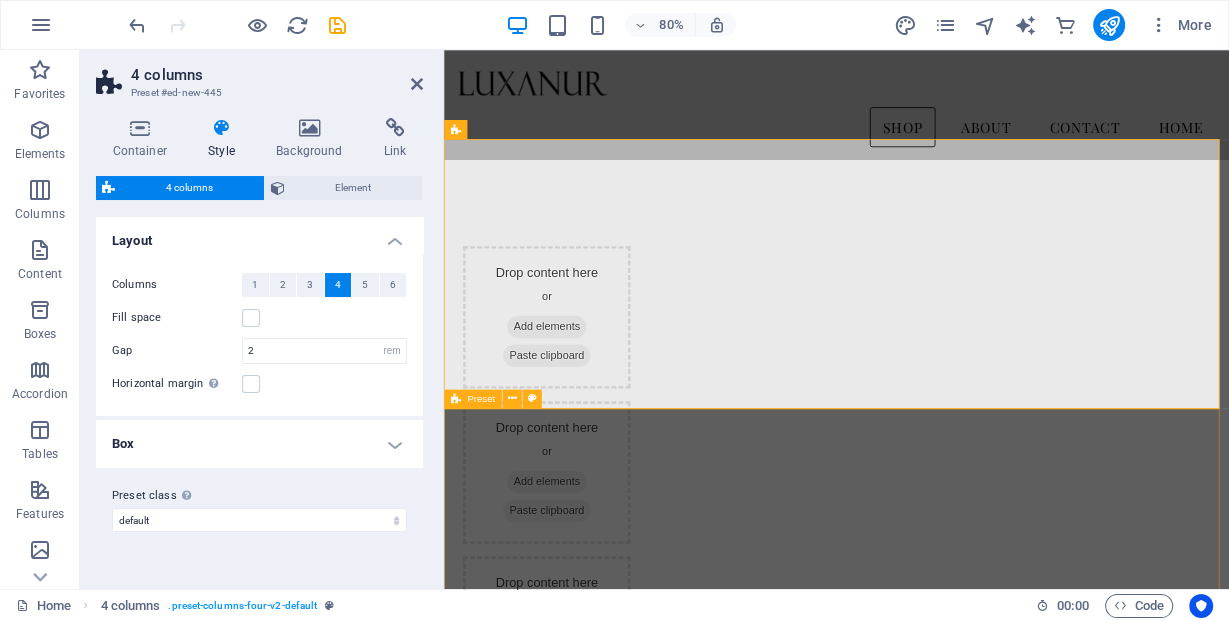 scroll, scrollTop: 853, scrollLeft: 0, axis: vertical 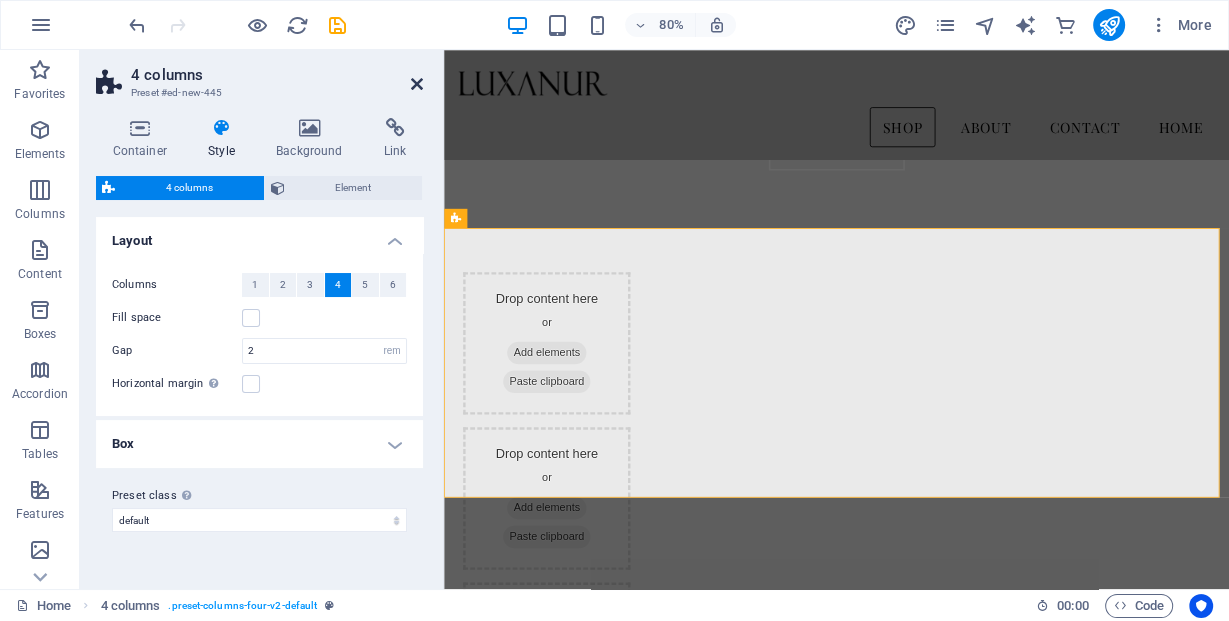 click at bounding box center [417, 84] 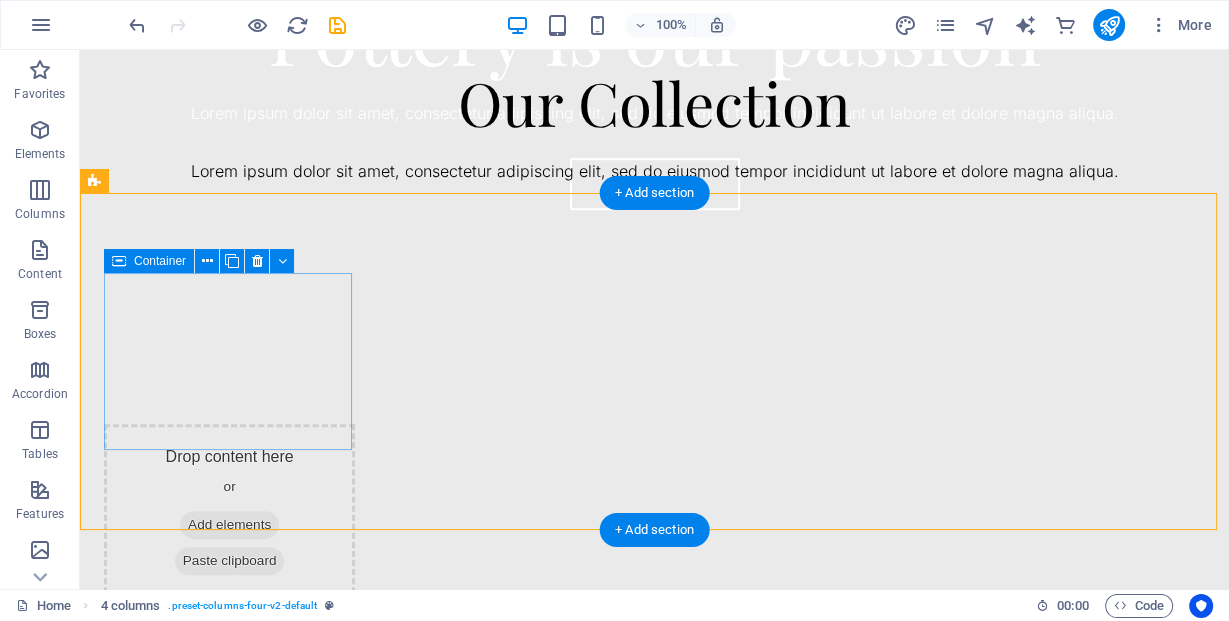 scroll, scrollTop: 1093, scrollLeft: 0, axis: vertical 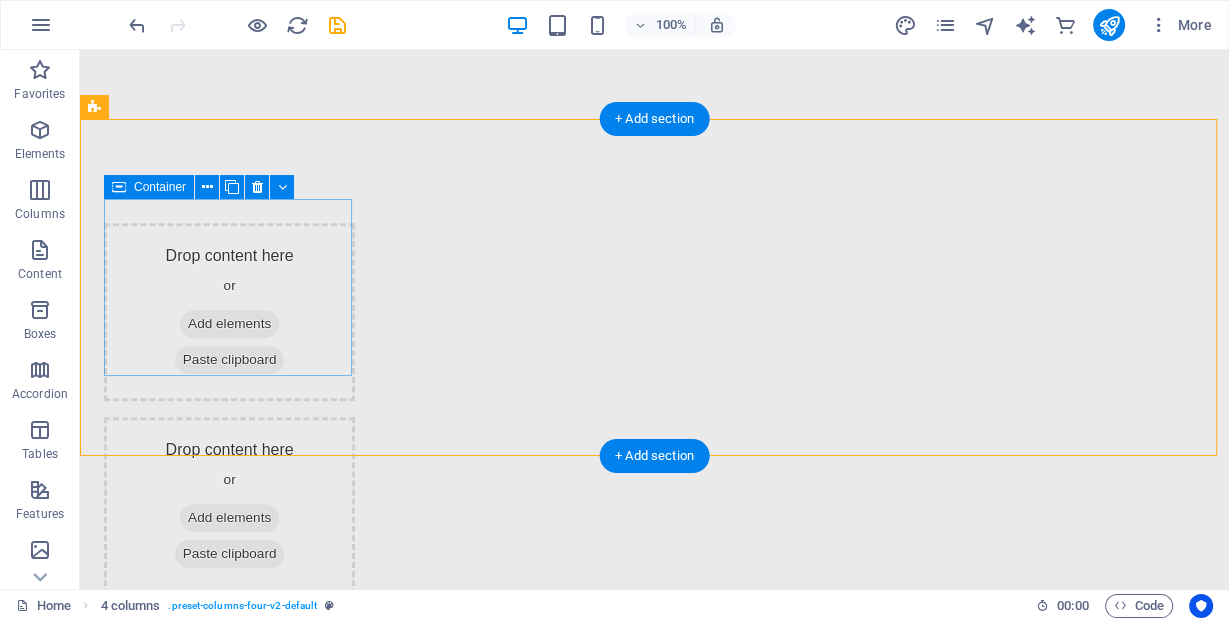 click on "Add elements" at bounding box center [229, 324] 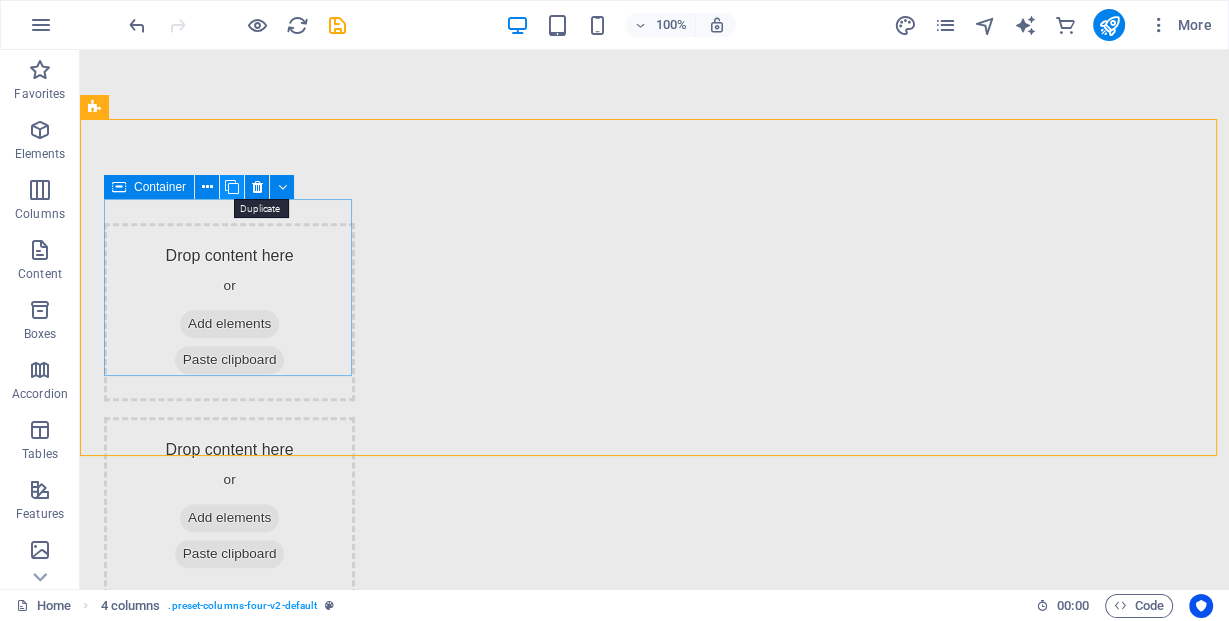 click at bounding box center [232, 187] 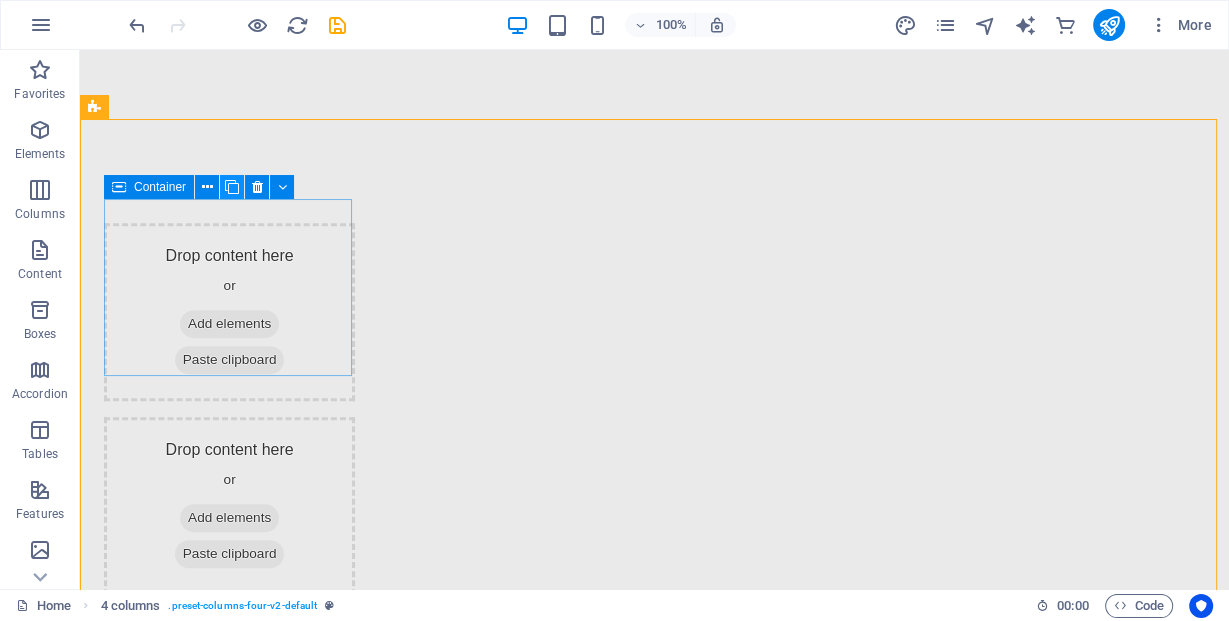 click at bounding box center (232, 187) 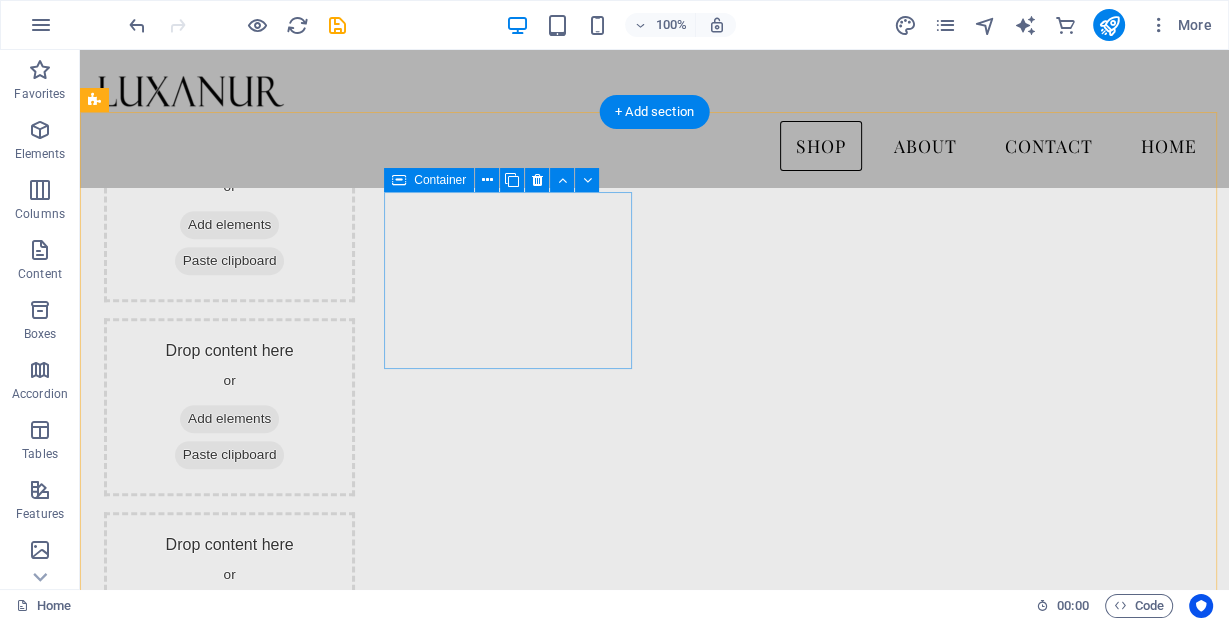 scroll, scrollTop: 1013, scrollLeft: 0, axis: vertical 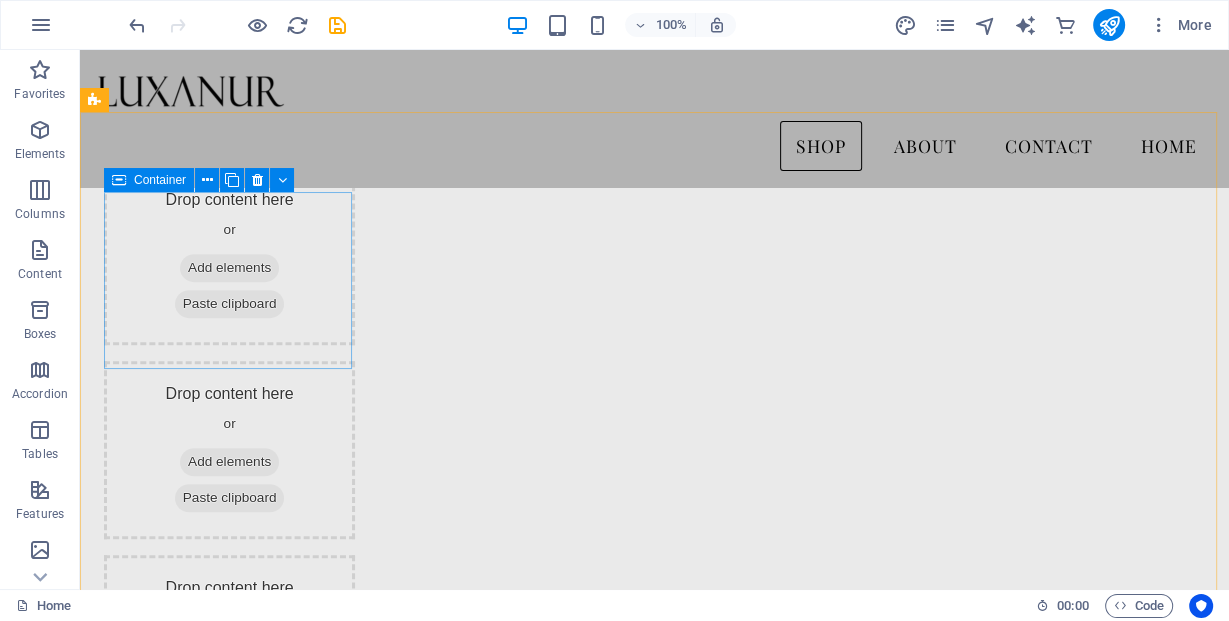click on "Container" at bounding box center (160, 180) 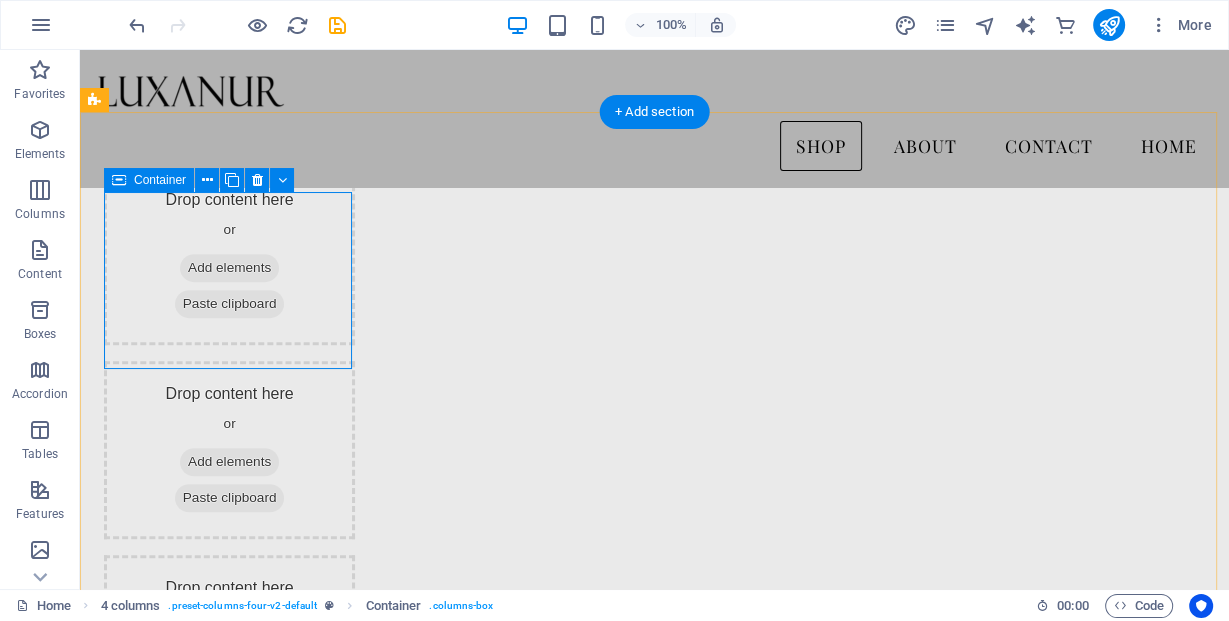 click on "Paste clipboard" at bounding box center [230, 304] 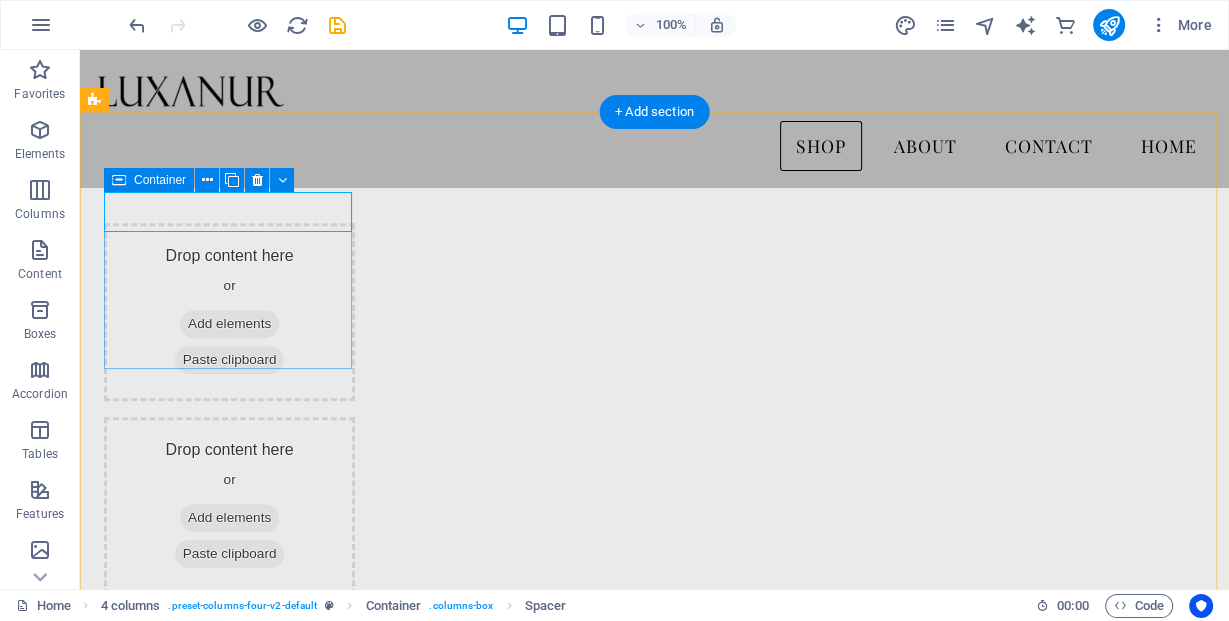 click at bounding box center [229, 187] 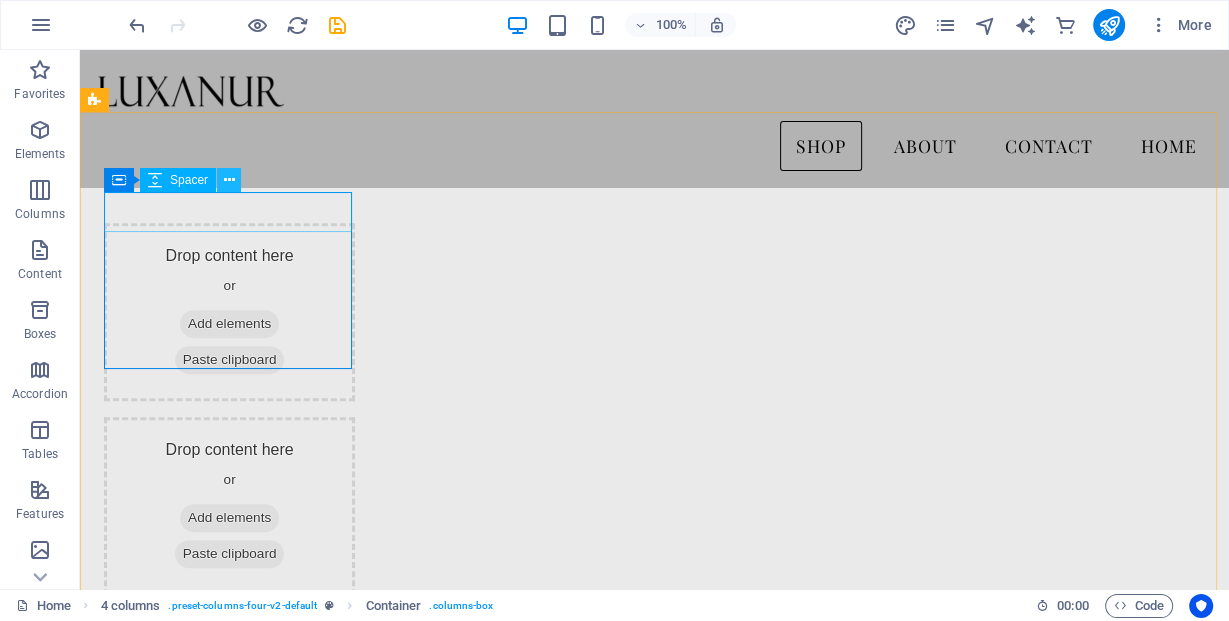 click at bounding box center [229, 180] 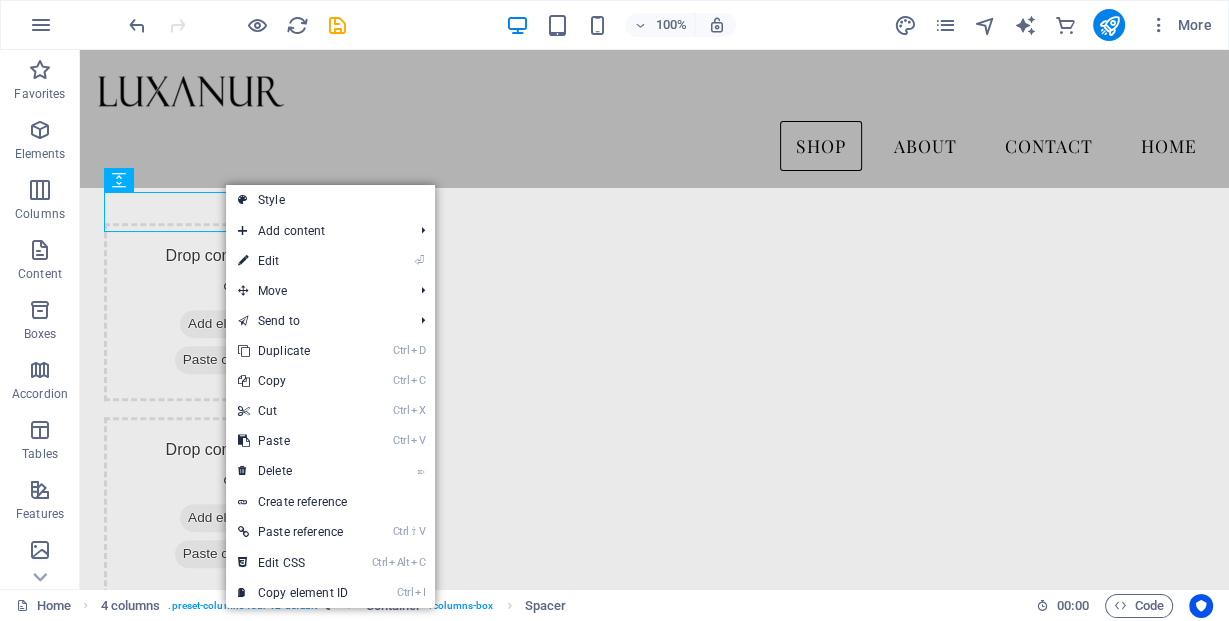 click on "⏎  Edit" at bounding box center [293, 261] 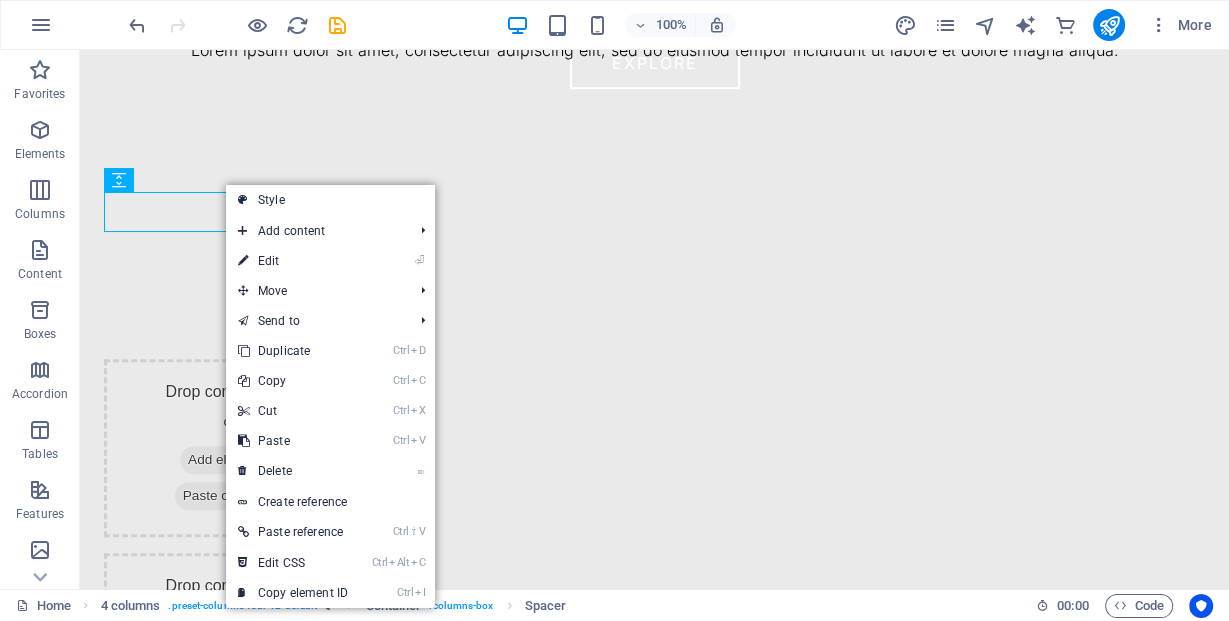 select on "px" 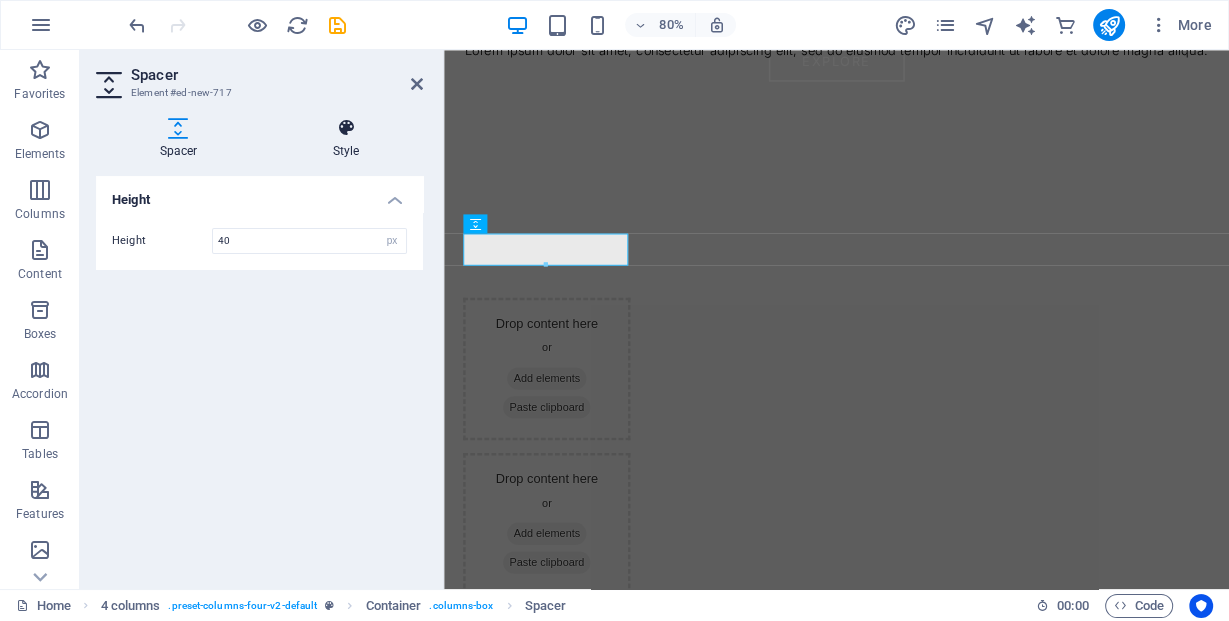 click on "Style" at bounding box center [346, 139] 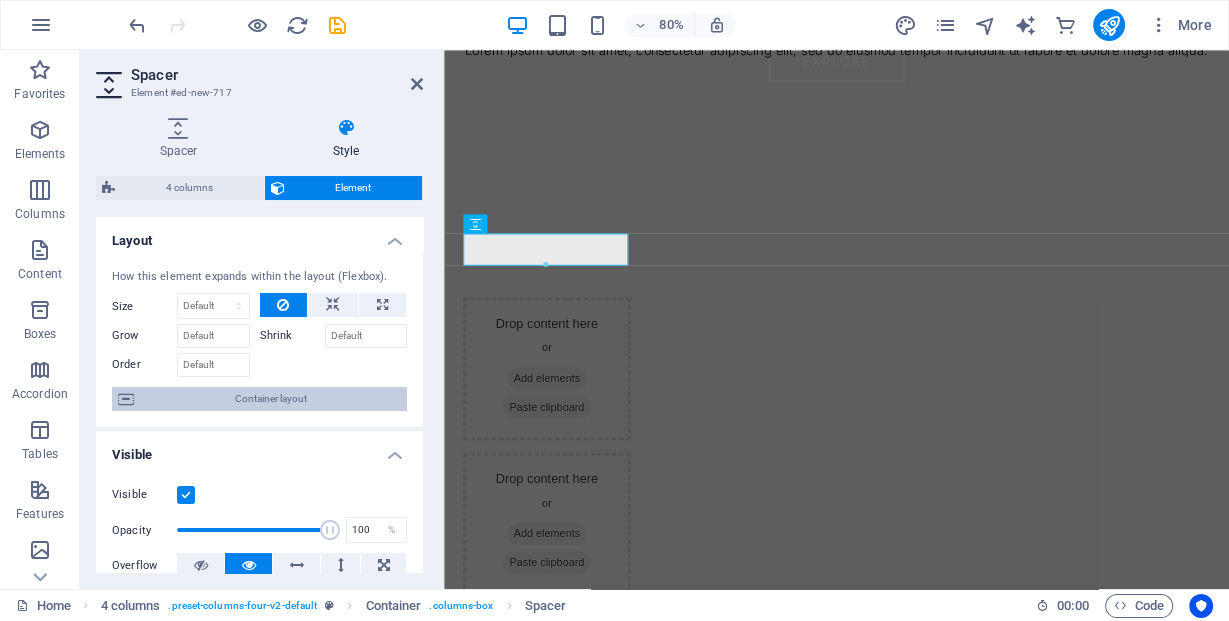 click on "Container layout" at bounding box center (270, 399) 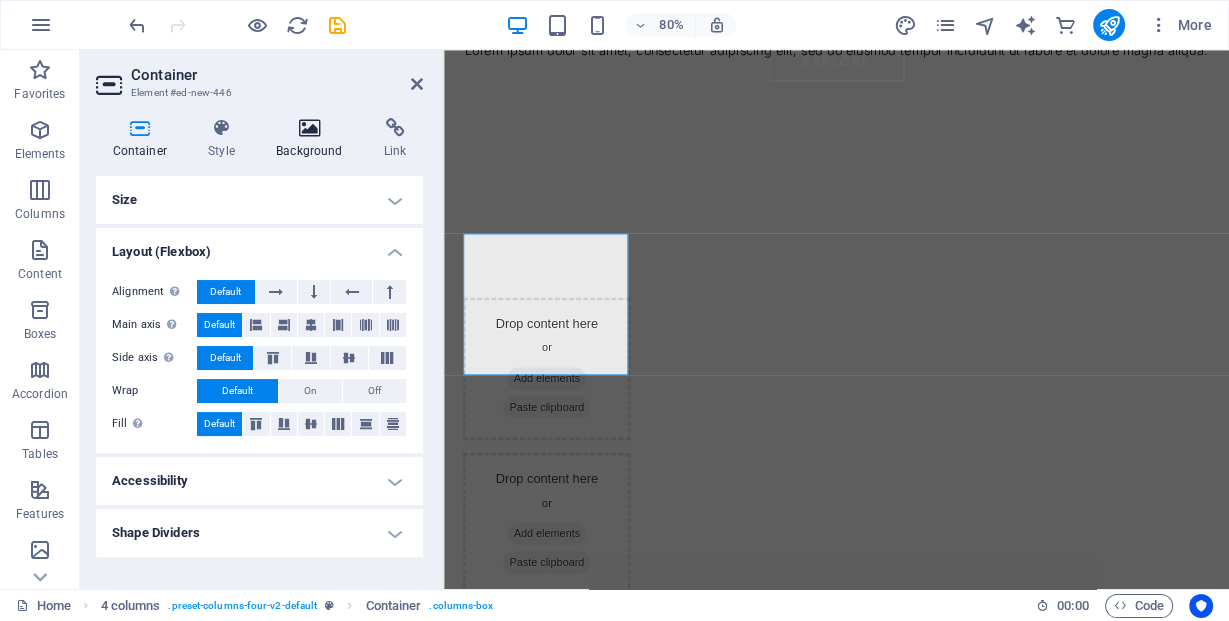 click on "Background" at bounding box center (314, 139) 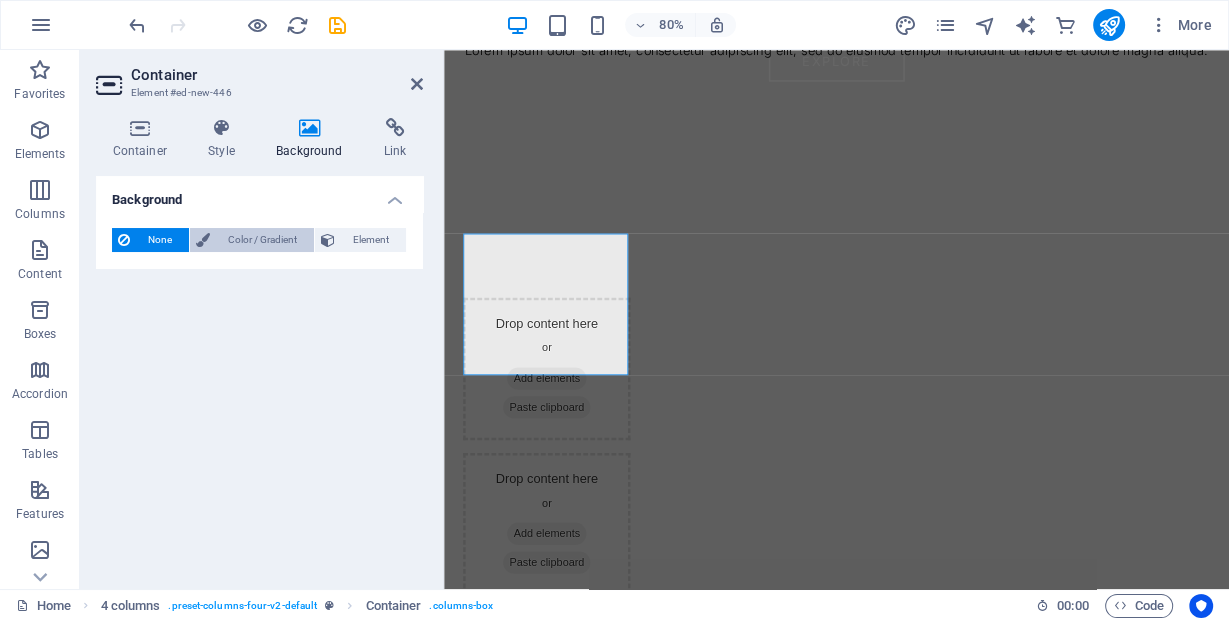 click on "Color / Gradient" at bounding box center [262, 240] 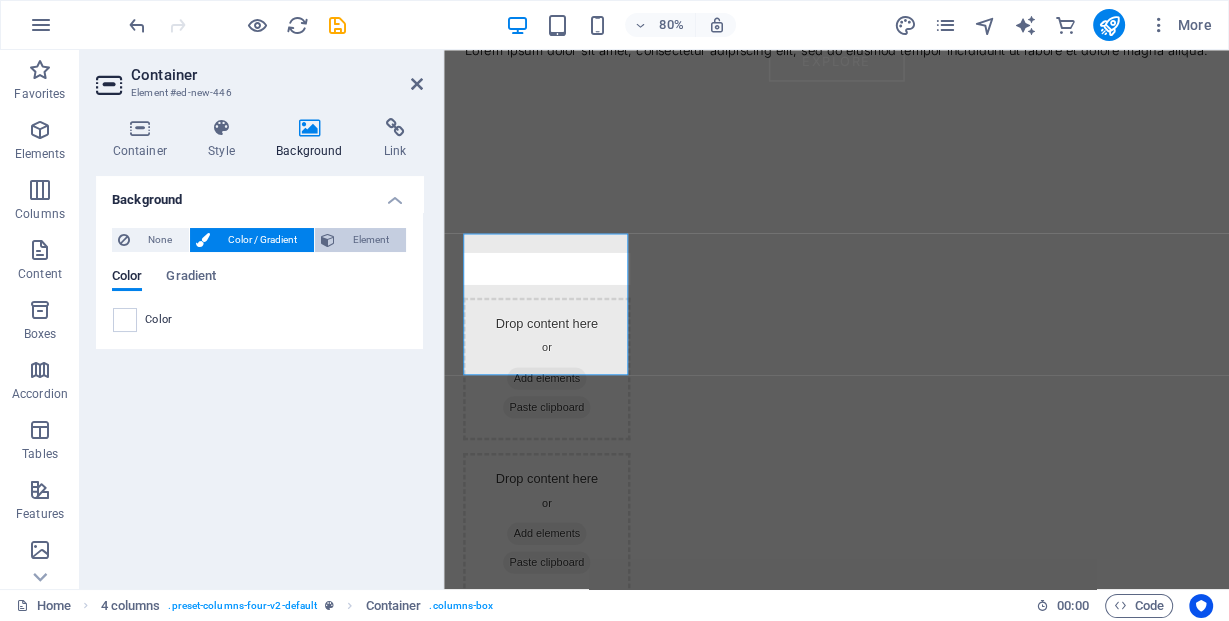 click on "Element" at bounding box center (370, 240) 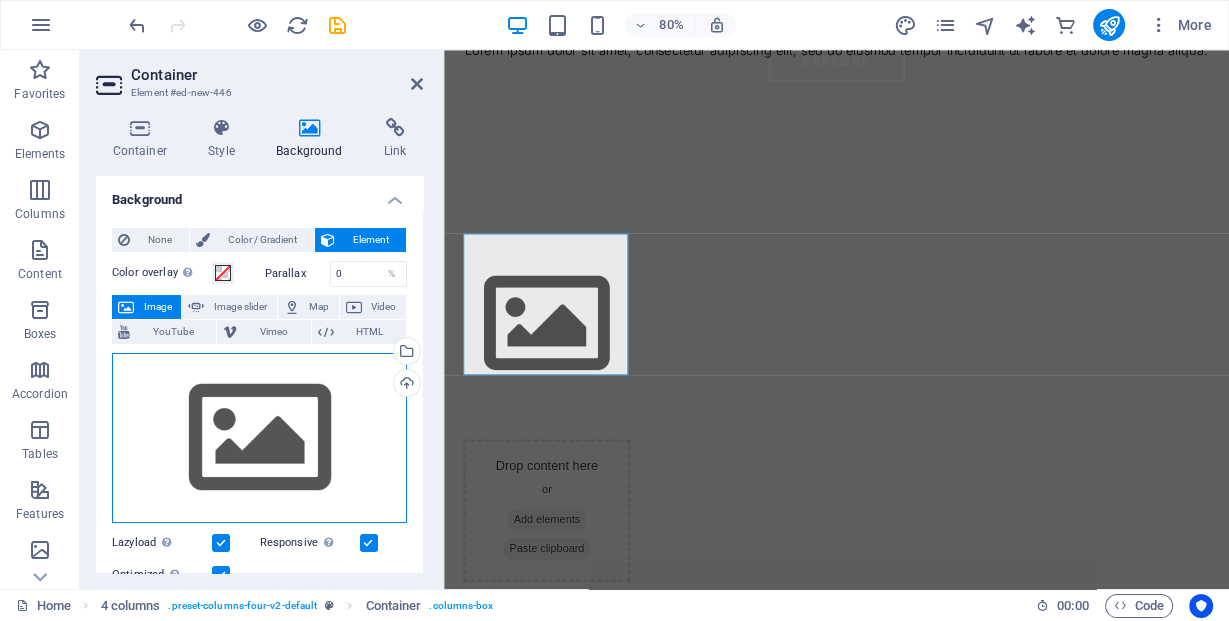 click on "Drag files here, click to choose files or select files from Files or our free stock photos & videos" at bounding box center (259, 438) 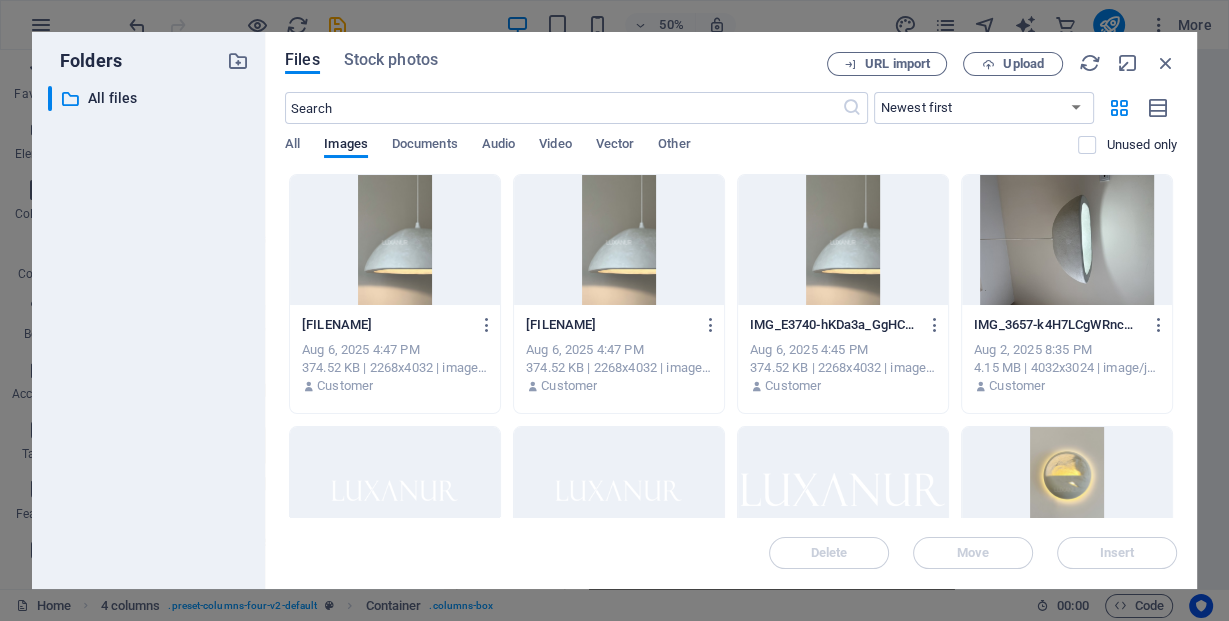 click at bounding box center (395, 240) 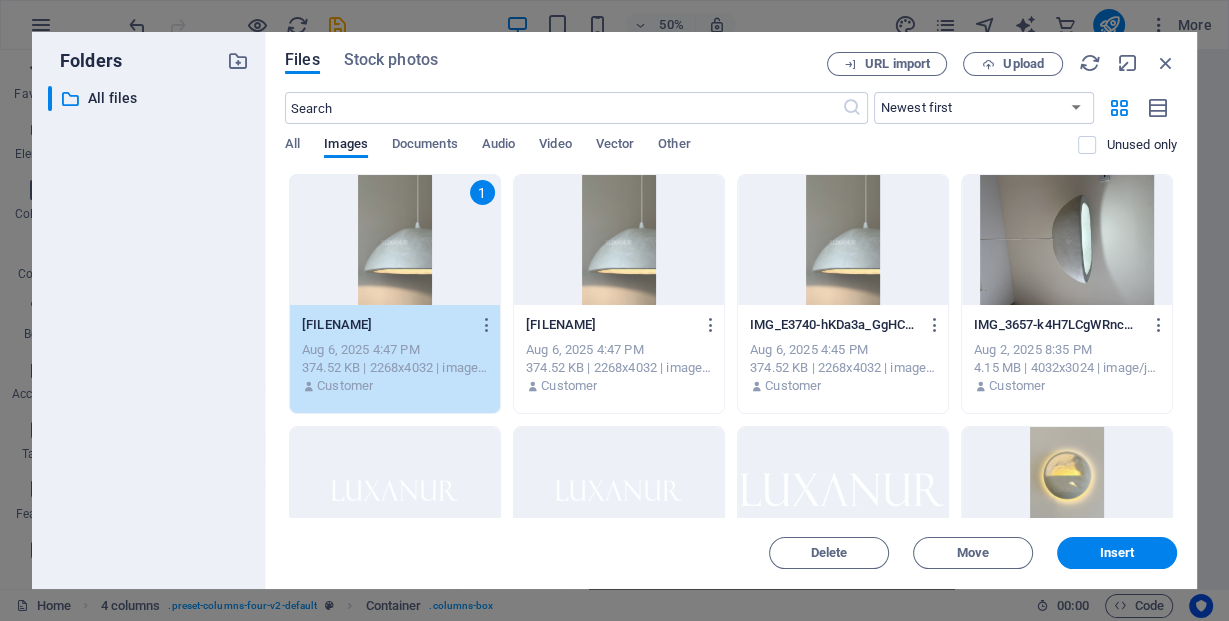 click on "1" at bounding box center [395, 240] 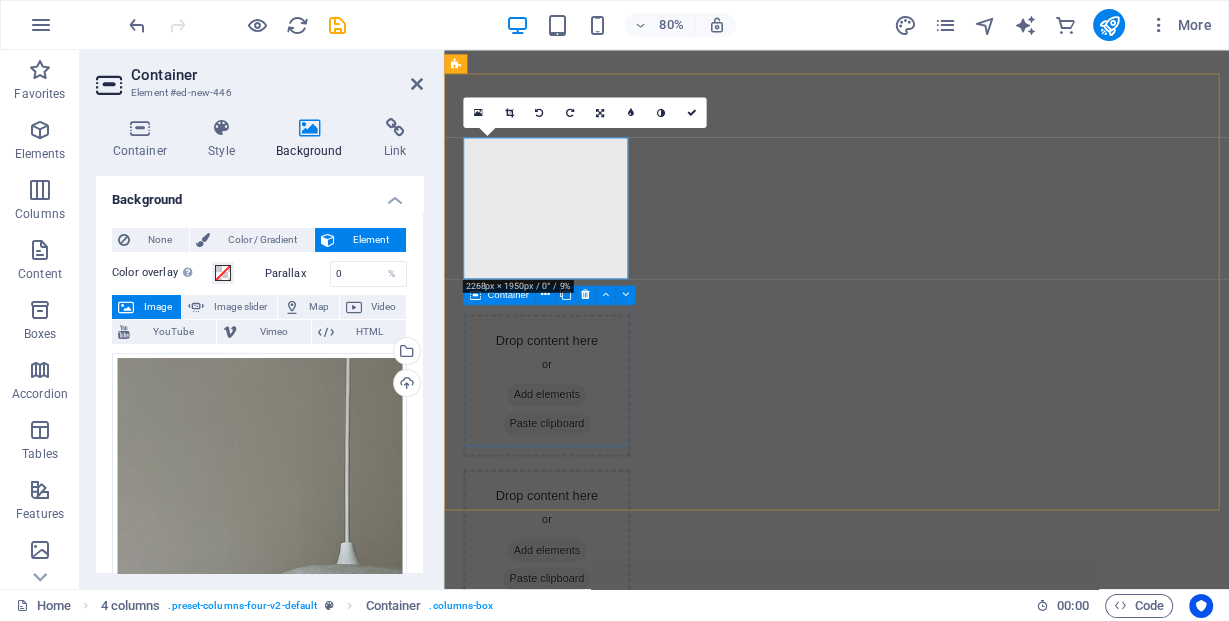 scroll, scrollTop: 1173, scrollLeft: 0, axis: vertical 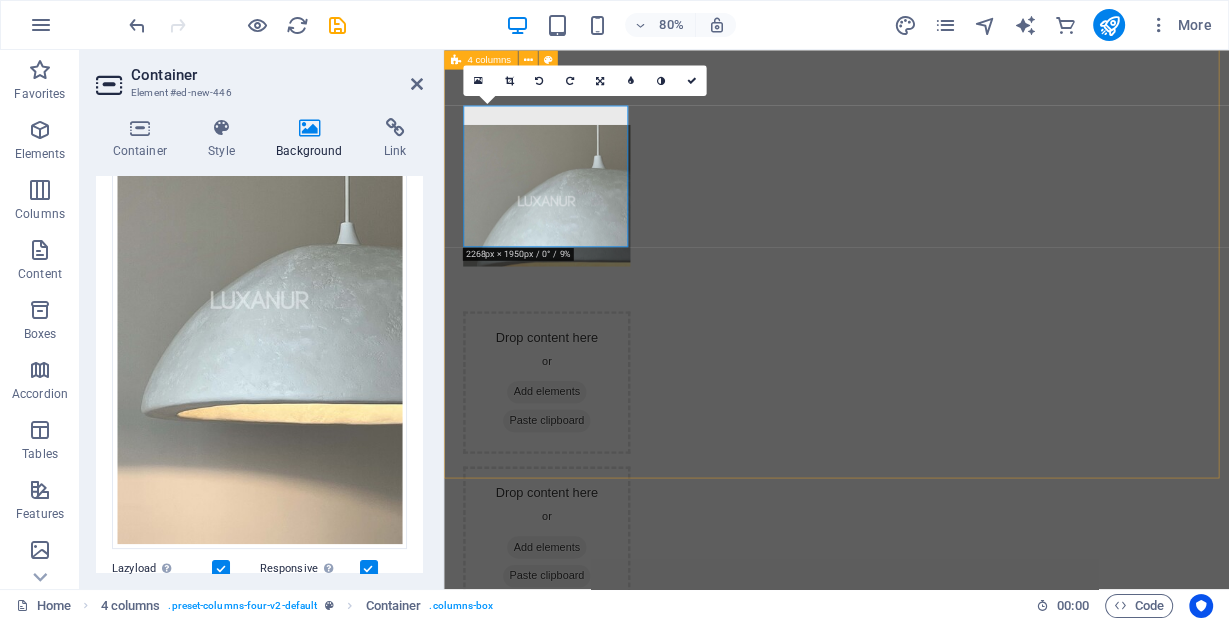 click at bounding box center [572, 231] 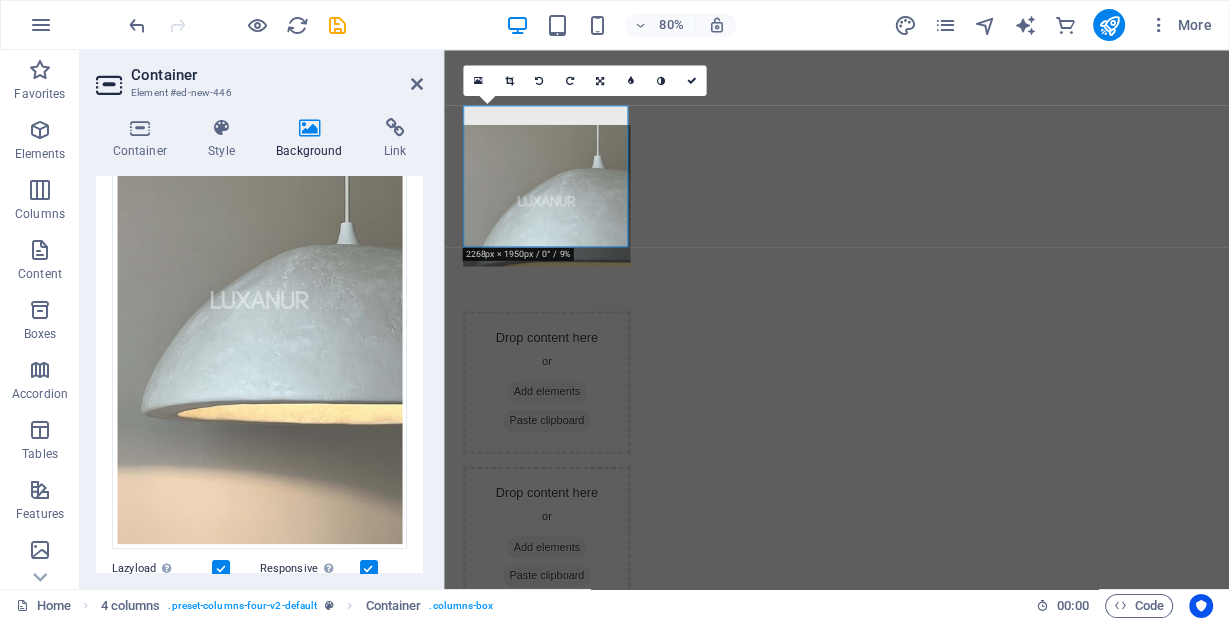 drag, startPoint x: 423, startPoint y: 373, endPoint x: 429, endPoint y: 345, distance: 28.635643 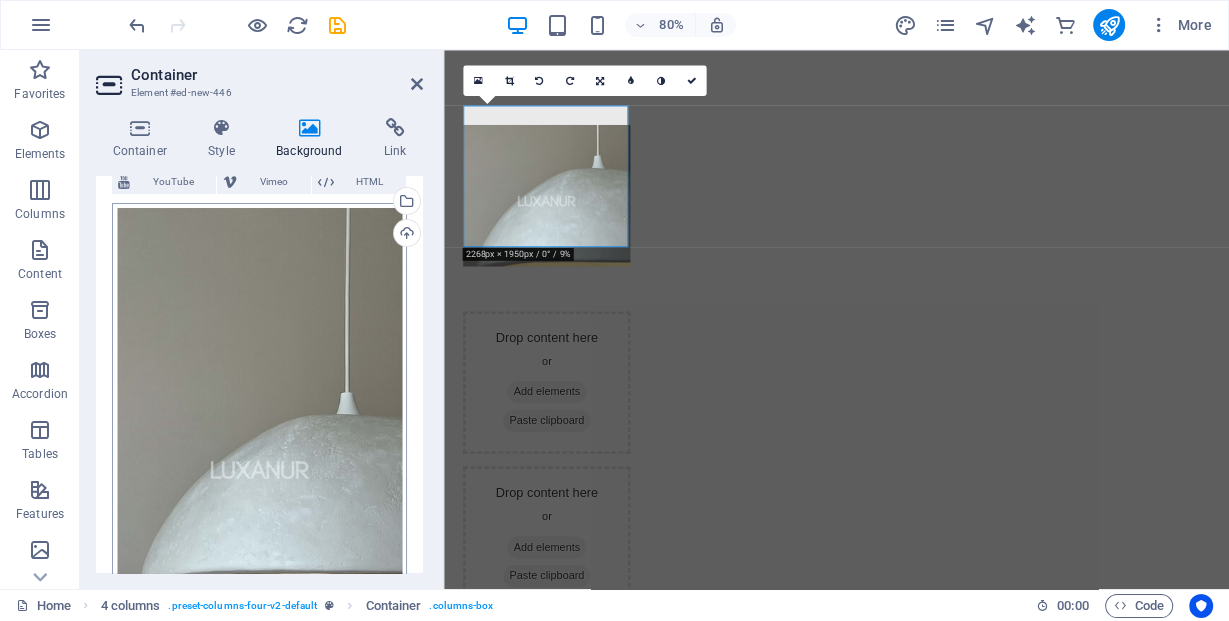 scroll, scrollTop: 141, scrollLeft: 0, axis: vertical 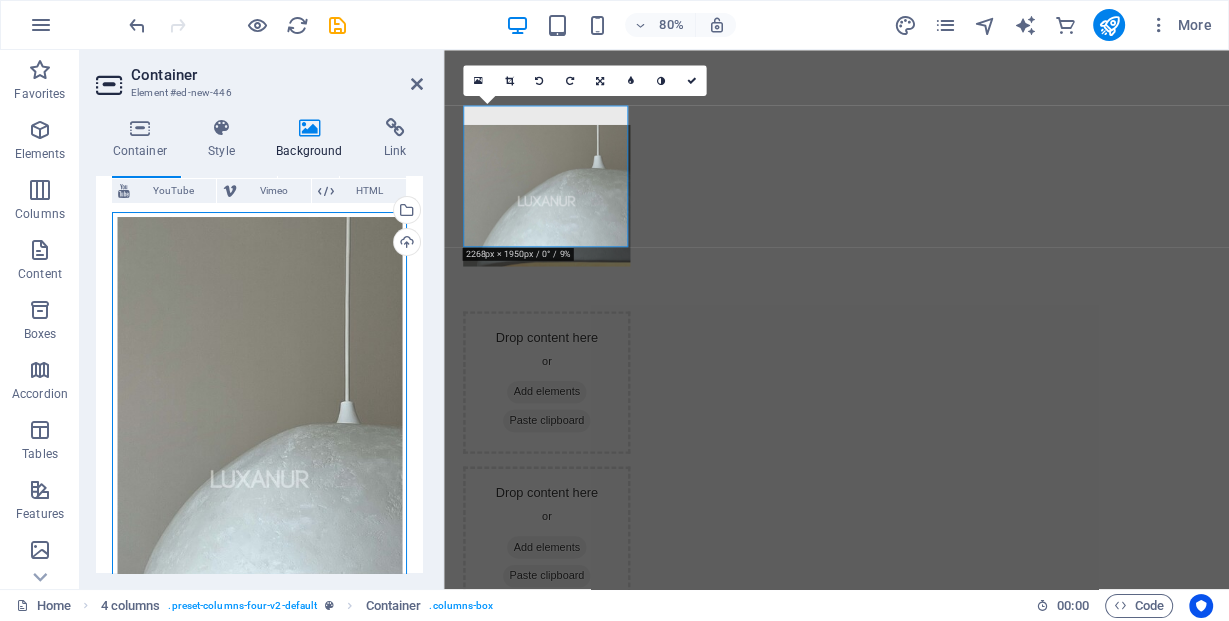 click on "Drag files here, click to choose files or select files from Files or our free stock photos & videos" at bounding box center [259, 470] 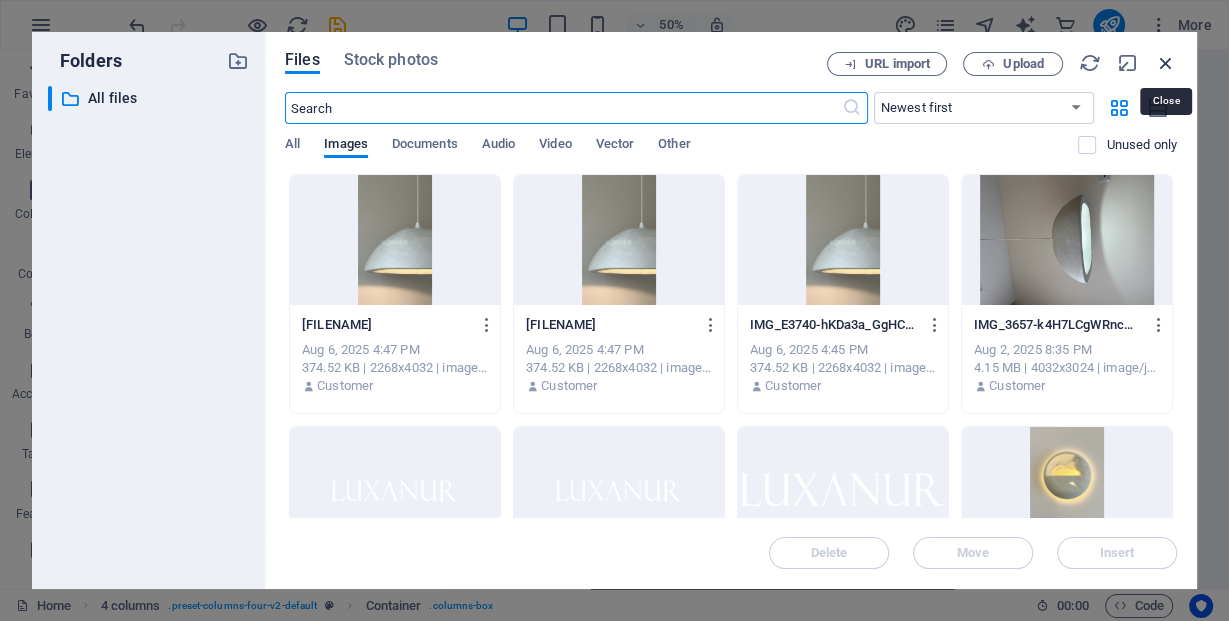 drag, startPoint x: 1170, startPoint y: 60, endPoint x: 809, endPoint y: 38, distance: 361.66974 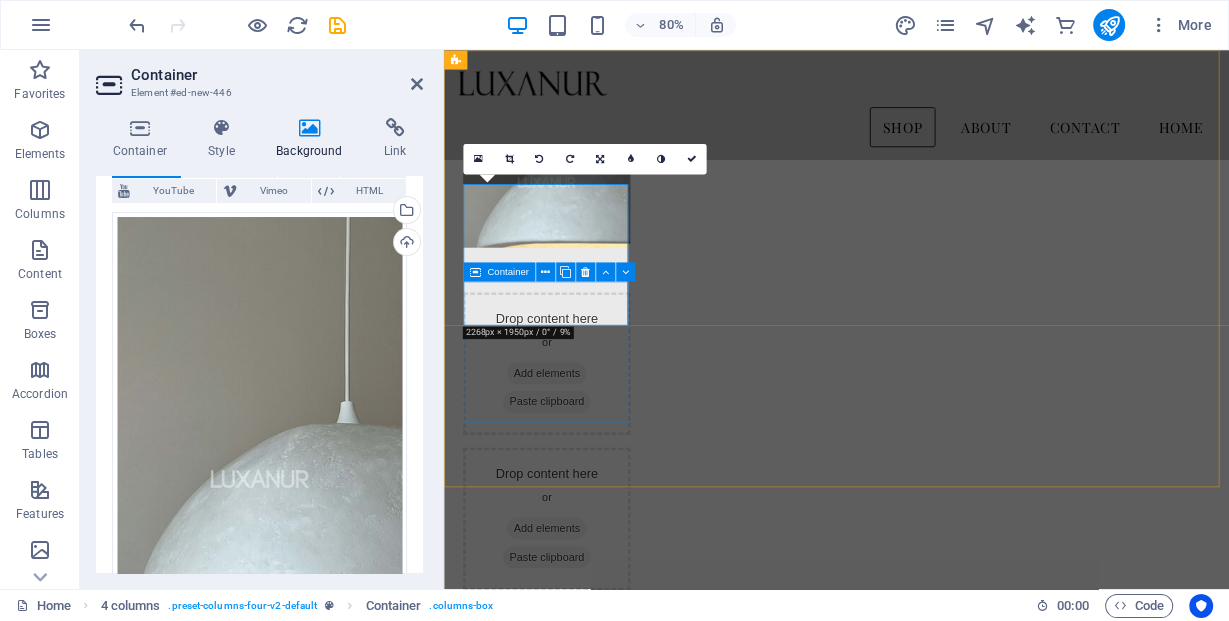 scroll, scrollTop: 853, scrollLeft: 0, axis: vertical 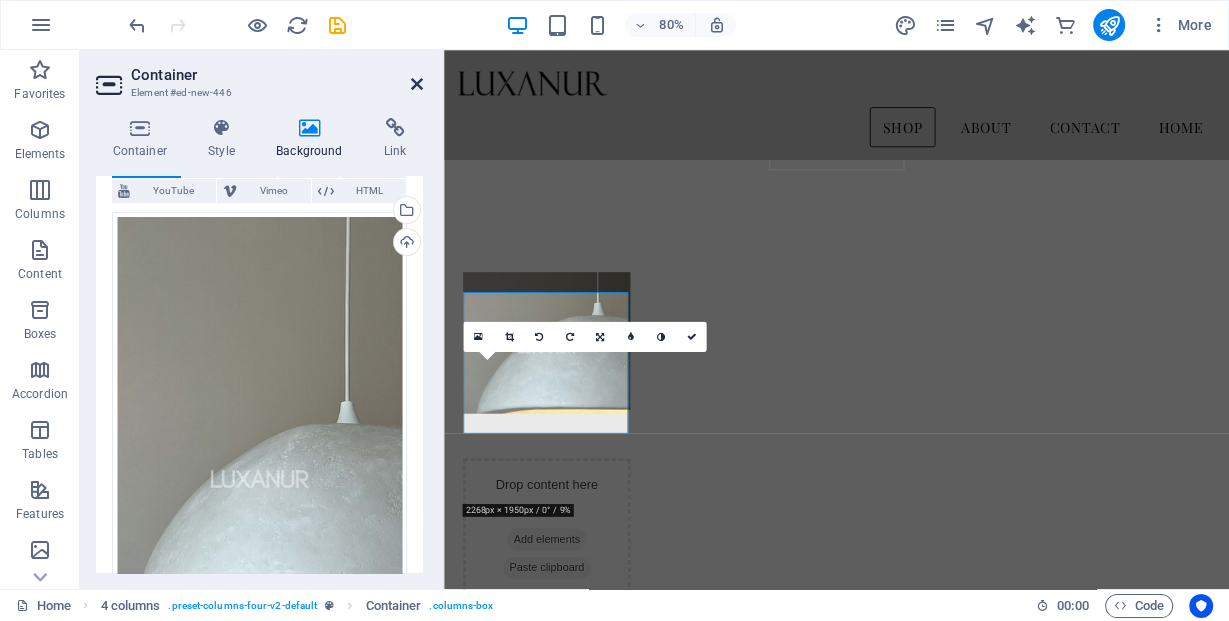 click at bounding box center (417, 84) 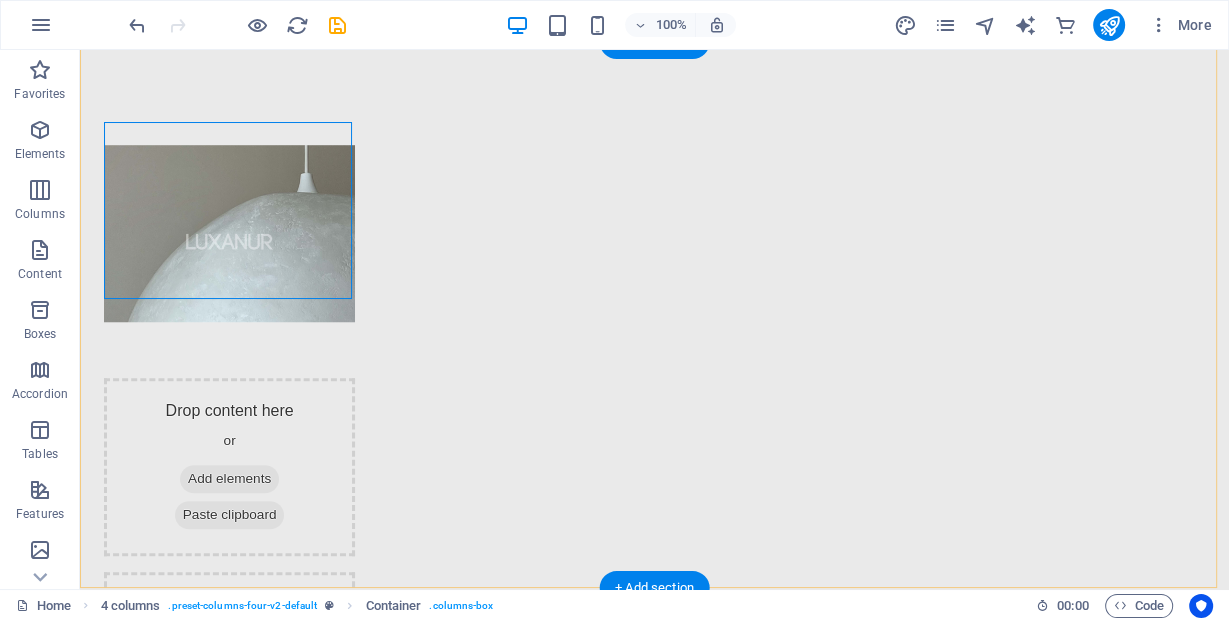 scroll, scrollTop: 1173, scrollLeft: 0, axis: vertical 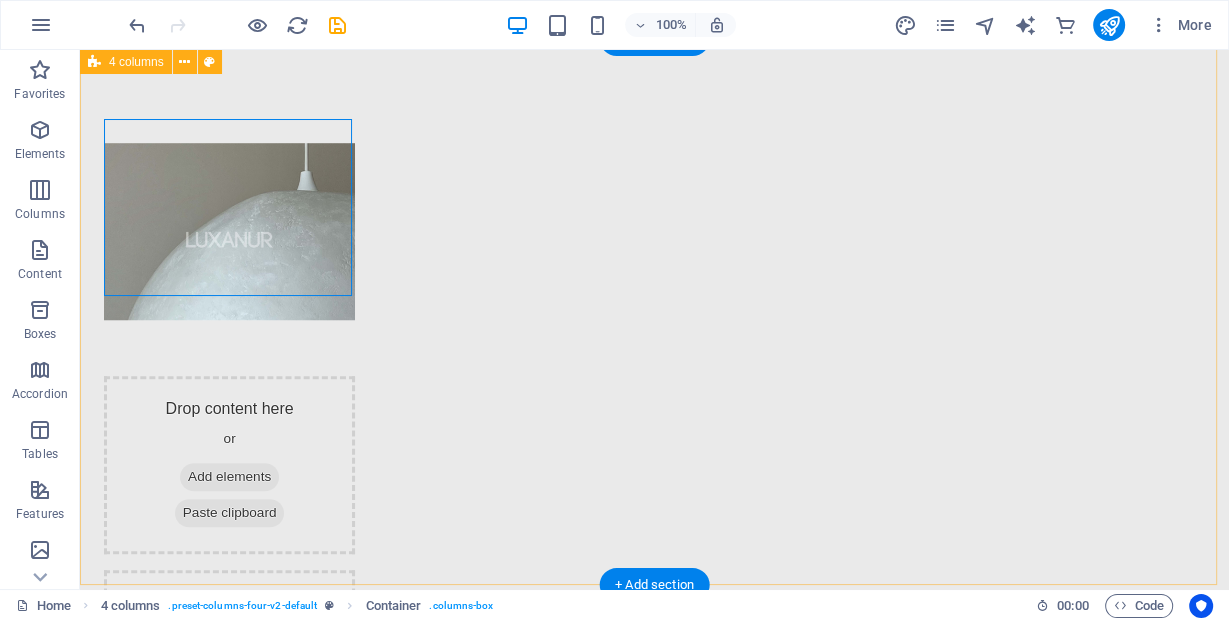 click at bounding box center (229, 231) 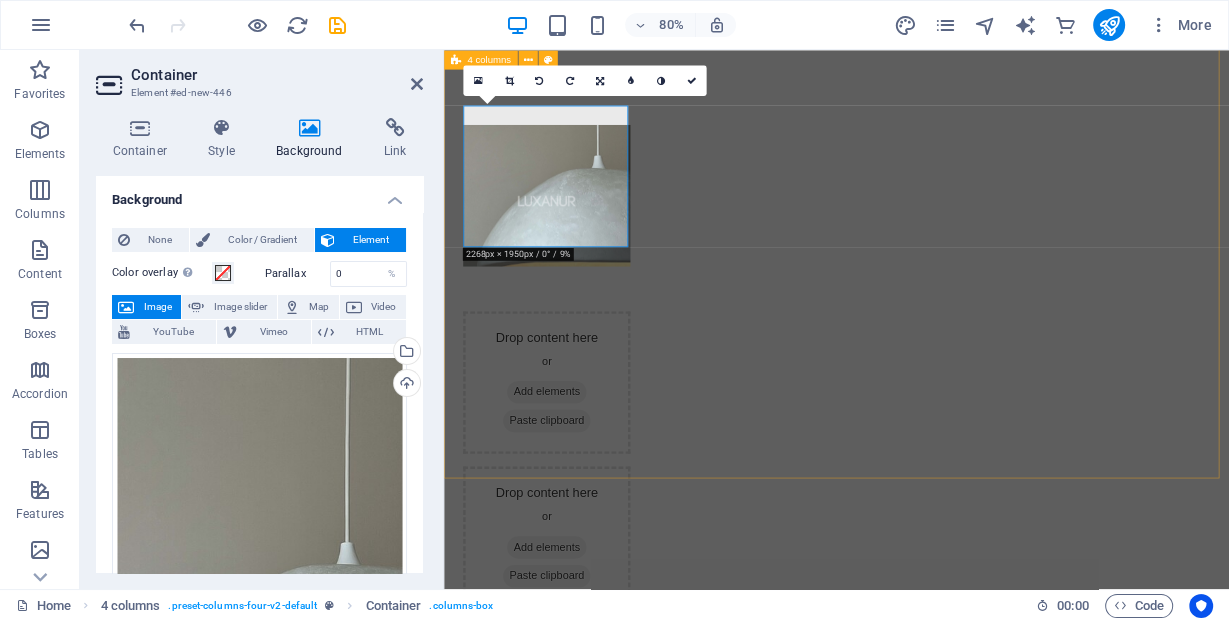 click at bounding box center [572, 231] 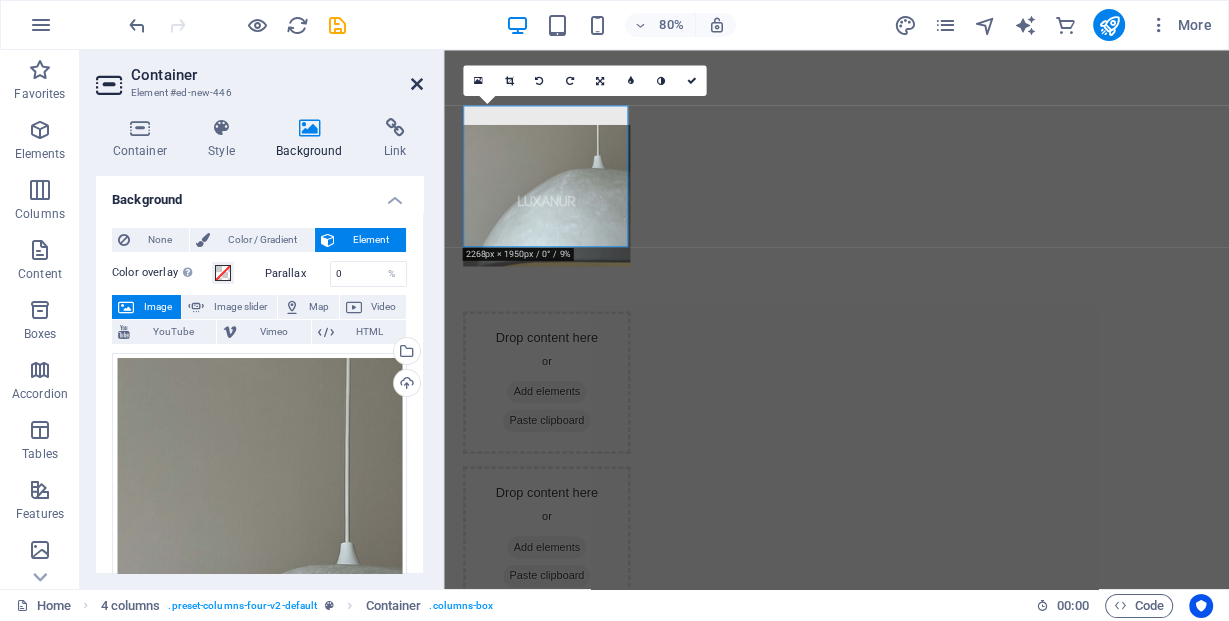 click at bounding box center (417, 84) 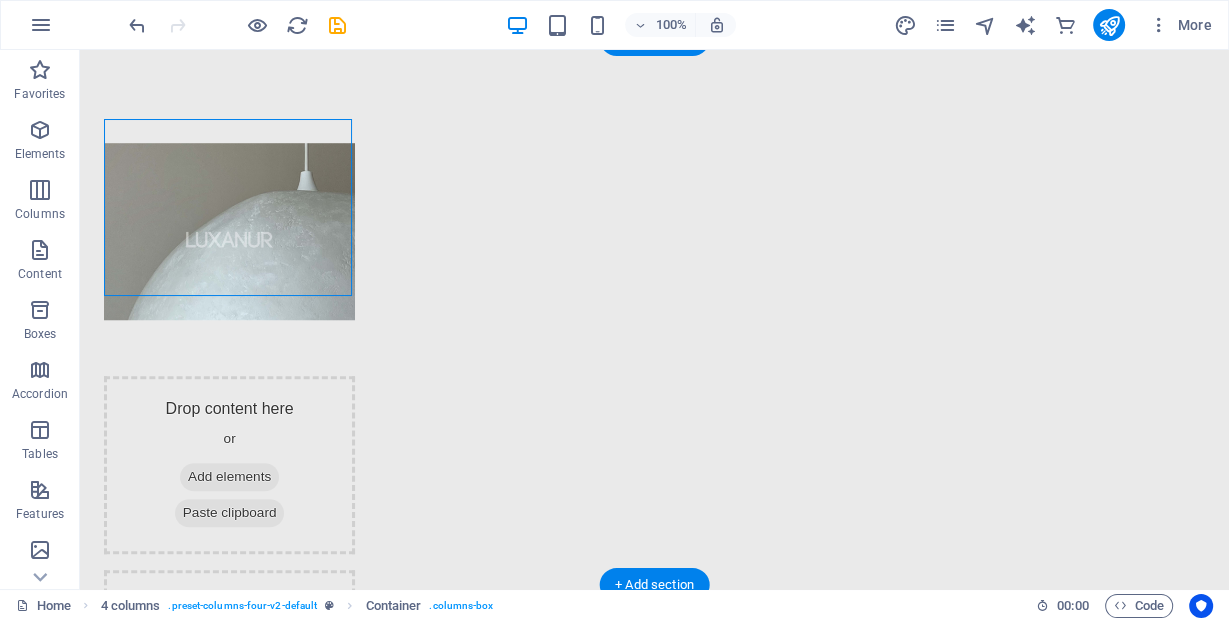click at bounding box center (229, 231) 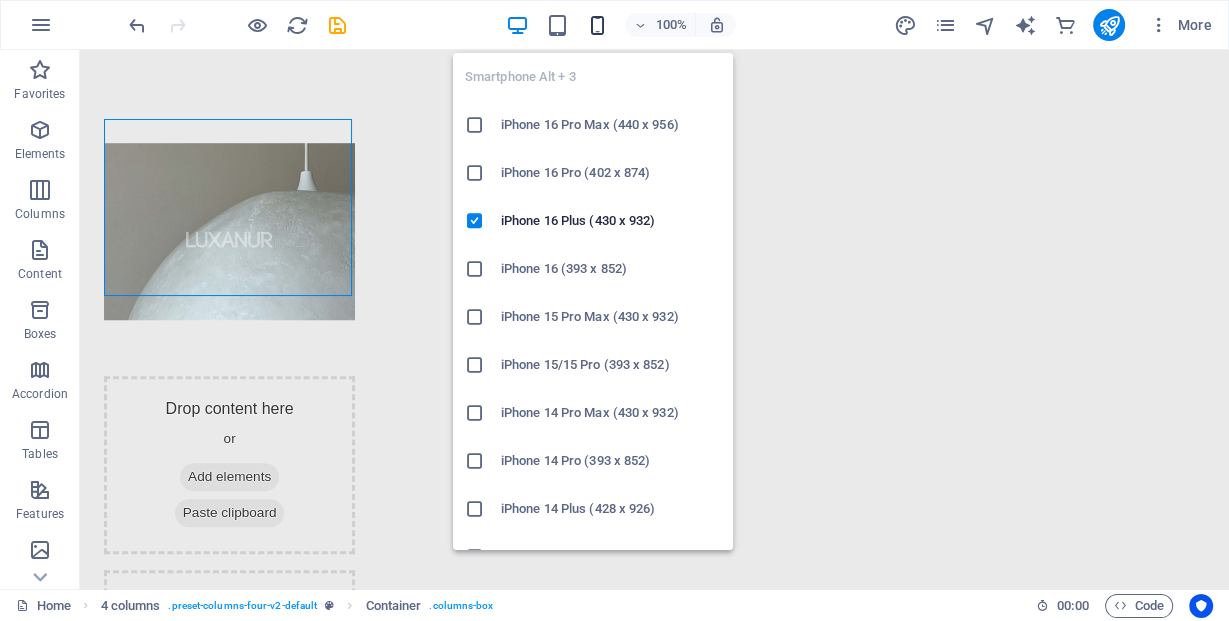 click at bounding box center [597, 25] 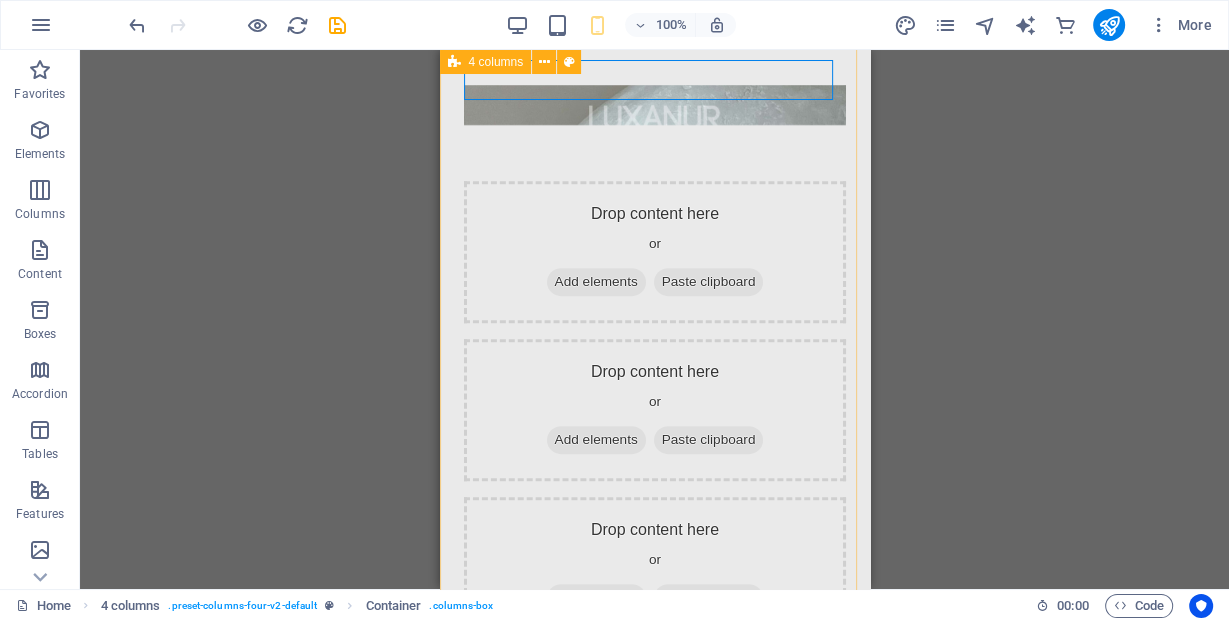 scroll, scrollTop: 492, scrollLeft: 0, axis: vertical 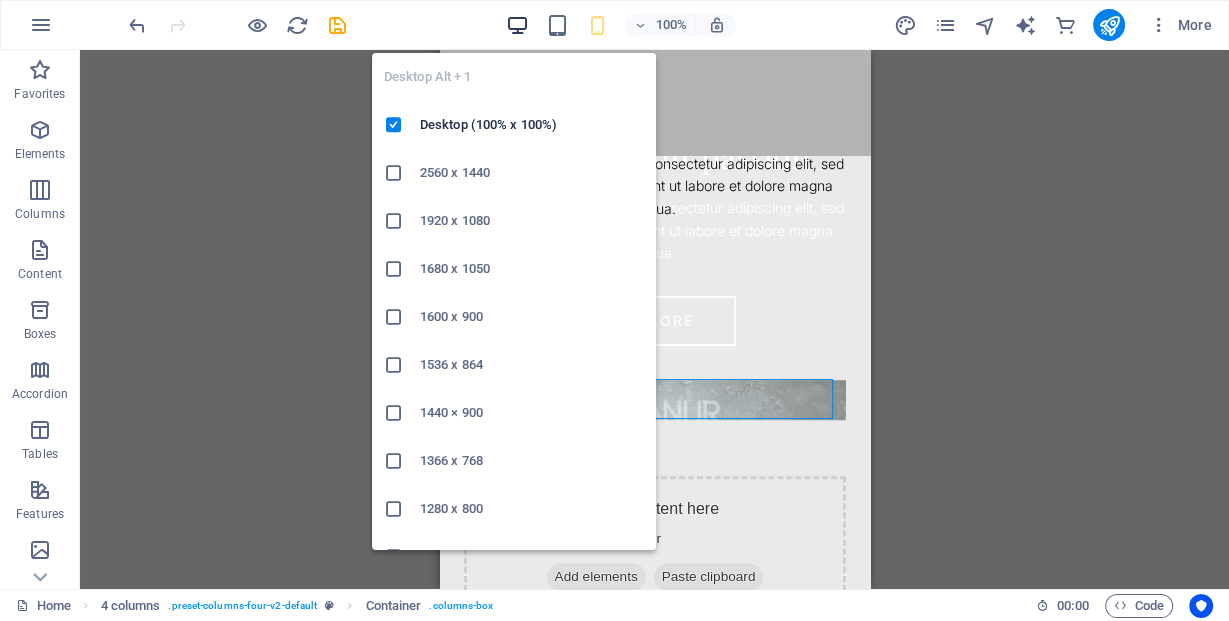 click at bounding box center [517, 25] 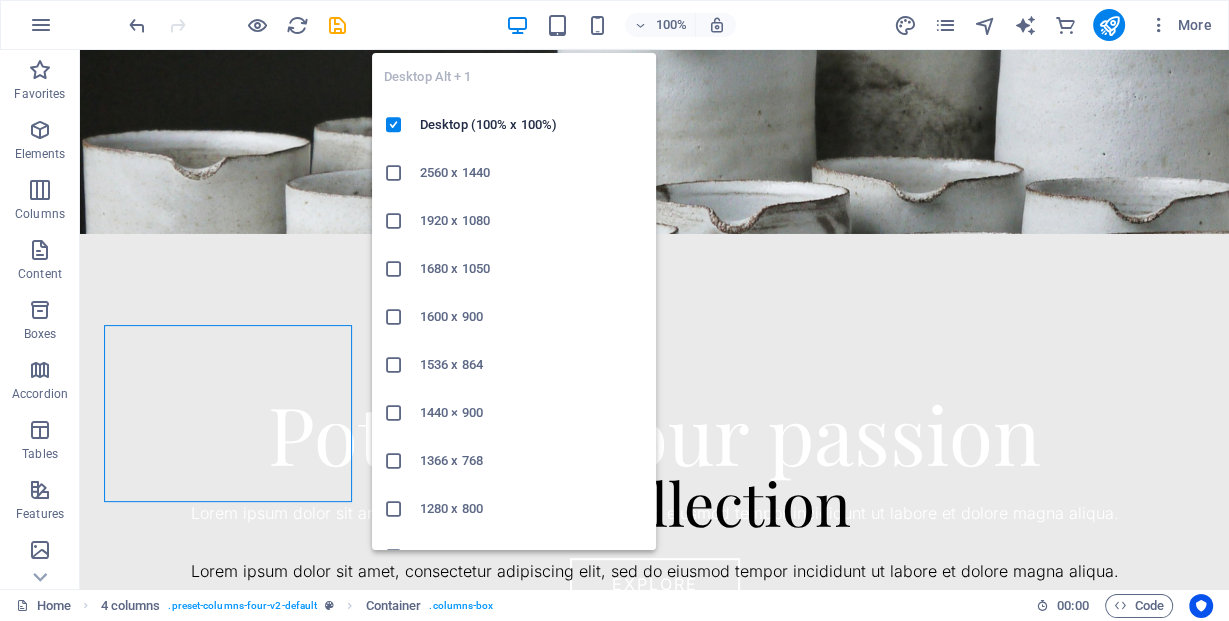 scroll, scrollTop: 970, scrollLeft: 0, axis: vertical 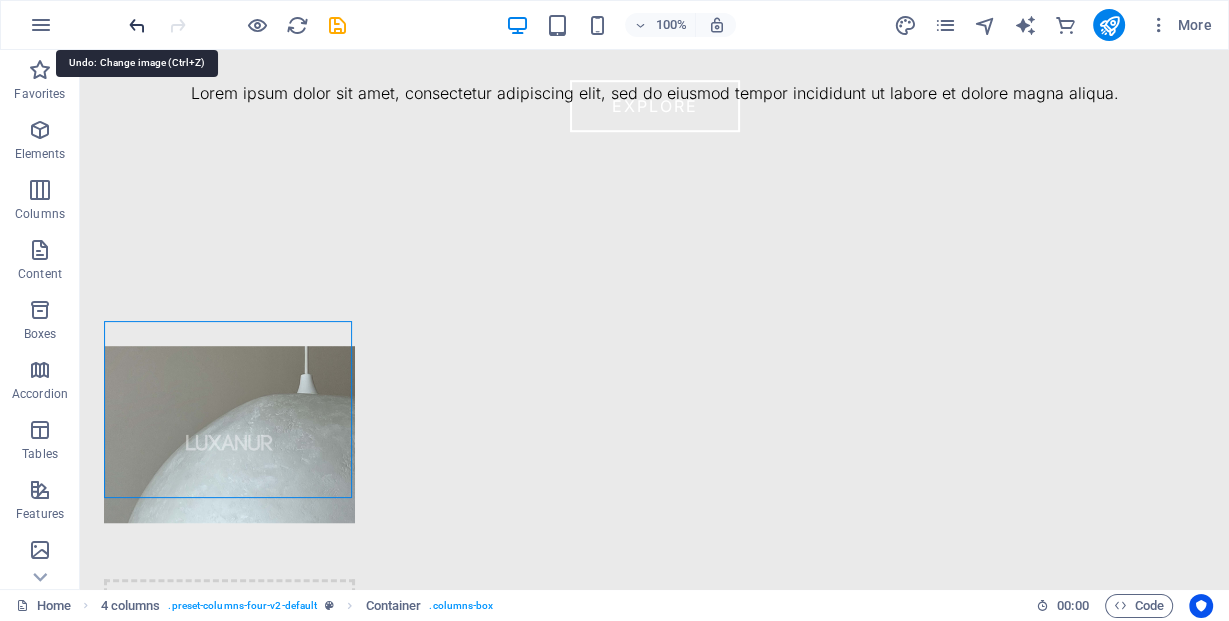 click at bounding box center (137, 25) 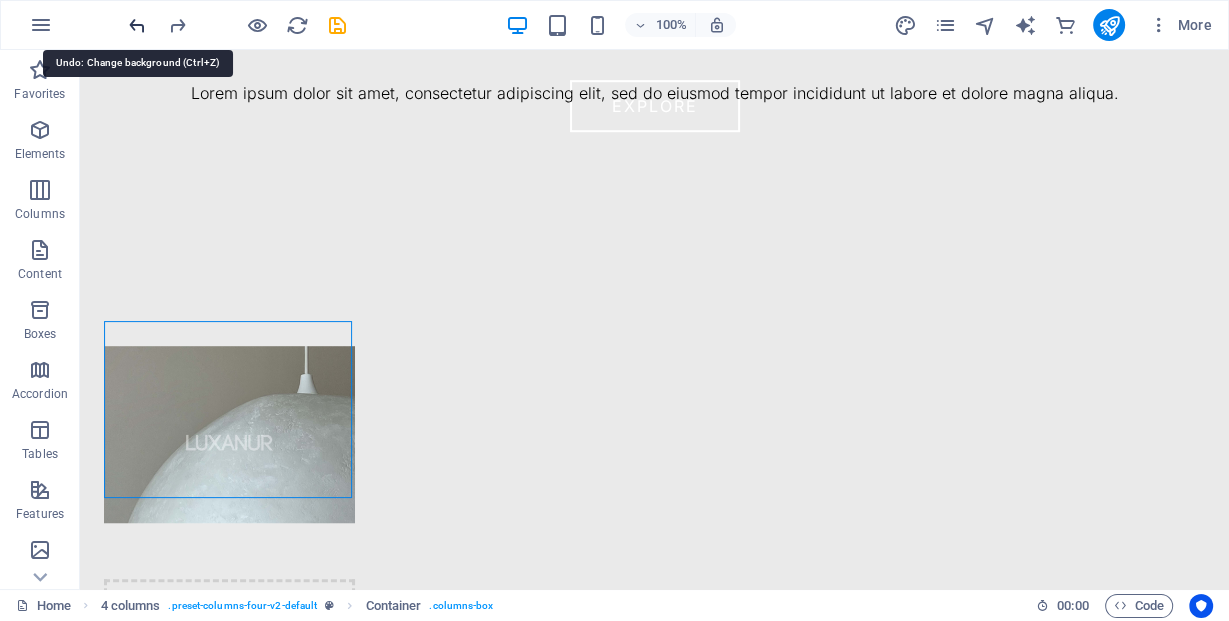 click at bounding box center [137, 25] 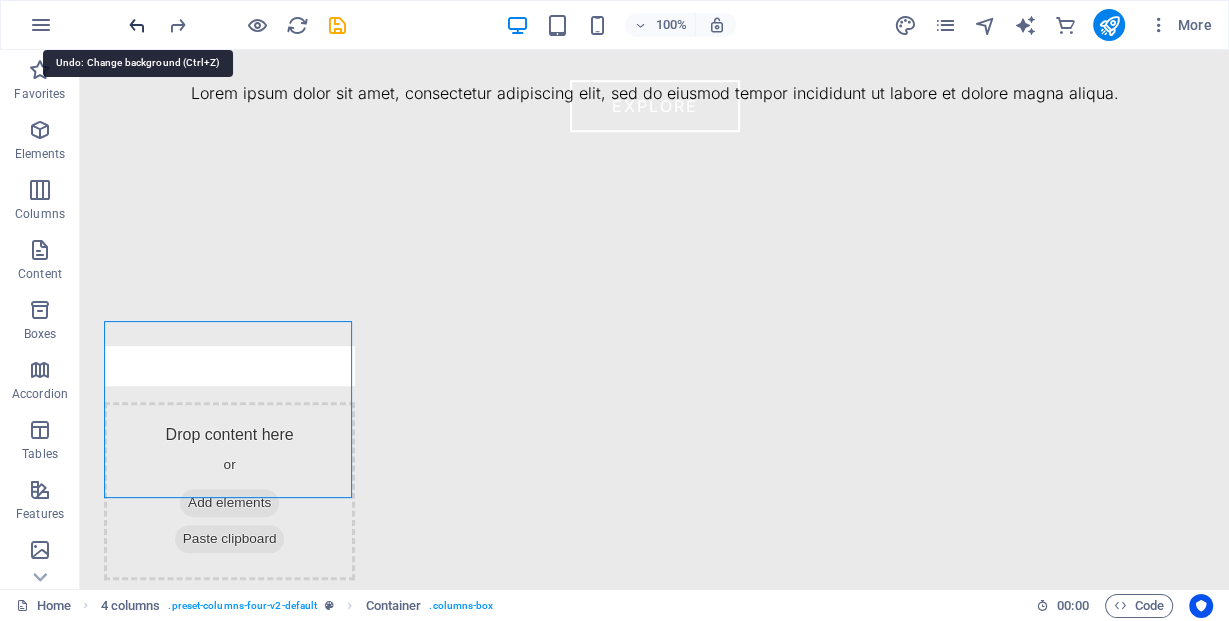 click at bounding box center [137, 25] 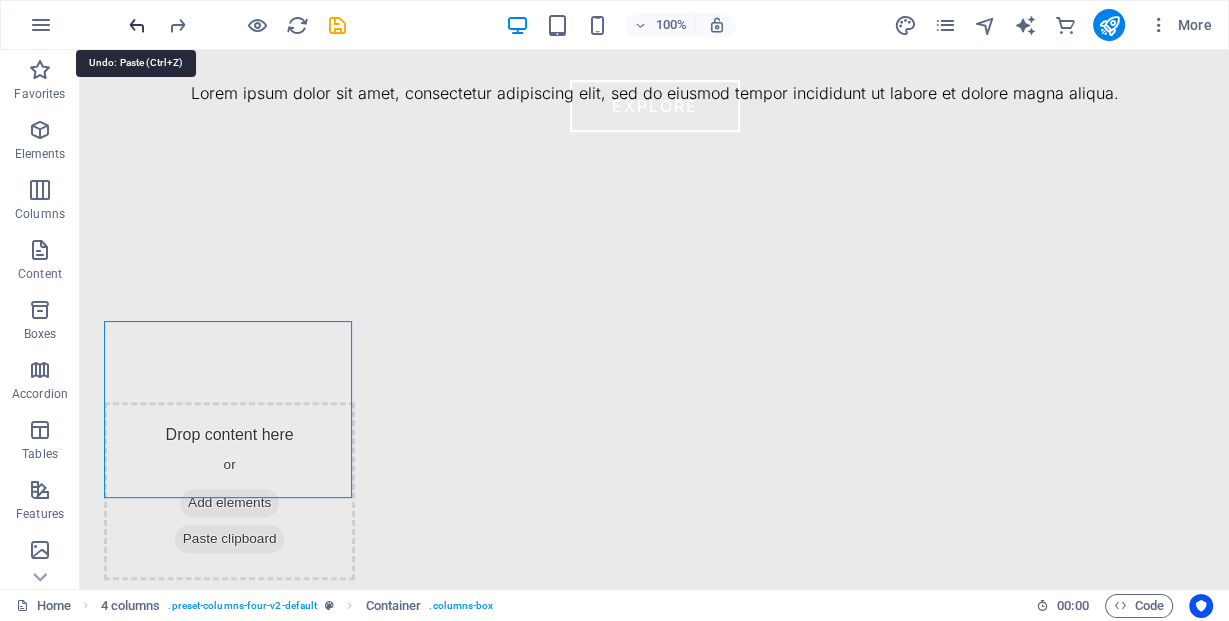 click at bounding box center [137, 25] 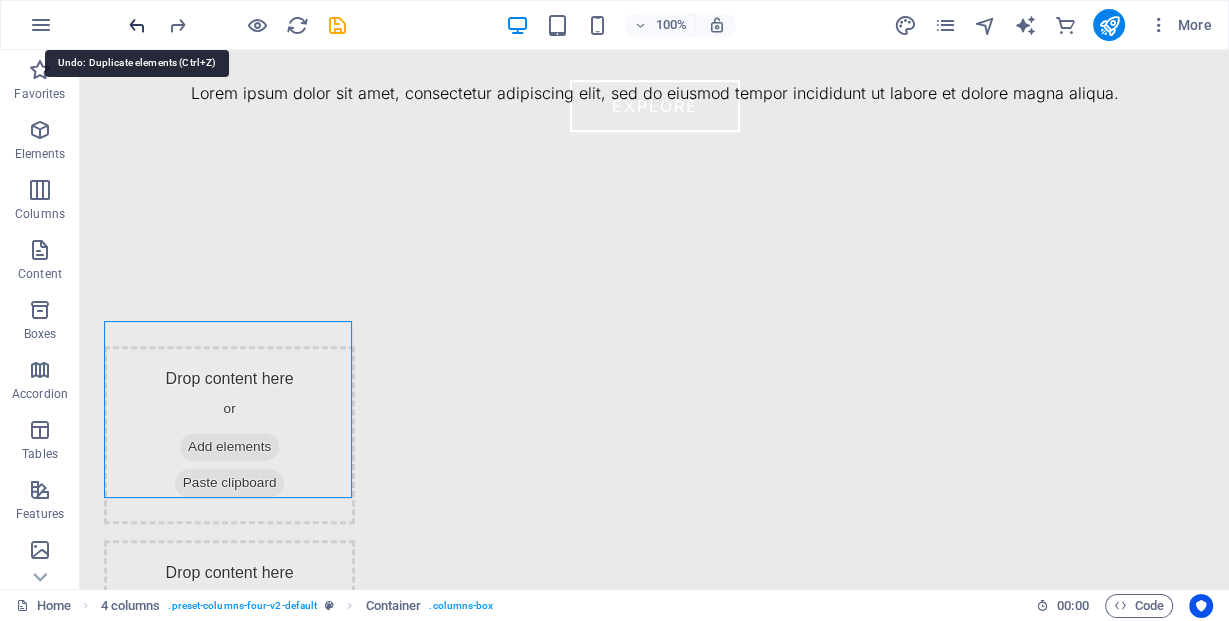 click at bounding box center [137, 25] 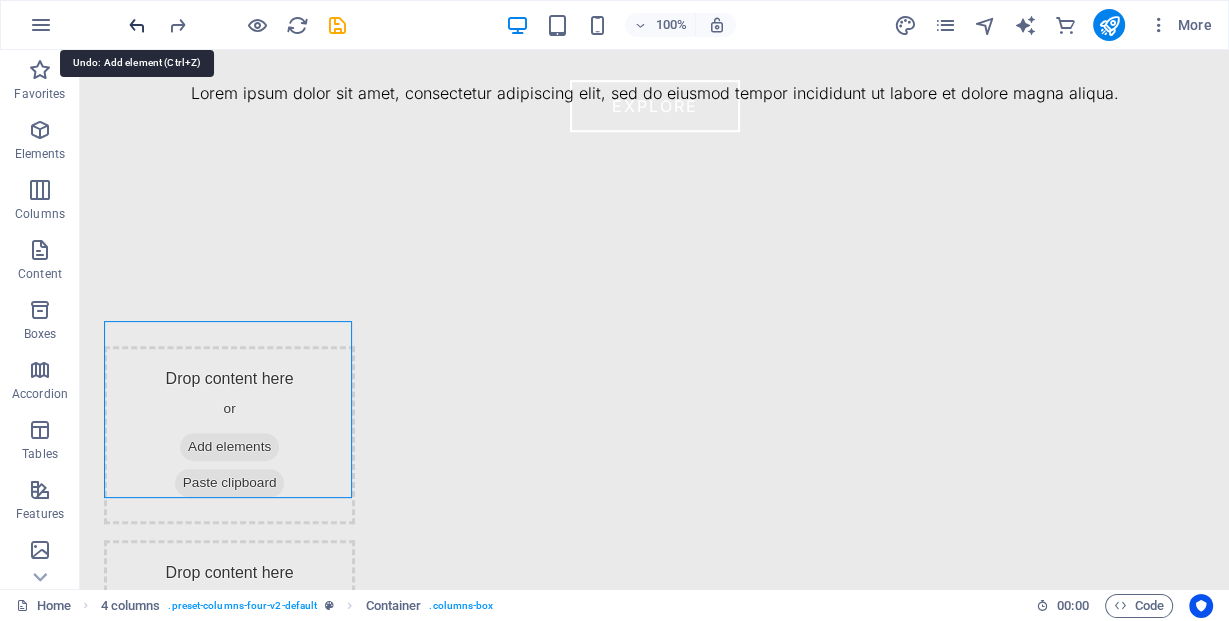 click at bounding box center [137, 25] 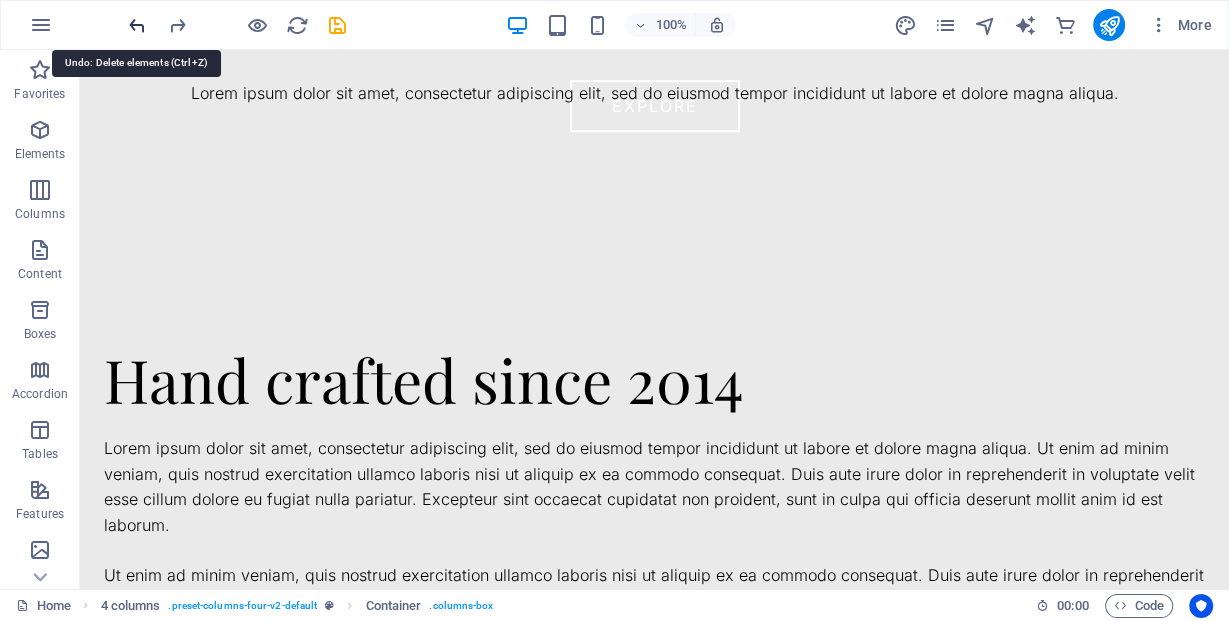 click at bounding box center [137, 25] 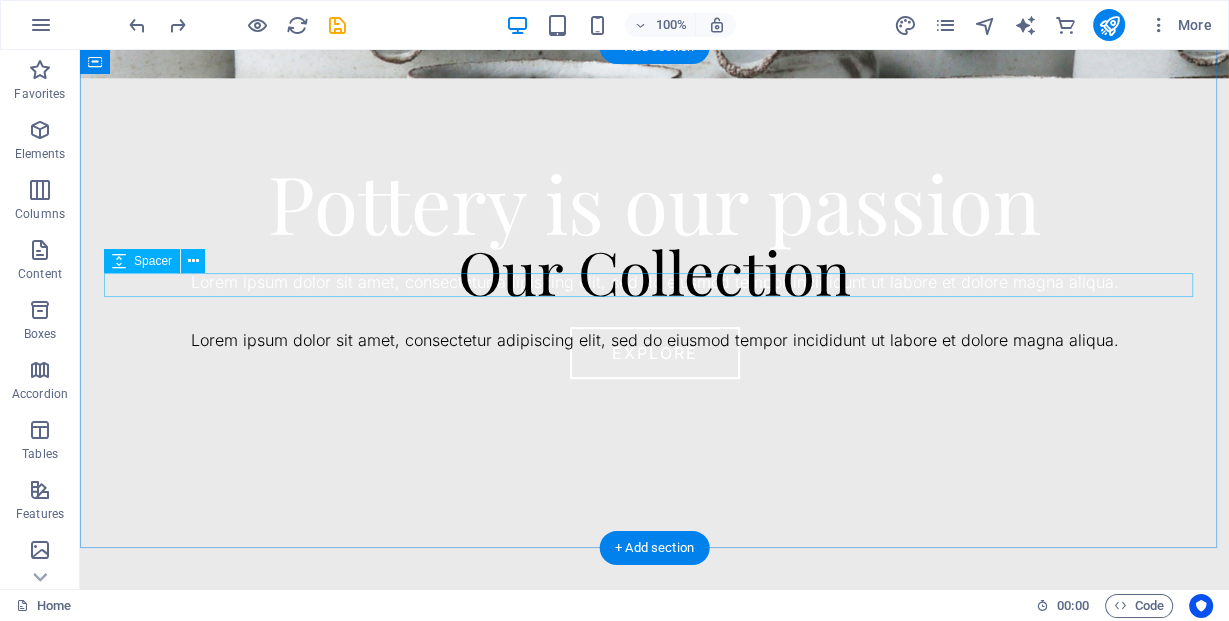 scroll, scrollTop: 730, scrollLeft: 0, axis: vertical 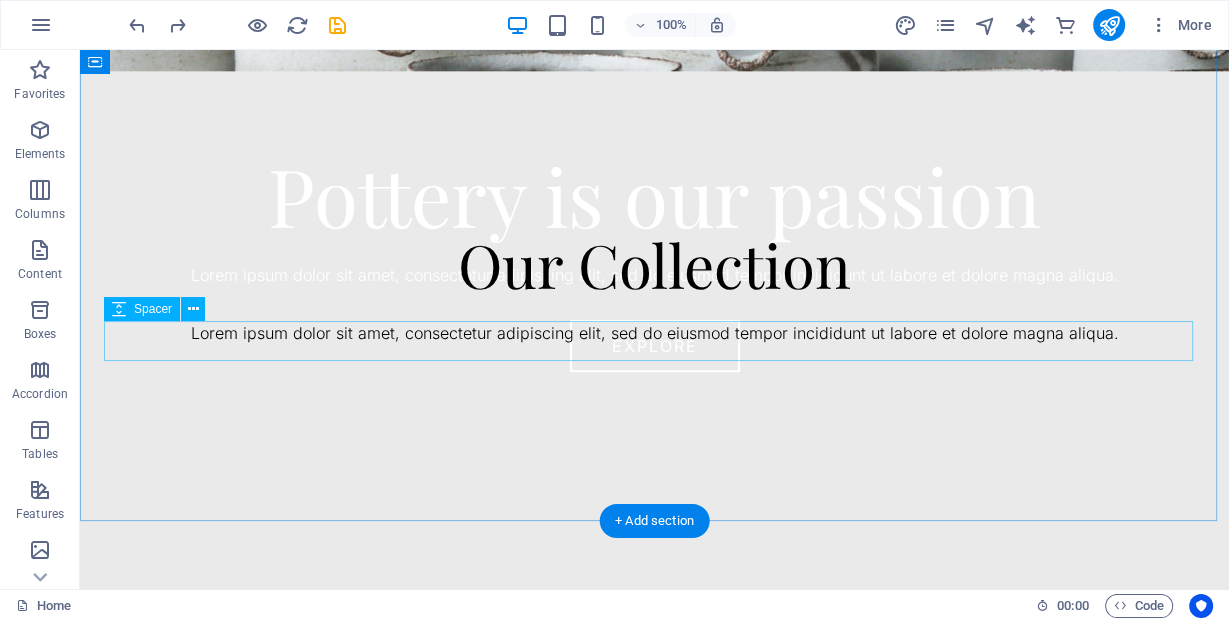 click at bounding box center [654, 366] 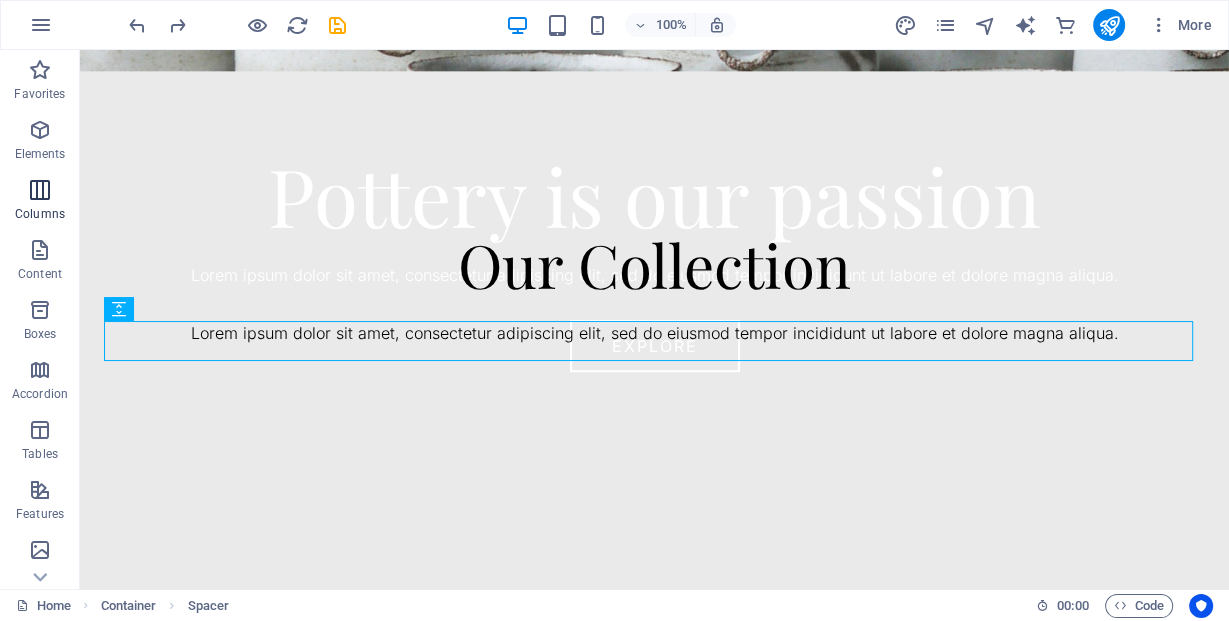 click on "Columns" at bounding box center [40, 214] 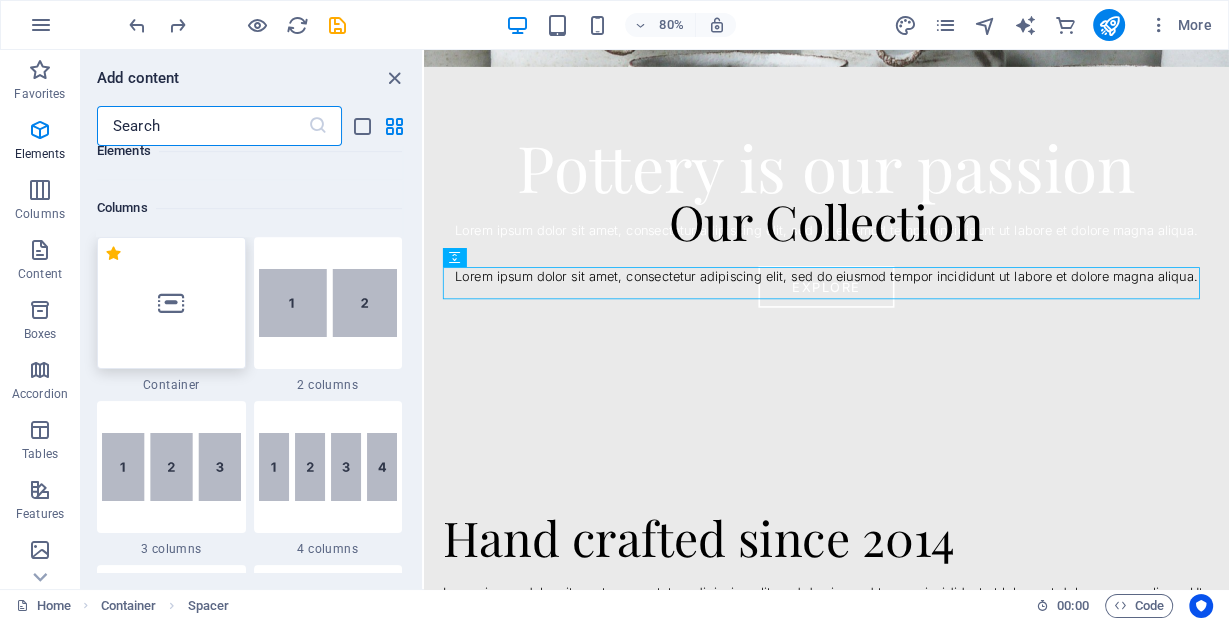 scroll, scrollTop: 990, scrollLeft: 0, axis: vertical 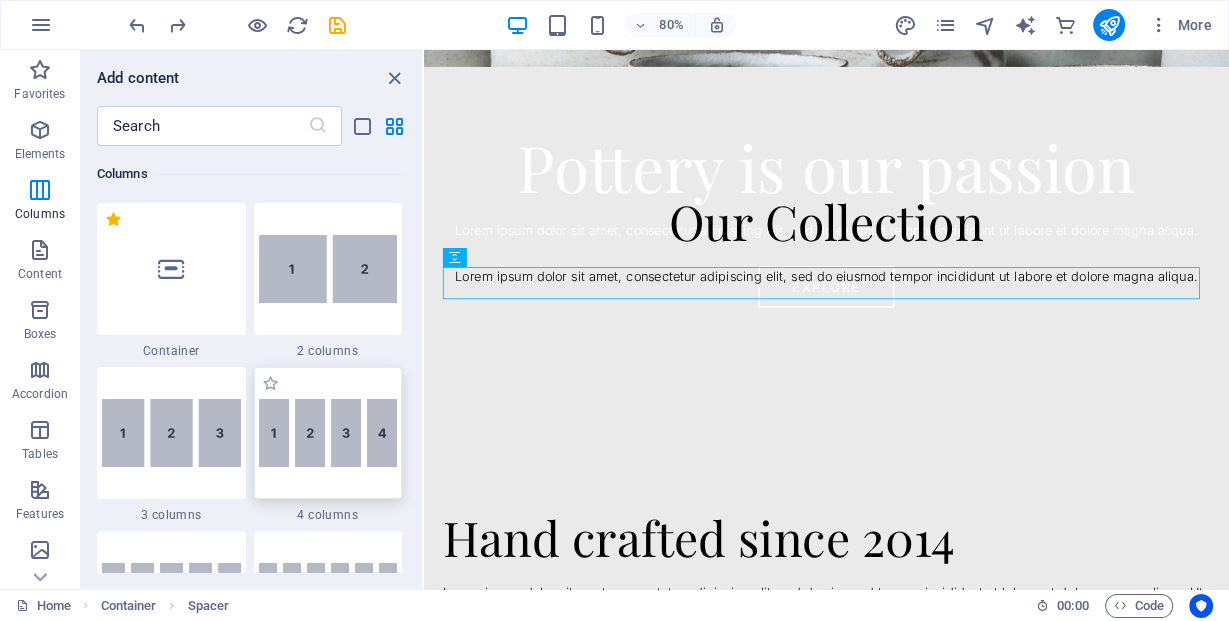 click at bounding box center [328, 433] 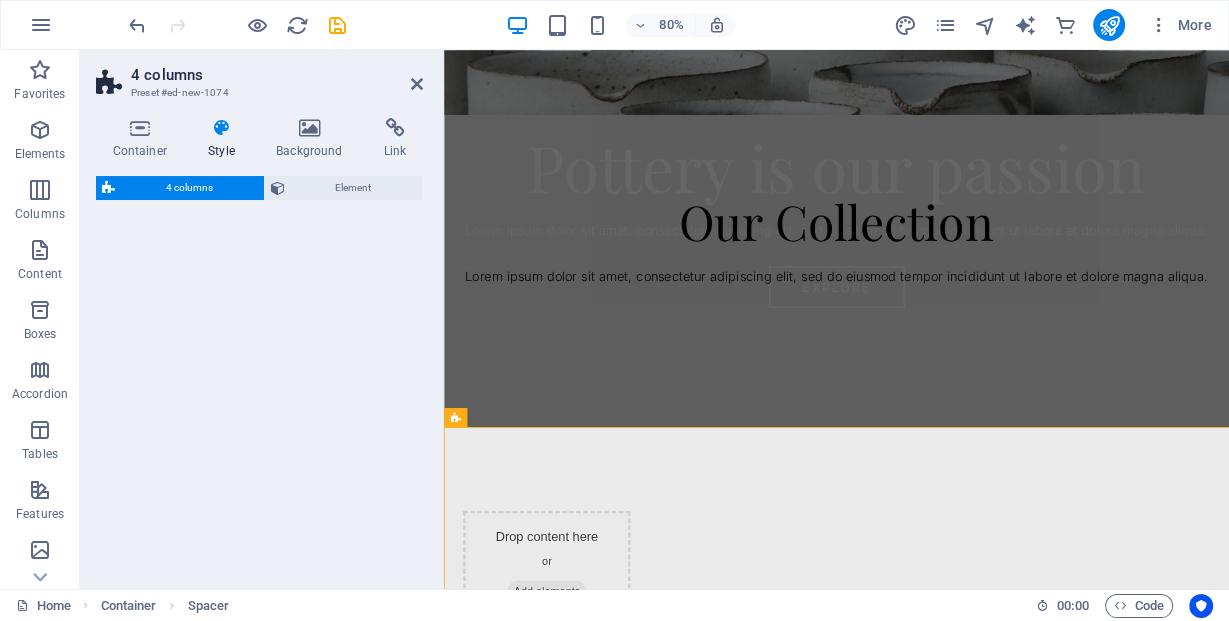 select on "rem" 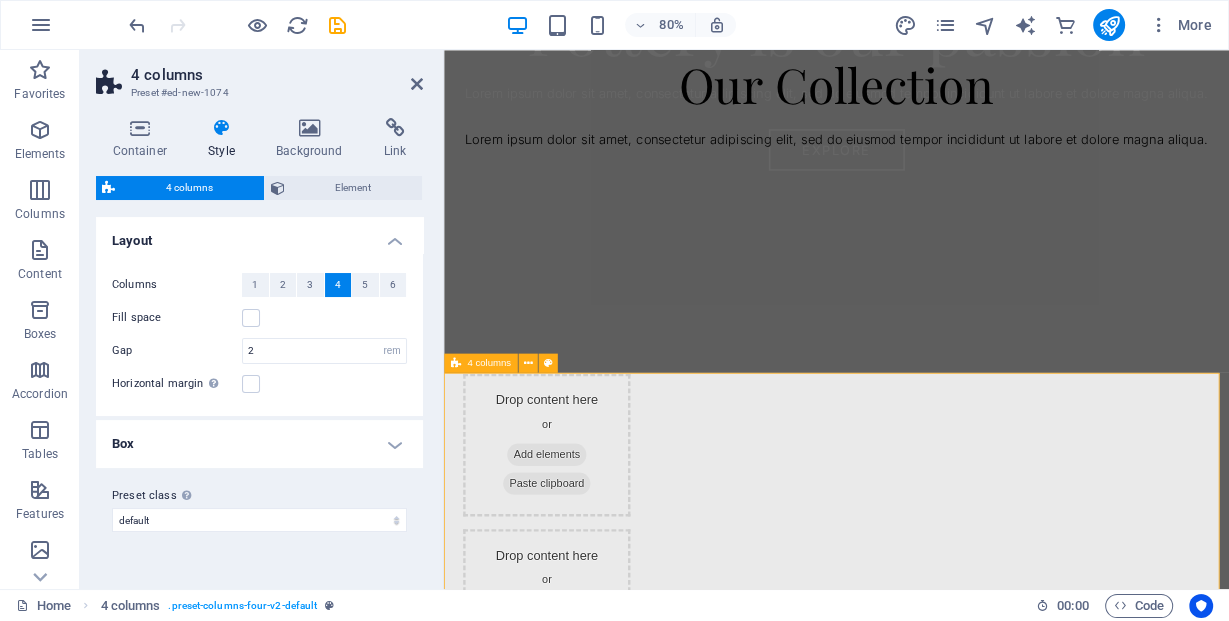 scroll, scrollTop: 970, scrollLeft: 0, axis: vertical 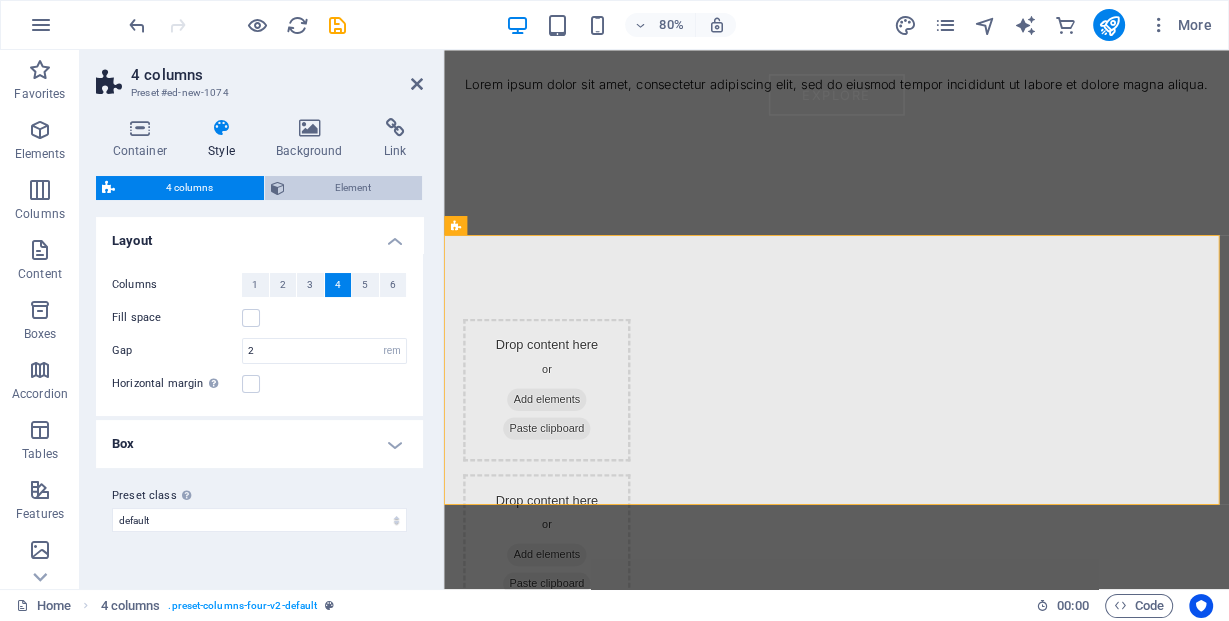click on "Element" at bounding box center (354, 188) 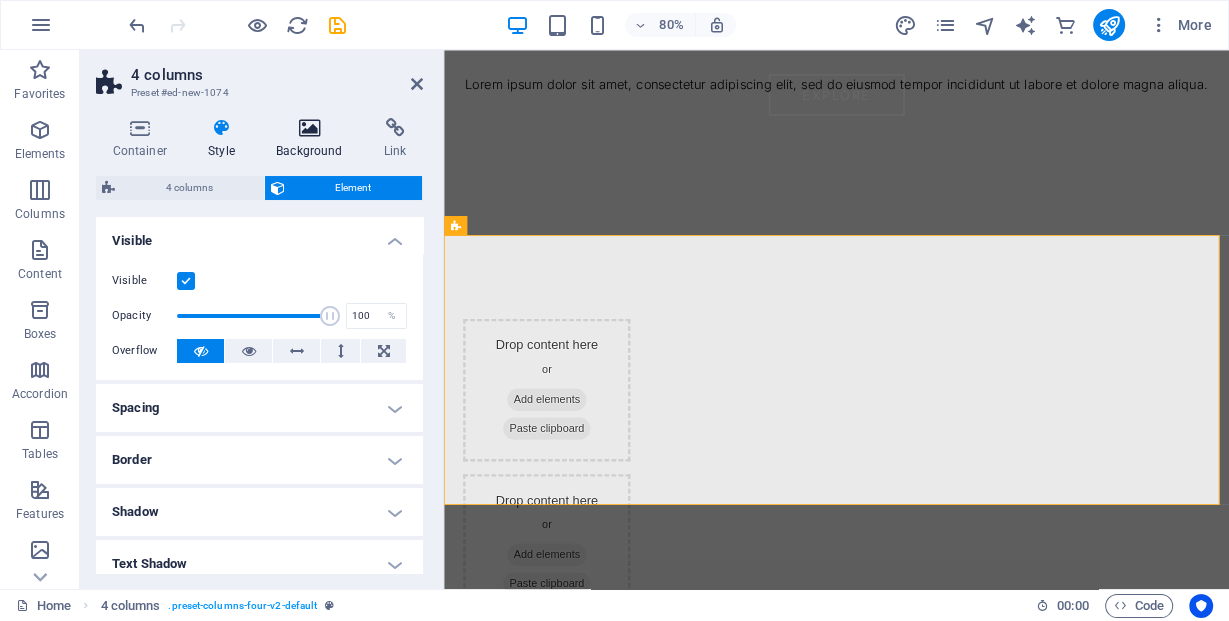 click at bounding box center [310, 128] 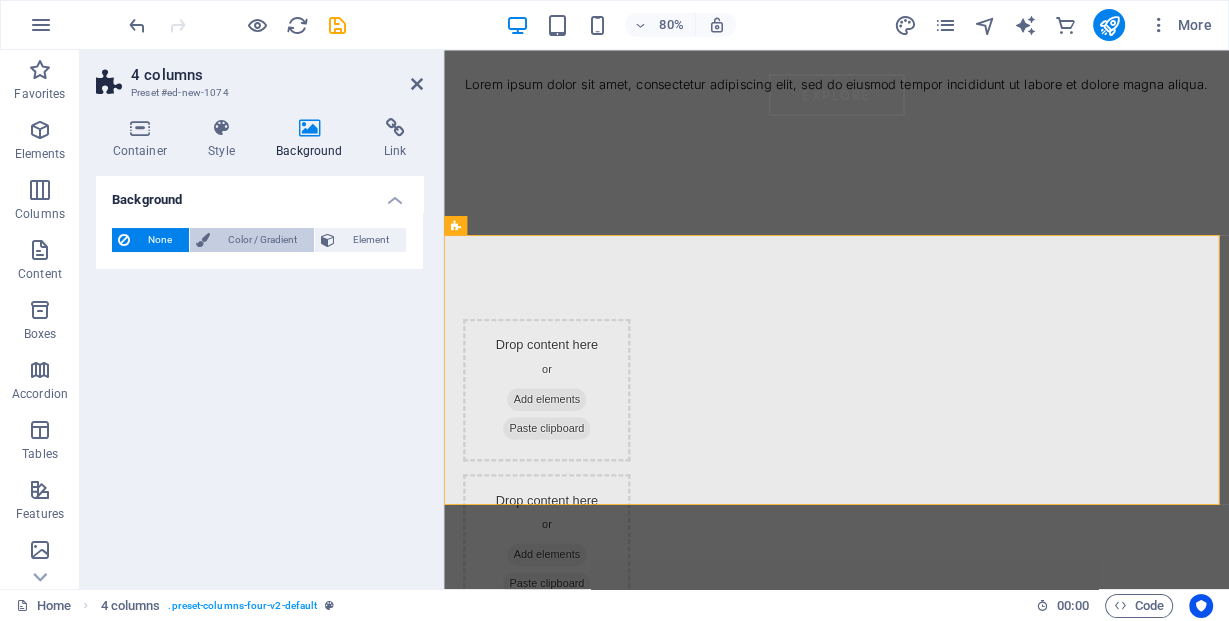 click on "Color / Gradient" at bounding box center [262, 240] 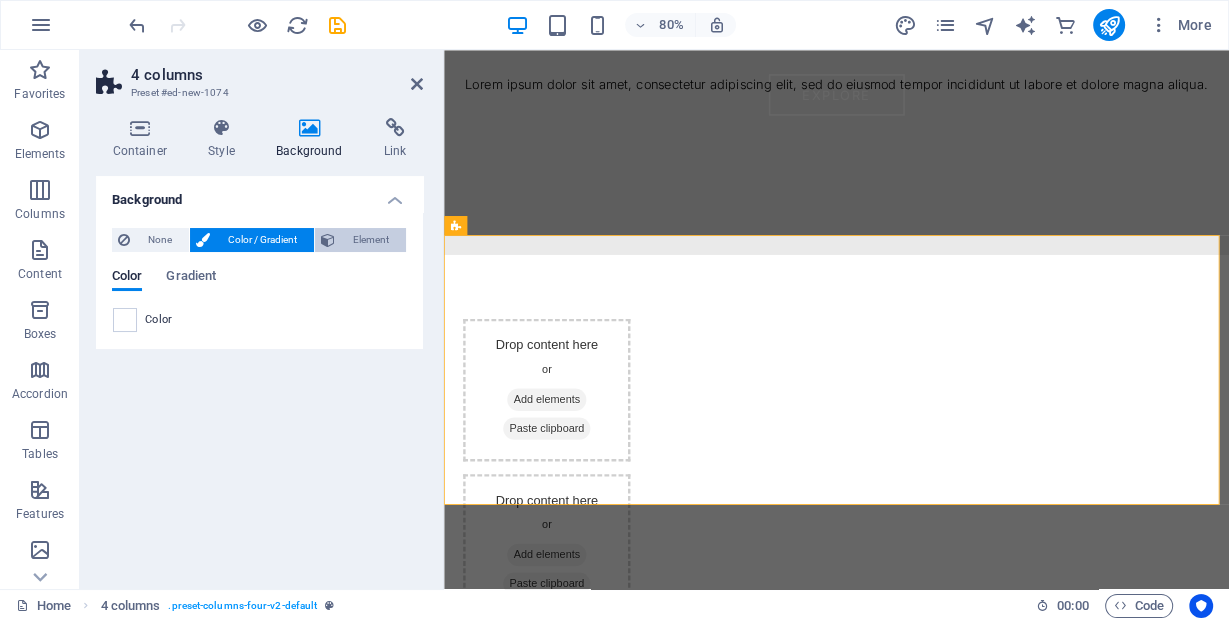 click on "Element" at bounding box center [370, 240] 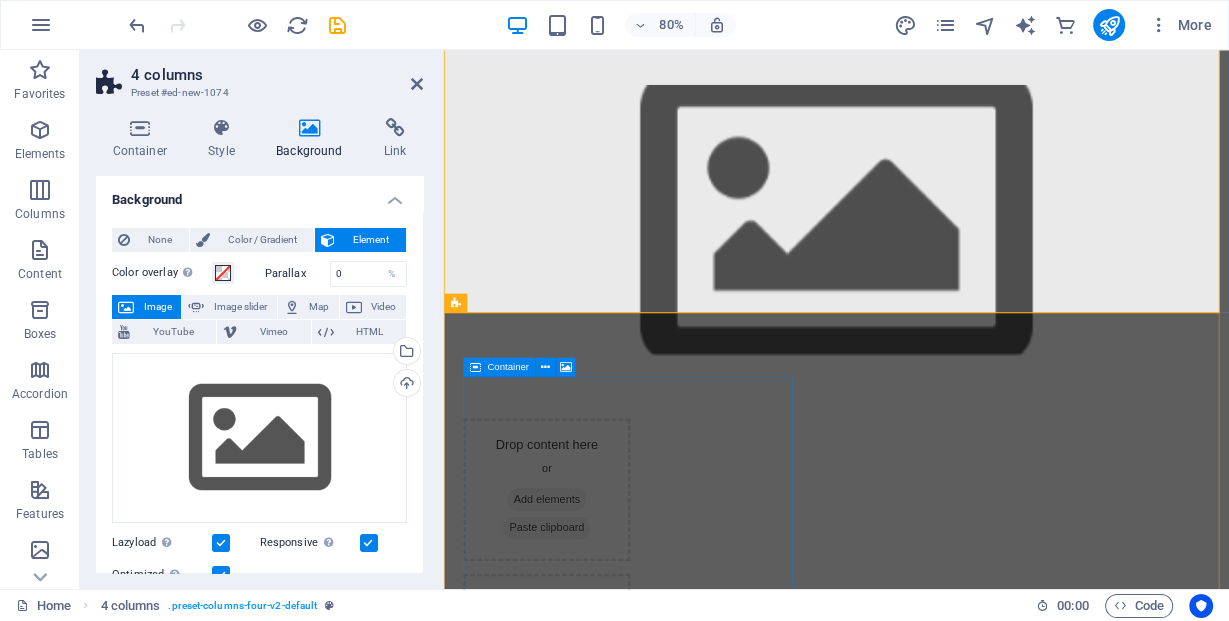 scroll, scrollTop: 1210, scrollLeft: 0, axis: vertical 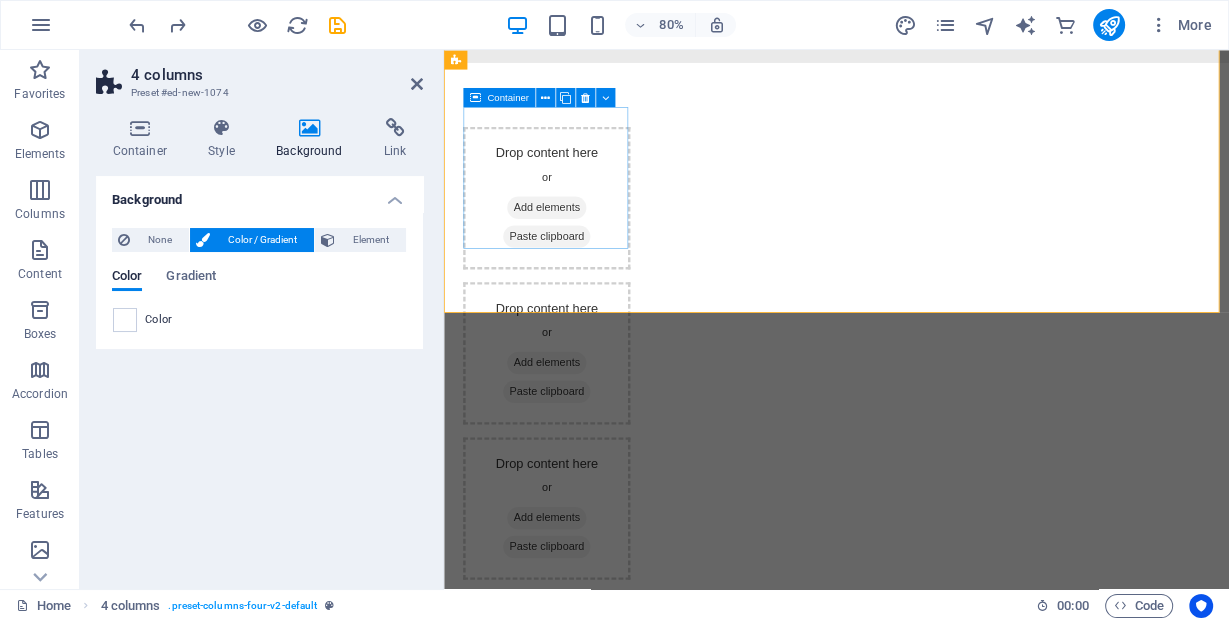 click on "Paste clipboard" at bounding box center [573, 283] 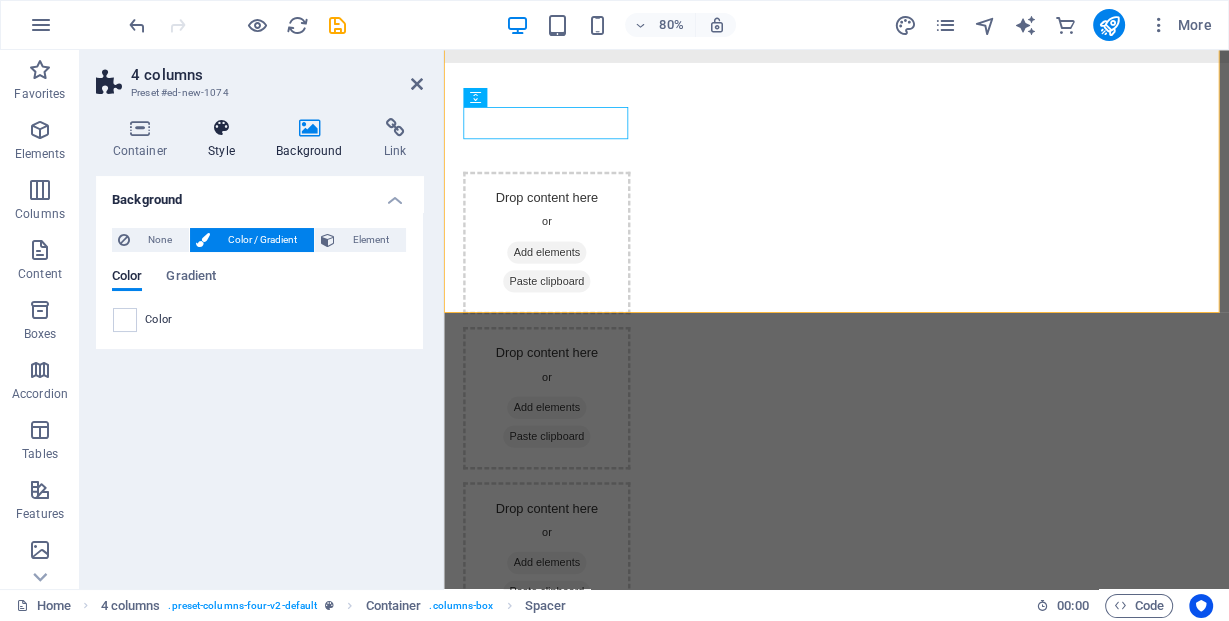 click at bounding box center [222, 128] 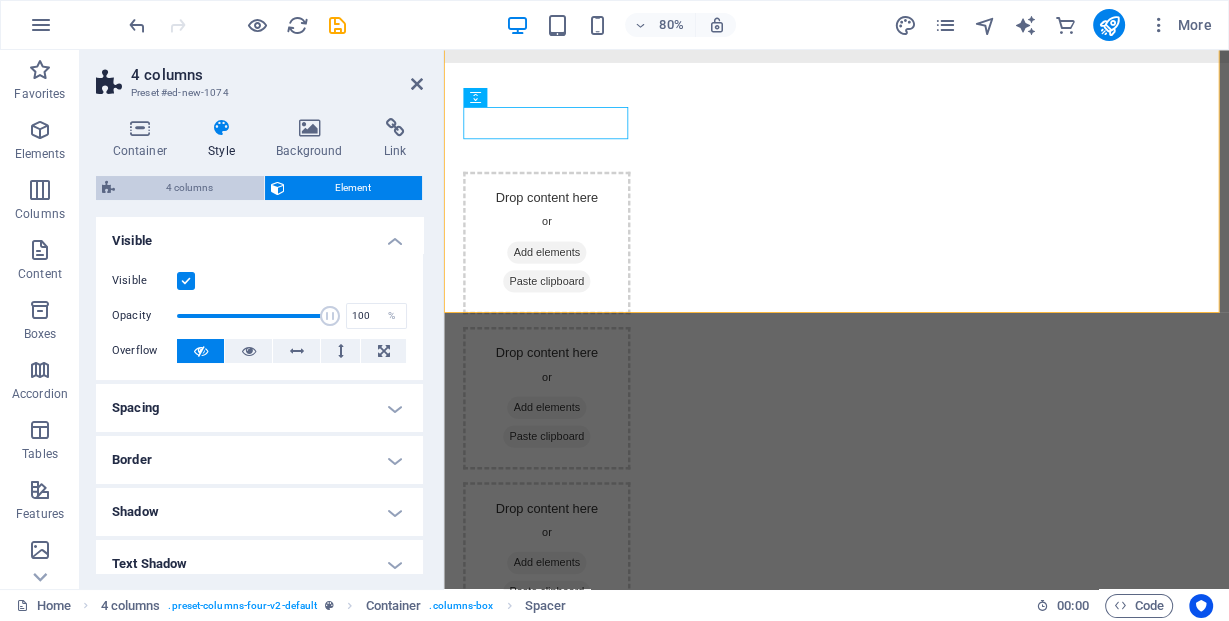 click on "4 columns" at bounding box center (189, 188) 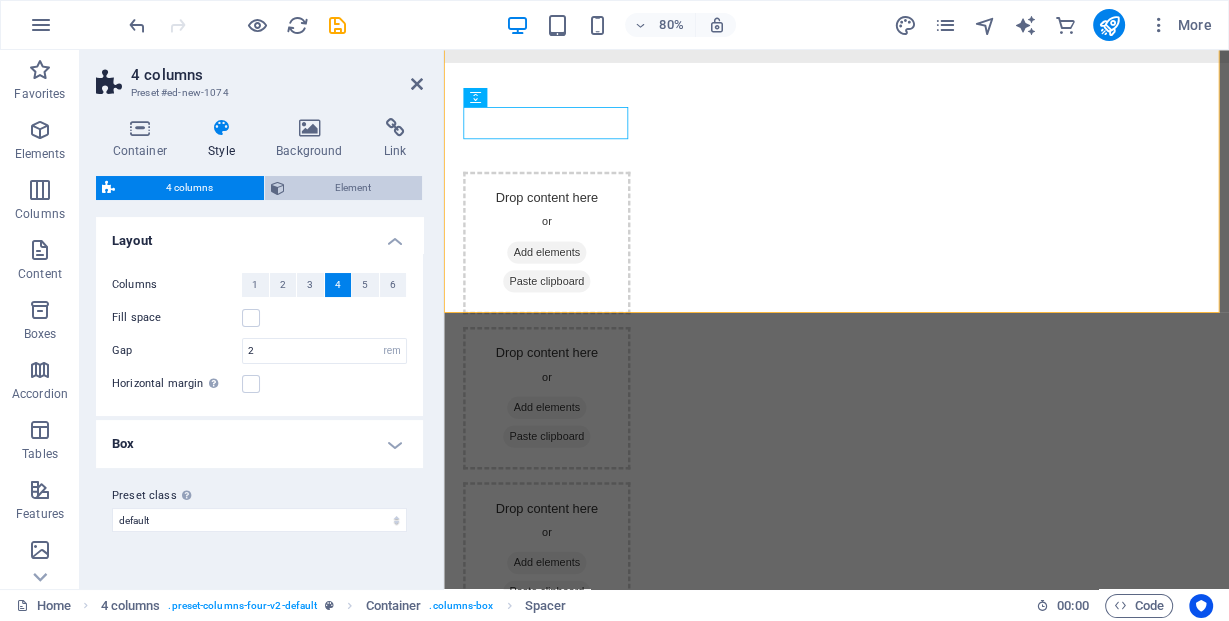 click on "Element" at bounding box center (354, 188) 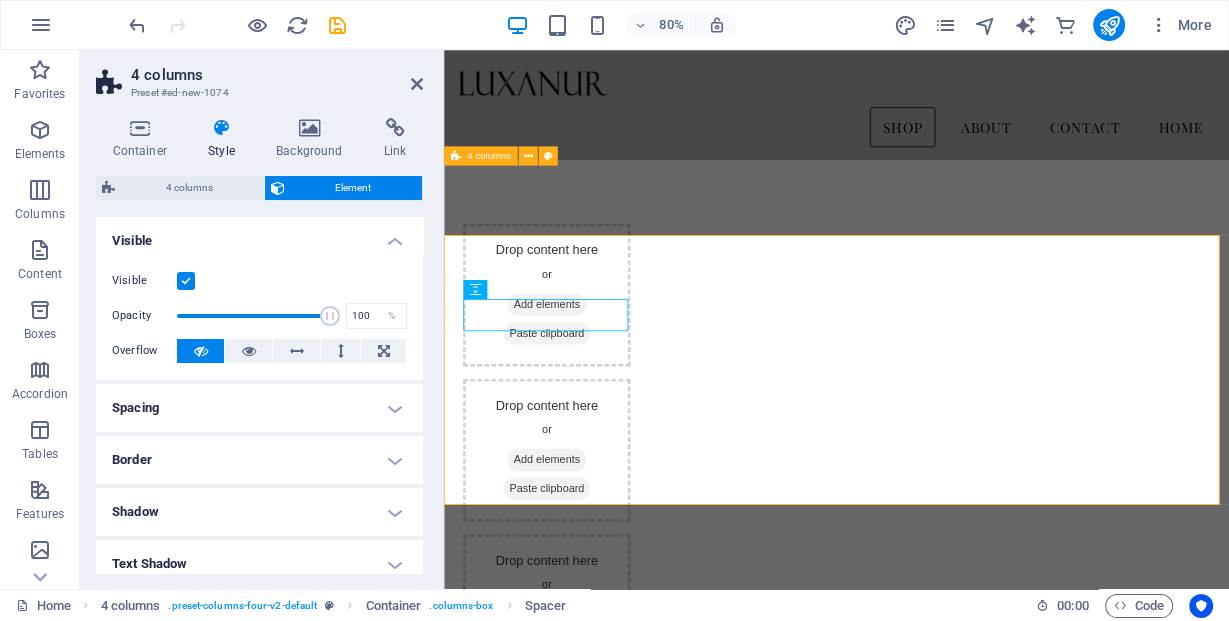 scroll, scrollTop: 970, scrollLeft: 0, axis: vertical 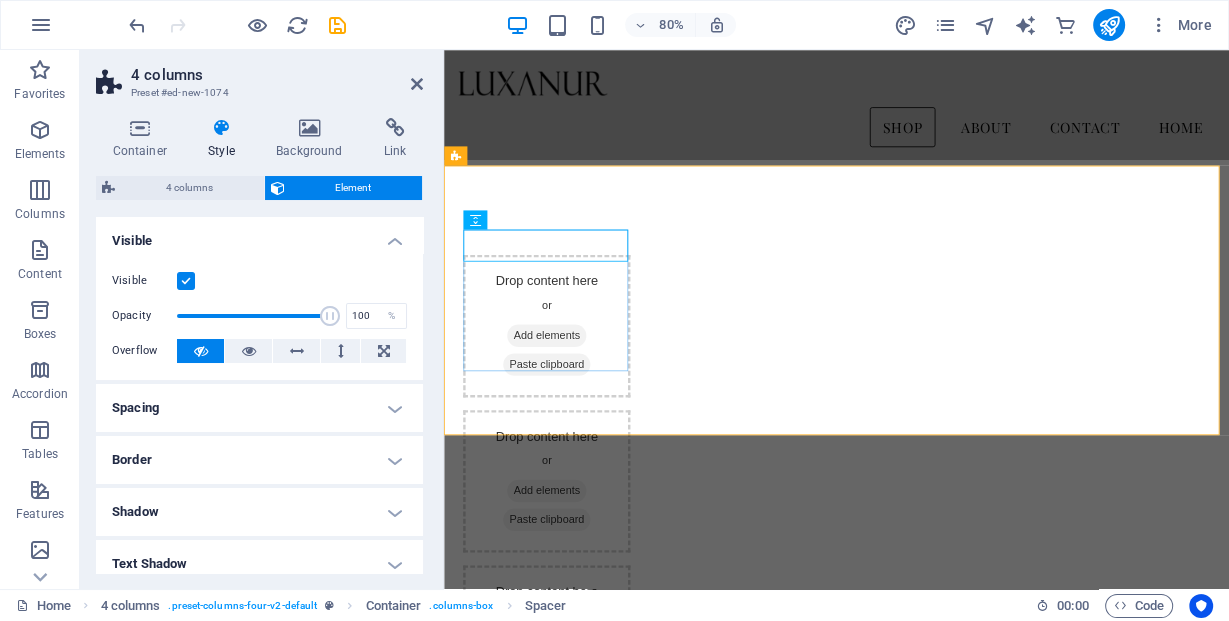 click at bounding box center (572, 270) 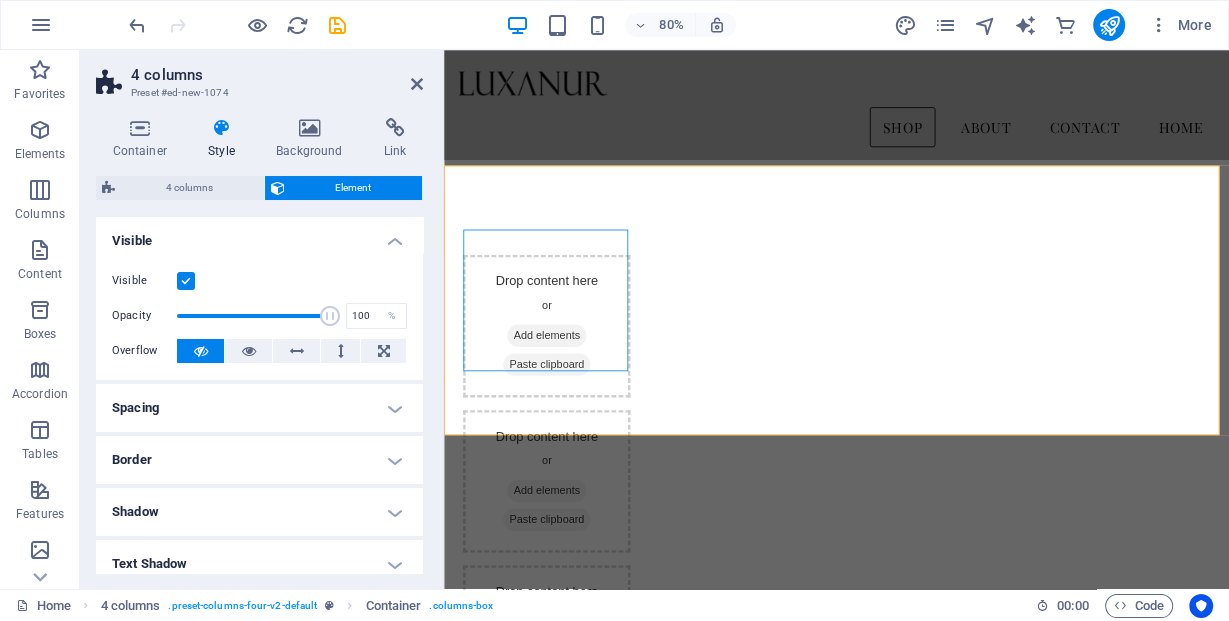 click at bounding box center (222, 128) 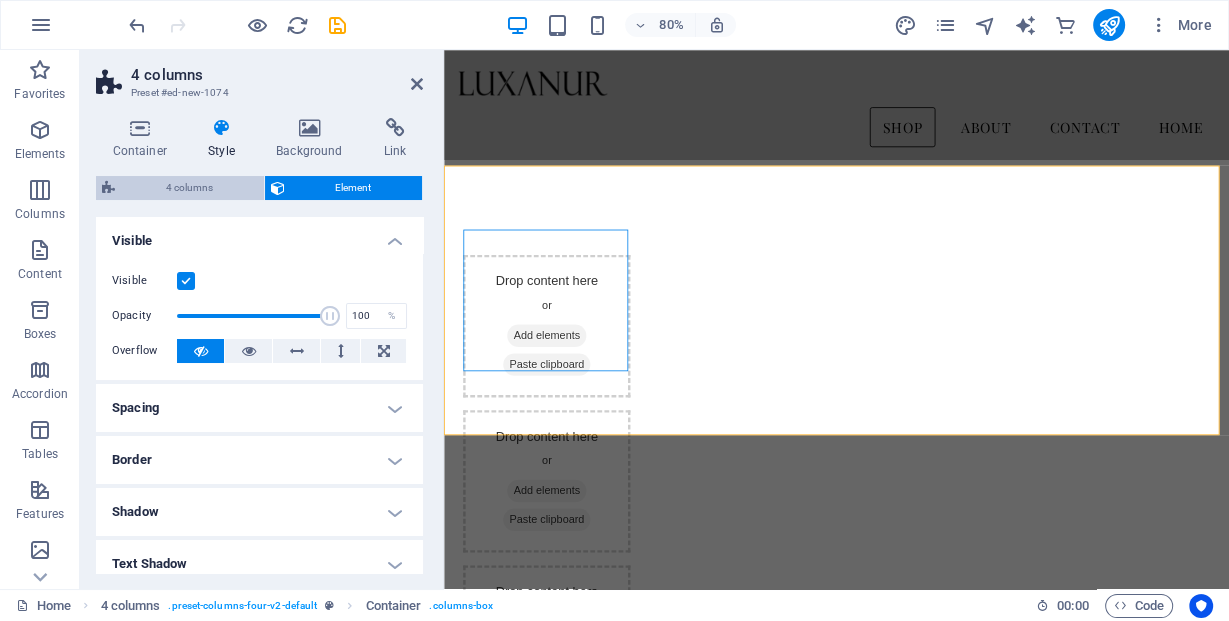 click on "4 columns" at bounding box center (189, 188) 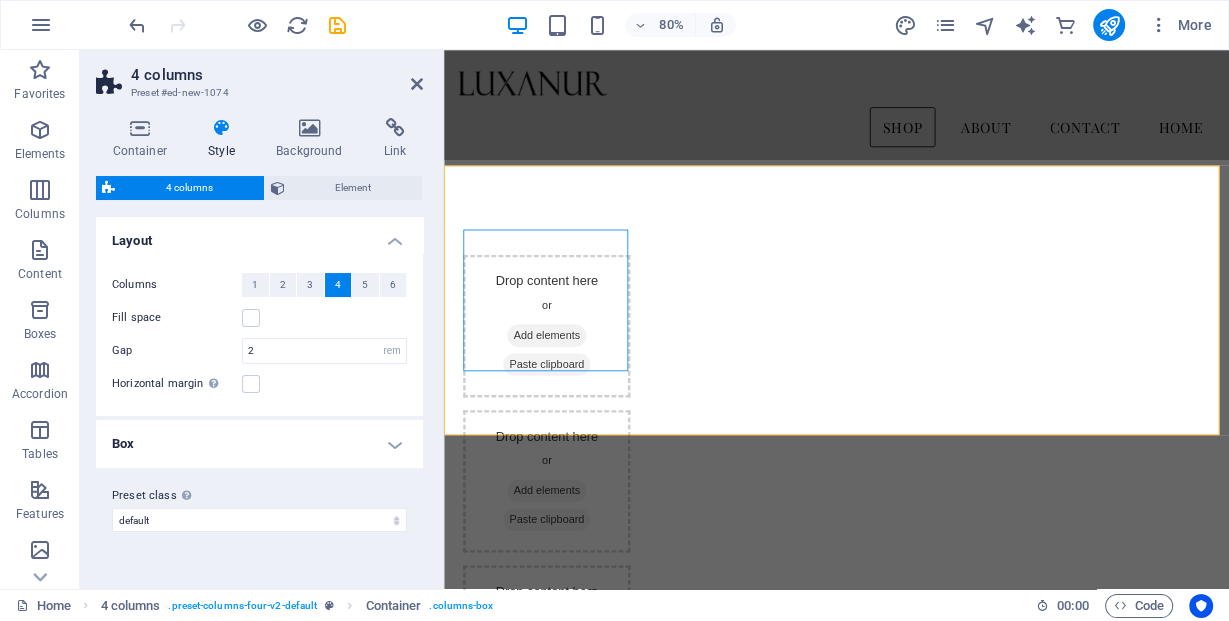 click on "Style" at bounding box center (226, 139) 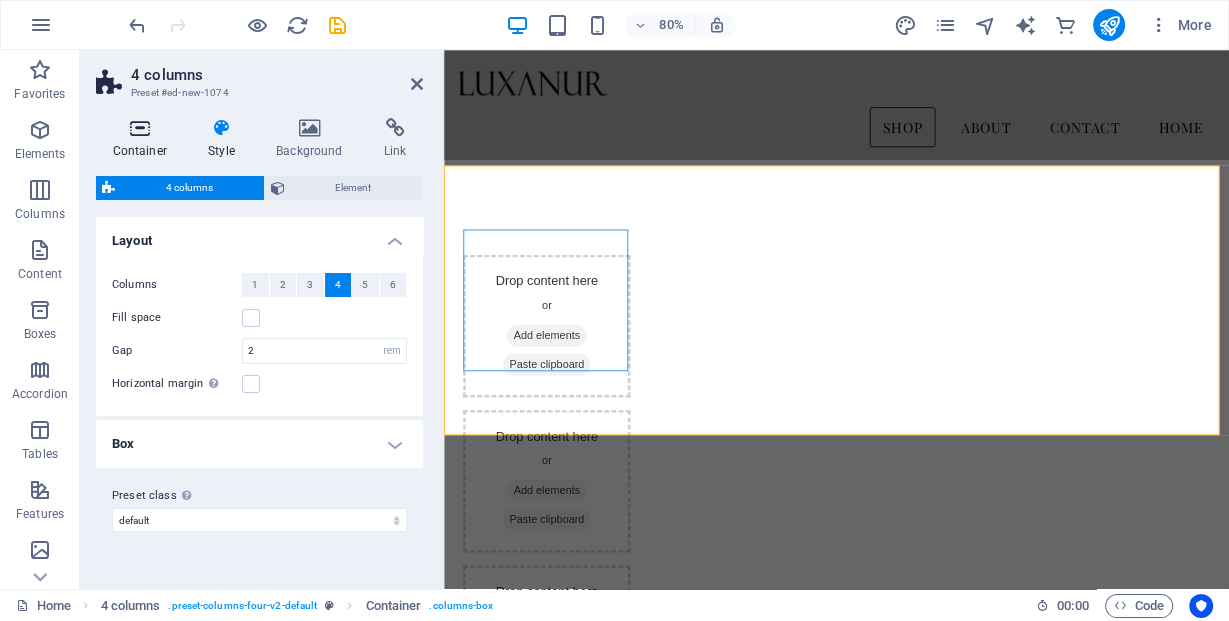 click at bounding box center (140, 128) 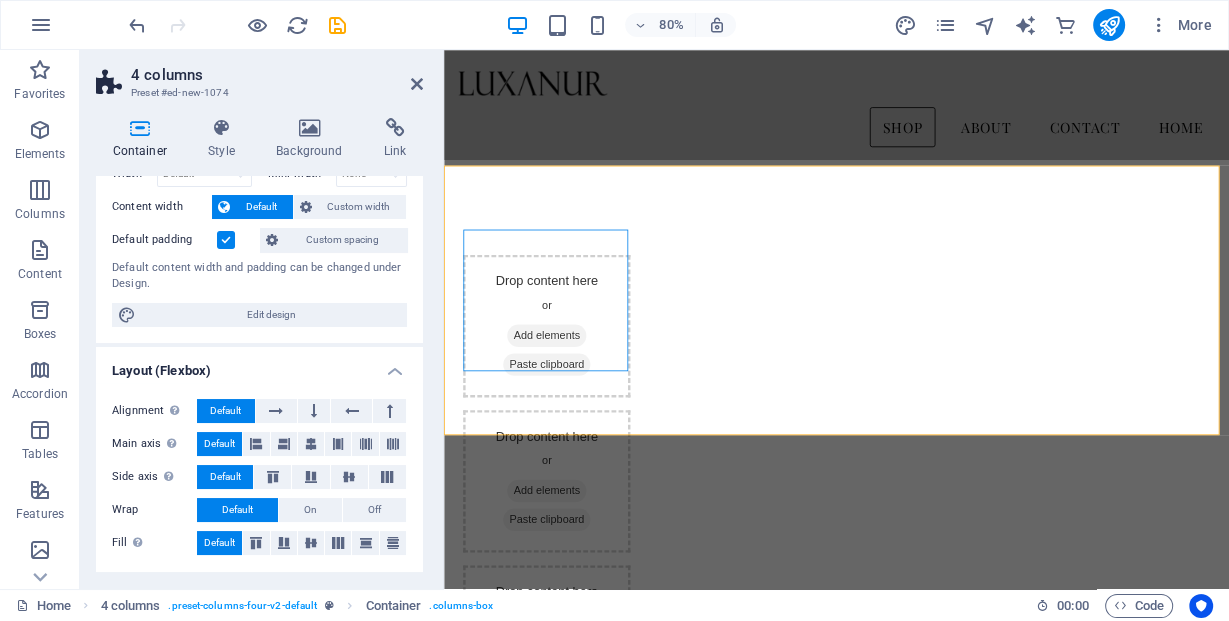 scroll, scrollTop: 40, scrollLeft: 0, axis: vertical 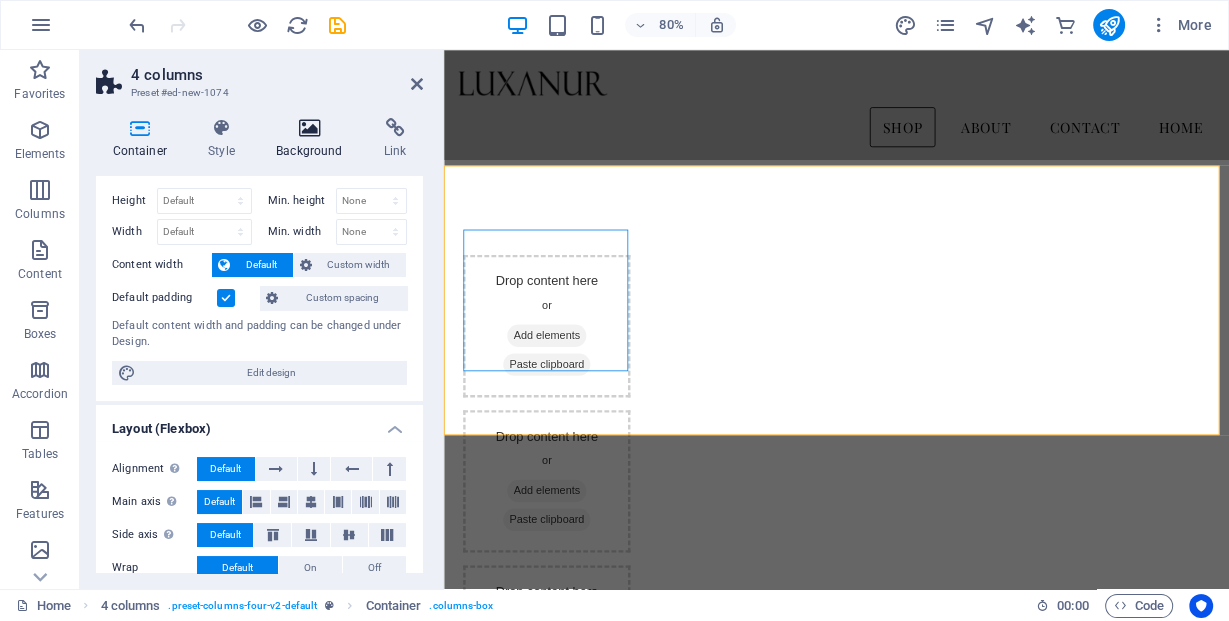 click on "Background" at bounding box center [314, 139] 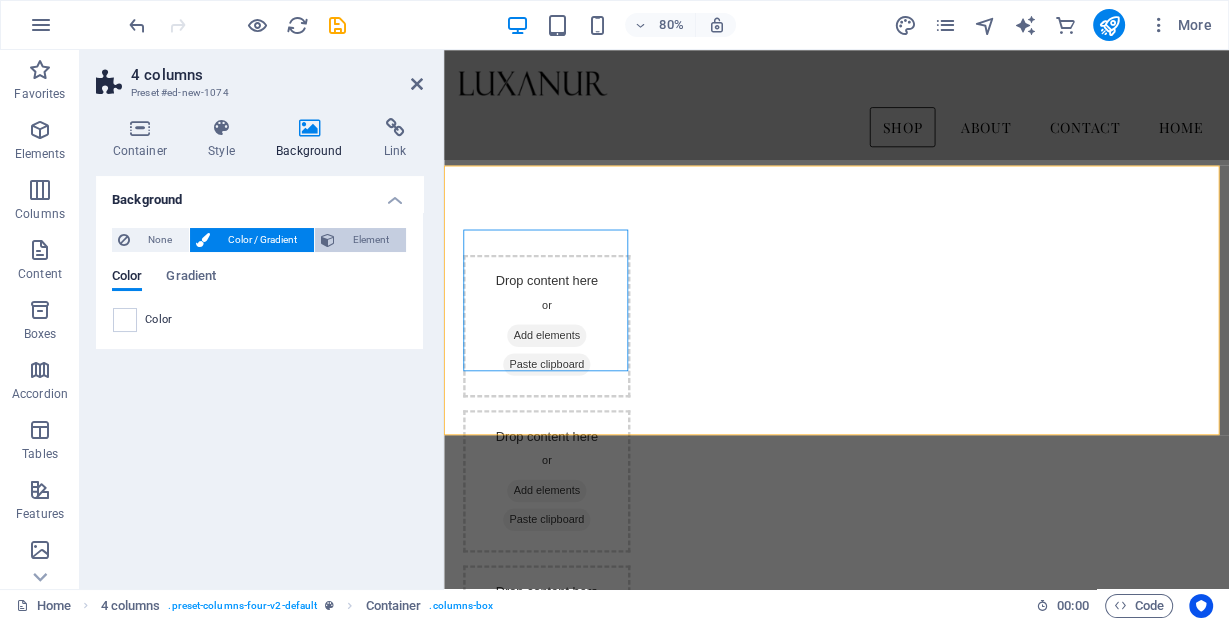 click on "Element" at bounding box center (370, 240) 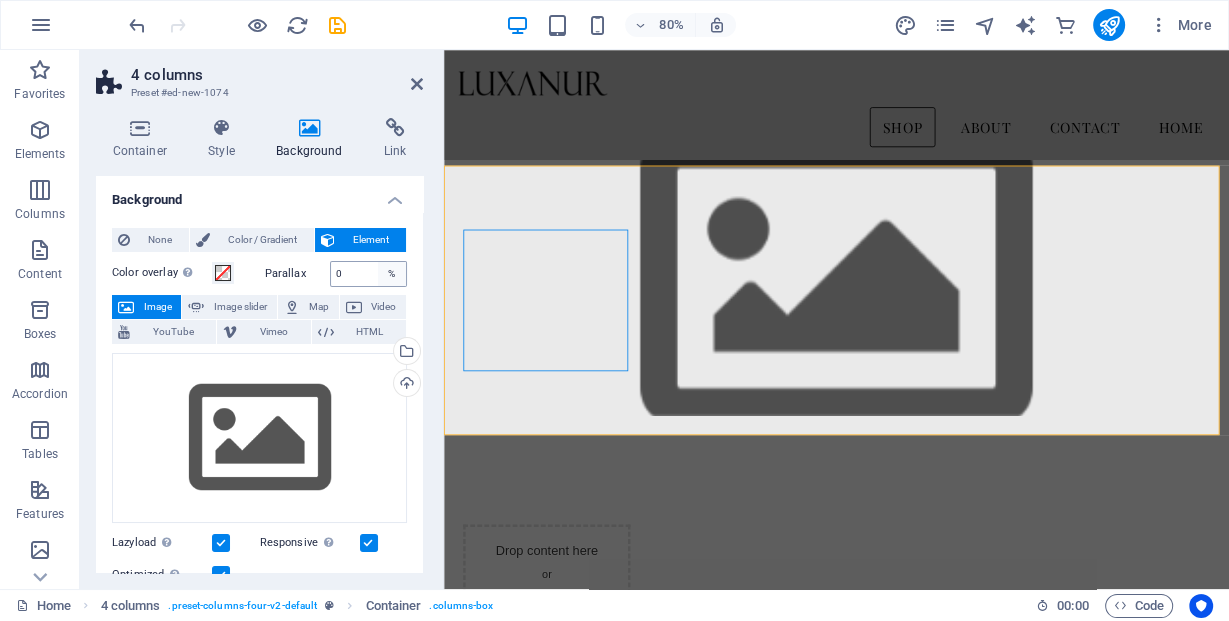 type 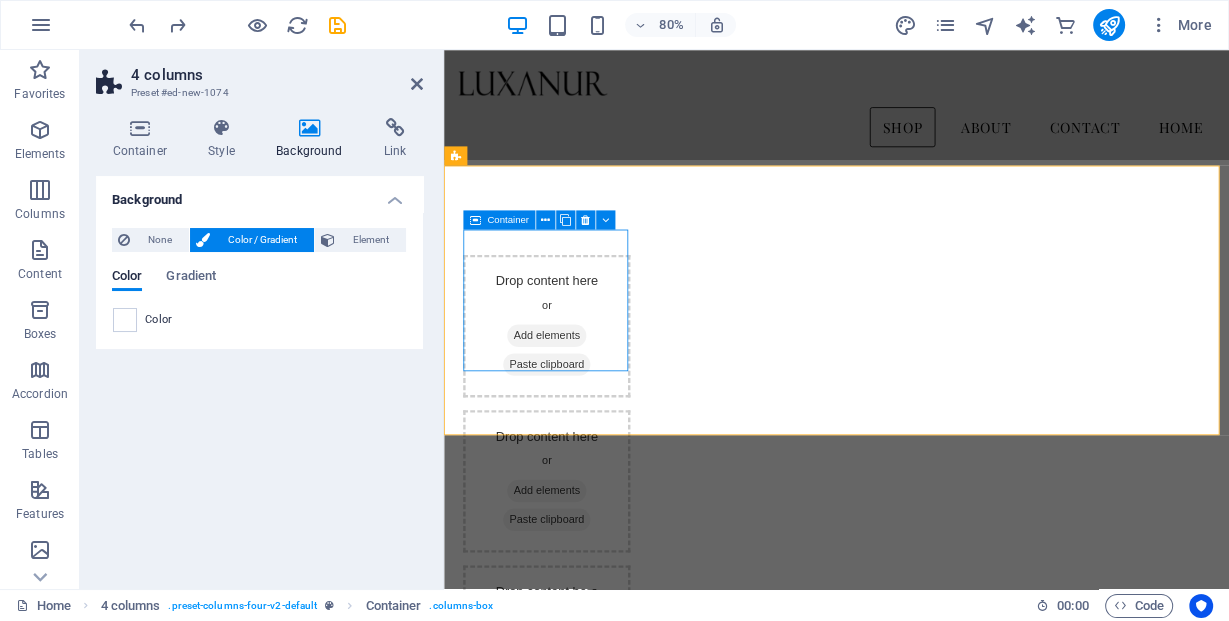 click at bounding box center [572, 270] 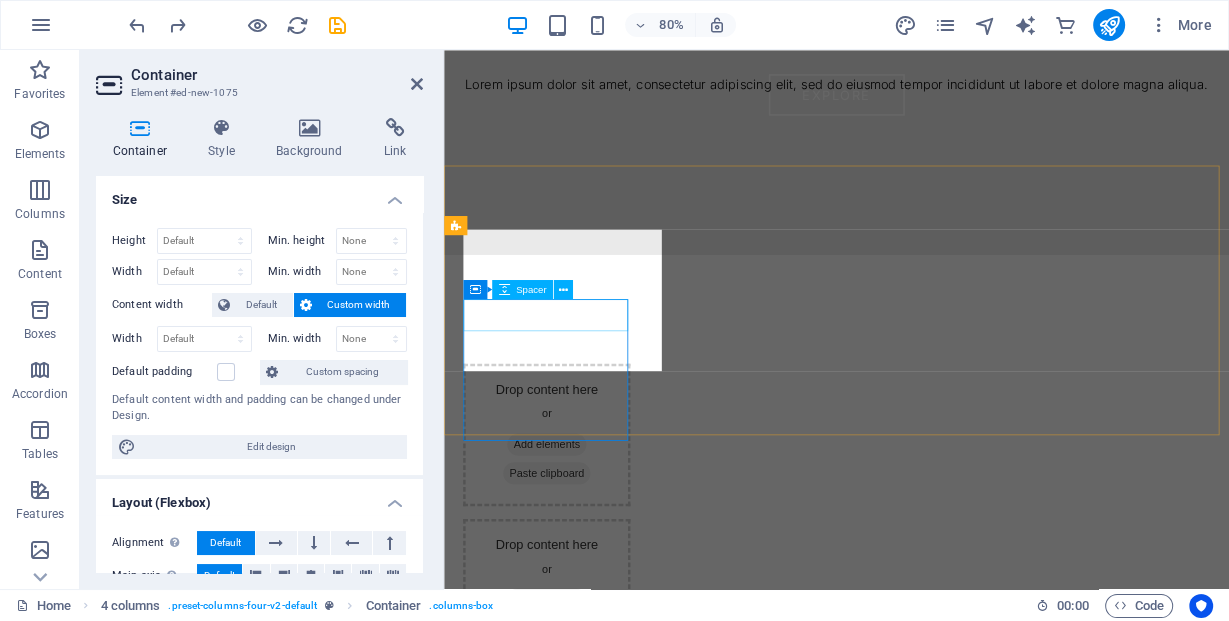 click at bounding box center (572, 406) 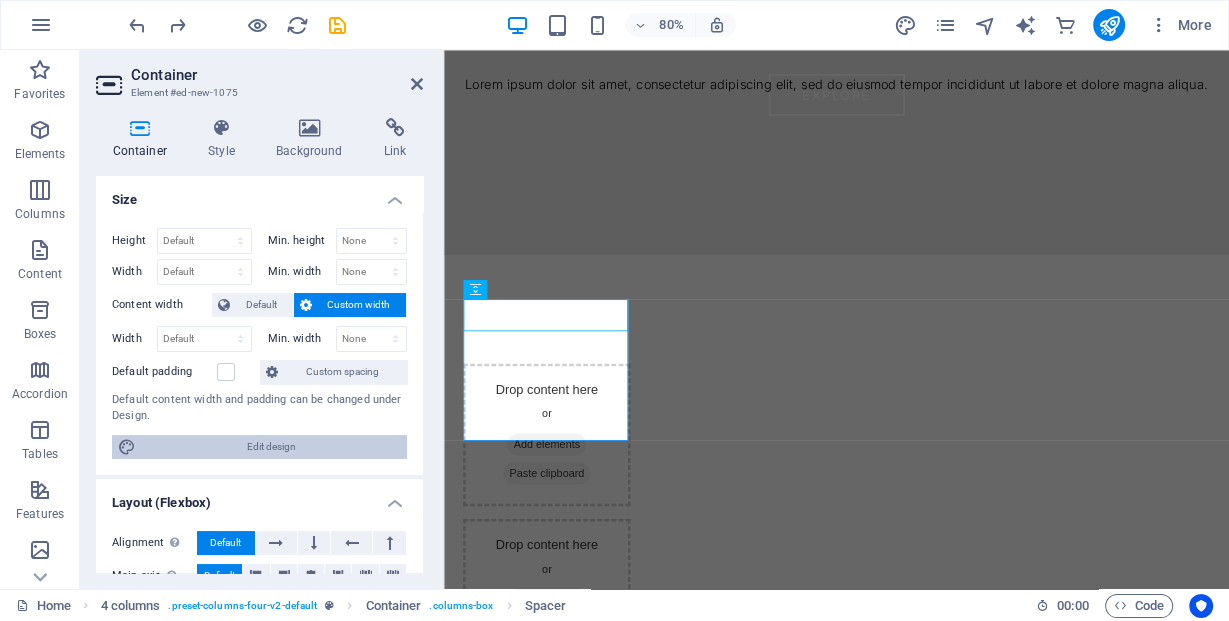 click on "Edit design" at bounding box center (271, 447) 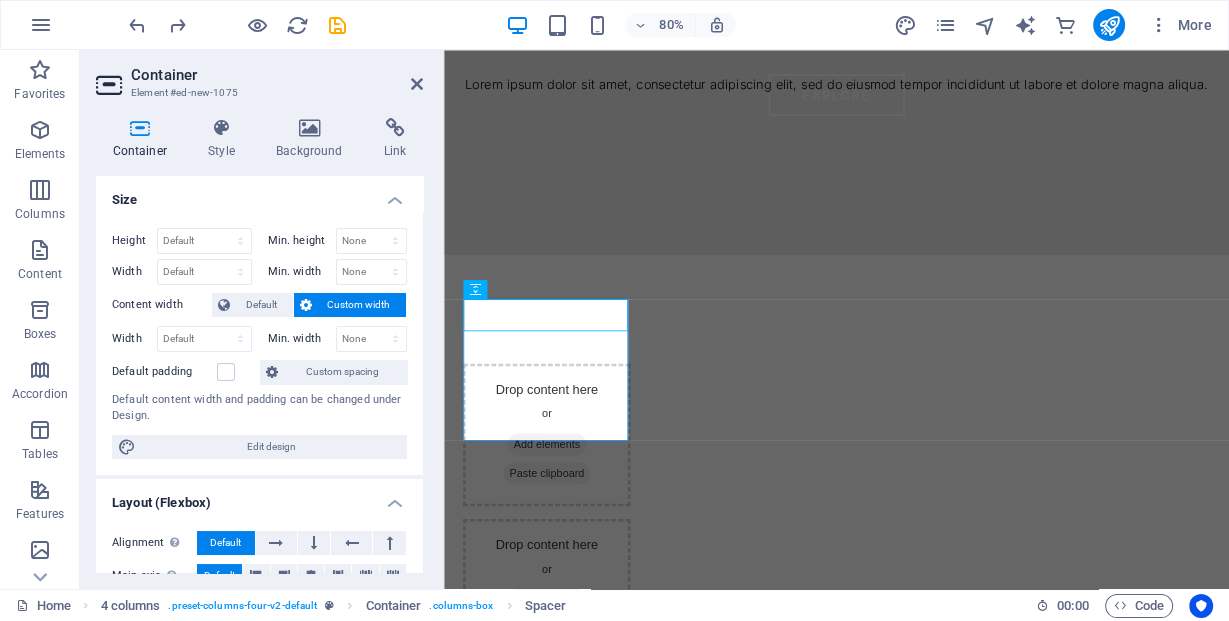 select on "rem" 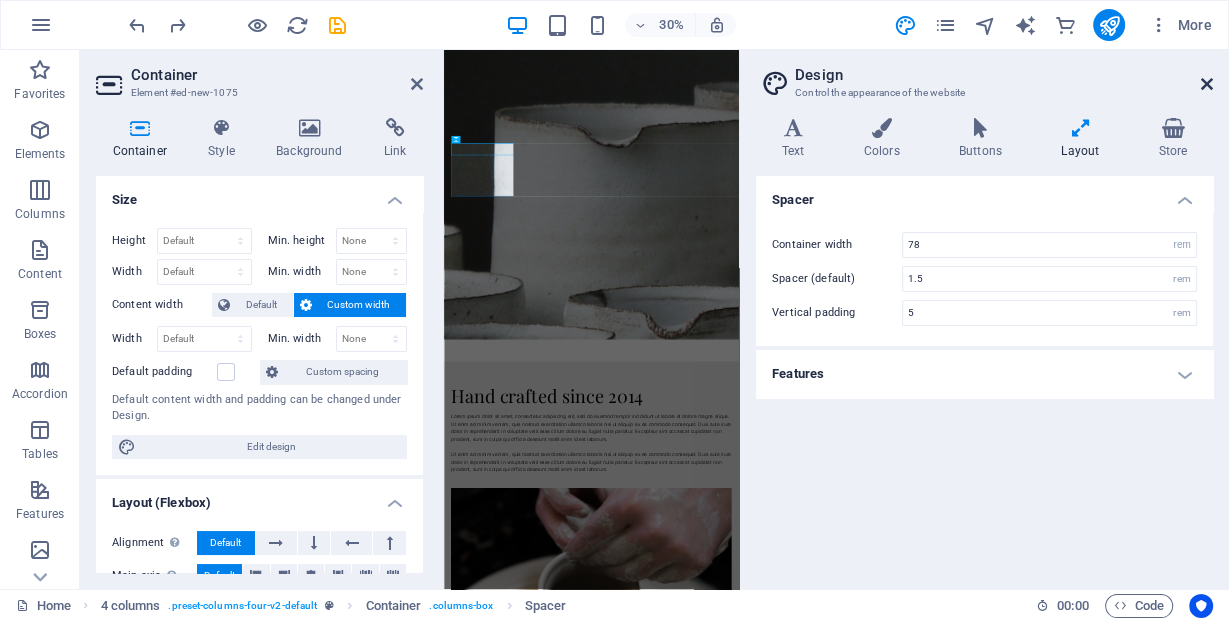 drag, startPoint x: 1204, startPoint y: 86, endPoint x: 757, endPoint y: 80, distance: 447.04025 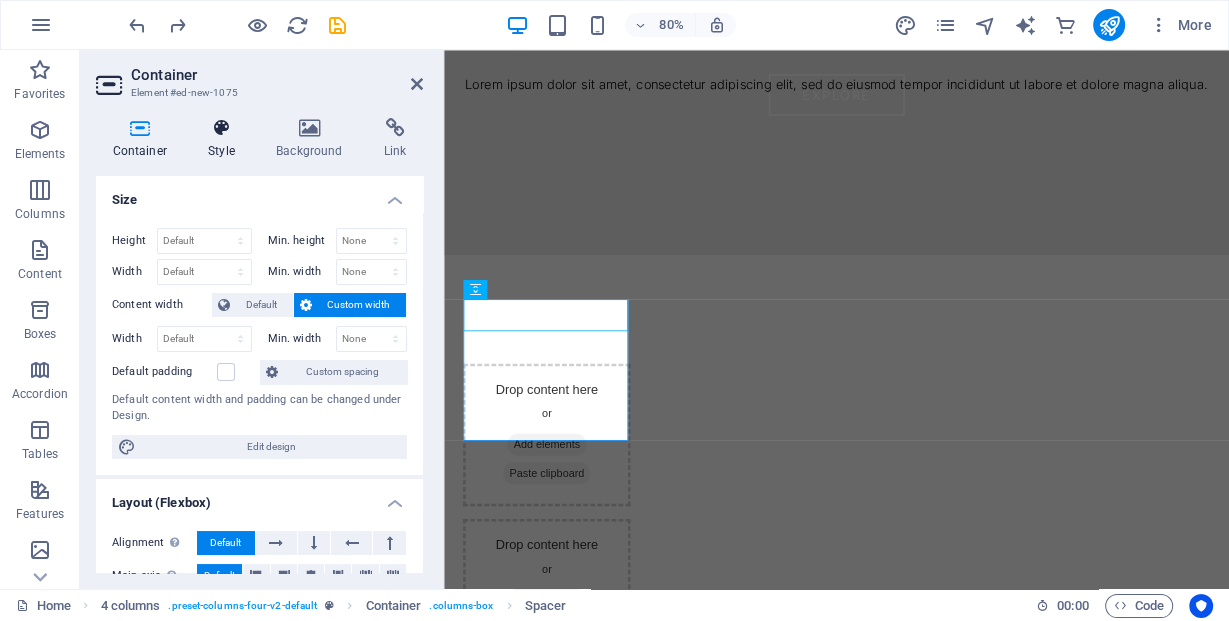 click at bounding box center [222, 128] 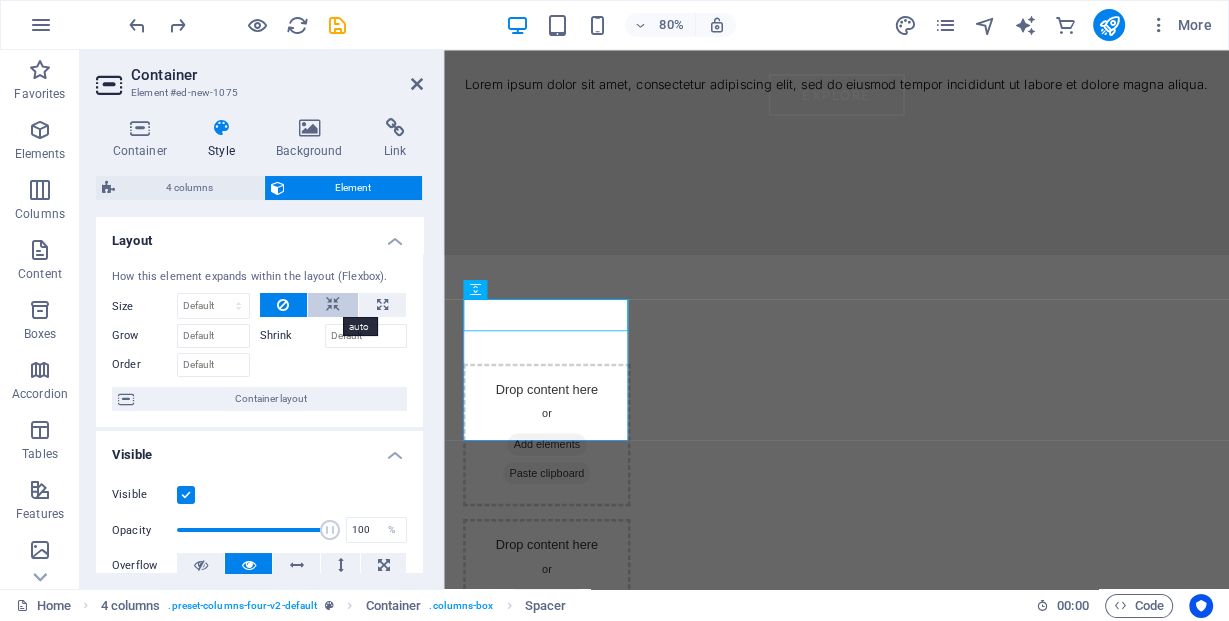 click at bounding box center (333, 305) 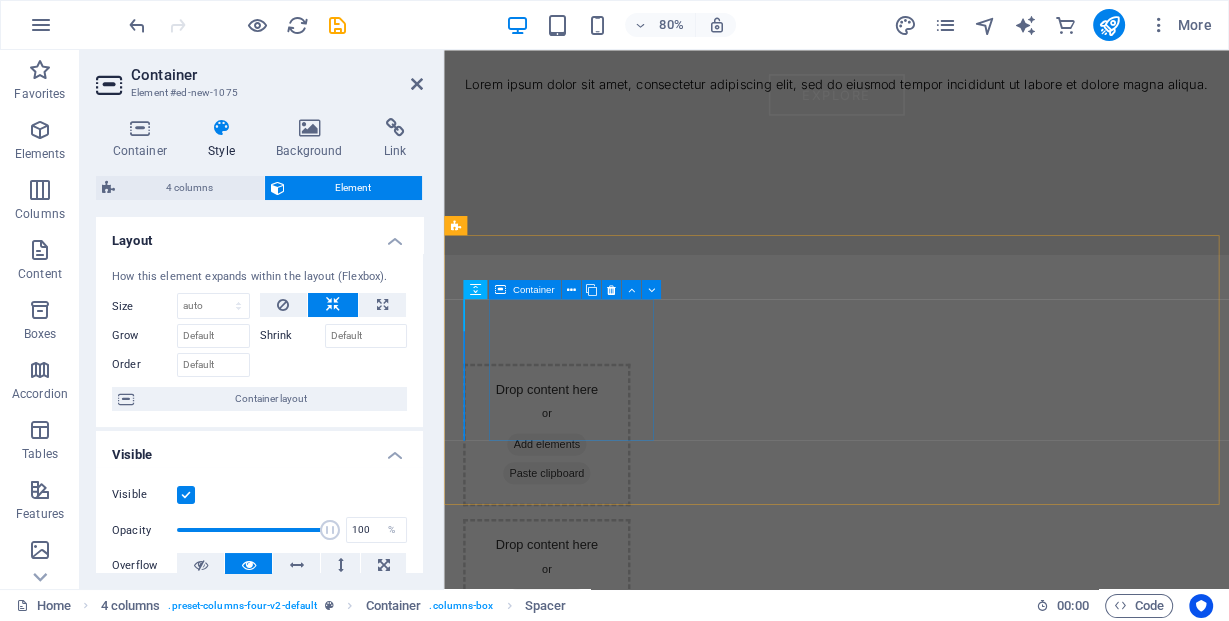 click on "Drop content here or  Add elements  Paste clipboard" at bounding box center [572, 531] 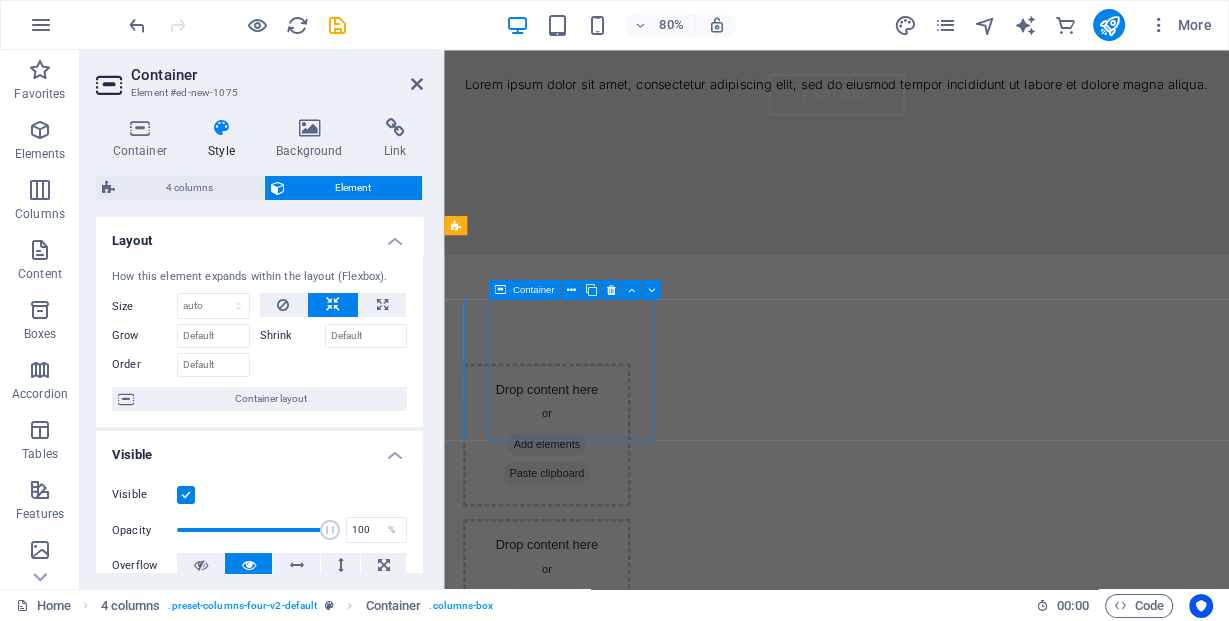 click on "Drop content here or  Add elements  Paste clipboard" at bounding box center (572, 531) 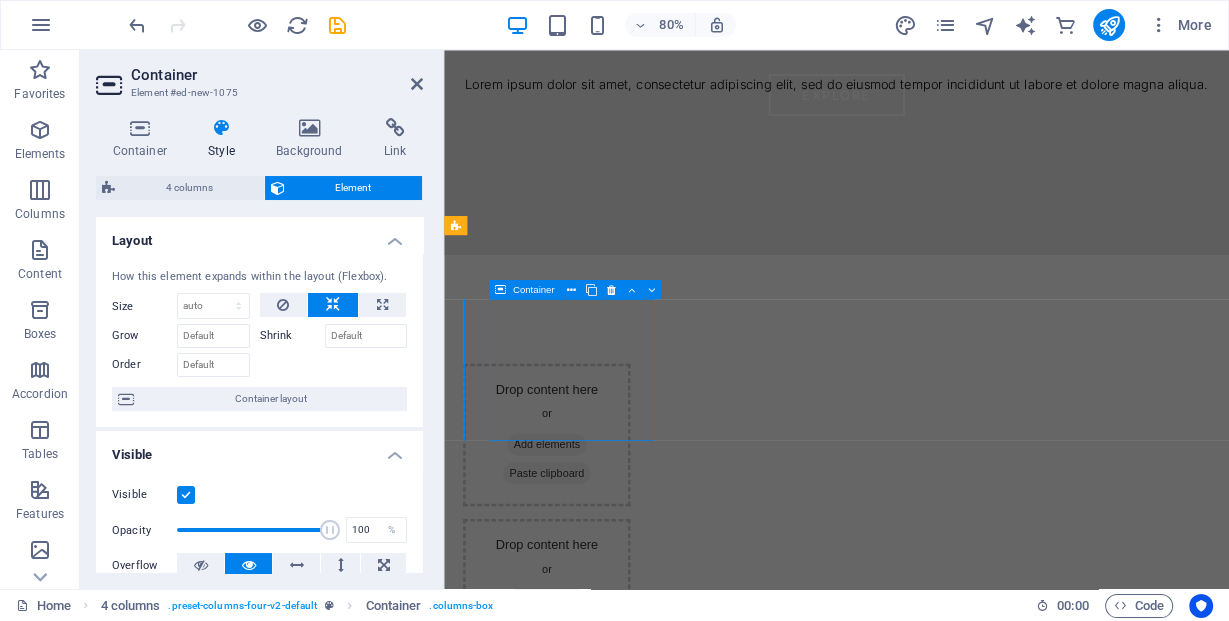 click on "Drop content here or  Add elements  Paste clipboard" at bounding box center (572, 531) 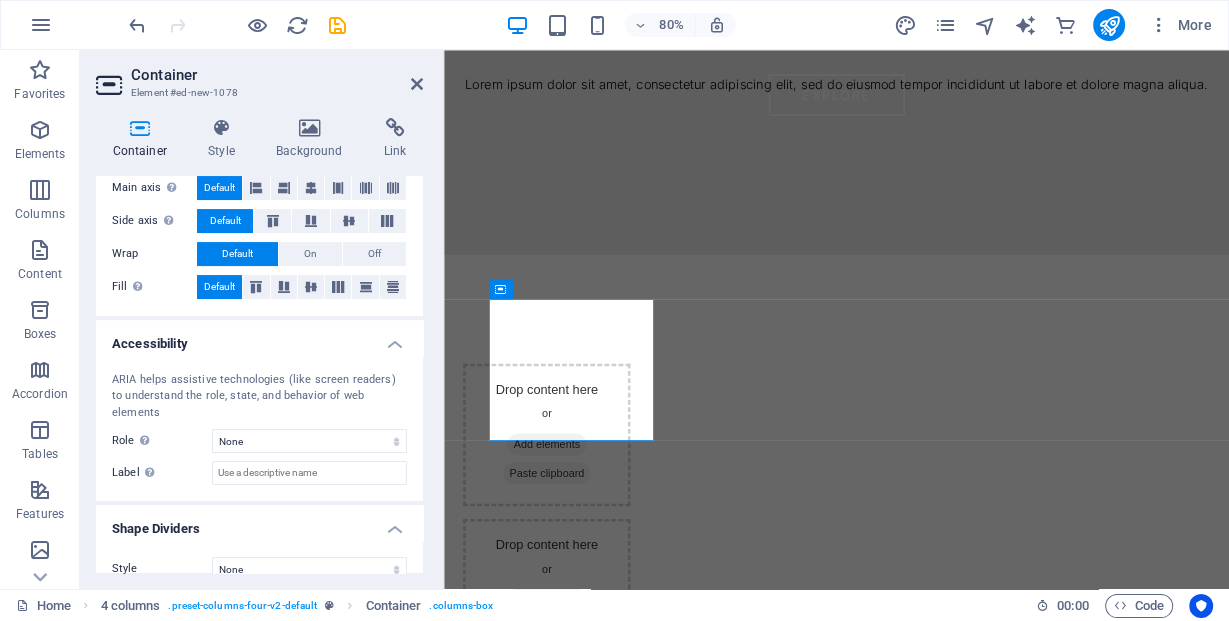 scroll, scrollTop: 393, scrollLeft: 0, axis: vertical 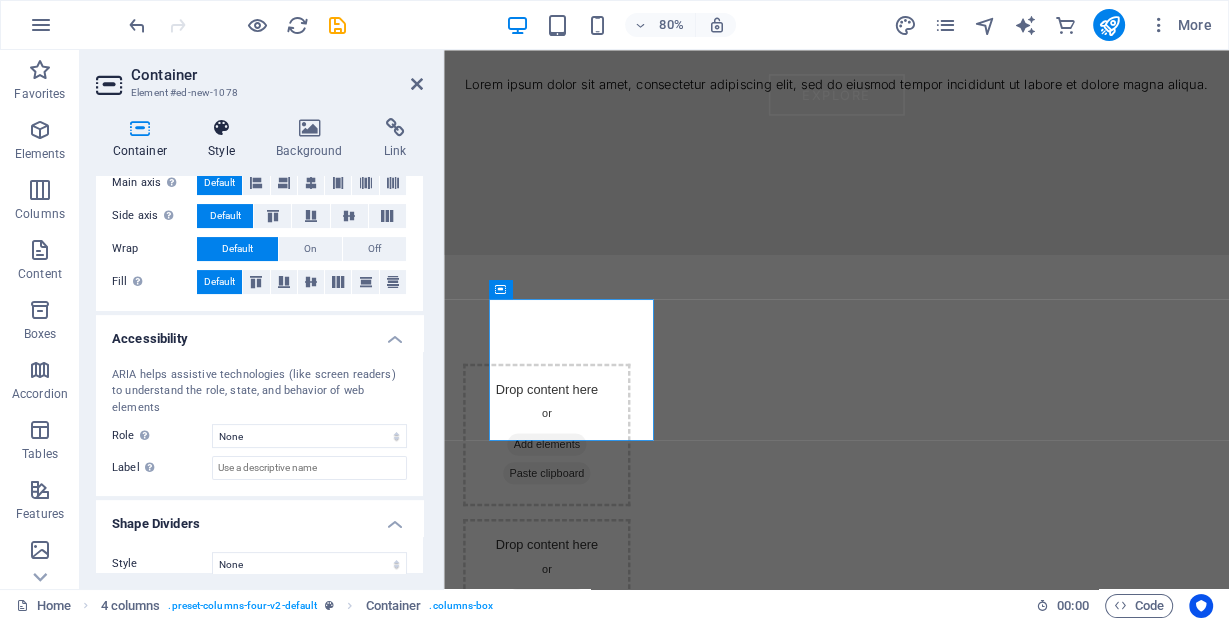 click on "Style" at bounding box center (226, 139) 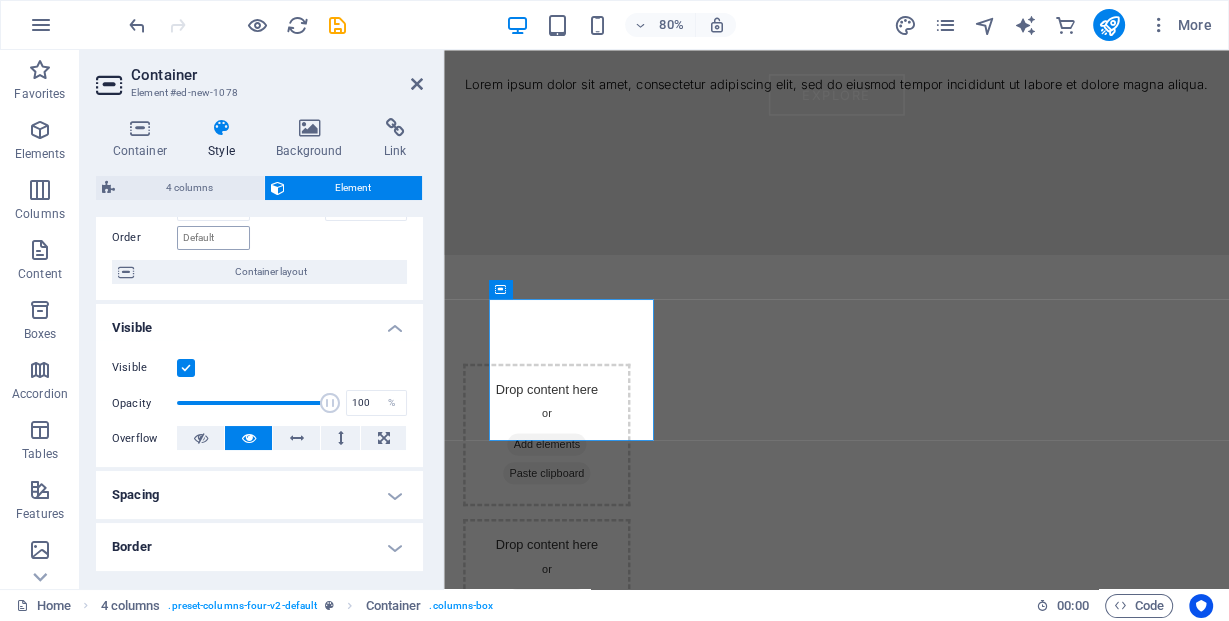 scroll, scrollTop: 160, scrollLeft: 0, axis: vertical 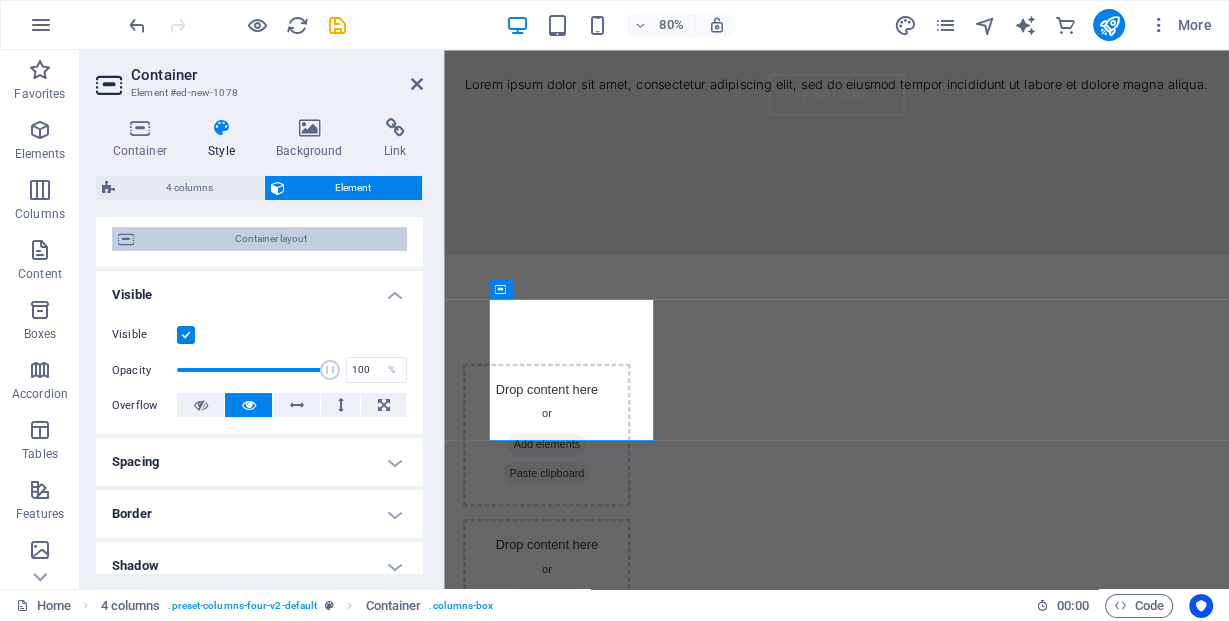 click on "Container layout" at bounding box center [270, 239] 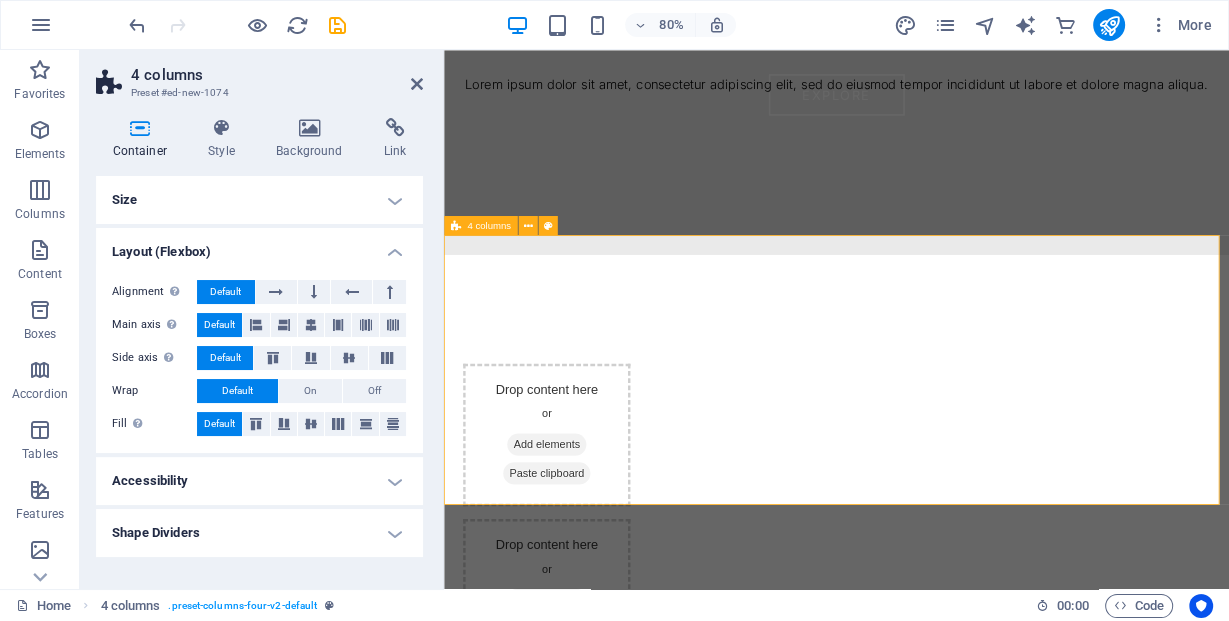 click on "Drop content here or  Add elements  Paste clipboard Drop content here or  Add elements  Paste clipboard Drop content here or  Add elements  Paste clipboard" at bounding box center (934, 697) 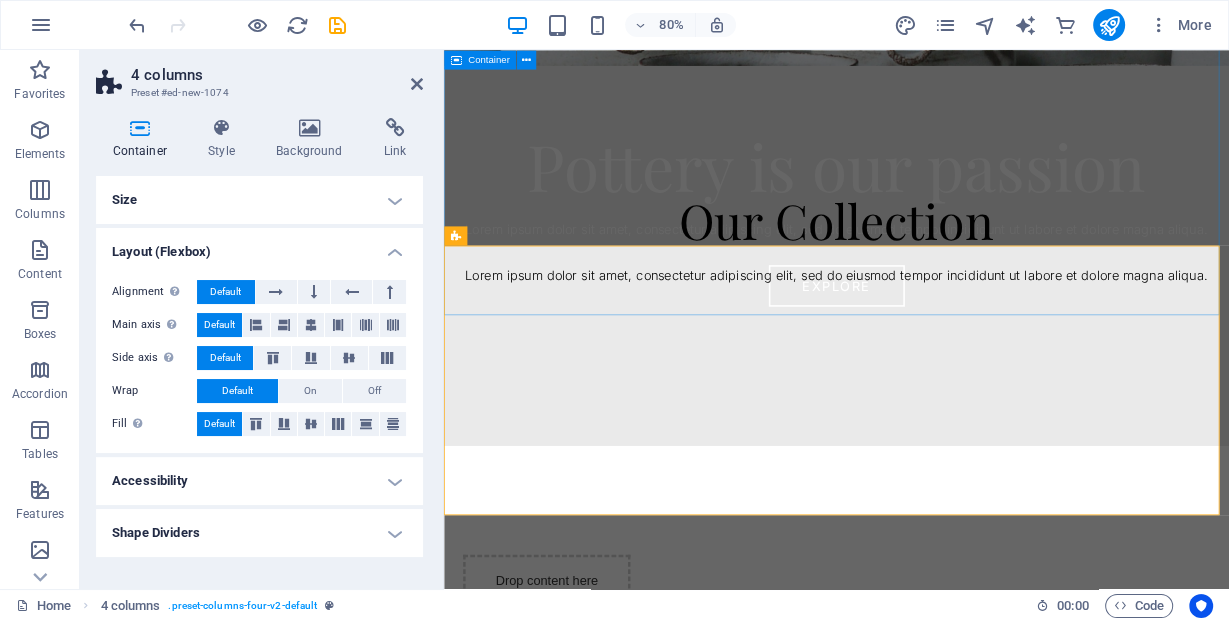 scroll, scrollTop: 970, scrollLeft: 0, axis: vertical 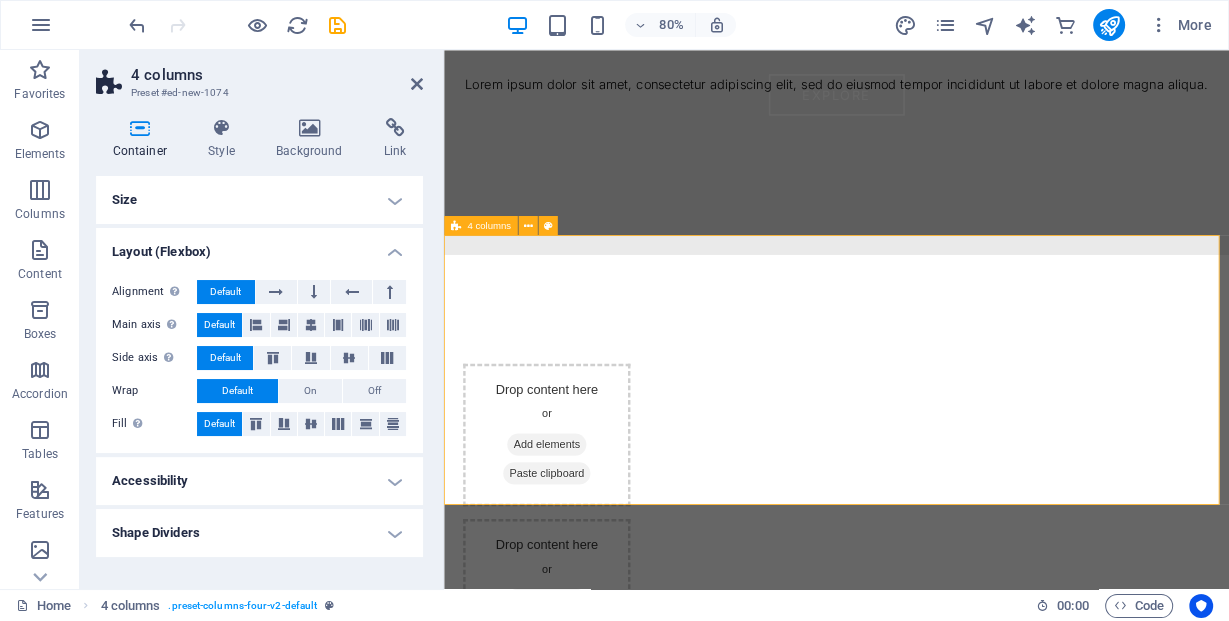 click on "Drop content here or  Add elements  Paste clipboard Drop content here or  Add elements  Paste clipboard Drop content here or  Add elements  Paste clipboard" at bounding box center [934, 697] 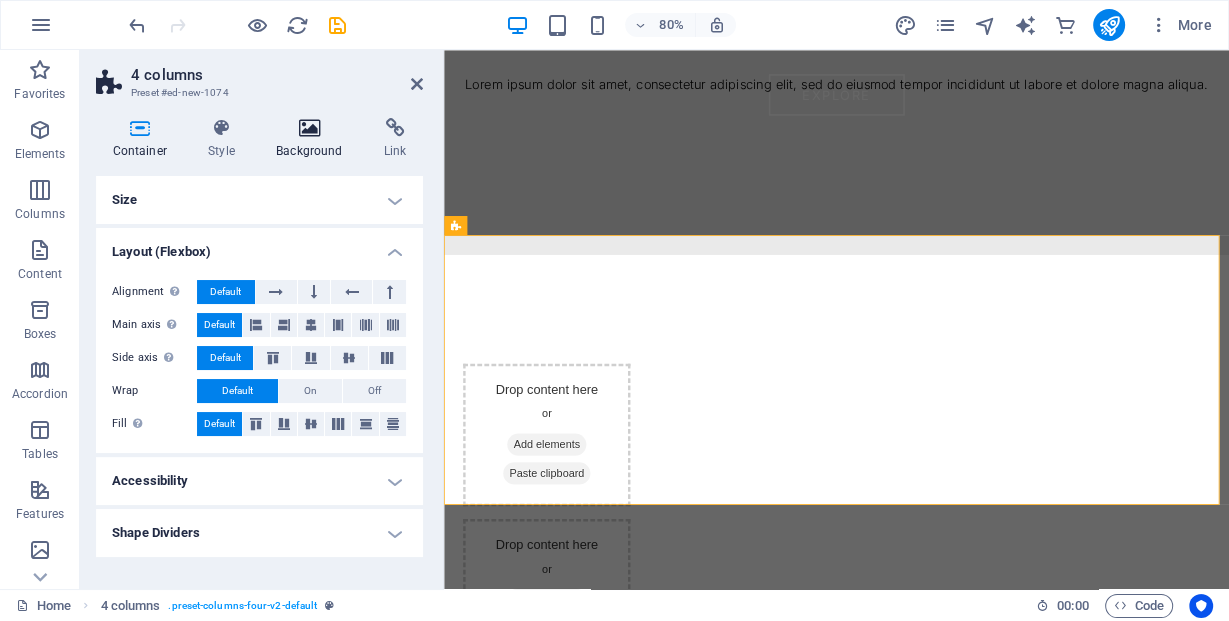 click on "Background" at bounding box center (314, 139) 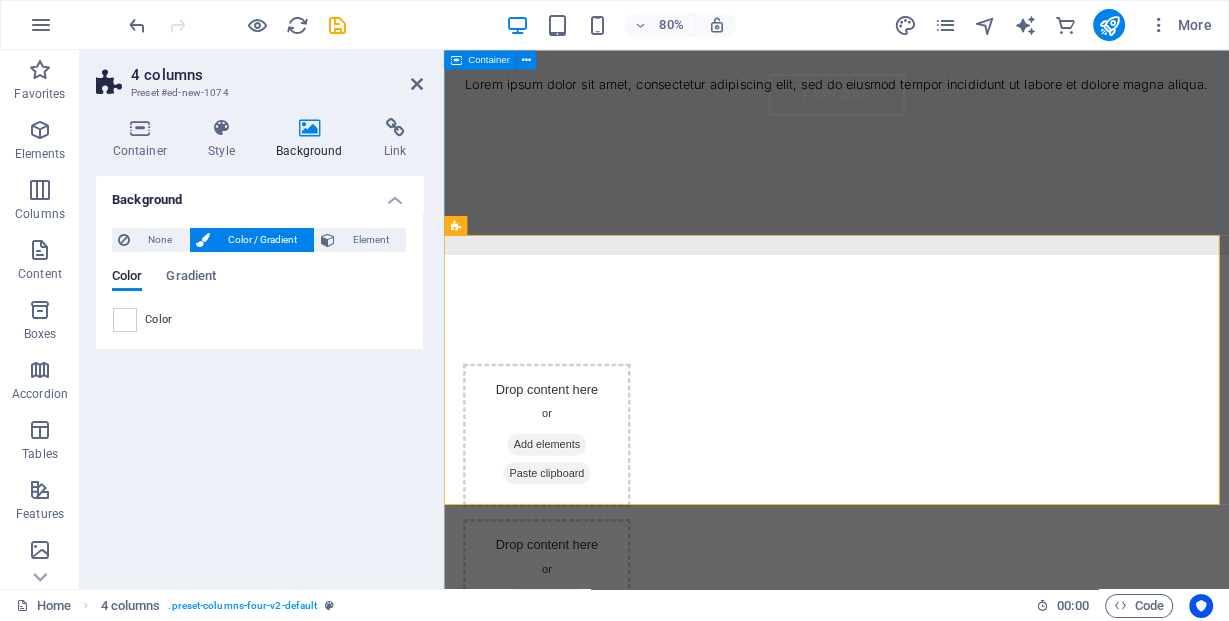 click on "Our Collection Lorem ipsum dolor sit amet, consectetur adipiscing elit, sed do eiusmod tempor incididunt ut labore et dolore magna aliqua." at bounding box center (934, 69) 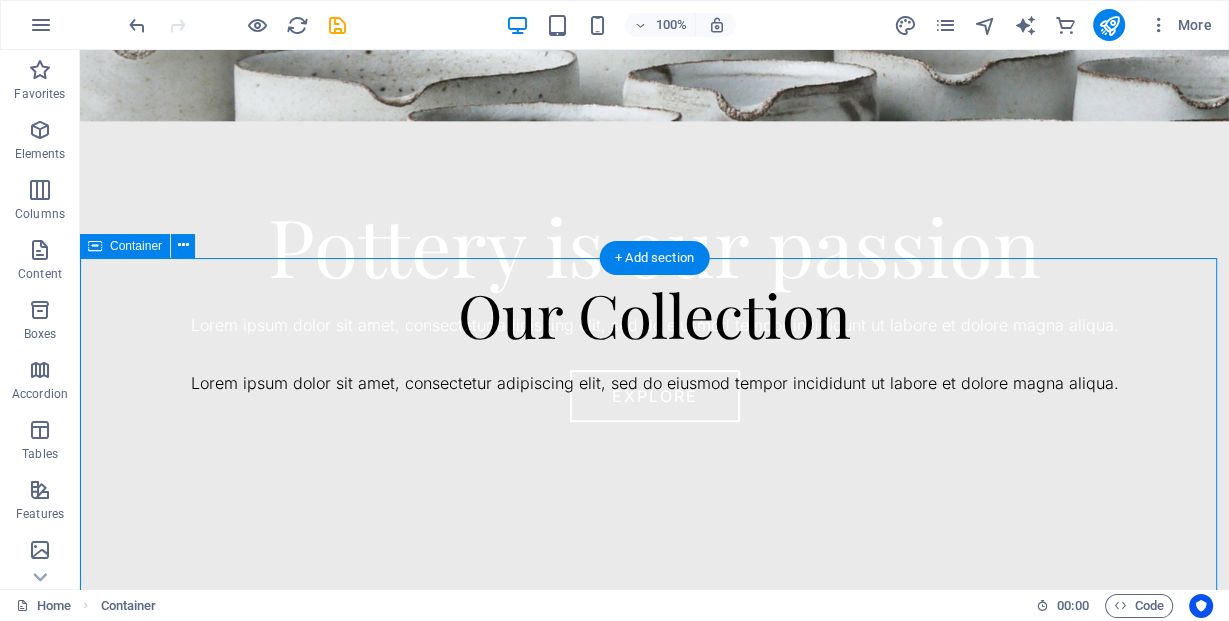 scroll, scrollTop: 682, scrollLeft: 0, axis: vertical 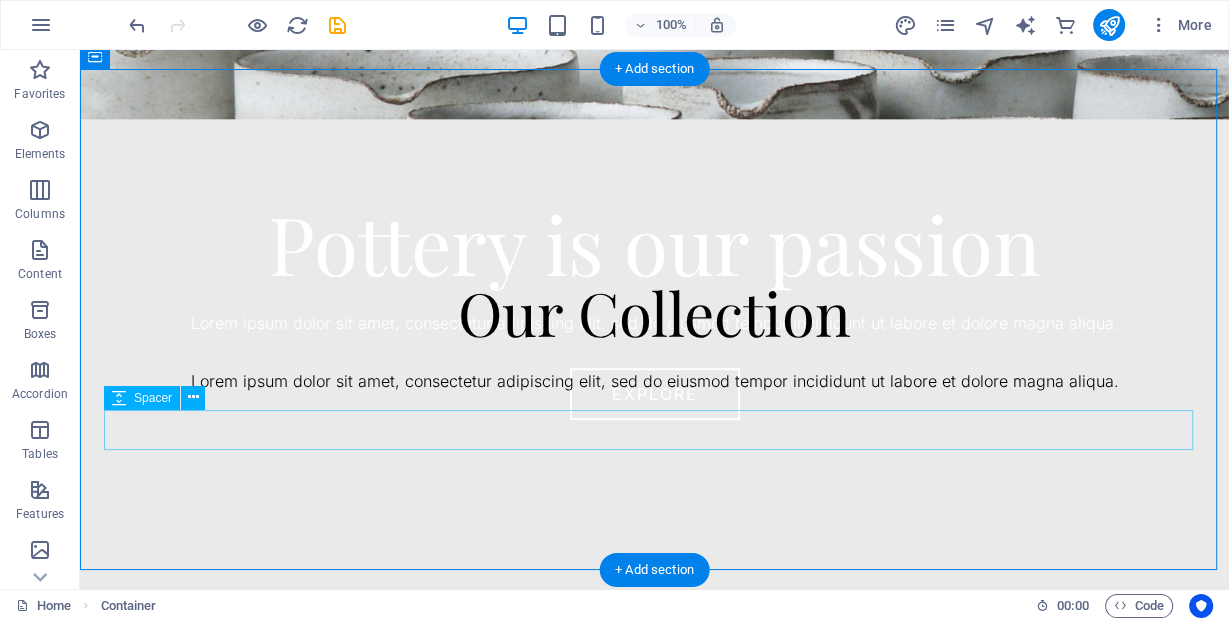 click at bounding box center (654, 454) 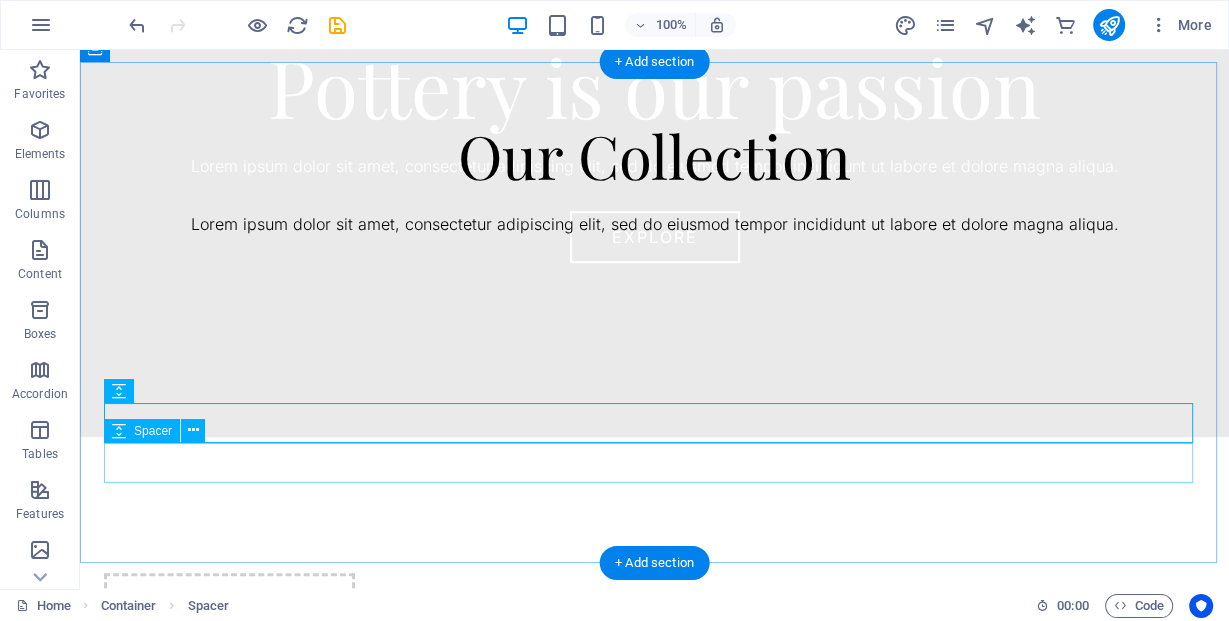 scroll, scrollTop: 842, scrollLeft: 0, axis: vertical 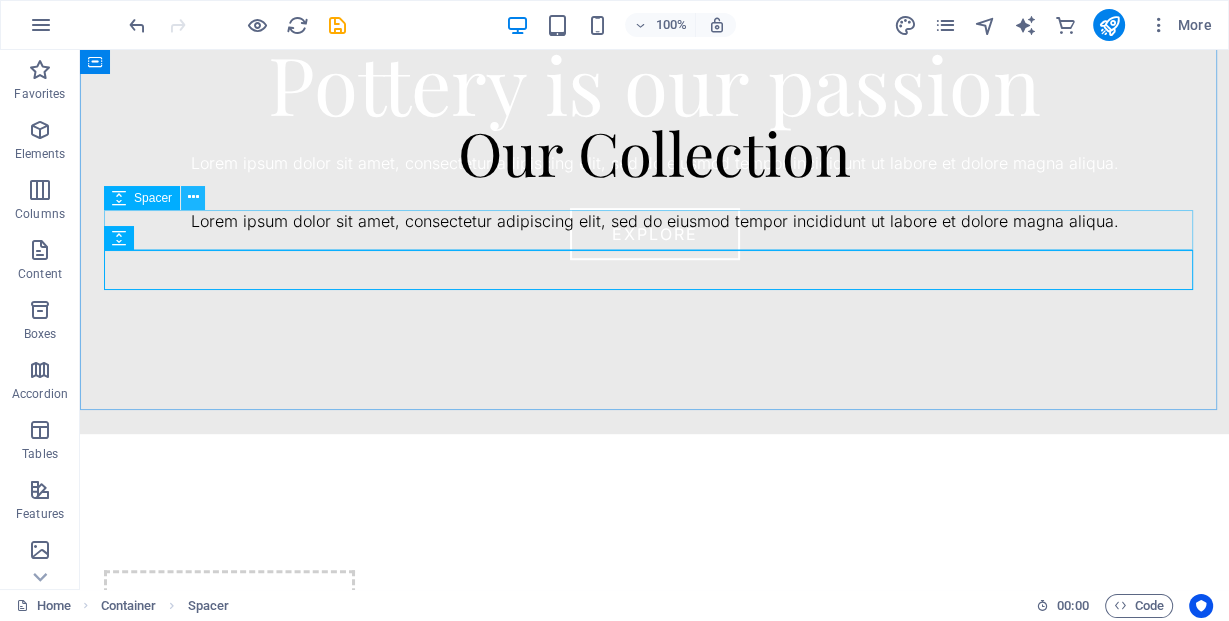 click at bounding box center [193, 197] 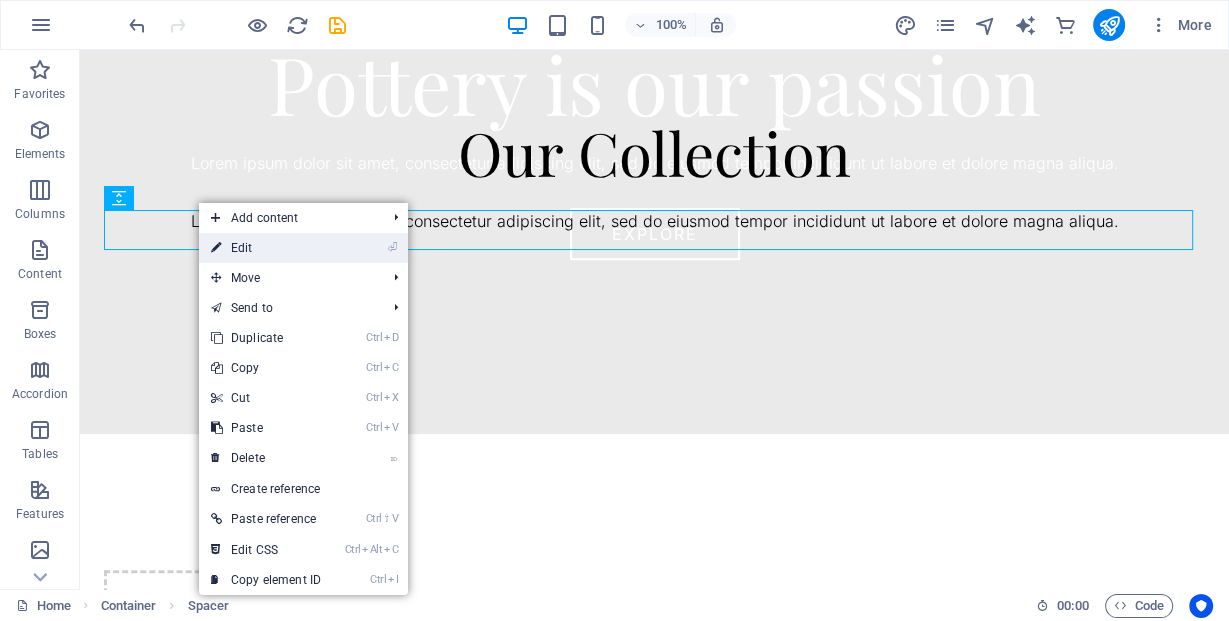 click on "⏎  Edit" at bounding box center (266, 248) 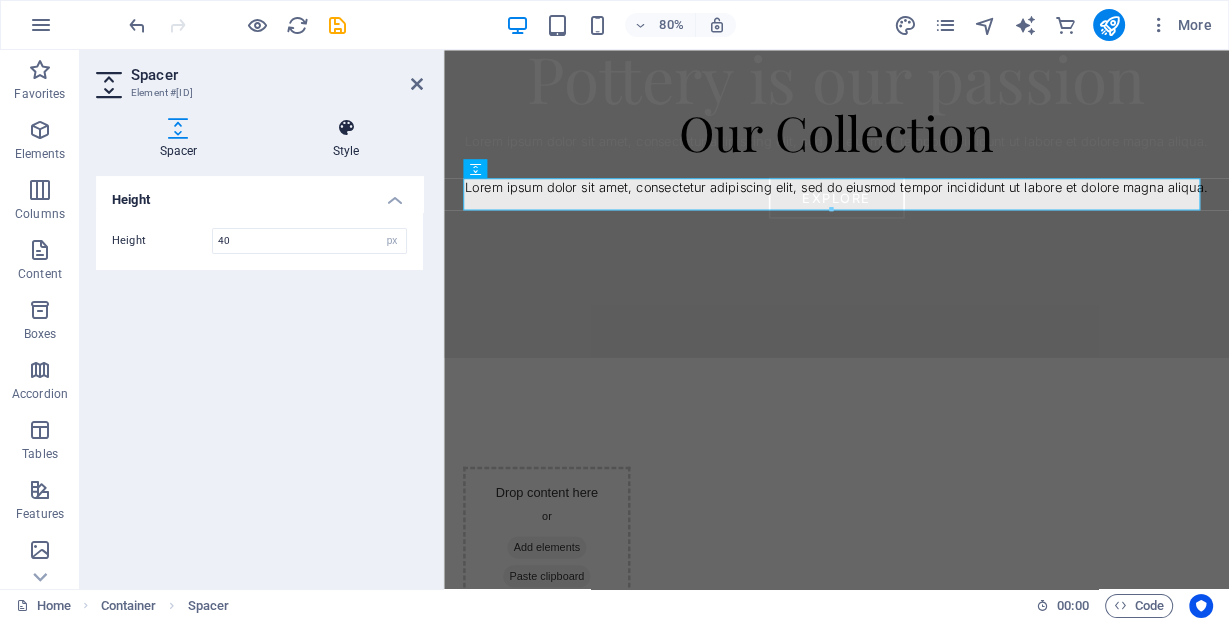click at bounding box center [346, 128] 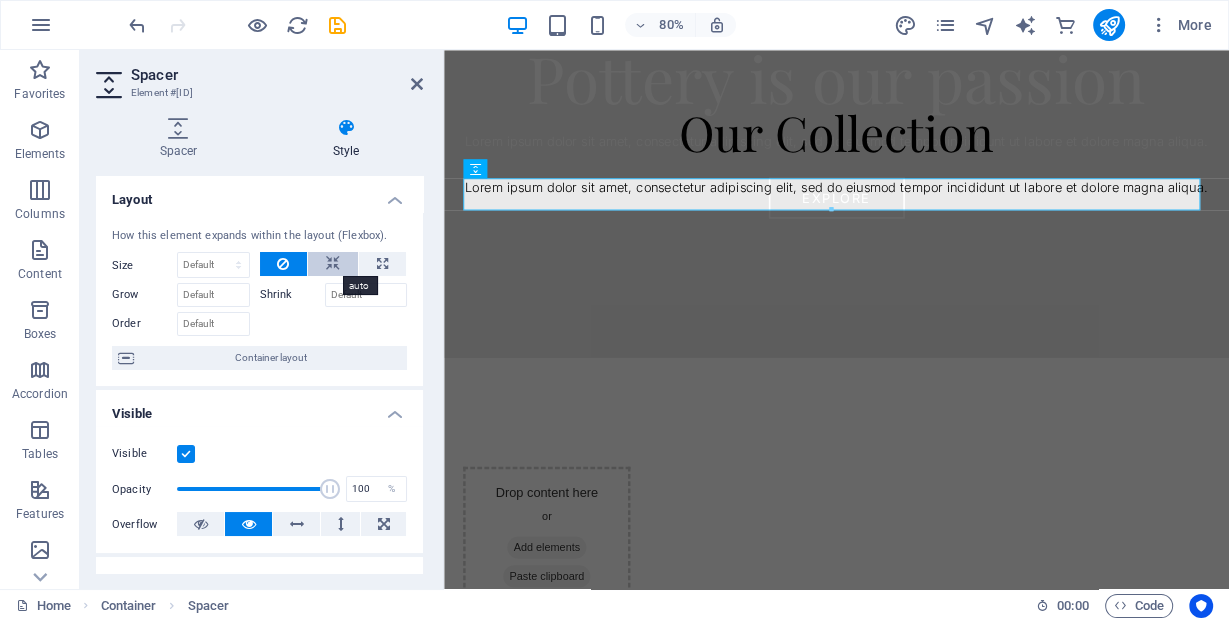 click at bounding box center [333, 264] 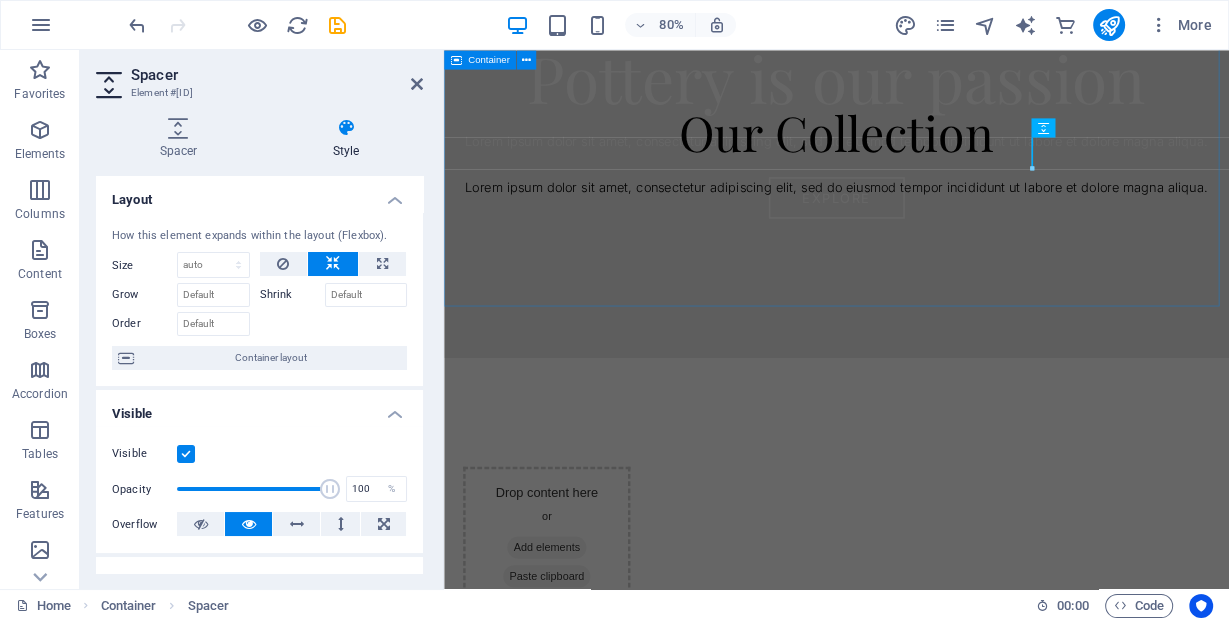 click on "Our Collection Lorem ipsum dolor sit amet, consectetur adipiscing elit, sed do eiusmod tempor incididunt ut labore et dolore magna aliqua." at bounding box center (934, 197) 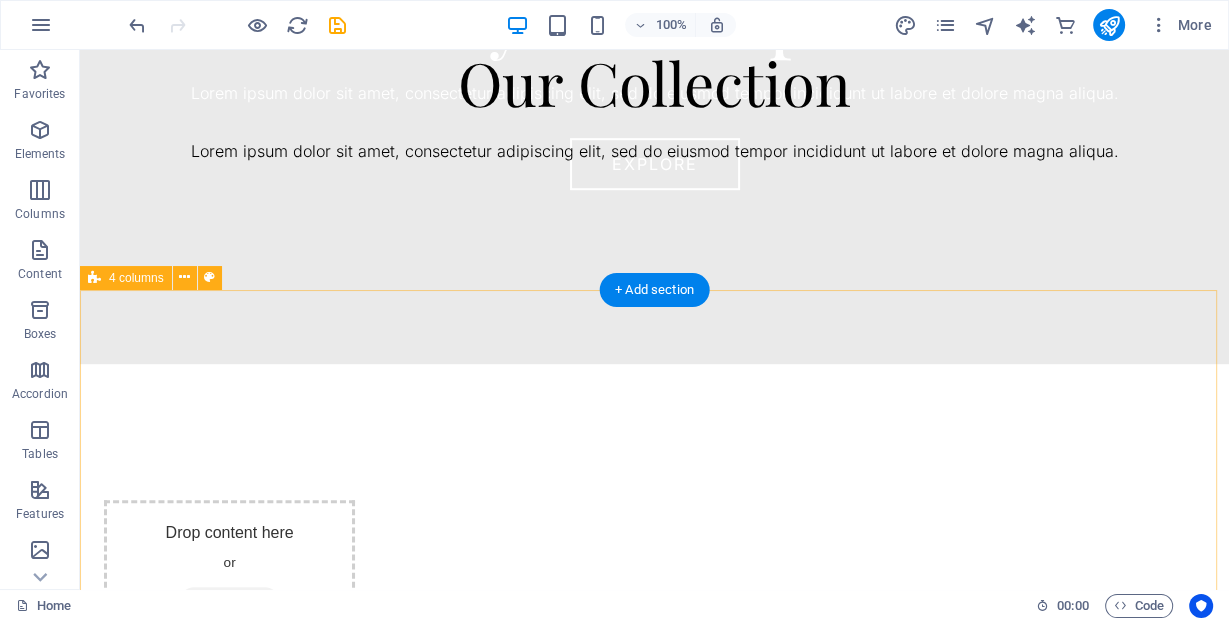 scroll, scrollTop: 922, scrollLeft: 0, axis: vertical 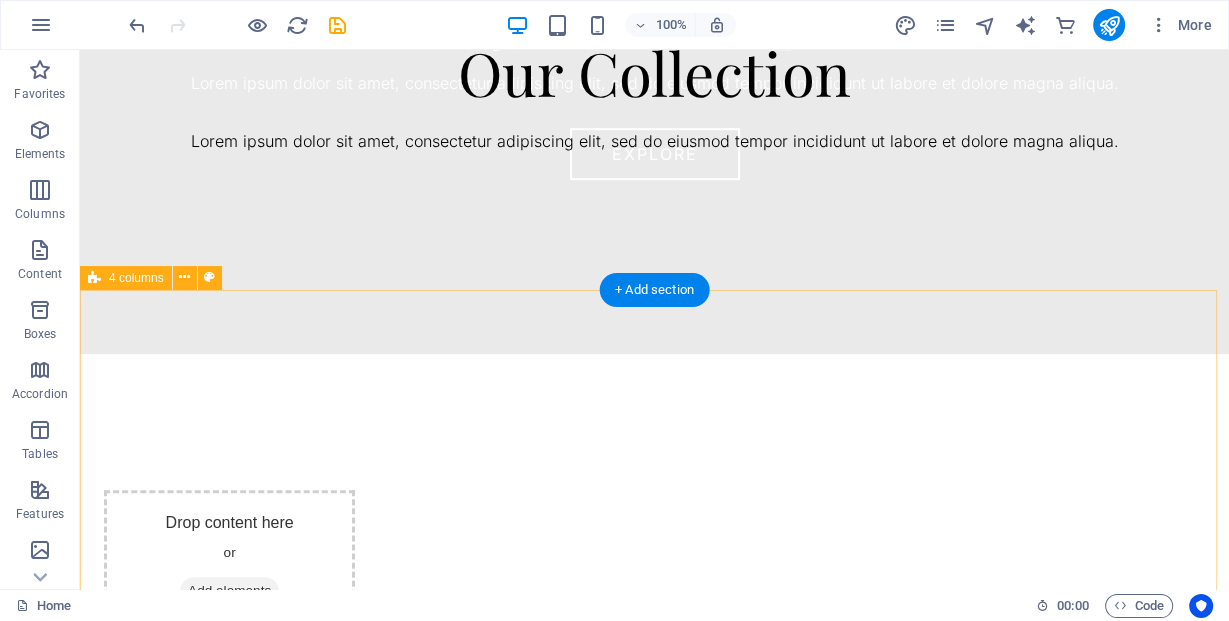 click on "Drop content here or  Add elements  Paste clipboard Drop content here or  Add elements  Paste clipboard Drop content here or  Add elements  Paste clipboard" at bounding box center (654, 745) 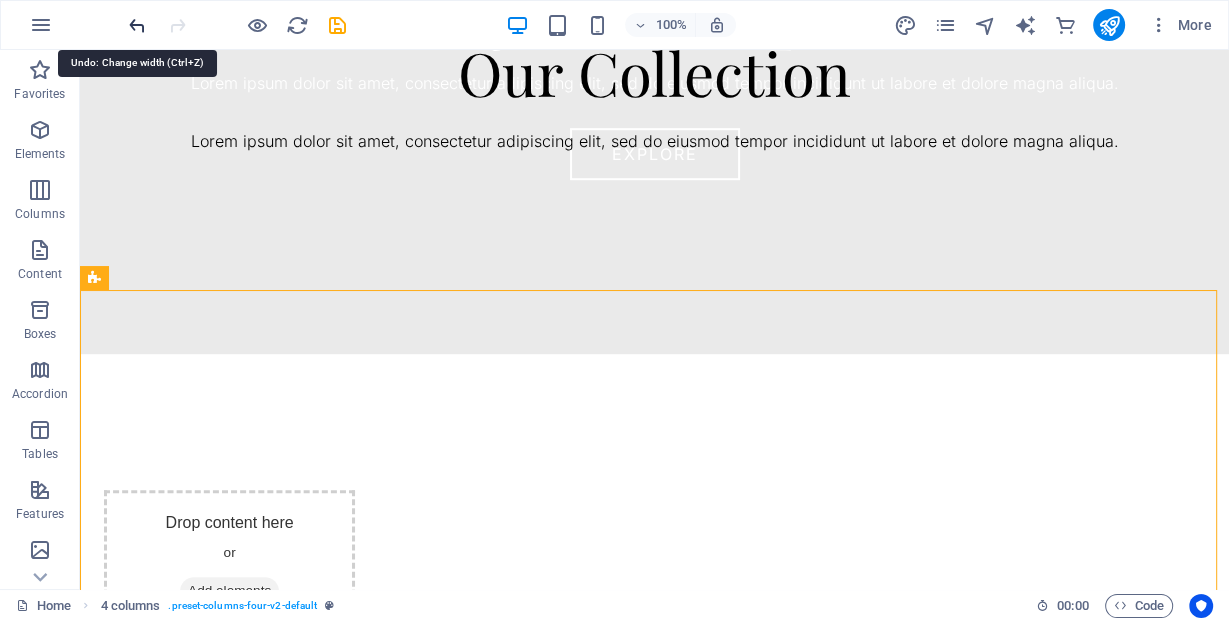 click at bounding box center (137, 25) 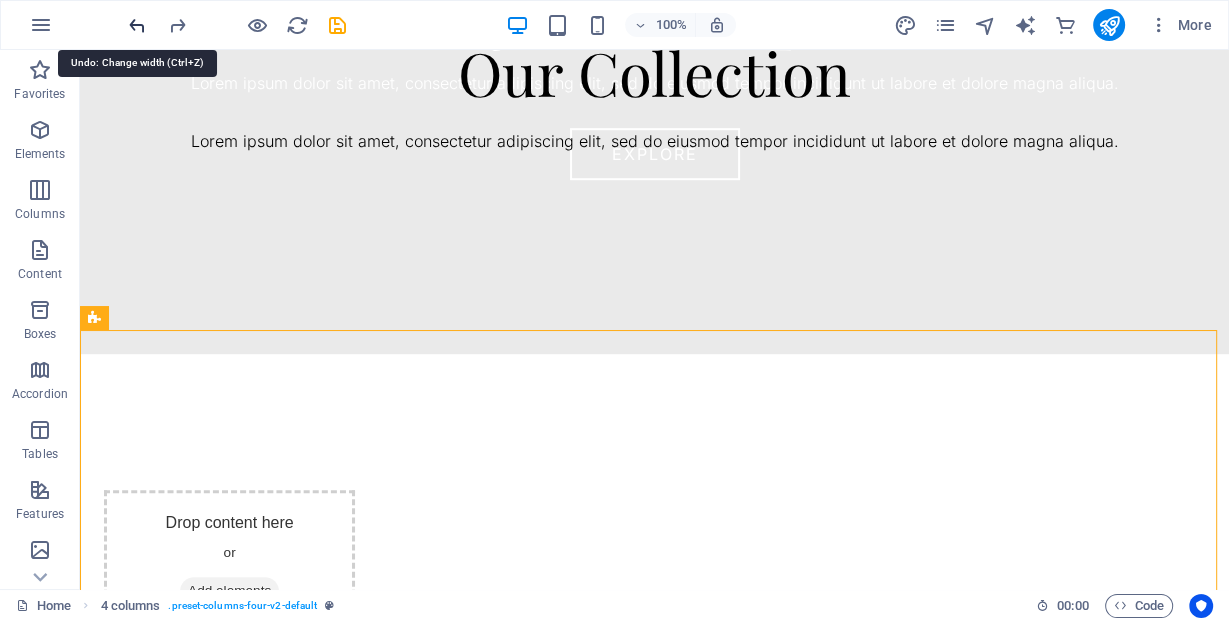 click at bounding box center (137, 25) 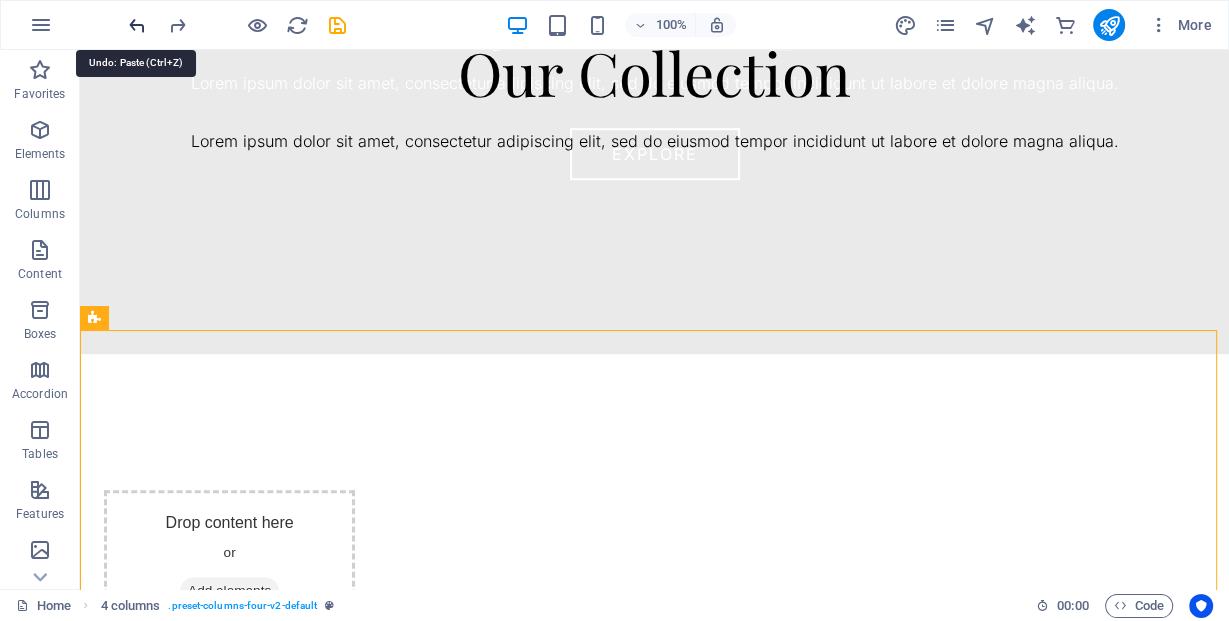 click at bounding box center [137, 25] 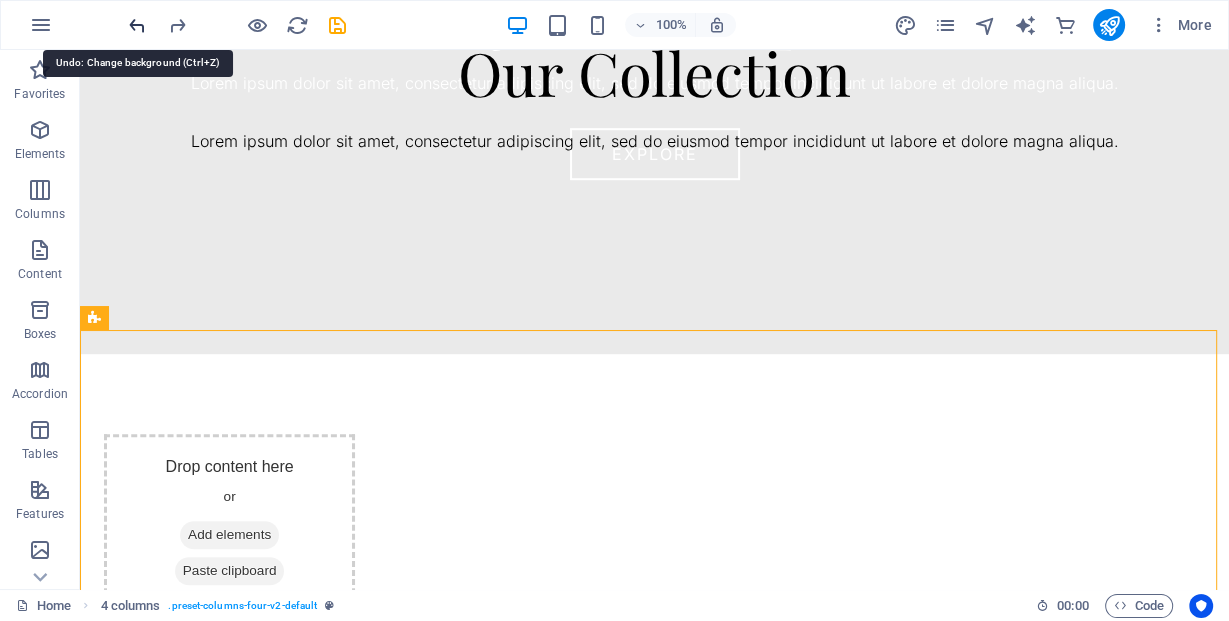 click at bounding box center (137, 25) 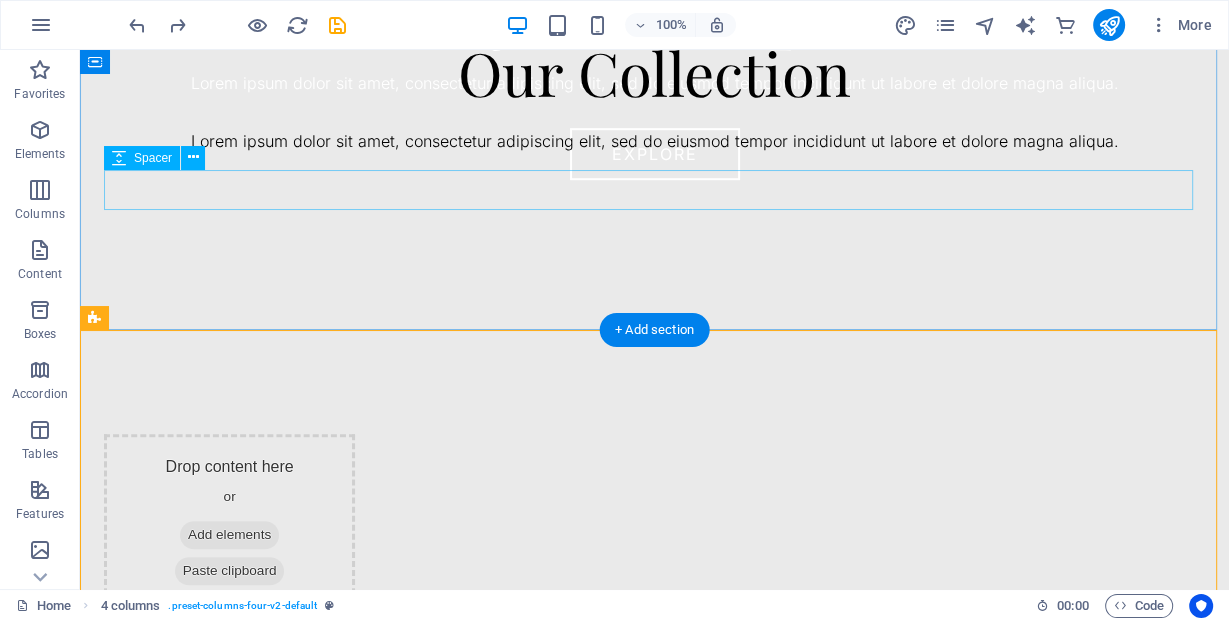 click at bounding box center [654, 214] 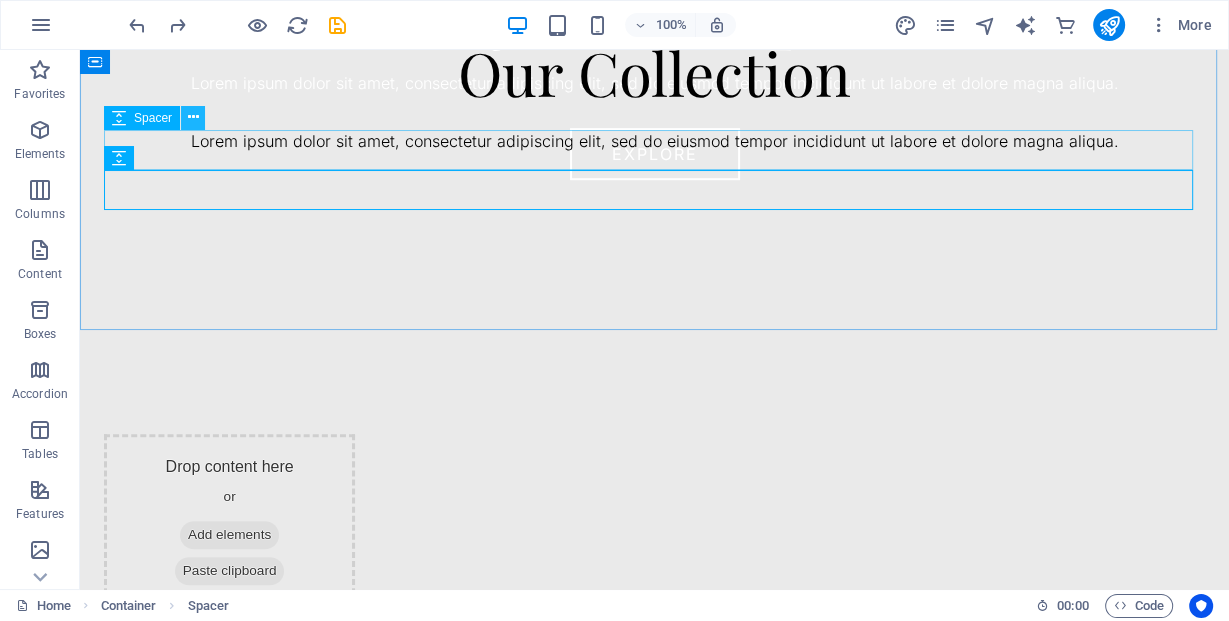 click at bounding box center (193, 117) 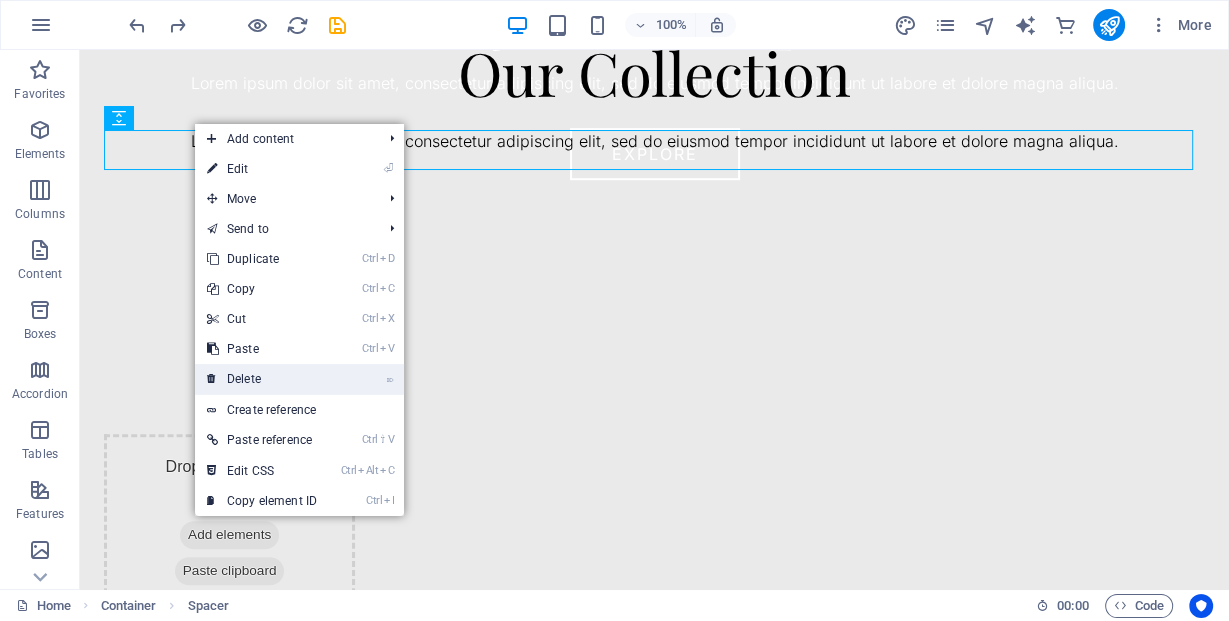 drag, startPoint x: 272, startPoint y: 385, endPoint x: 192, endPoint y: 334, distance: 94.873604 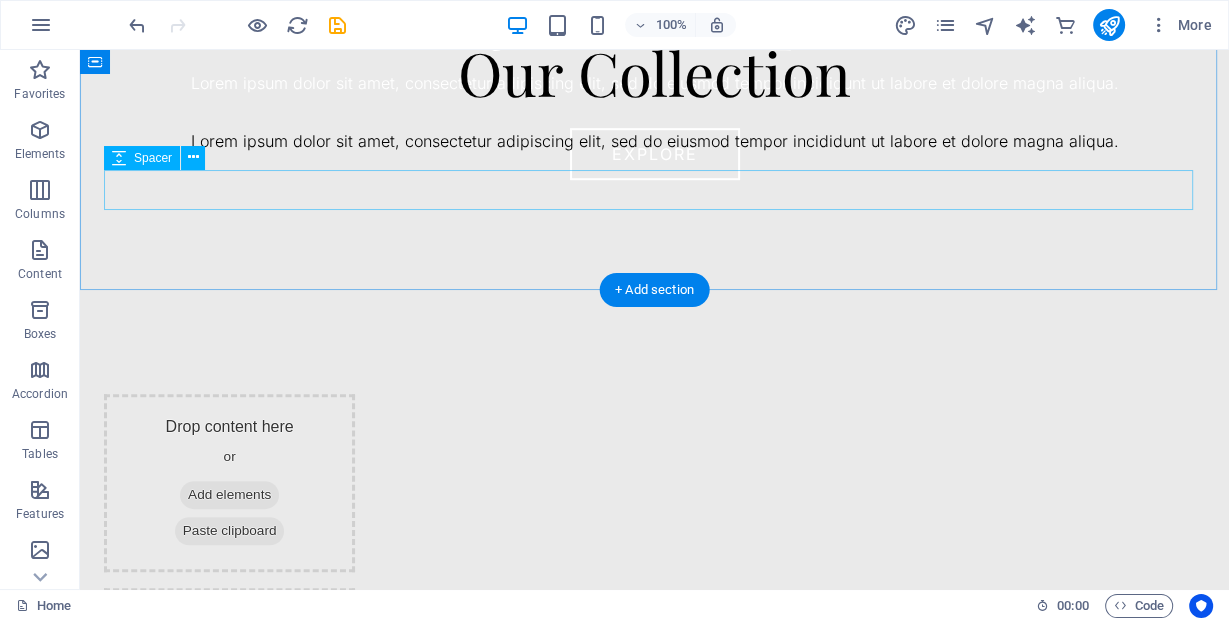 click at bounding box center [654, 214] 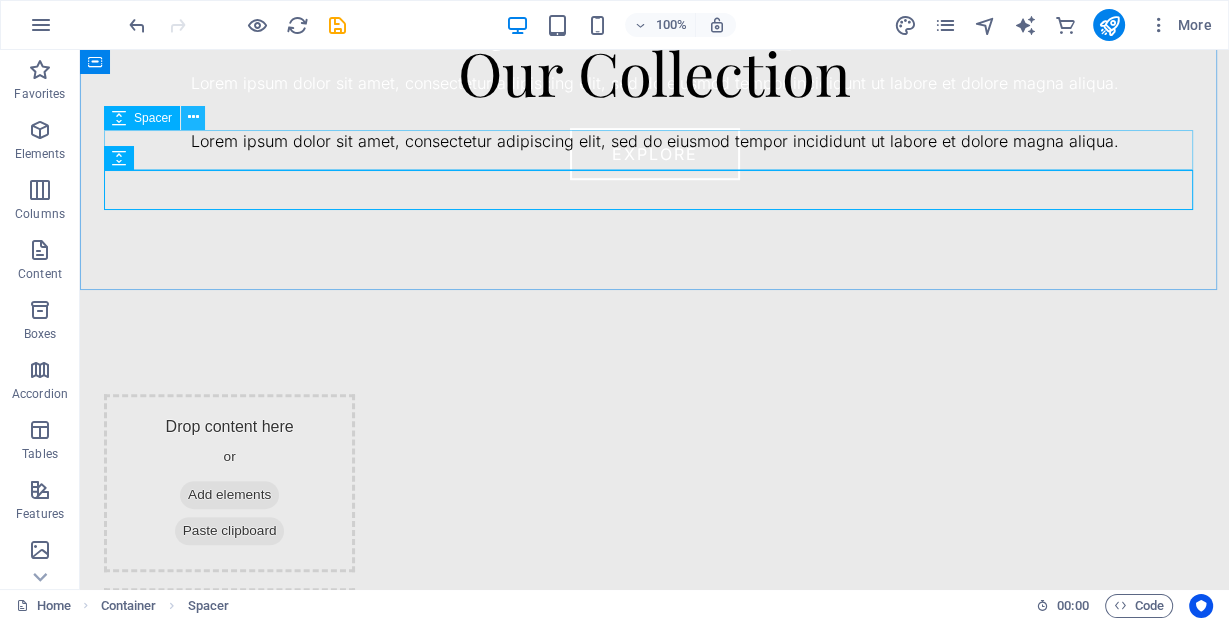 click at bounding box center (193, 117) 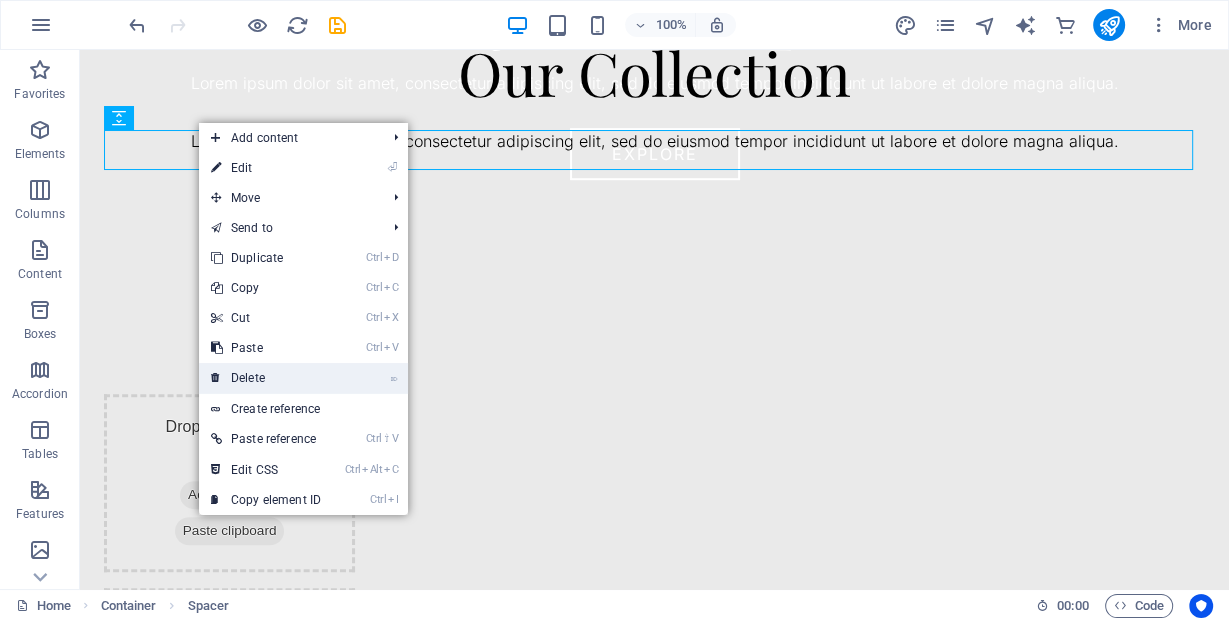 click on "⌦  Delete" at bounding box center [266, 378] 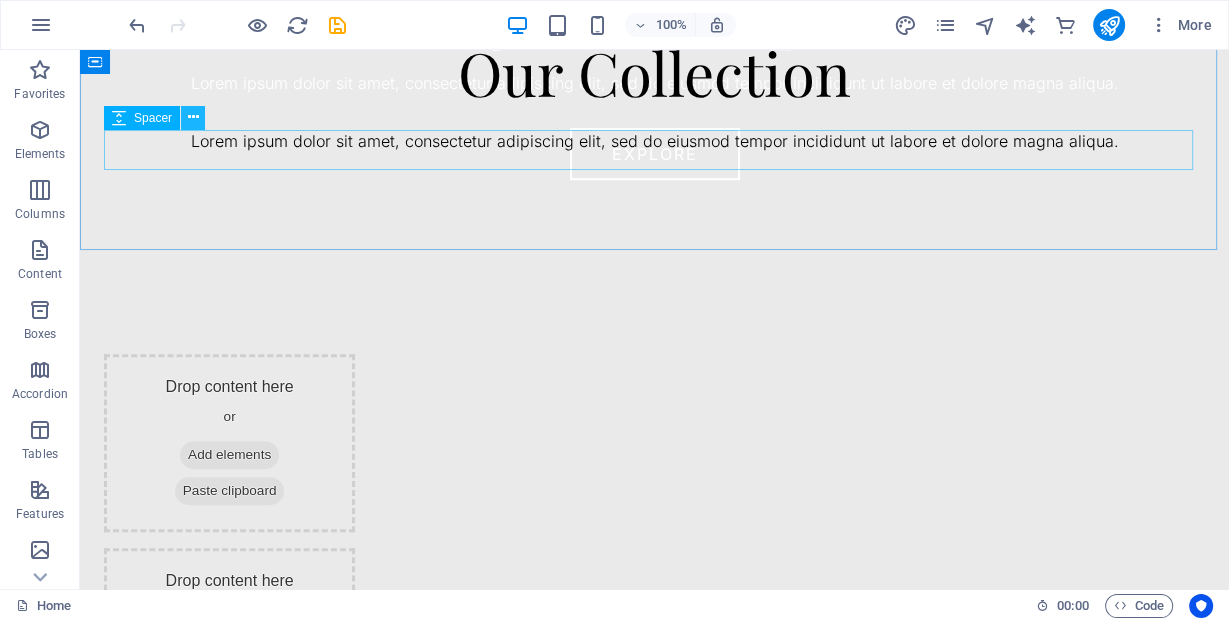 click at bounding box center [193, 118] 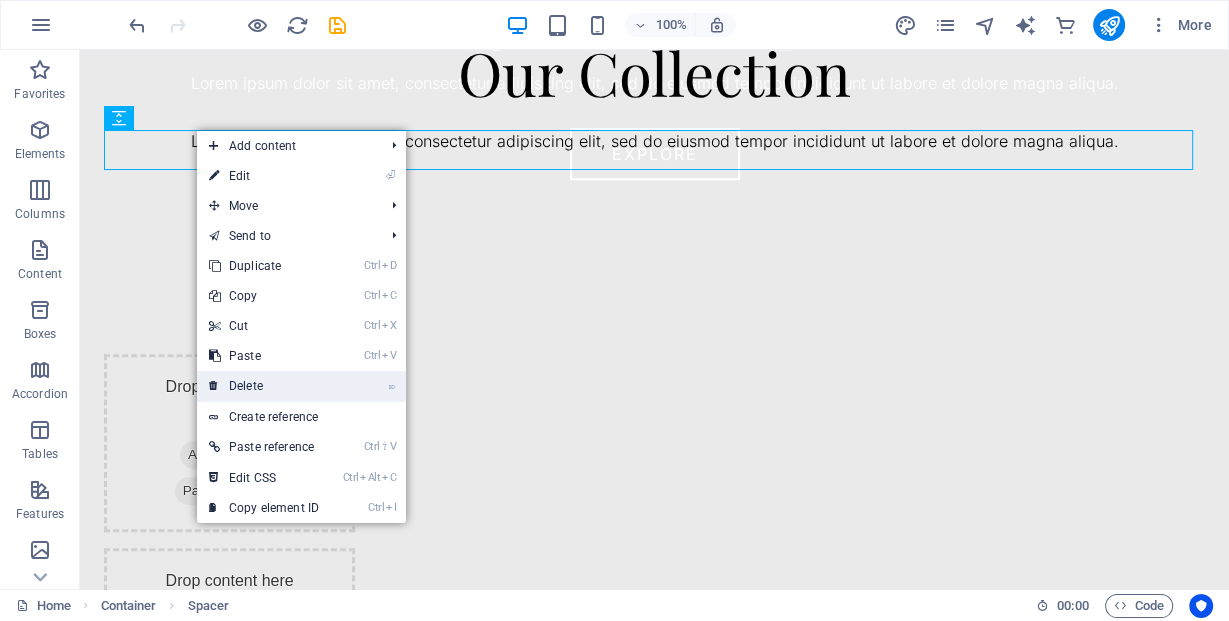 click on "⌦  Delete" at bounding box center [264, 386] 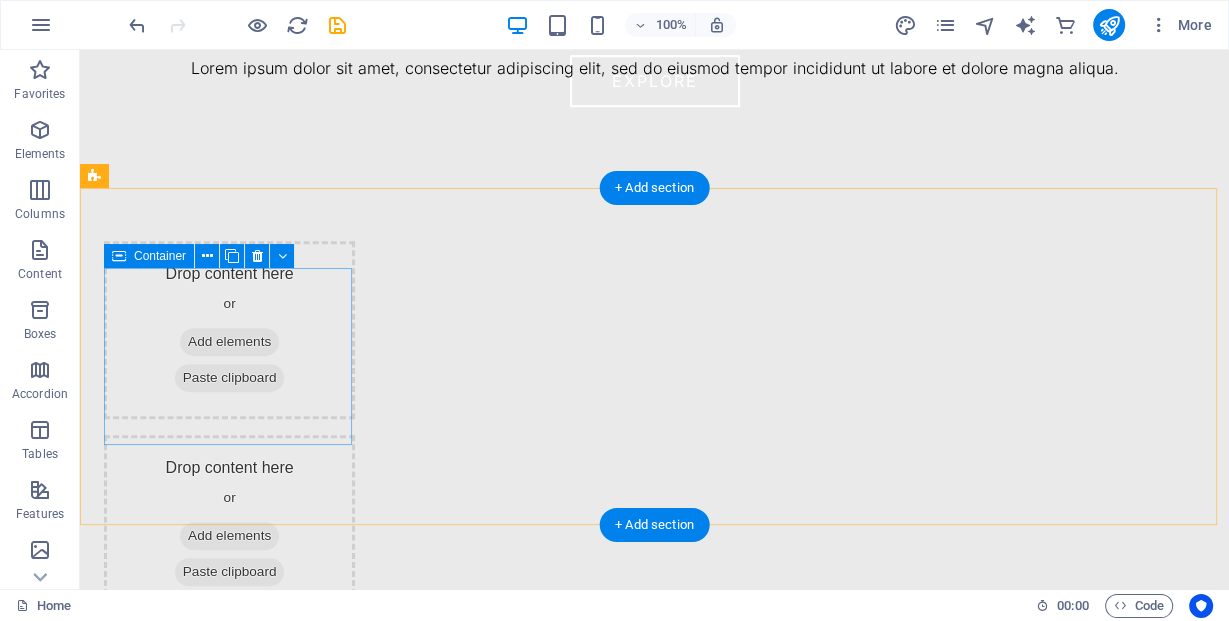 scroll, scrollTop: 1002, scrollLeft: 0, axis: vertical 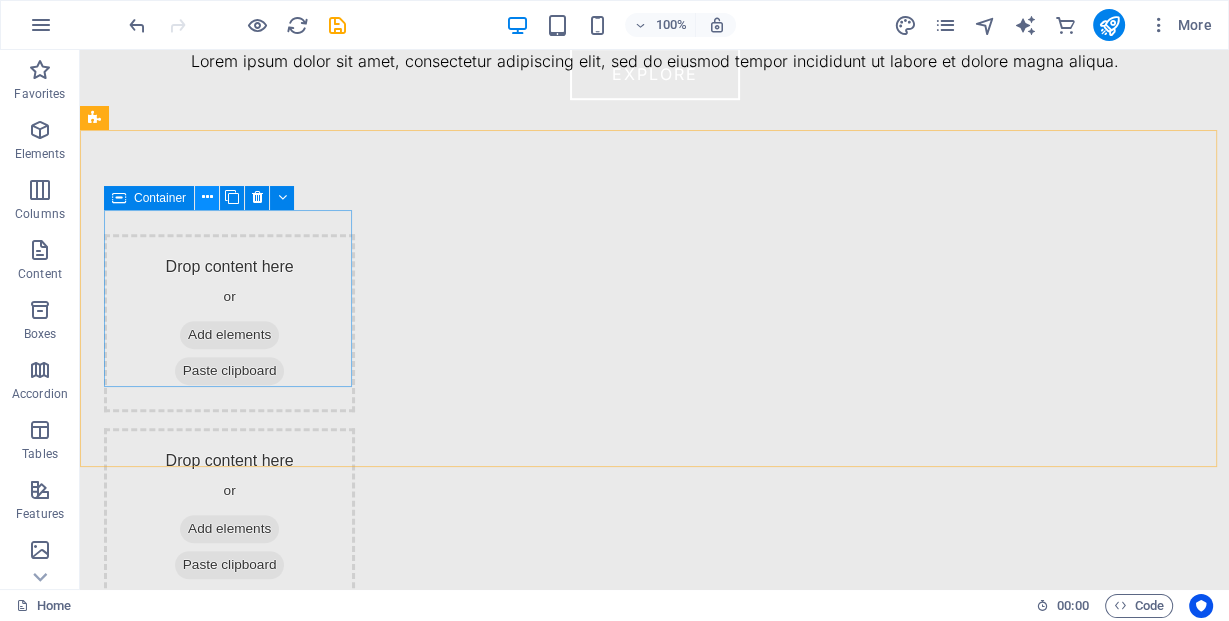 click at bounding box center (207, 197) 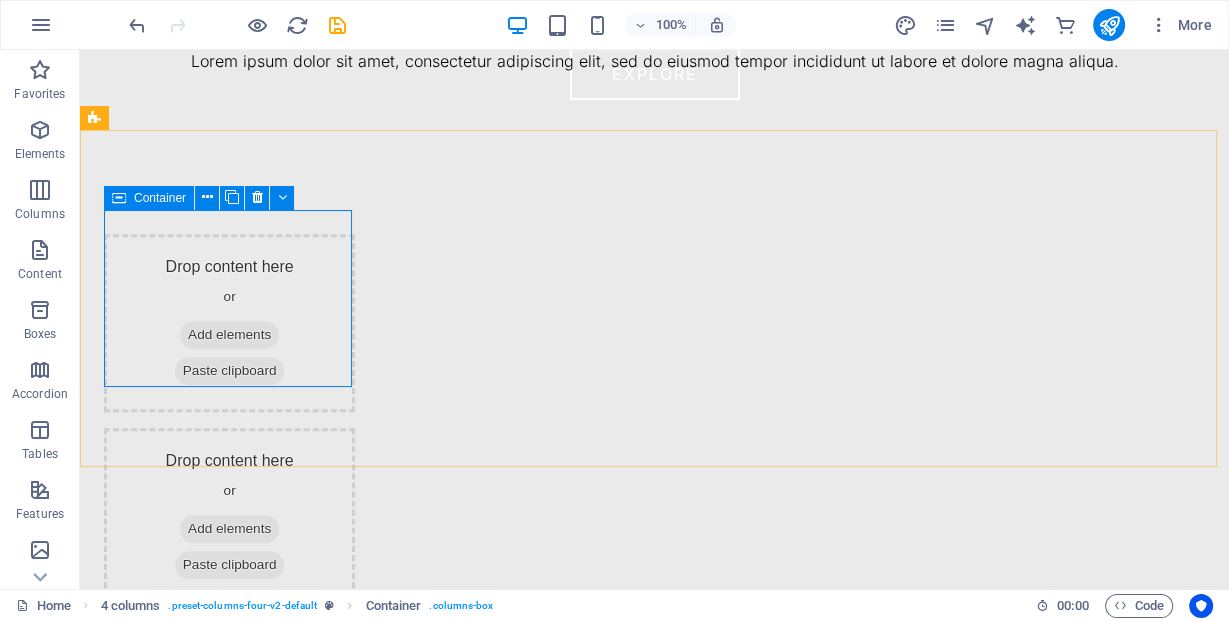 click on "Container" at bounding box center (160, 198) 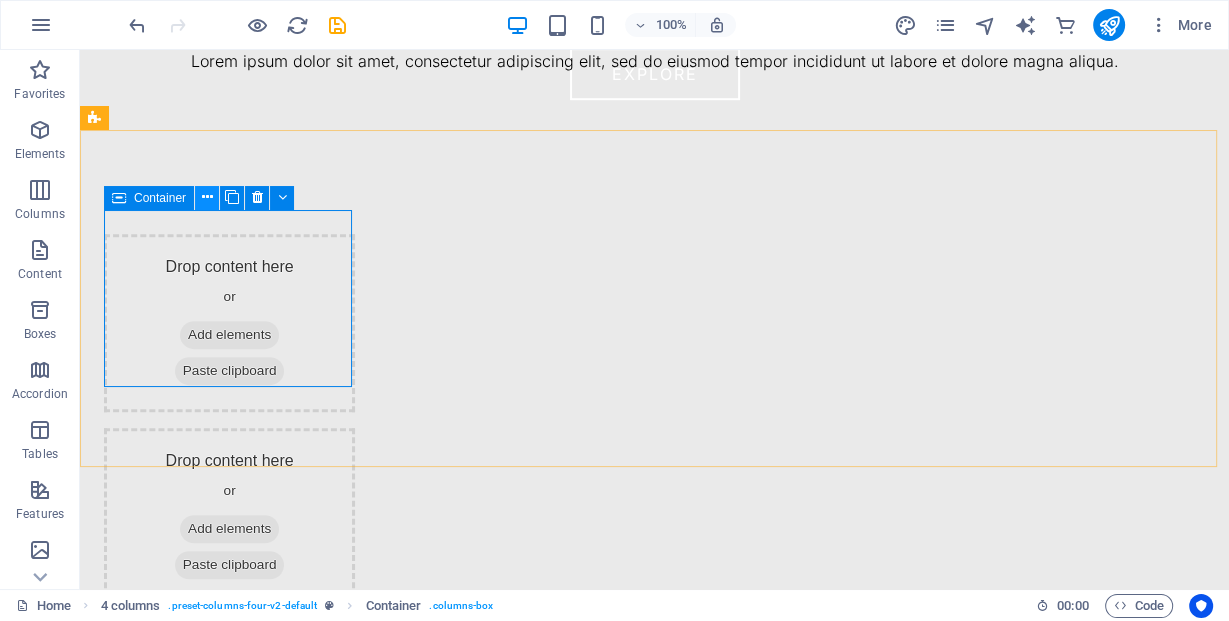 click at bounding box center [207, 197] 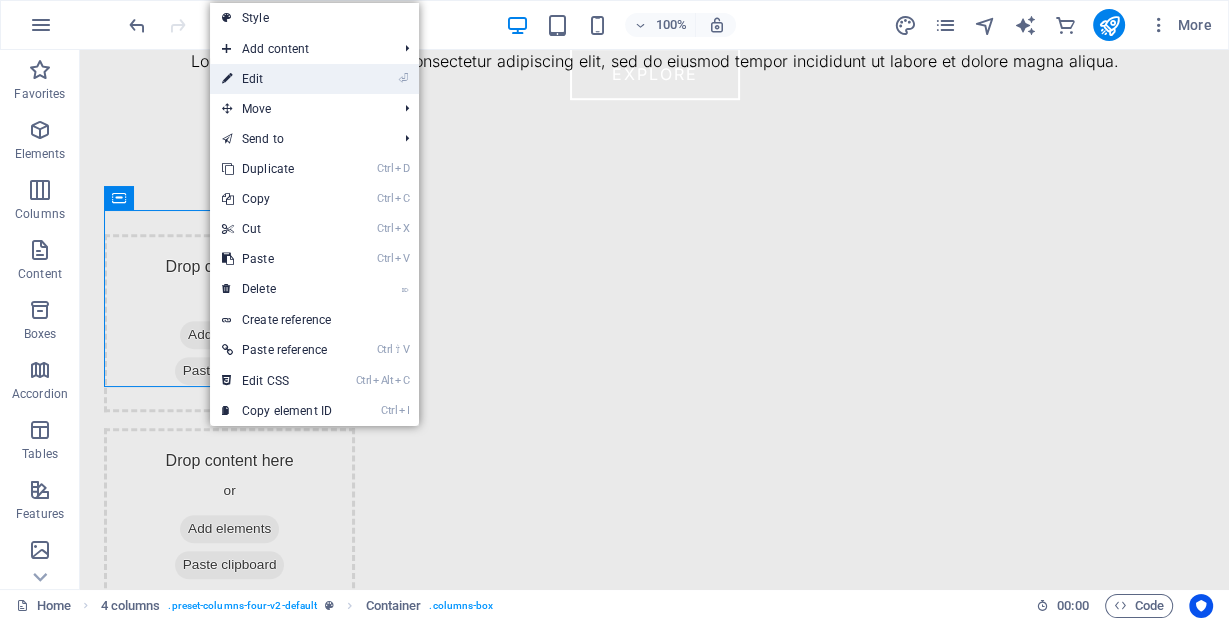 click on "⏎  Edit" at bounding box center (277, 79) 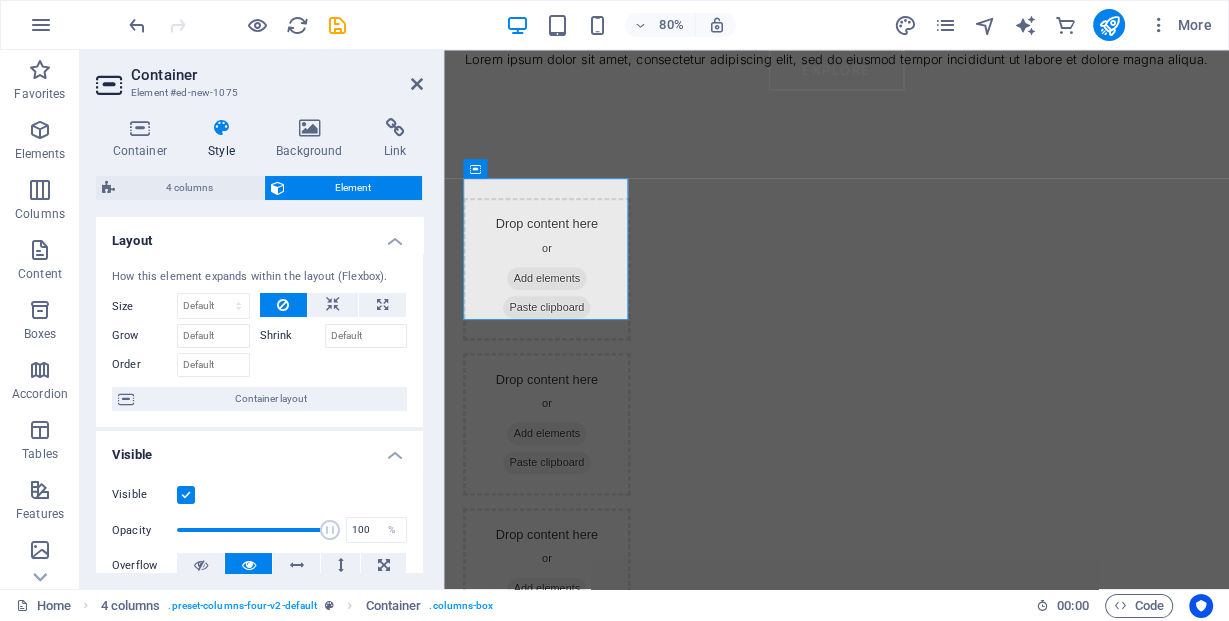 click on "Element" at bounding box center (354, 188) 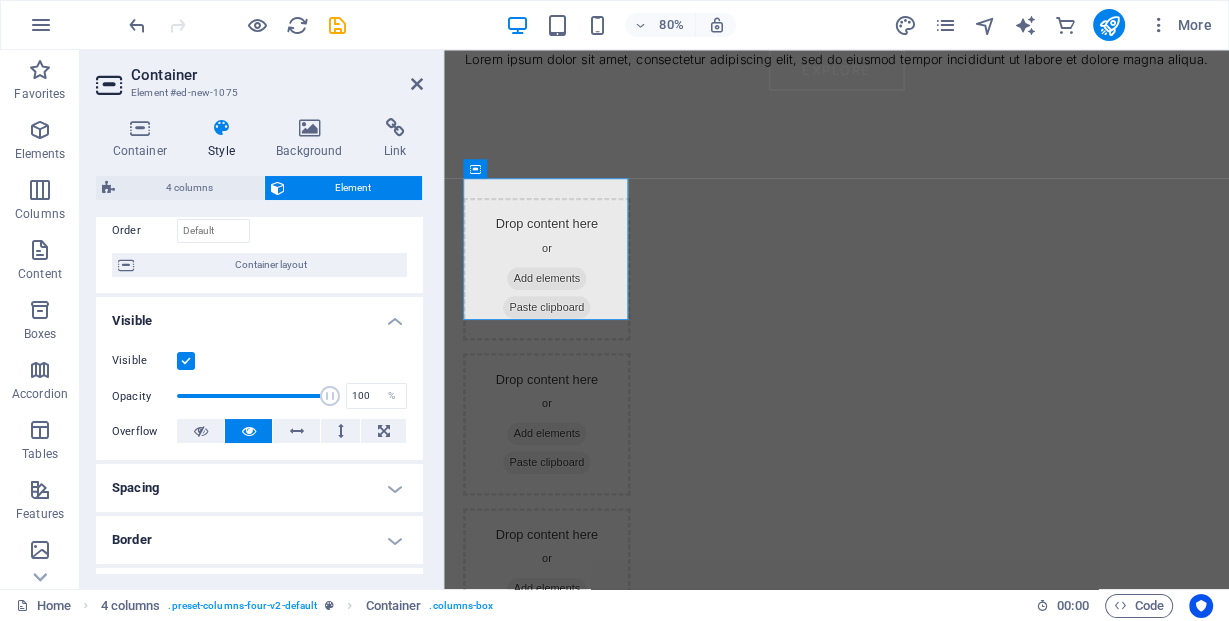 scroll, scrollTop: 160, scrollLeft: 0, axis: vertical 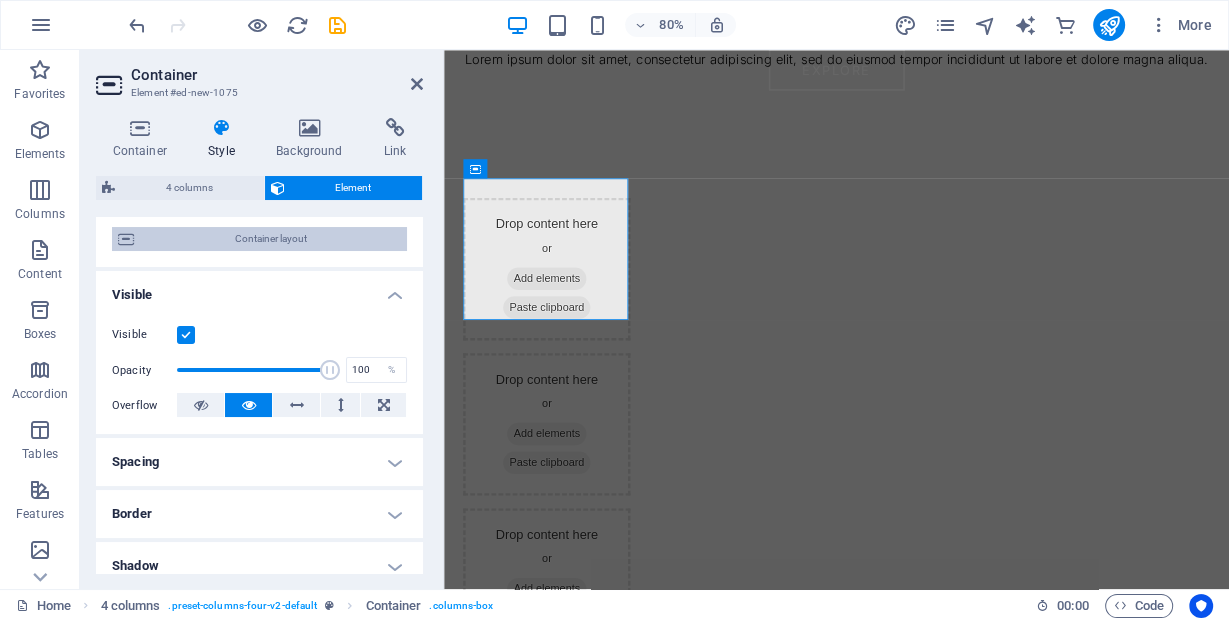 click on "Container layout" at bounding box center (270, 239) 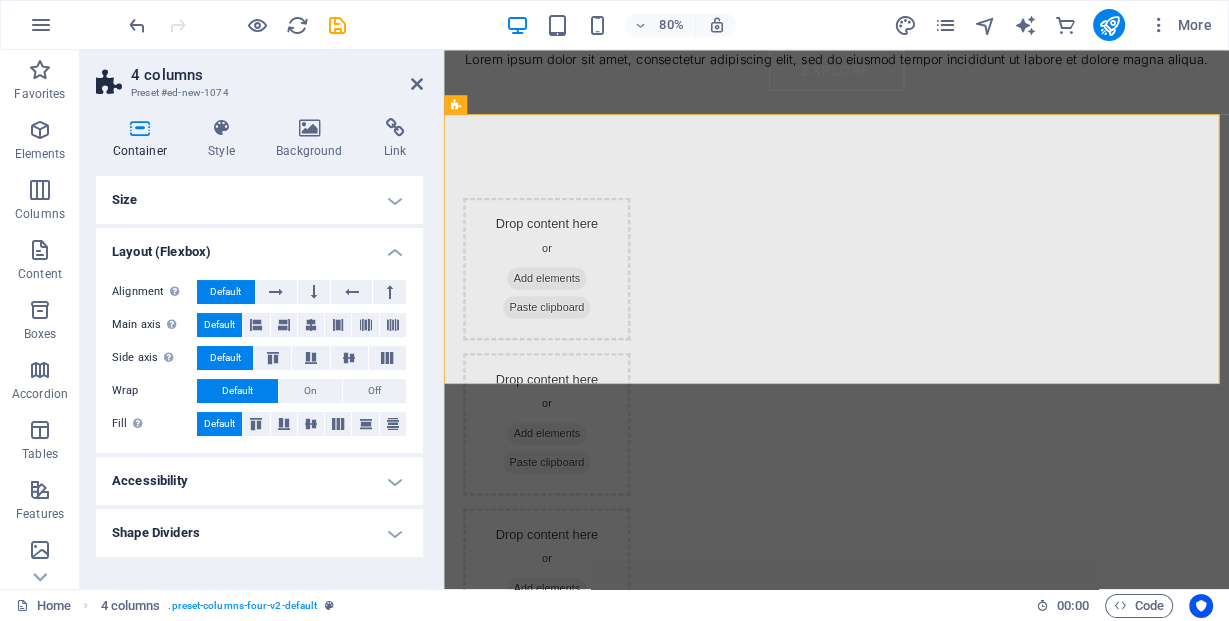 click on "Accessibility" at bounding box center (259, 481) 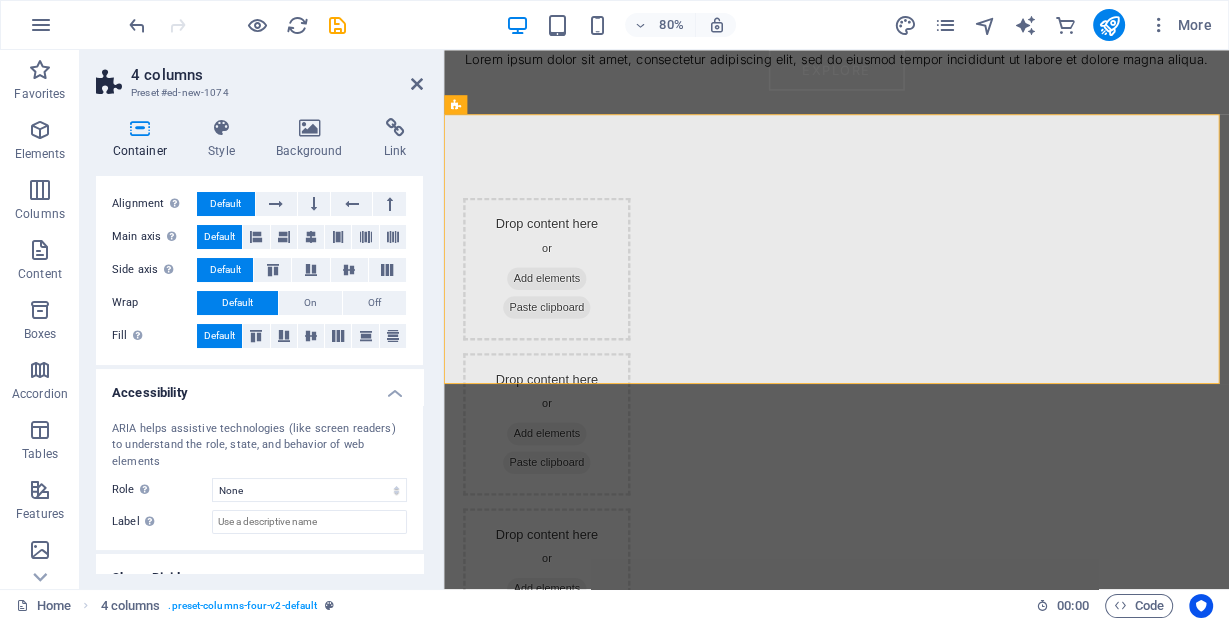 scroll, scrollTop: 100, scrollLeft: 0, axis: vertical 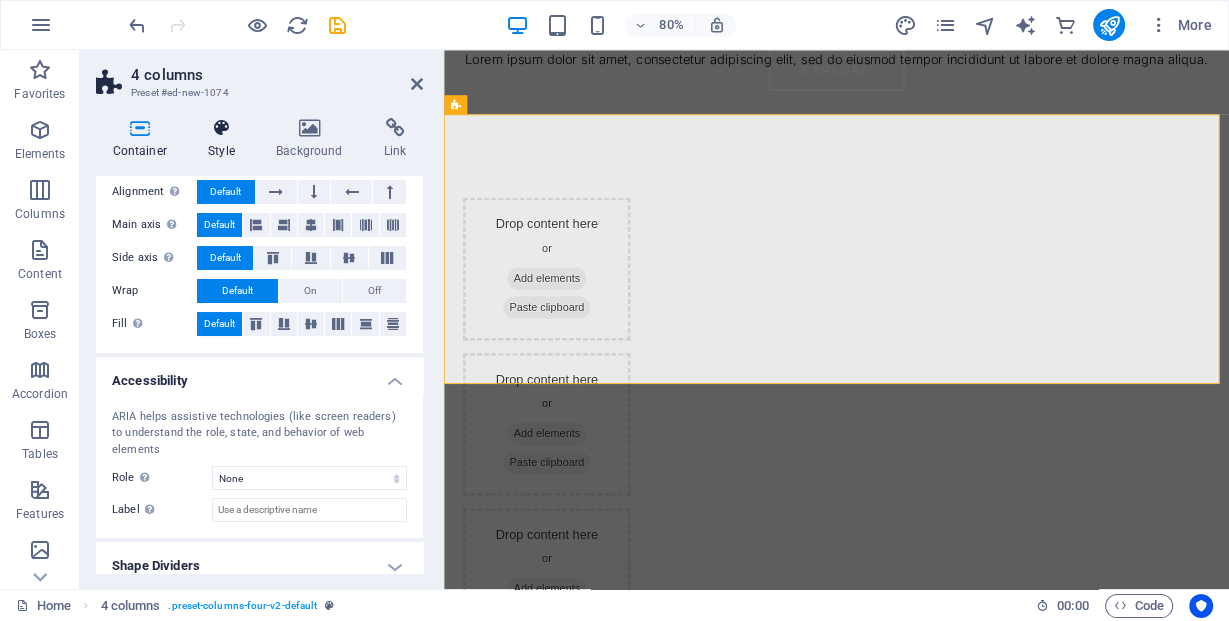 click on "Style" at bounding box center (226, 139) 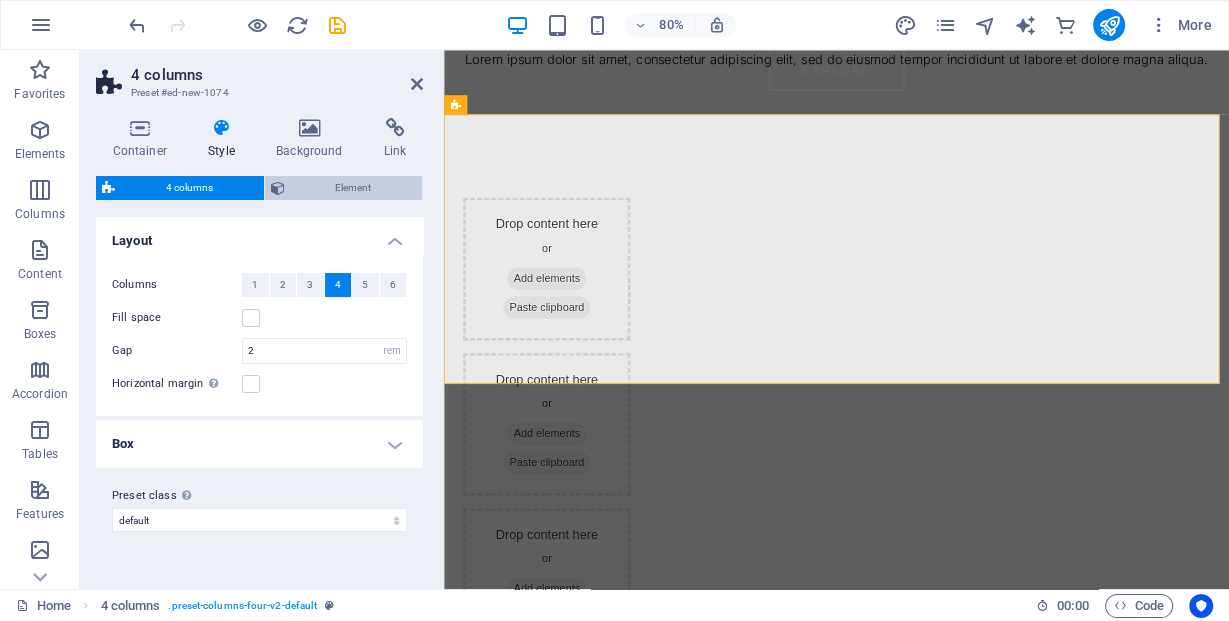 click at bounding box center (278, 188) 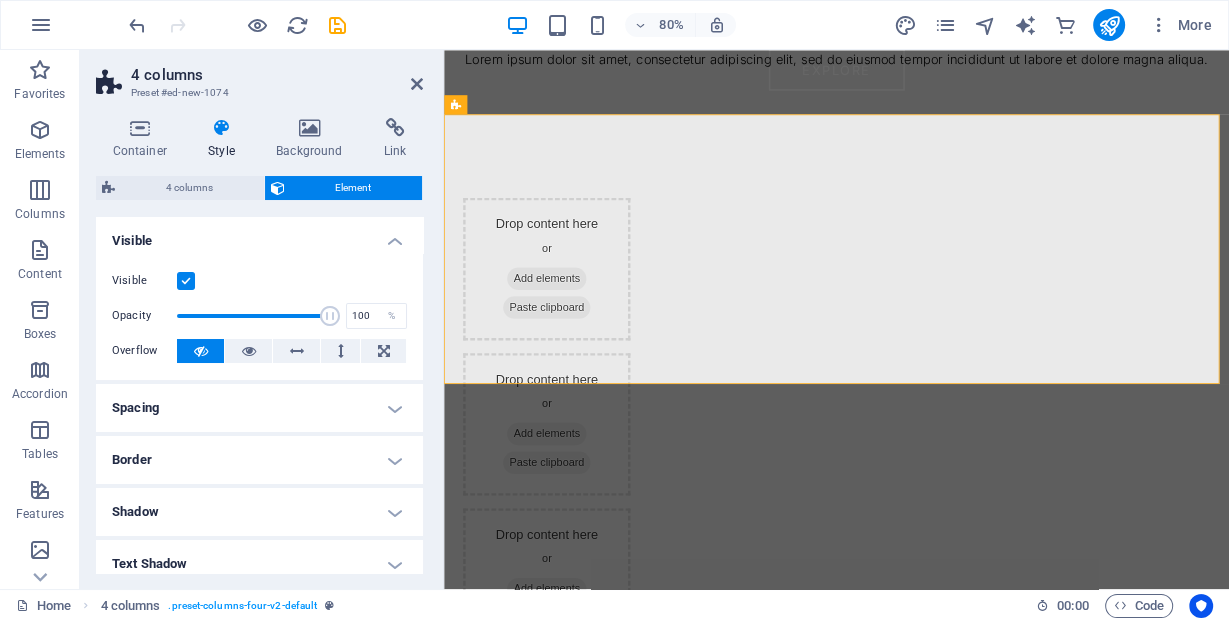 click on "Spacing" at bounding box center (259, 408) 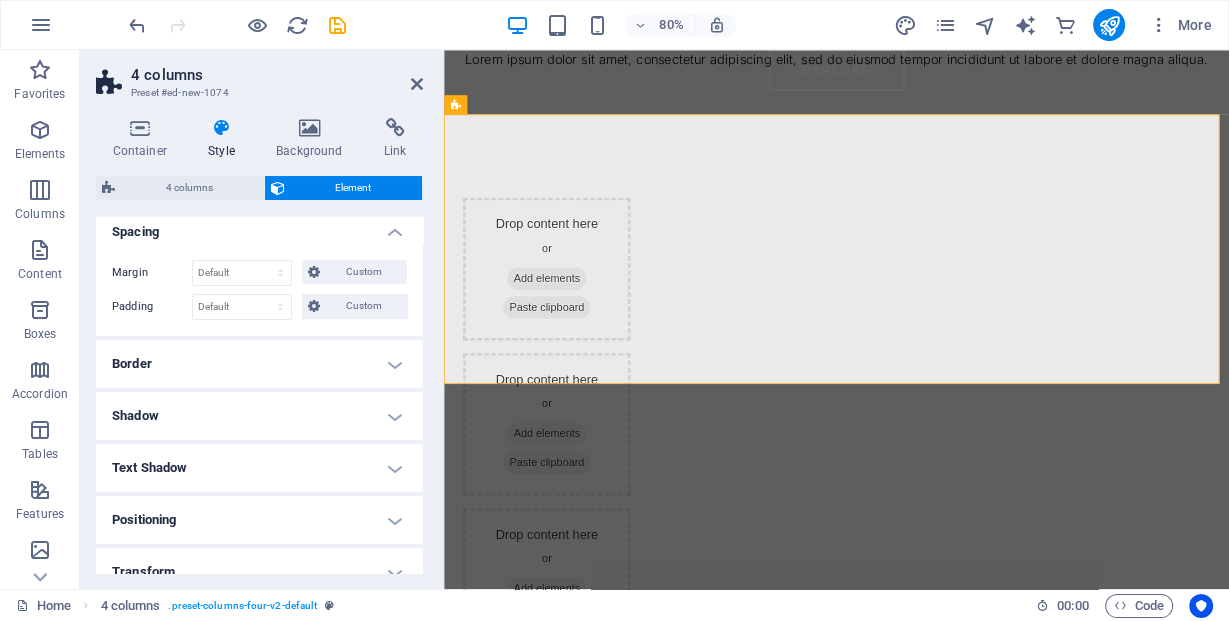 scroll, scrollTop: 240, scrollLeft: 0, axis: vertical 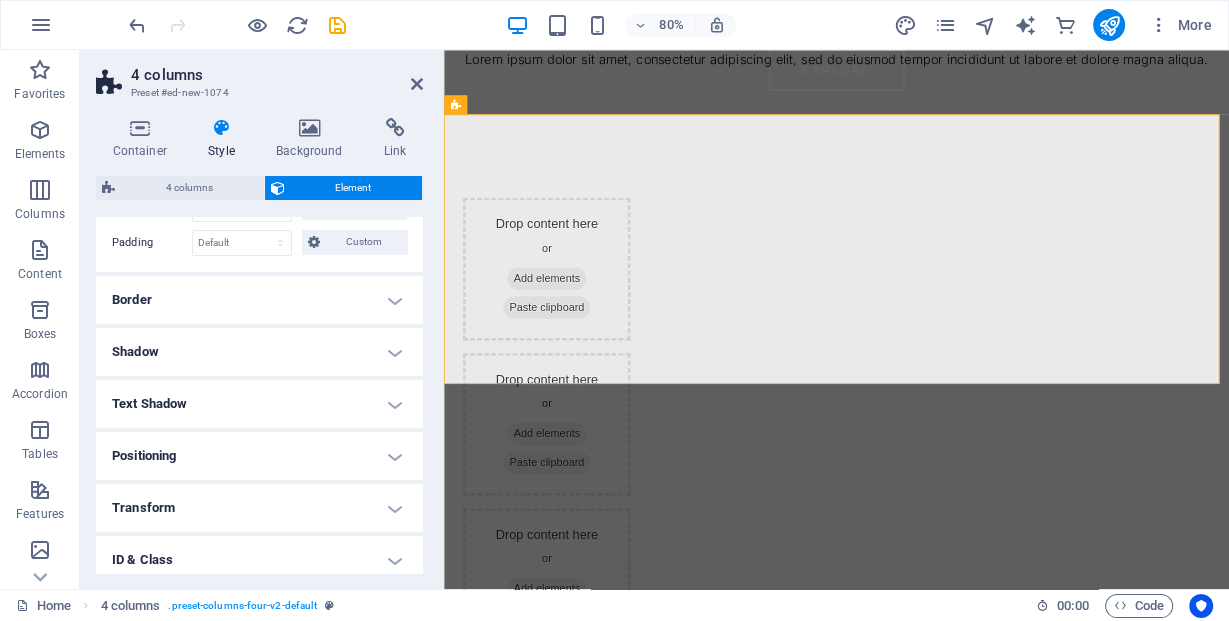 click on "Border" at bounding box center (259, 300) 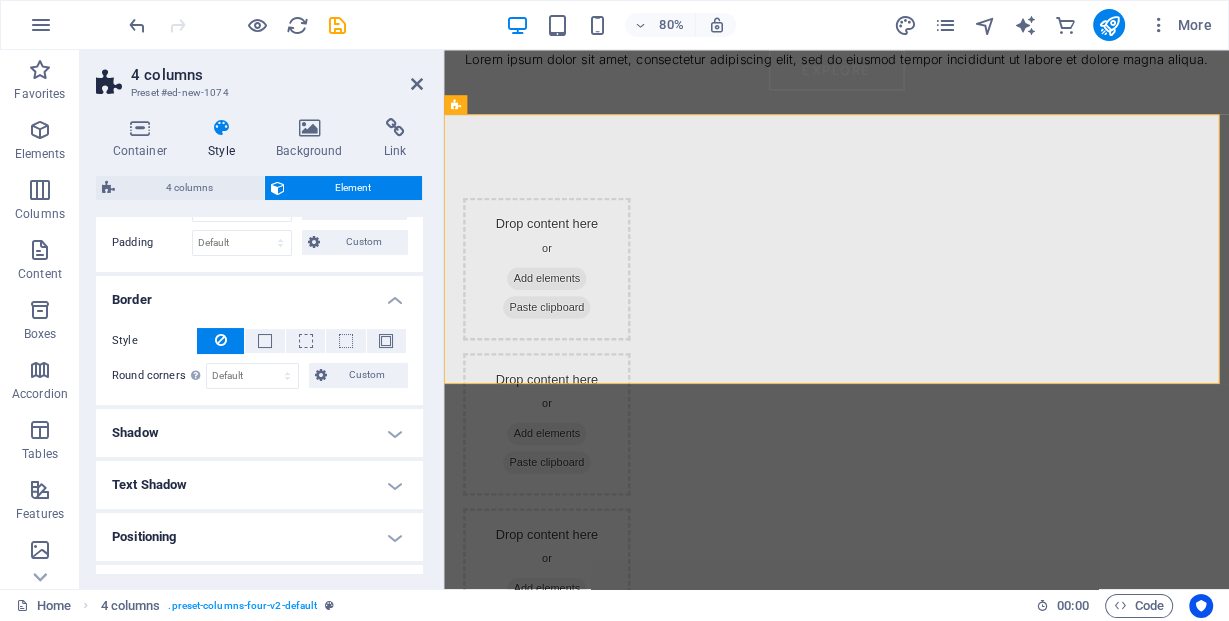 drag, startPoint x: 280, startPoint y: 429, endPoint x: 258, endPoint y: 445, distance: 27.202942 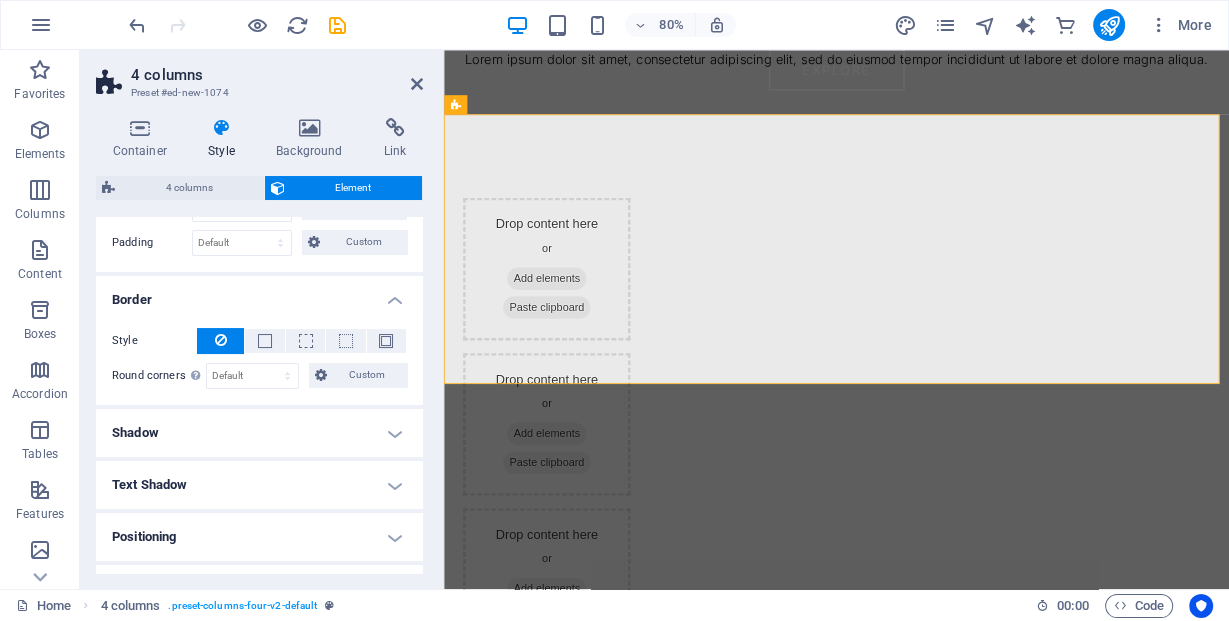click on "Shadow" at bounding box center [259, 433] 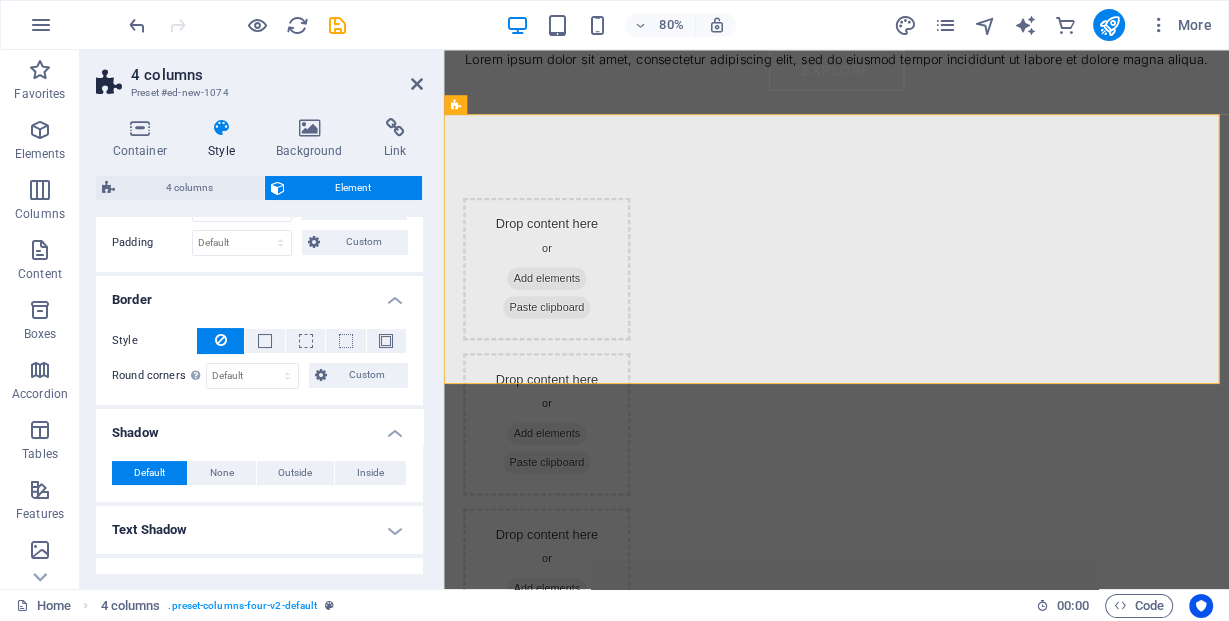click on "Text Shadow" at bounding box center [259, 530] 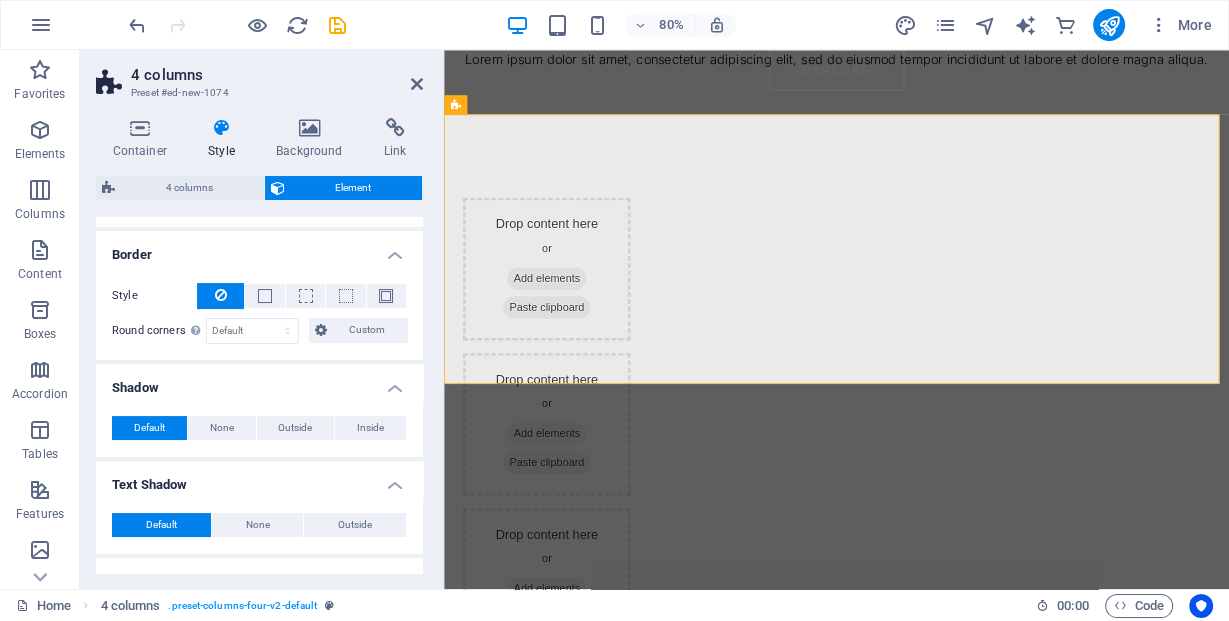 scroll, scrollTop: 522, scrollLeft: 0, axis: vertical 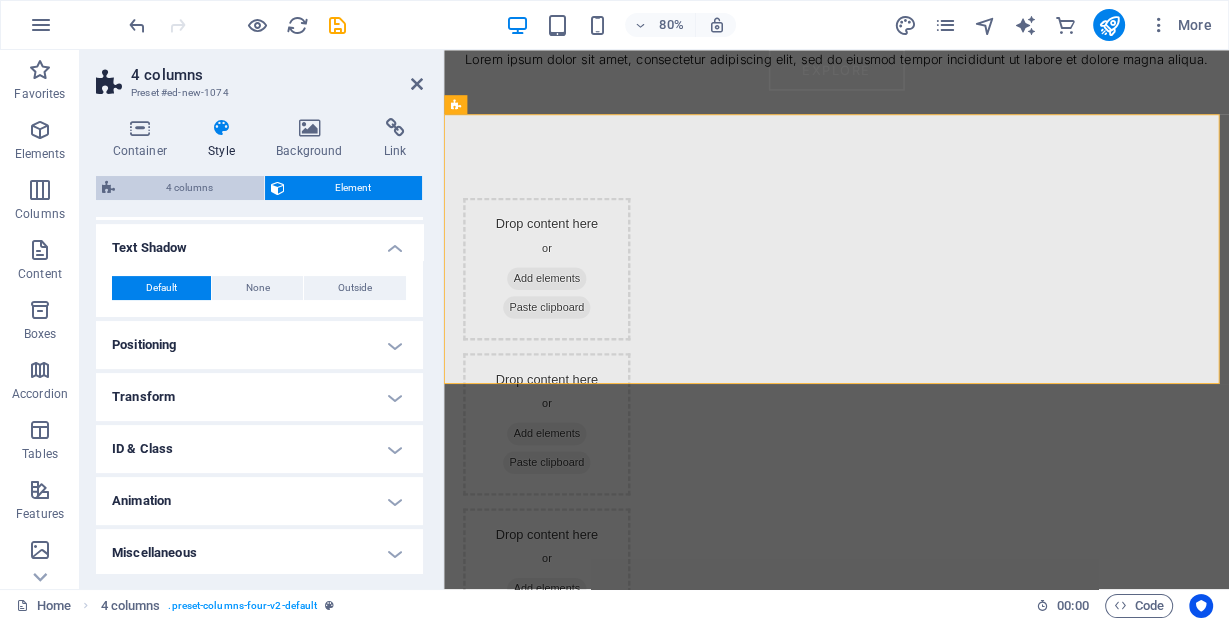 click on "4 columns" at bounding box center [189, 188] 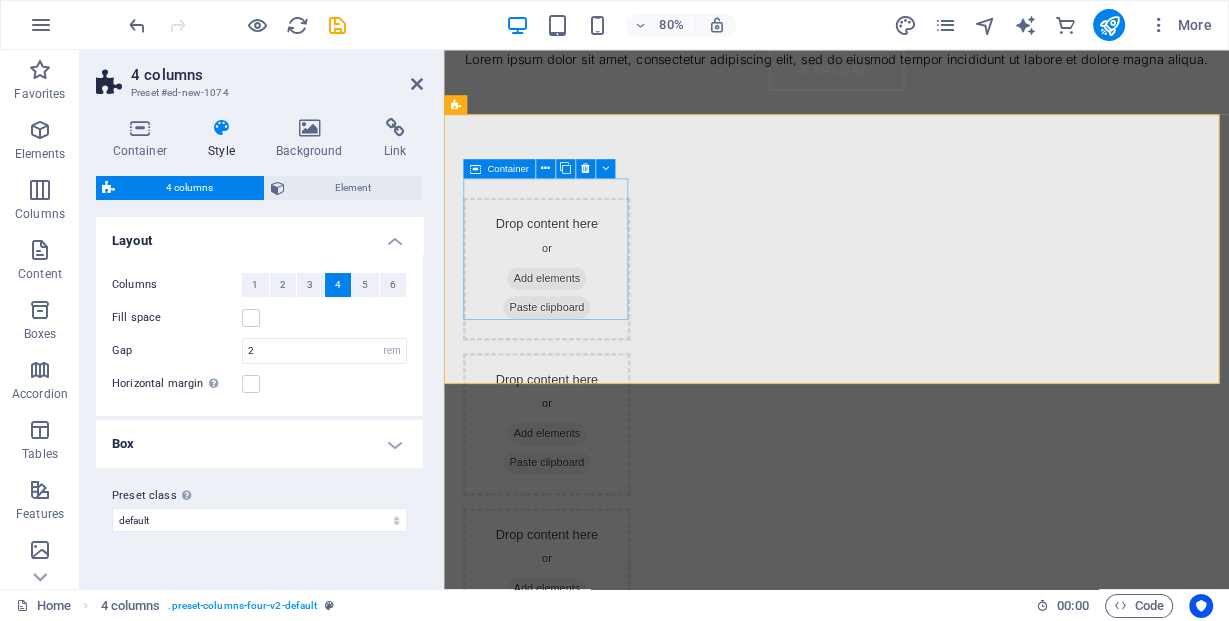 click on "Drop content here or  Add elements  Paste clipboard" at bounding box center [572, 323] 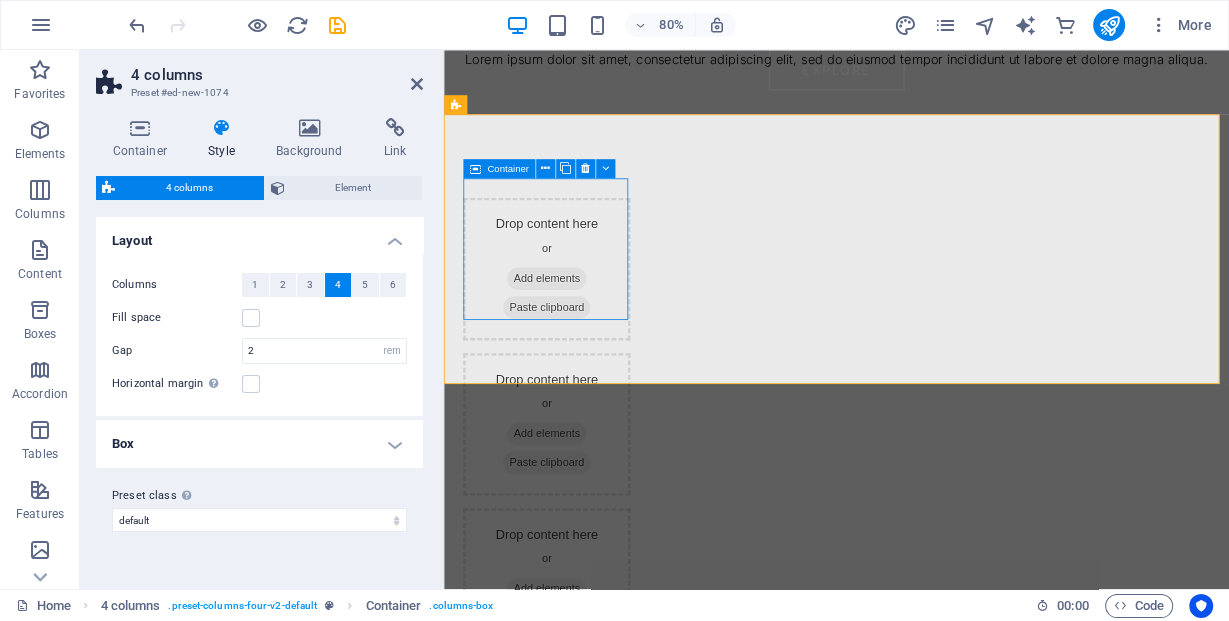 click on "Drop content here or  Add elements  Paste clipboard" at bounding box center [572, 323] 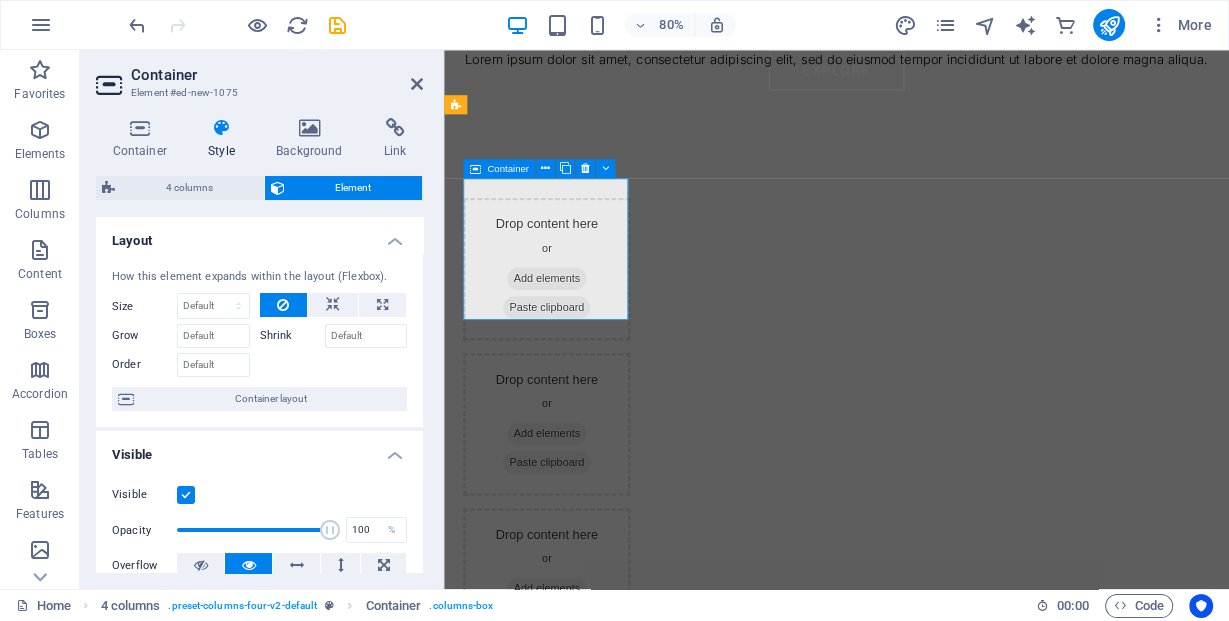 click on "Drop content here or  Add elements  Paste clipboard" at bounding box center (572, 323) 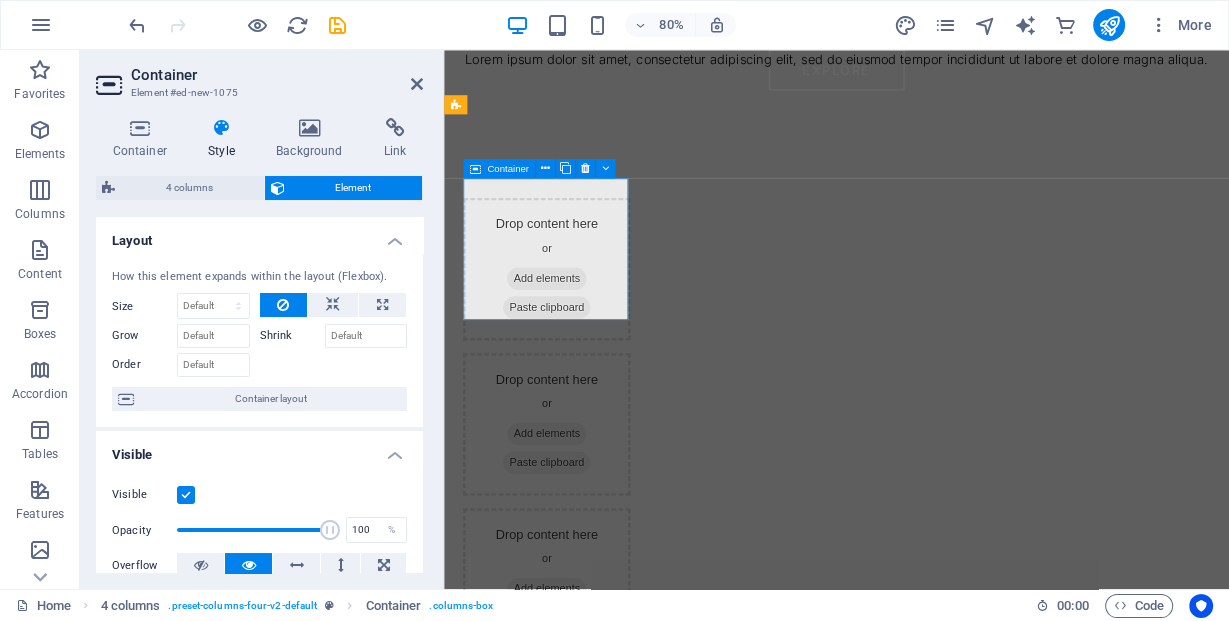 click on "Drop content here or  Add elements  Paste clipboard" at bounding box center (572, 323) 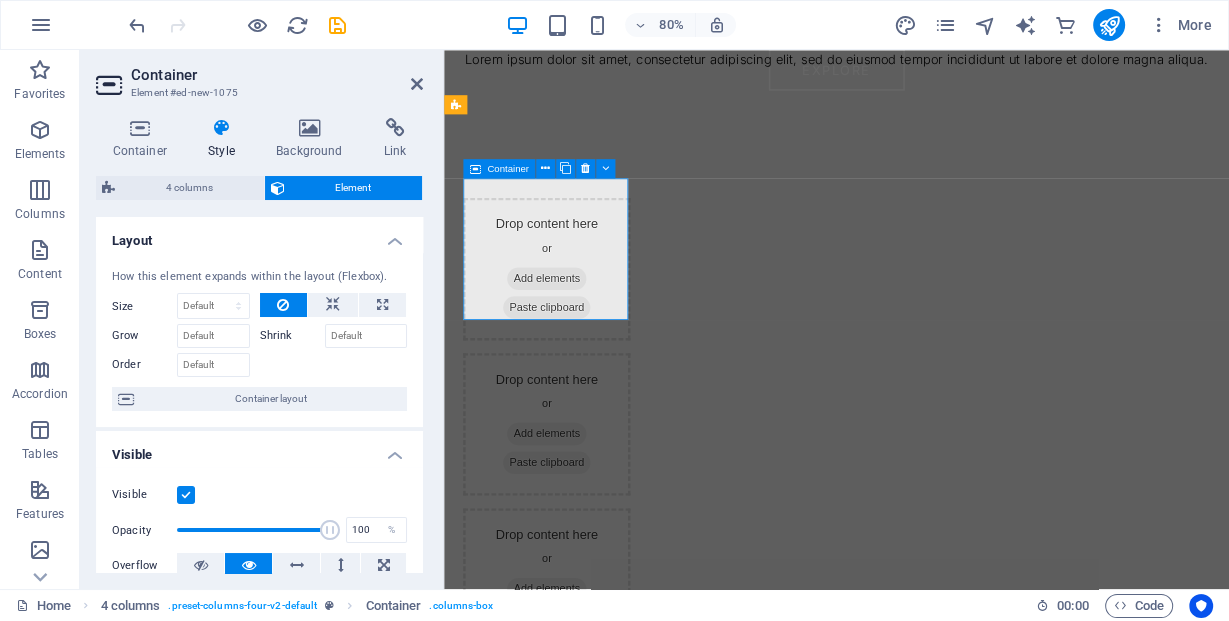 click on "Drop content here or  Add elements  Paste clipboard" at bounding box center (572, 323) 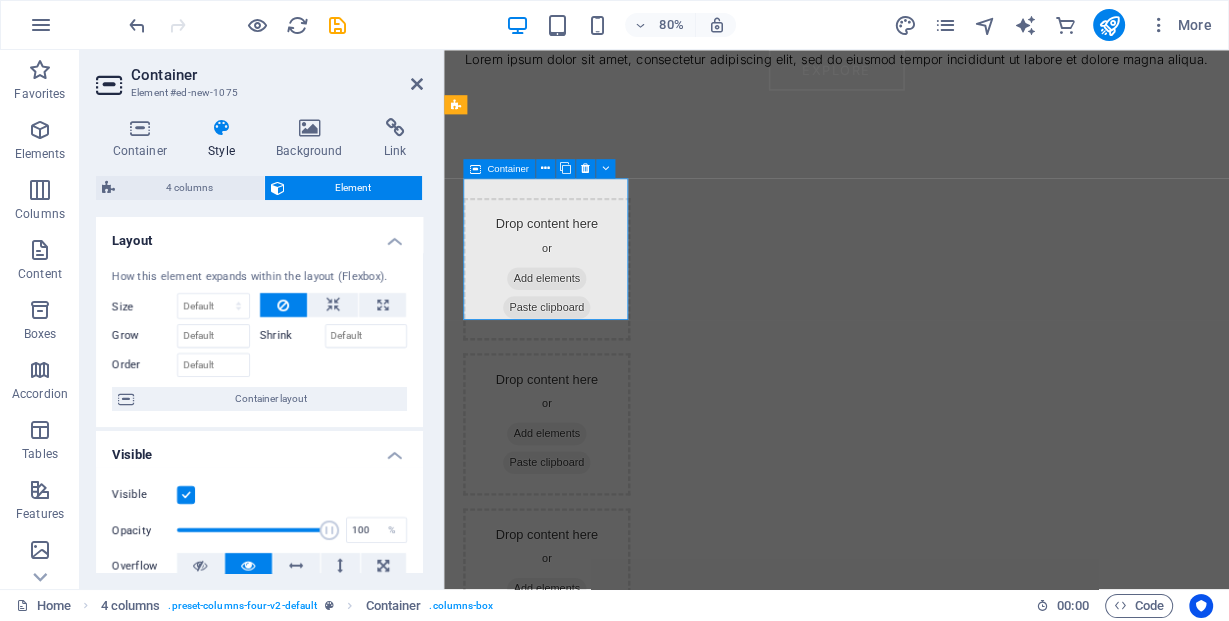 click on "Drop content here or  Add elements  Paste clipboard" at bounding box center (572, 323) 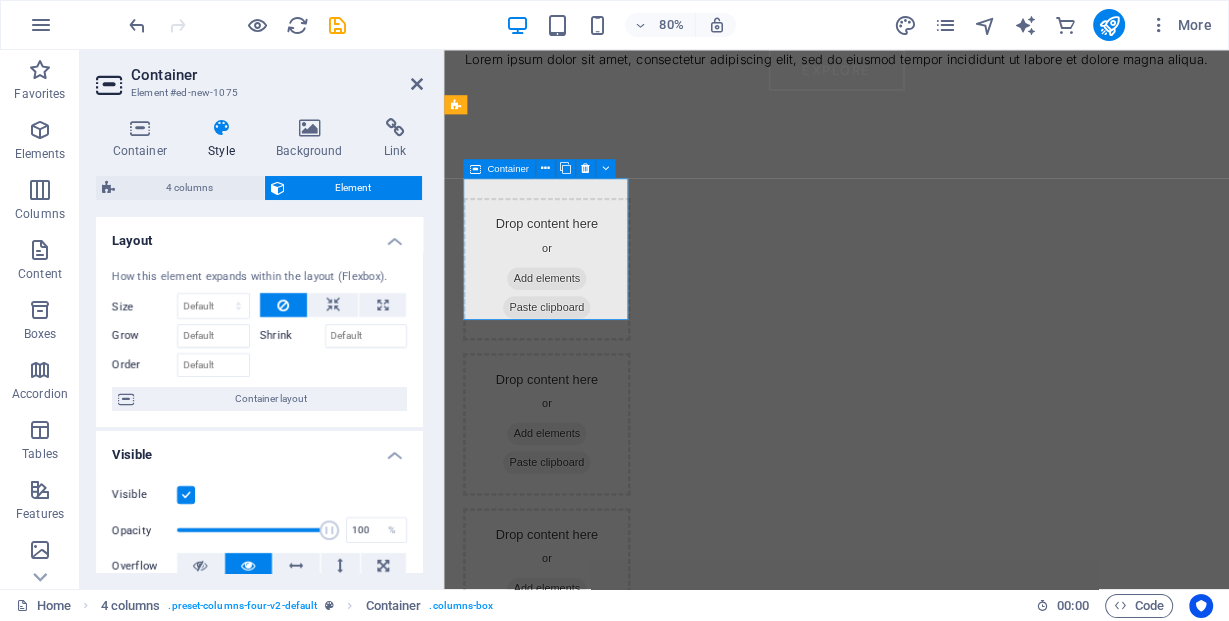 click on "Drop content here or  Add elements  Paste clipboard" at bounding box center [572, 323] 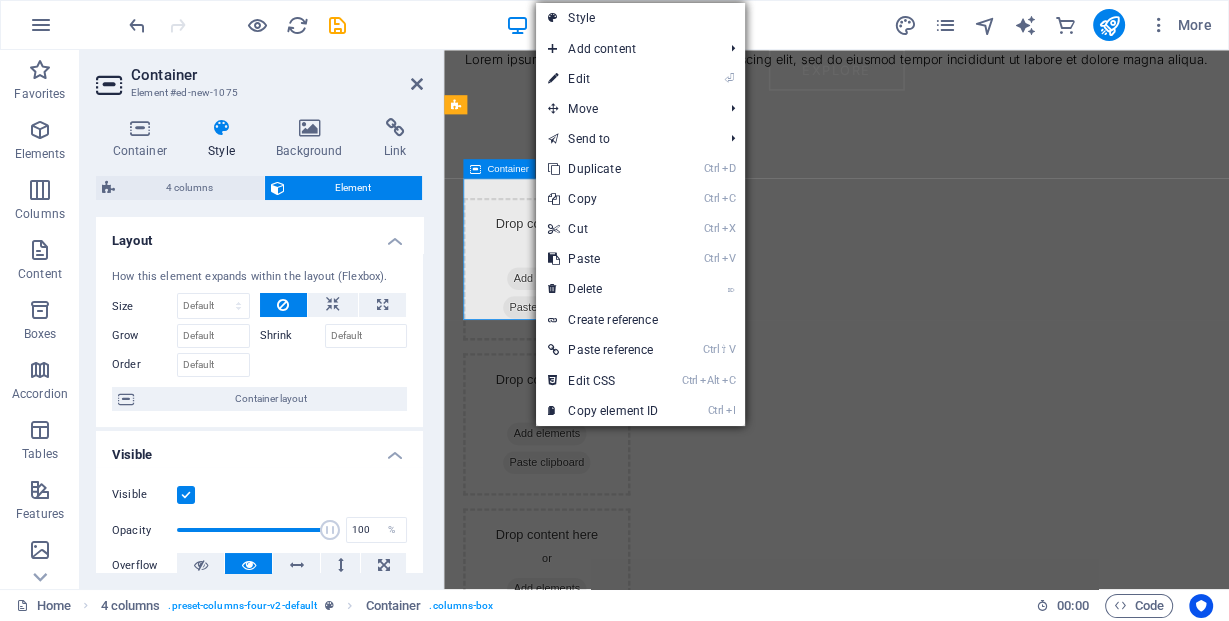 click on "Drop content here or  Add elements  Paste clipboard" at bounding box center (572, 323) 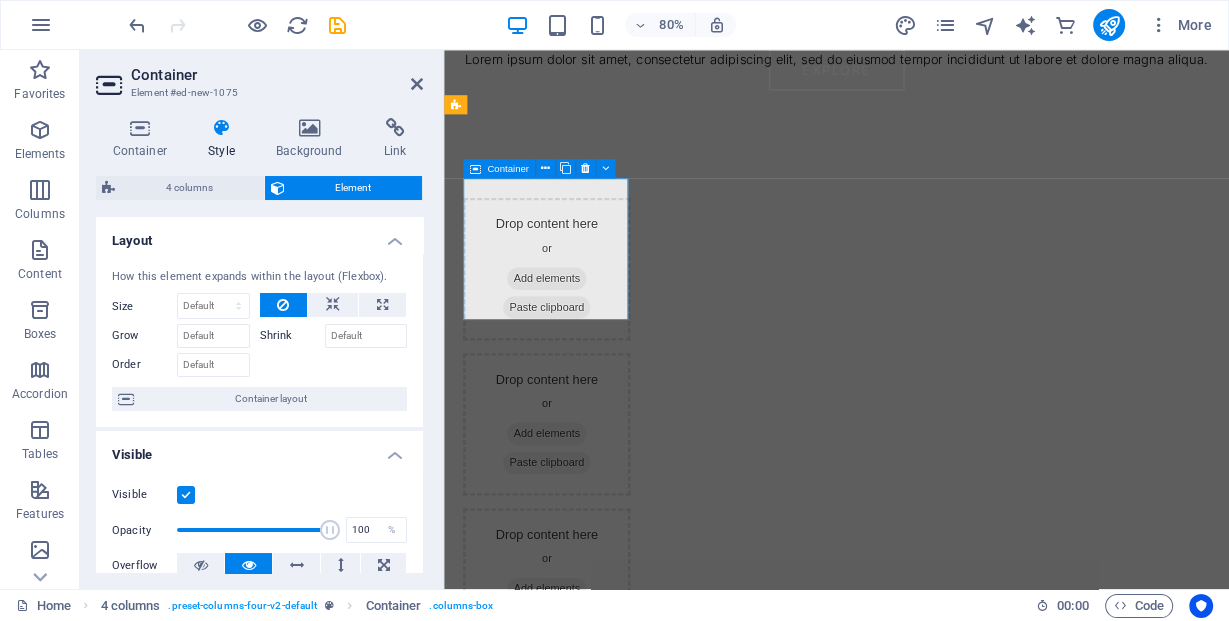 click on "Paste clipboard" at bounding box center (573, 371) 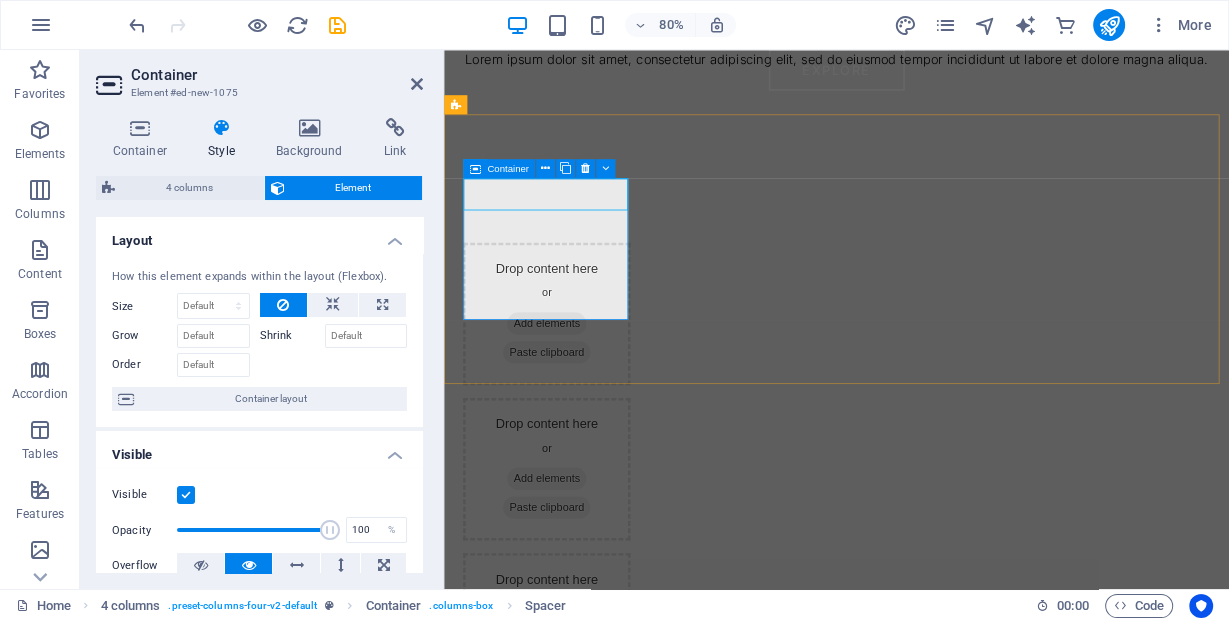 click at bounding box center [572, 254] 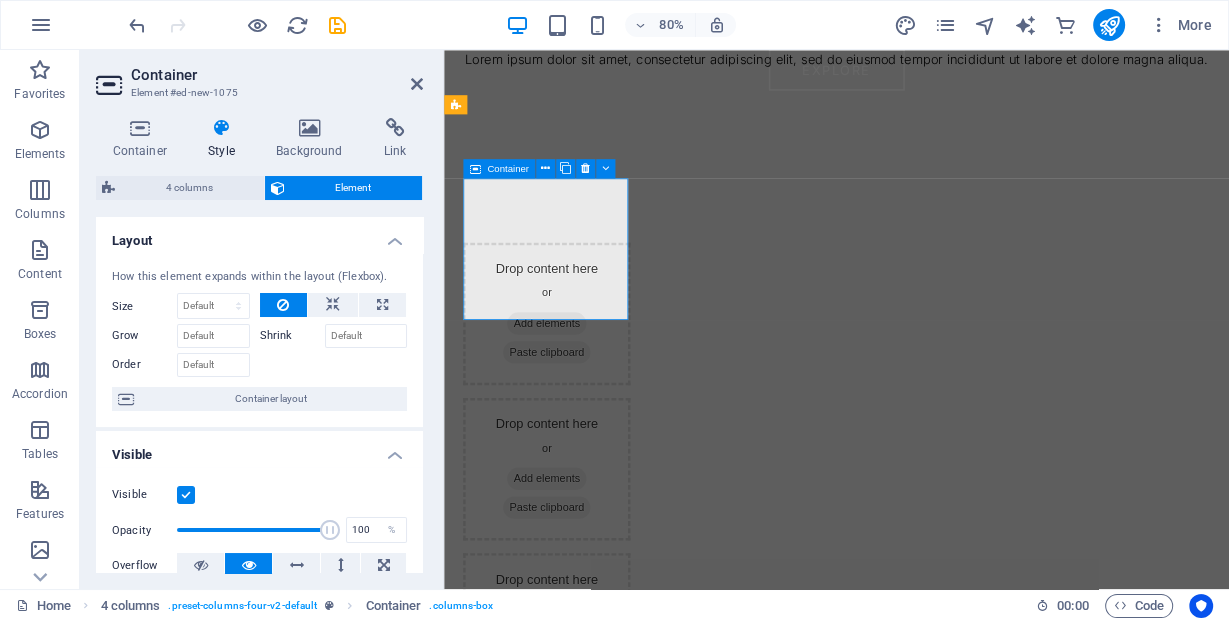 click at bounding box center (572, 254) 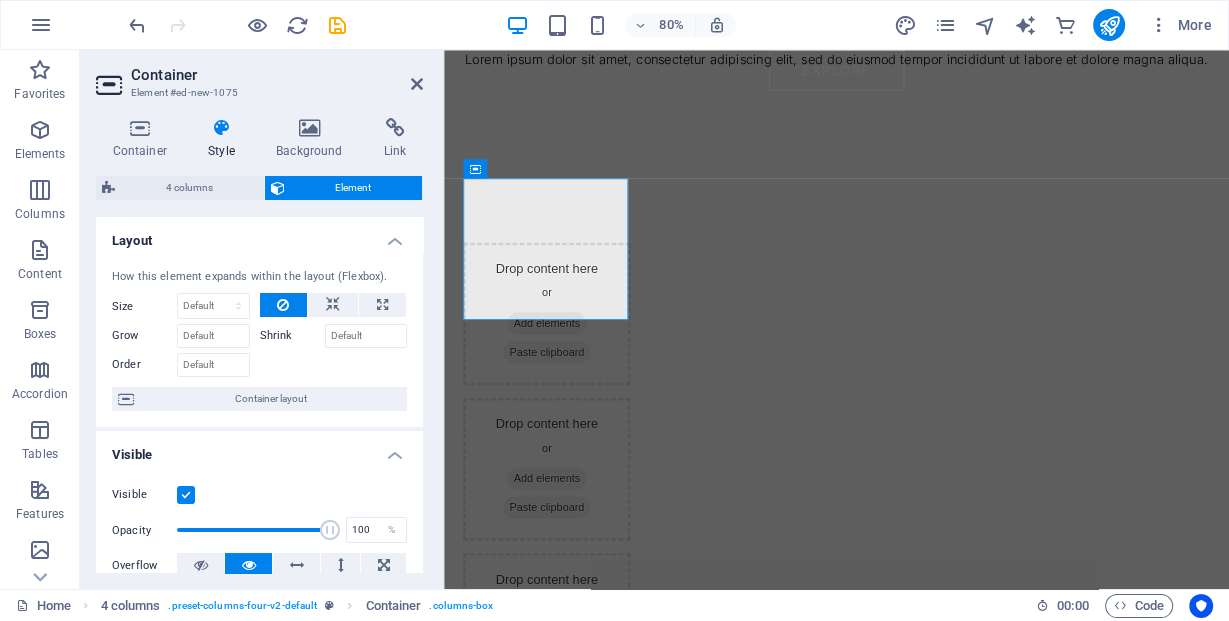 click on "Style" at bounding box center (226, 139) 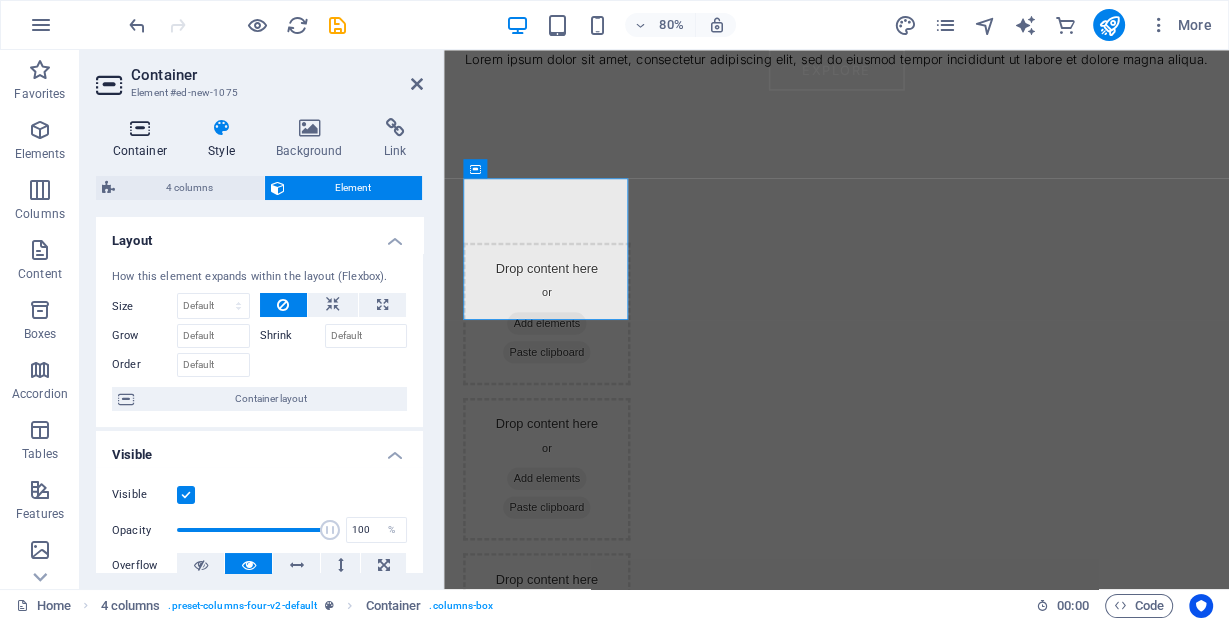 click at bounding box center [140, 128] 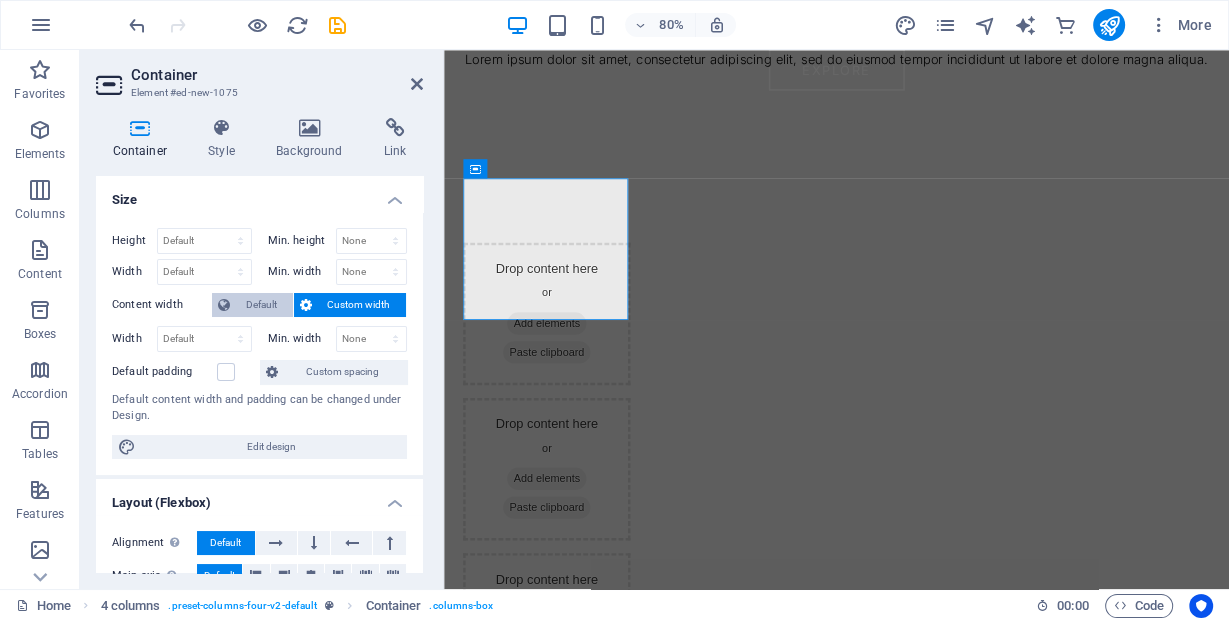 click on "Default" at bounding box center (261, 305) 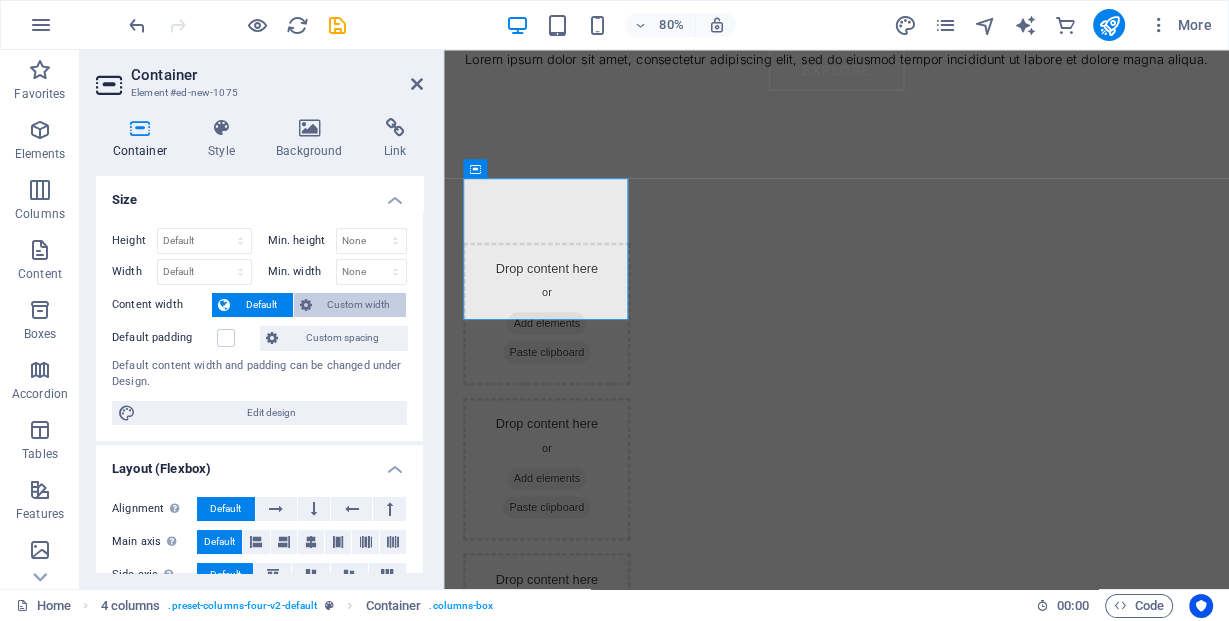 click on "Custom width" at bounding box center (350, 305) 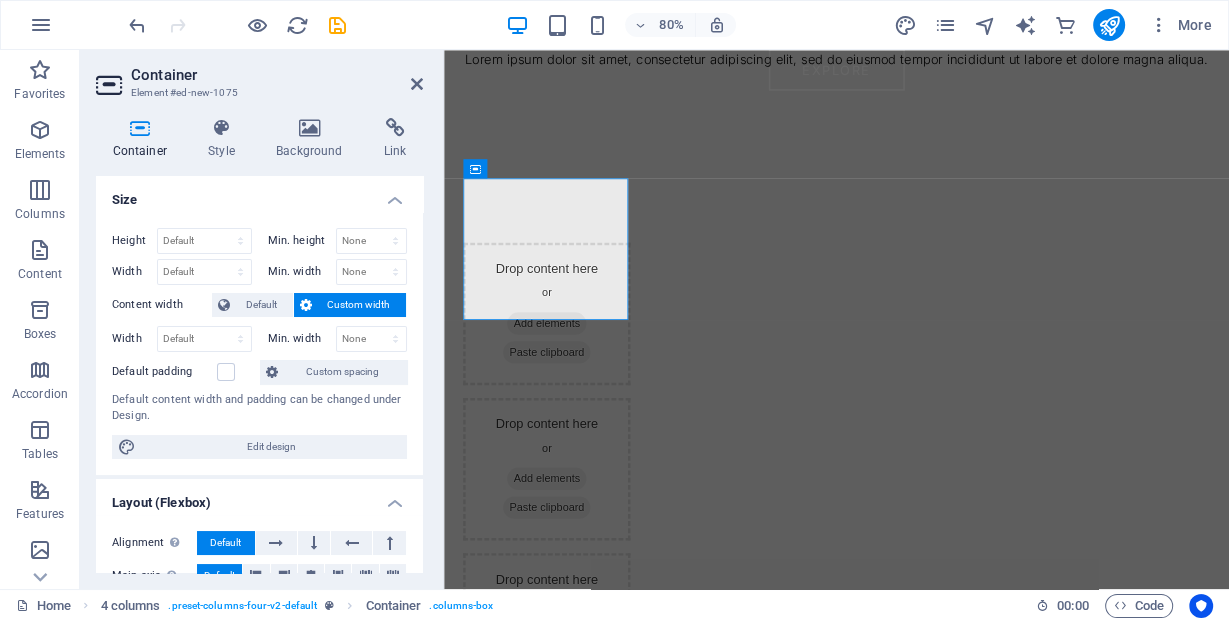 click at bounding box center [306, 305] 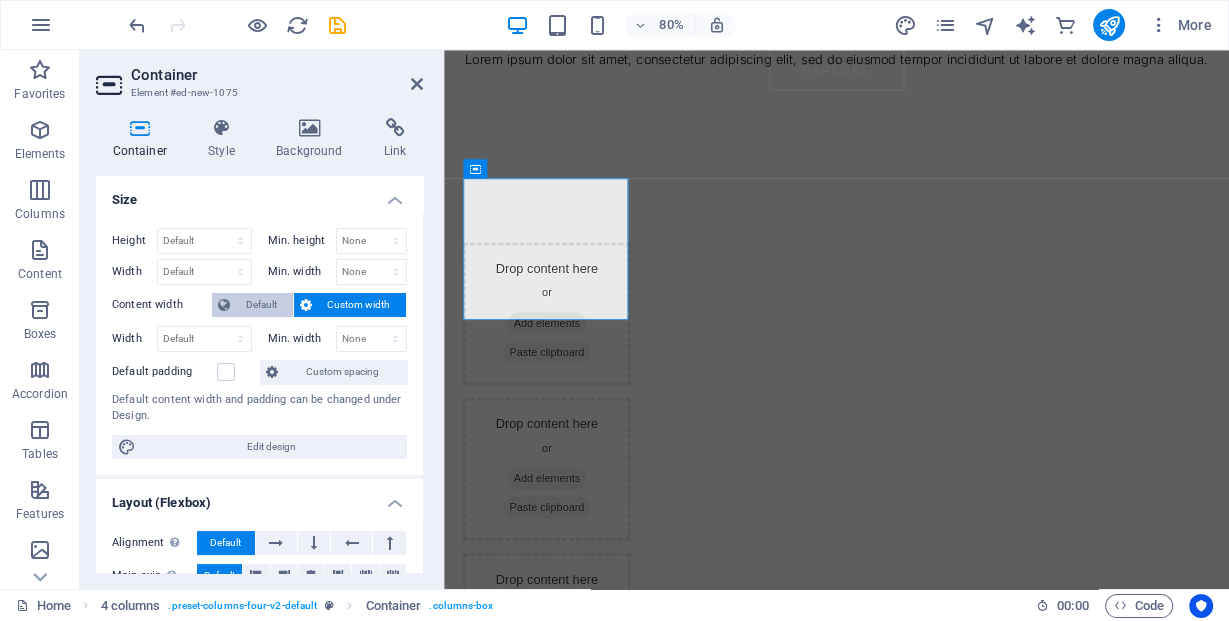 click on "Default" at bounding box center [261, 305] 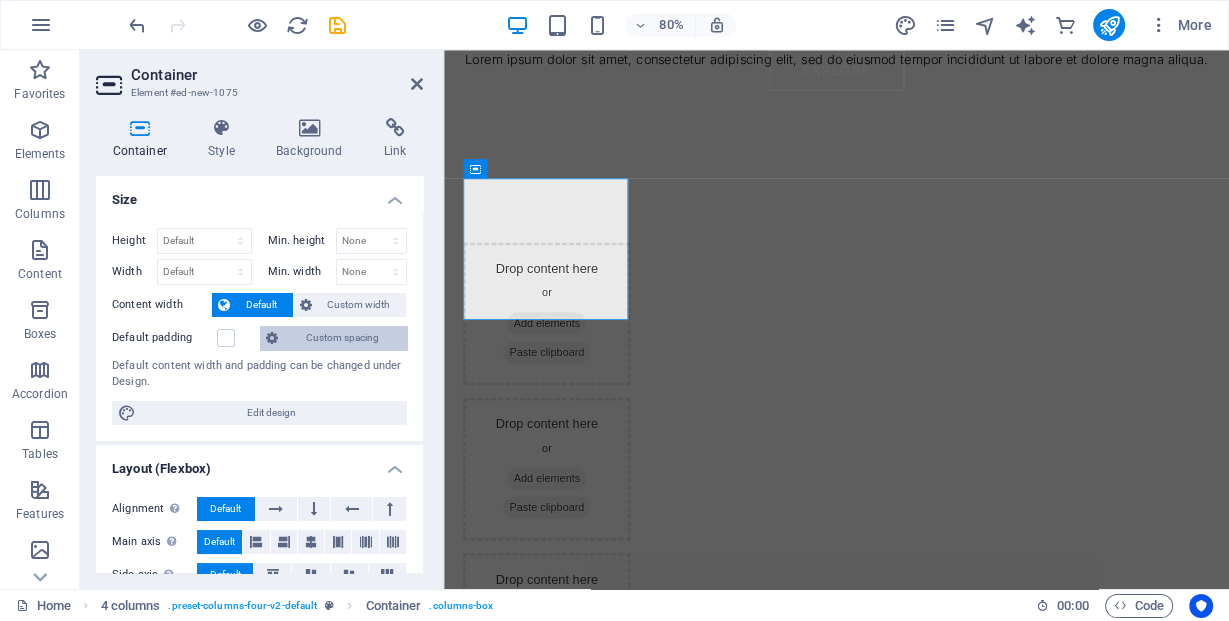 click on "Custom spacing" at bounding box center (342, 338) 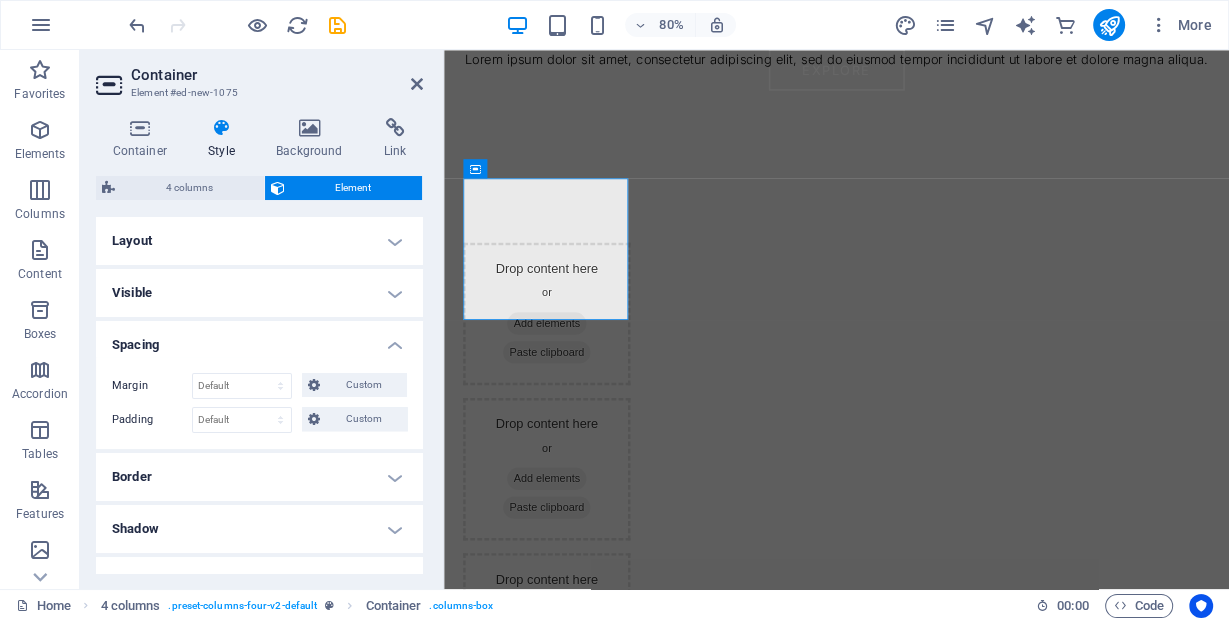 click on "Visible" at bounding box center [259, 293] 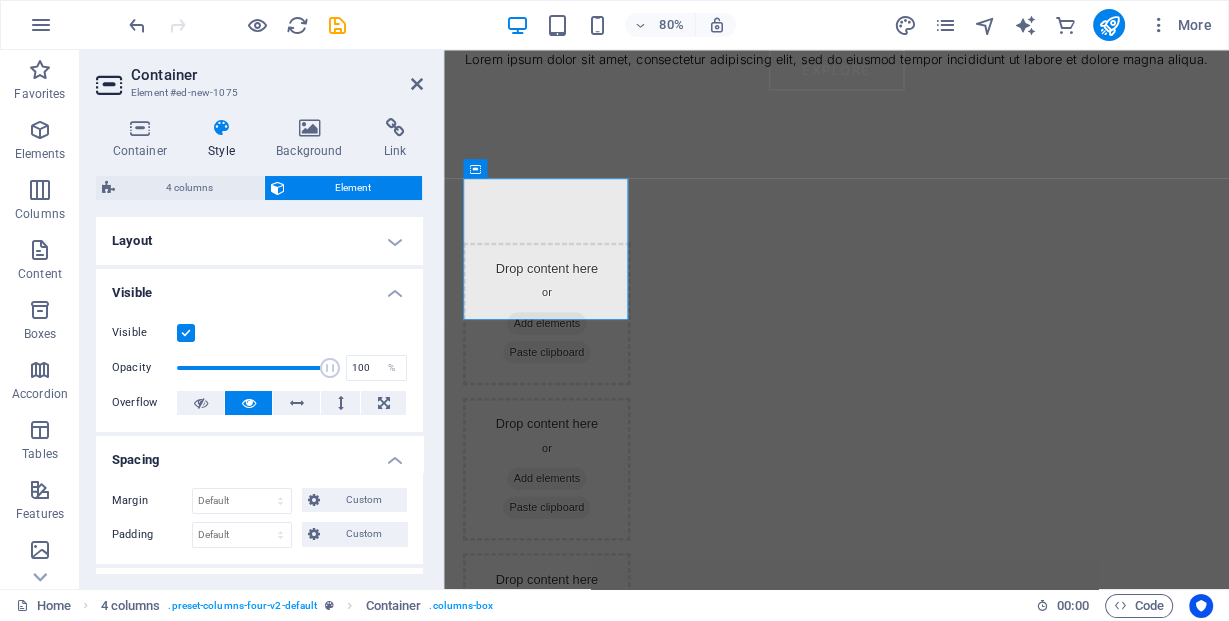 click on "Layout" at bounding box center [259, 241] 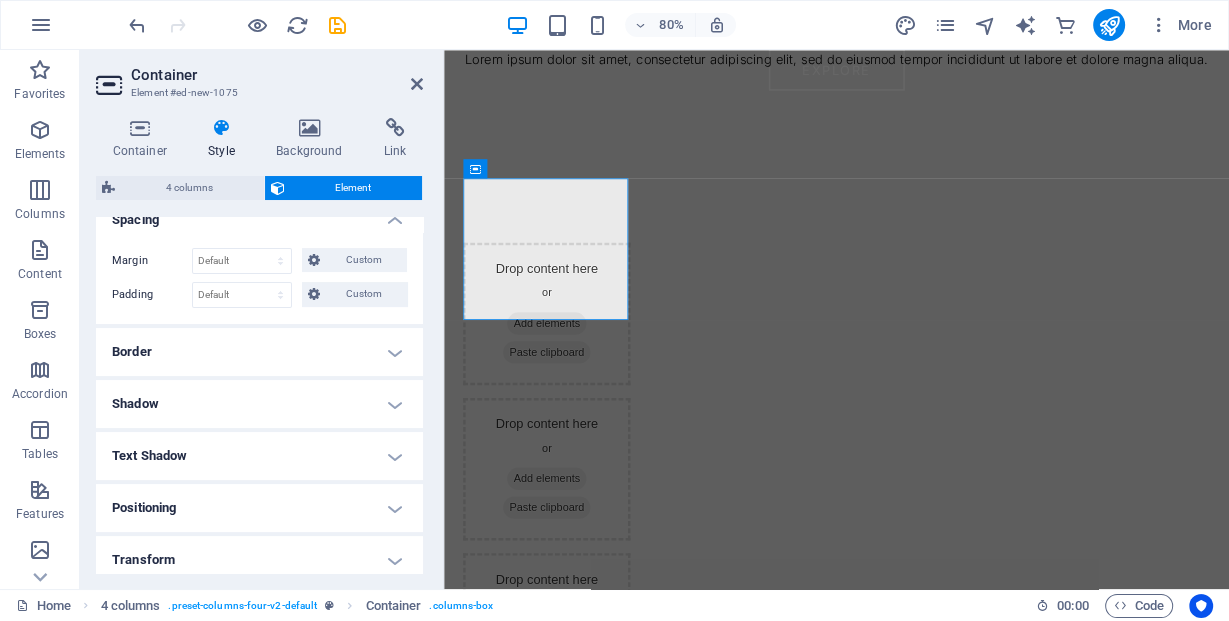 scroll, scrollTop: 480, scrollLeft: 0, axis: vertical 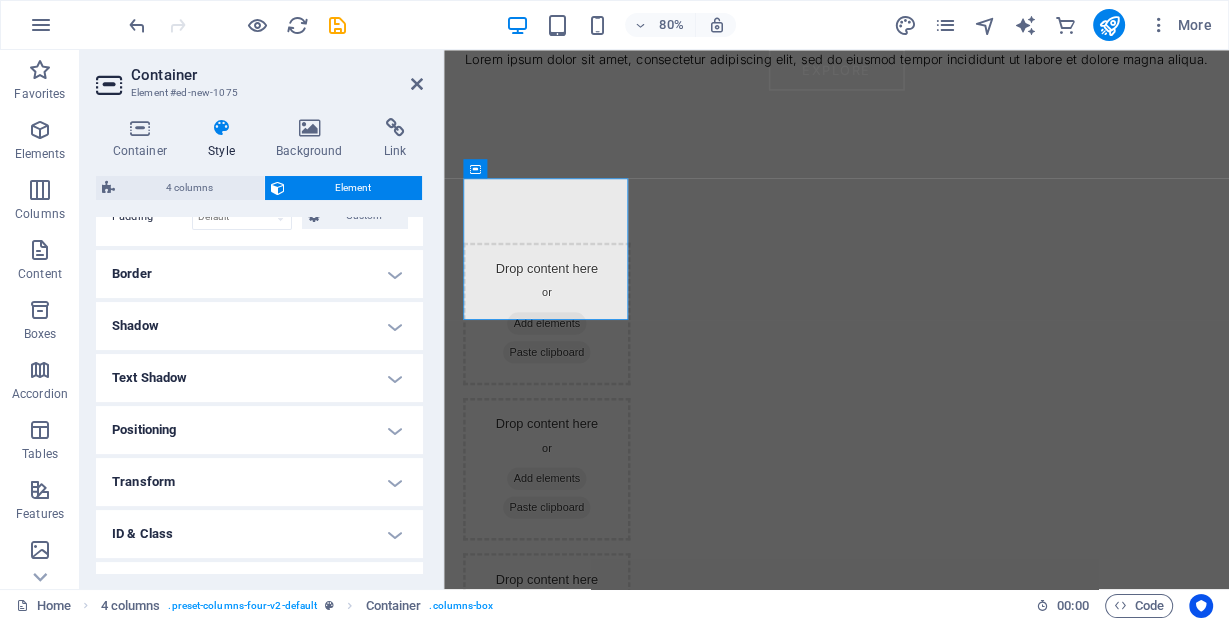 click on "Border" at bounding box center [259, 274] 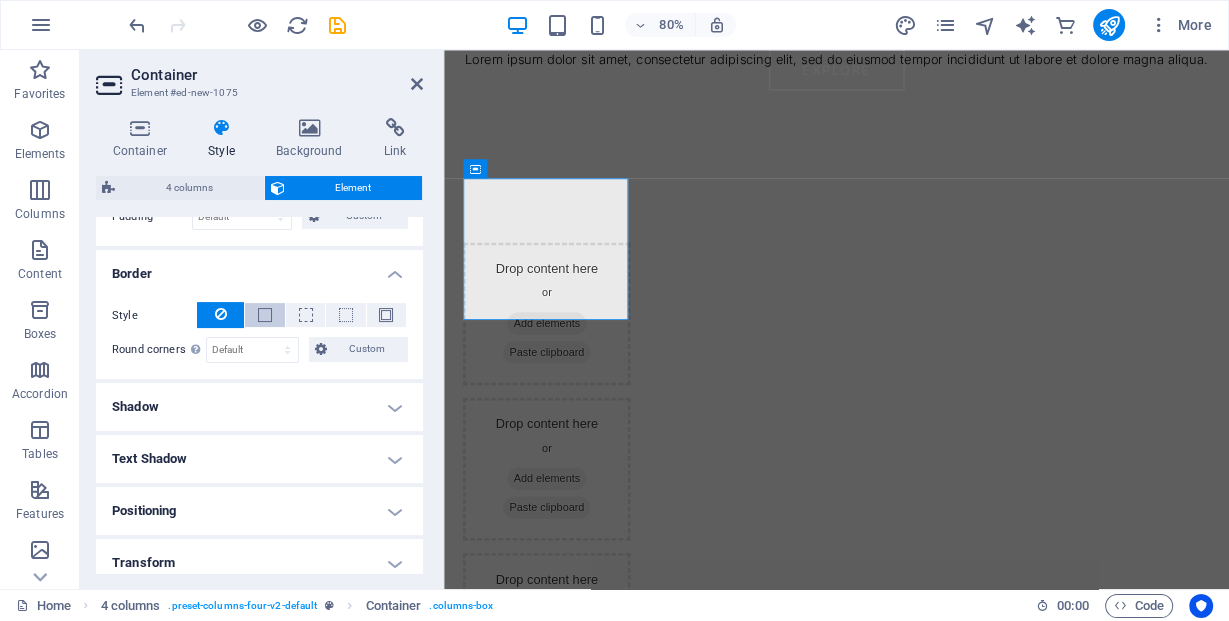 click at bounding box center (265, 315) 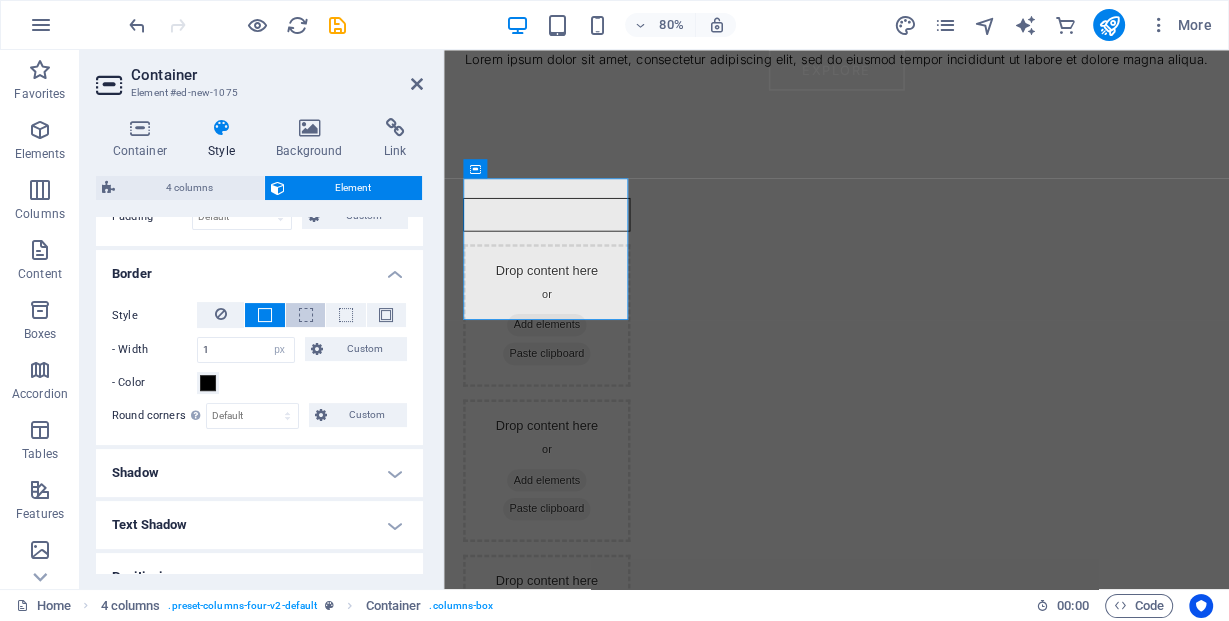 click at bounding box center [306, 315] 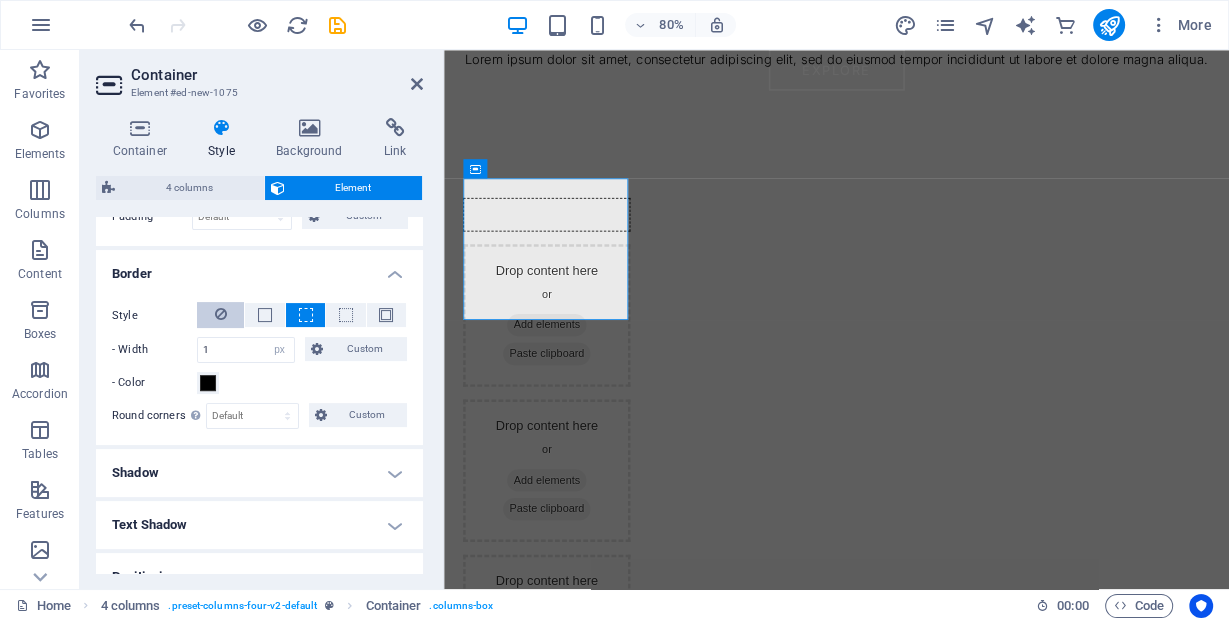 click at bounding box center [221, 314] 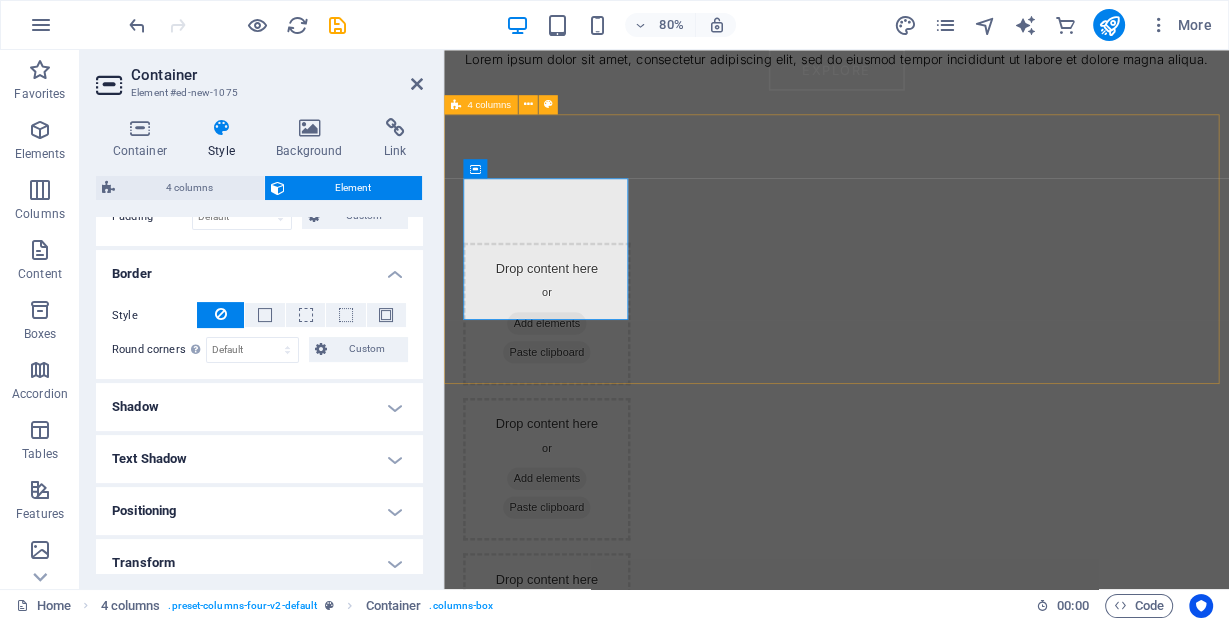 click on "Drop content here or  Add elements  Paste clipboard Drop content here or  Add elements  Paste clipboard Drop content here or  Add elements  Paste clipboard" at bounding box center [934, 545] 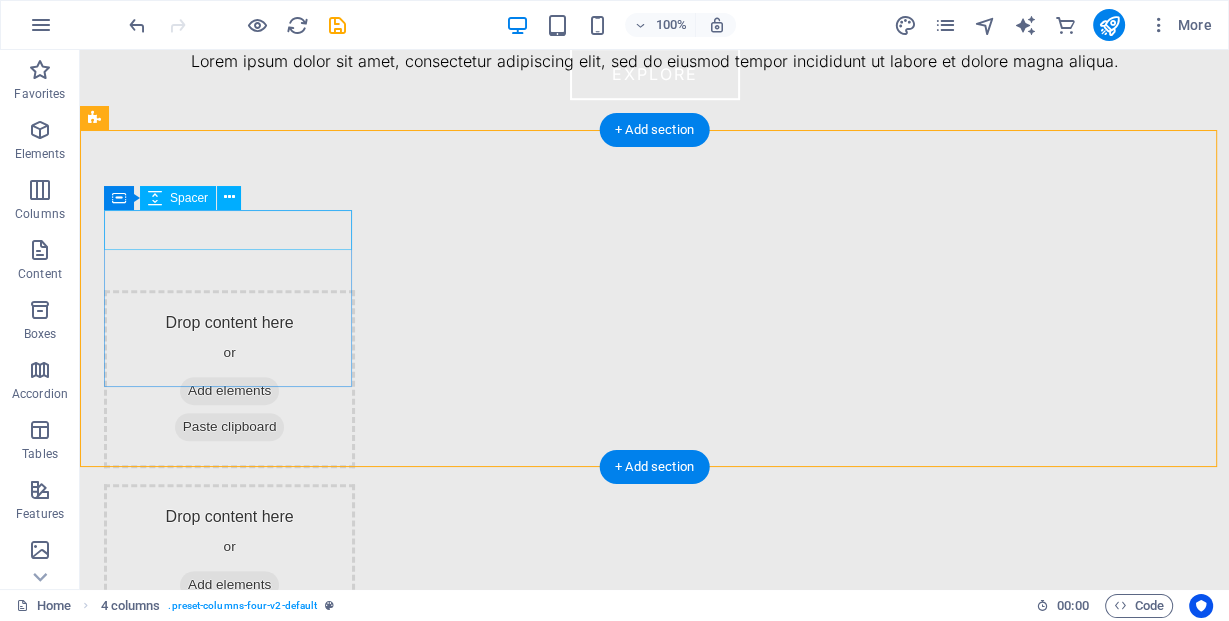 click at bounding box center [229, 254] 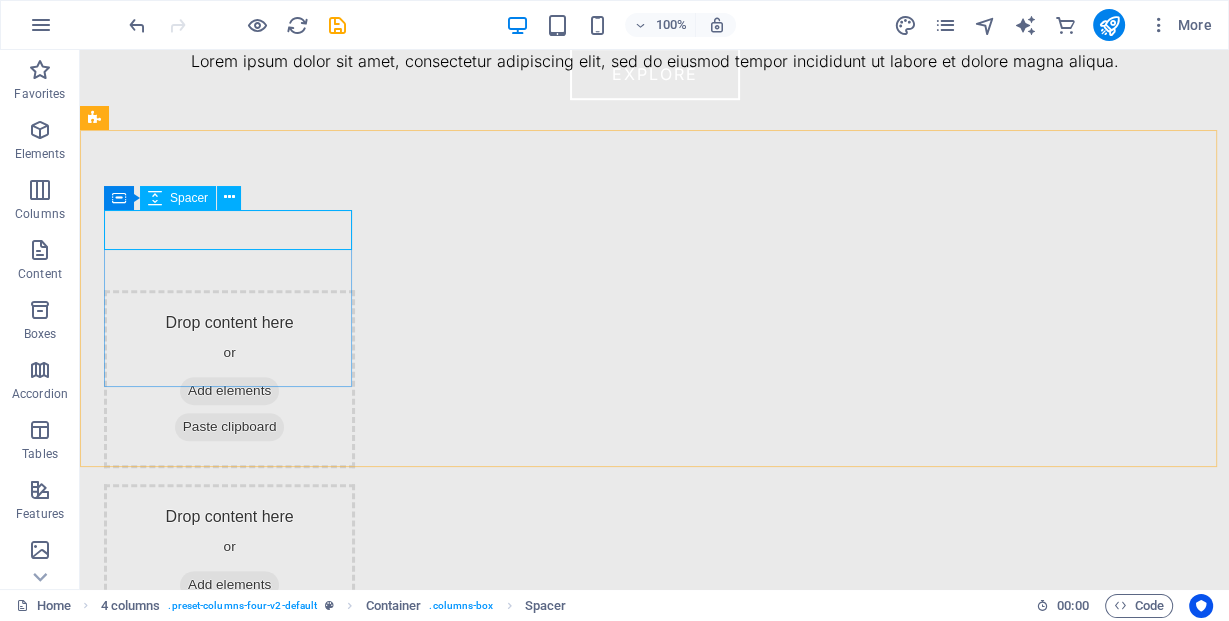 click on "Spacer" at bounding box center (189, 198) 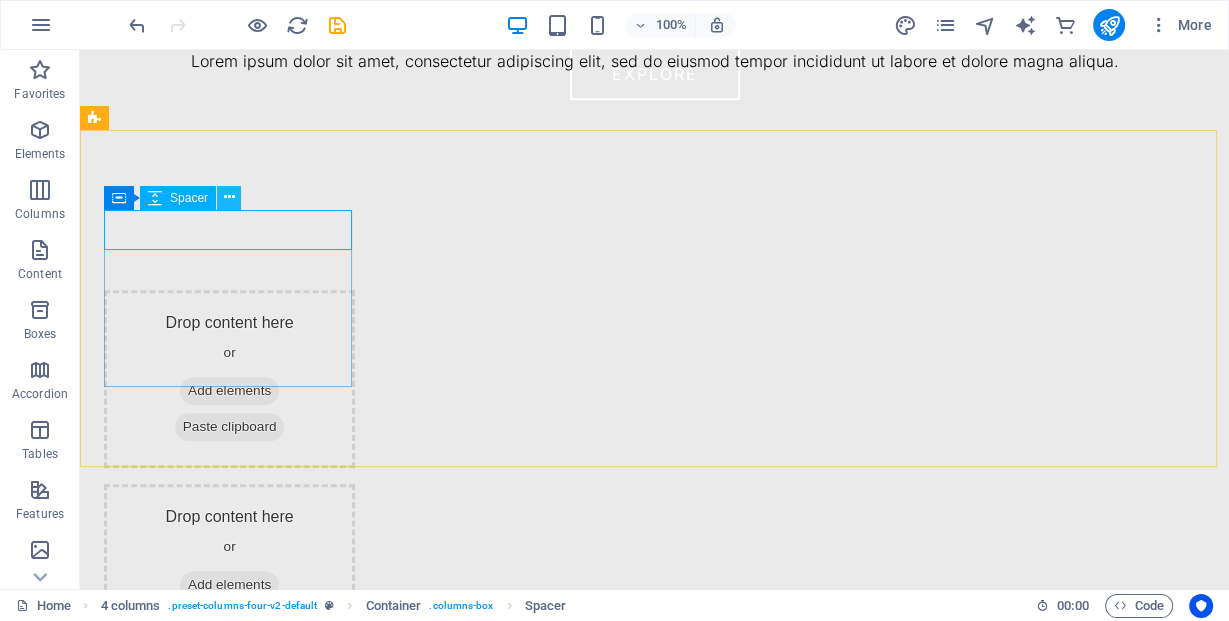 click at bounding box center (229, 198) 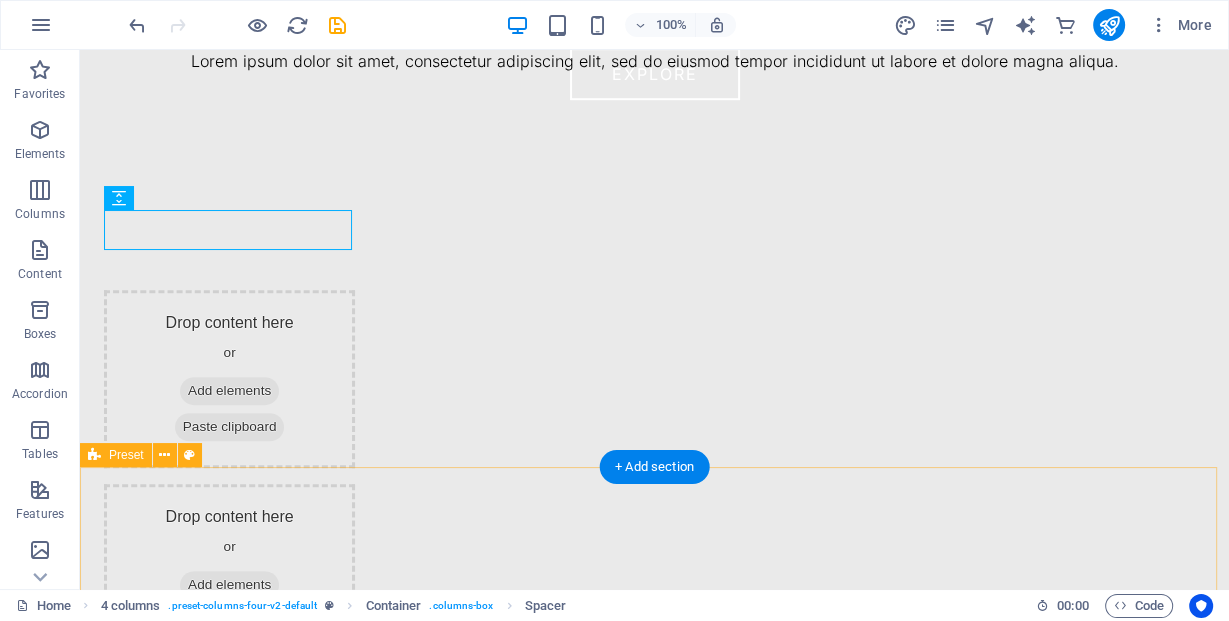 click on "Hand crafted since 2014 Lorem ipsum dolor sit amet, consectetur adipiscing elit, sed do eiusmod tempor incididunt ut labore et dolore magna aliqua. Ut enim ad minim veniam, quis nostrud exercitation ullamco laboris nisi ut aliquip ex ea commodo consequat. Duis aute irure dolor in reprehenderit in voluptate velit esse cillum dolore eu fugiat nulla pariatur. Excepteur sint occaecat cupidatat non proident, sunt in culpa qui officia deserunt mollit anim id est laborum. Ut enim ad minim veniam, quis nostrud exercitation ullamco laboris nisi ut aliquip ex ea commodo consequat. Duis aute irure dolor in reprehenderit in voluptate velit esse cillum dolore eu fugiat nulla pariatur. Excepteur sint occaecat cupidatat non proident, sunt in culpa qui officia deserunt mollit anim id est laborum. Drop content here or  Add elements  Paste clipboard" at bounding box center (654, 1582) 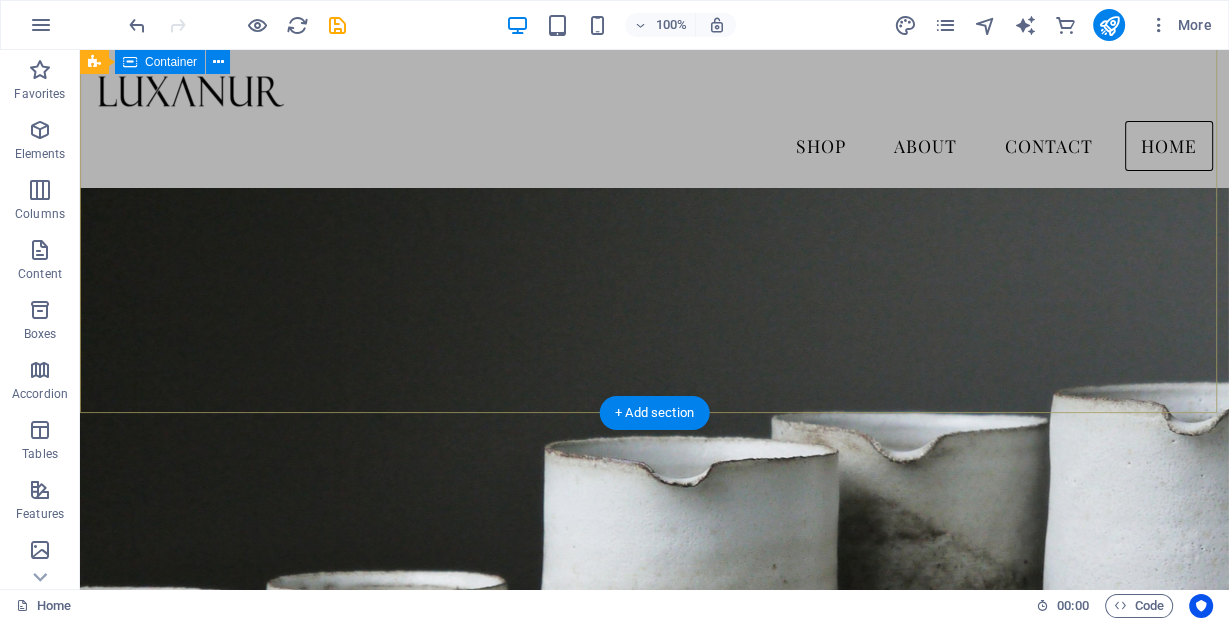 scroll, scrollTop: 0, scrollLeft: 0, axis: both 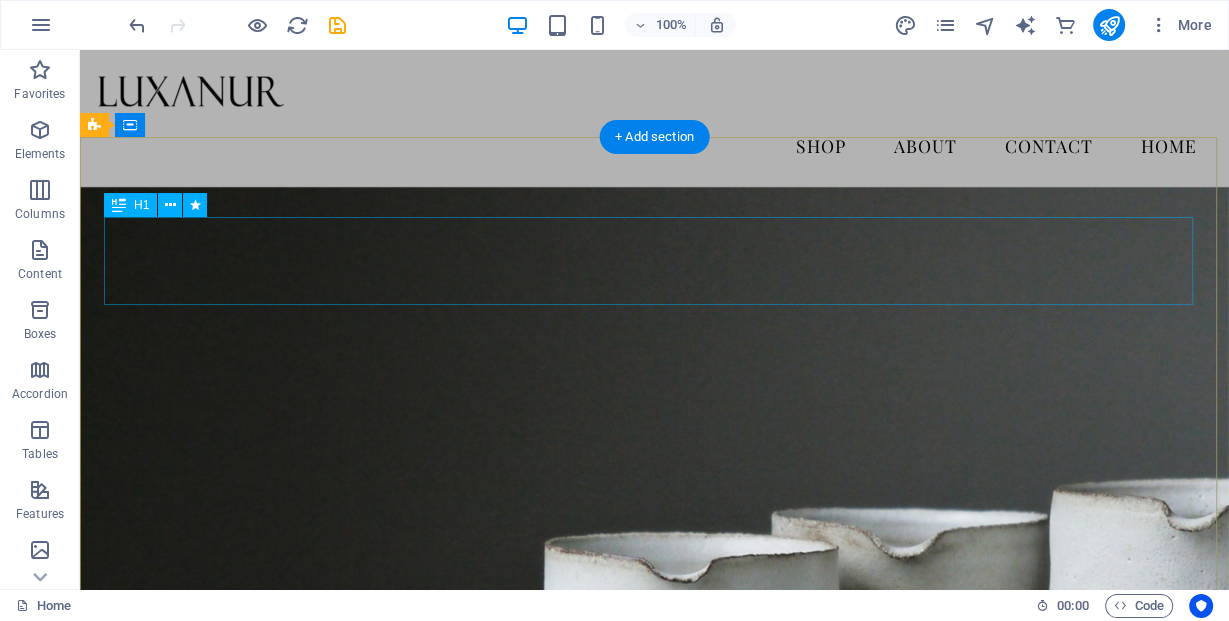 click on "Pottery is our passion" at bounding box center [654, 925] 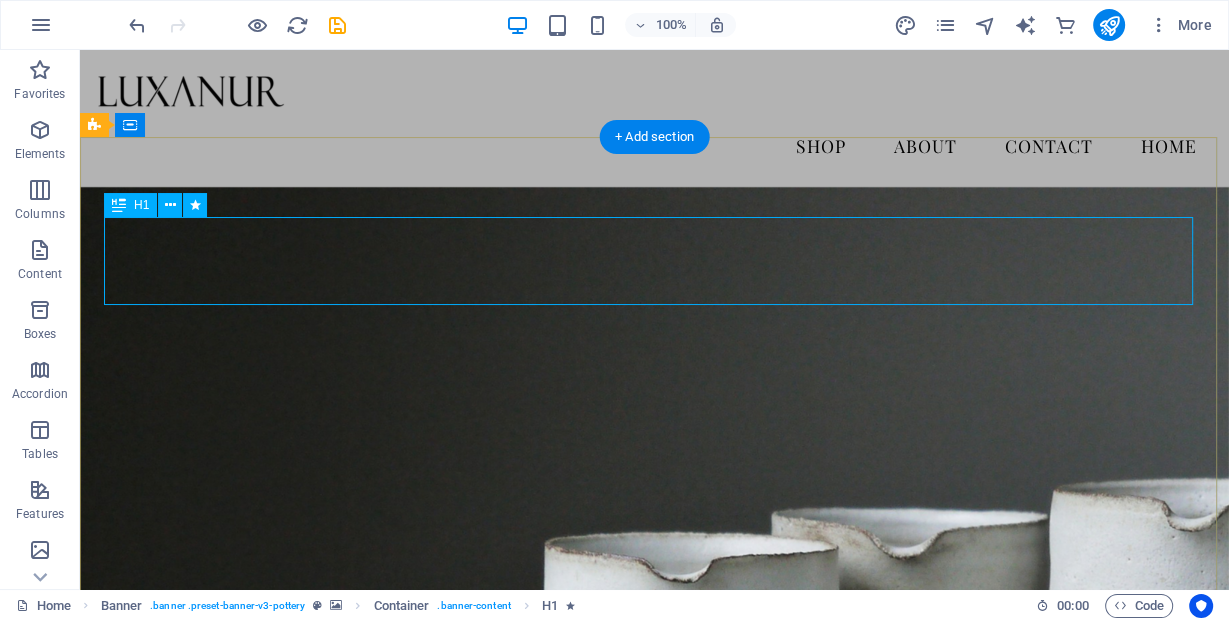 click on "Pottery is our passion" at bounding box center [654, 925] 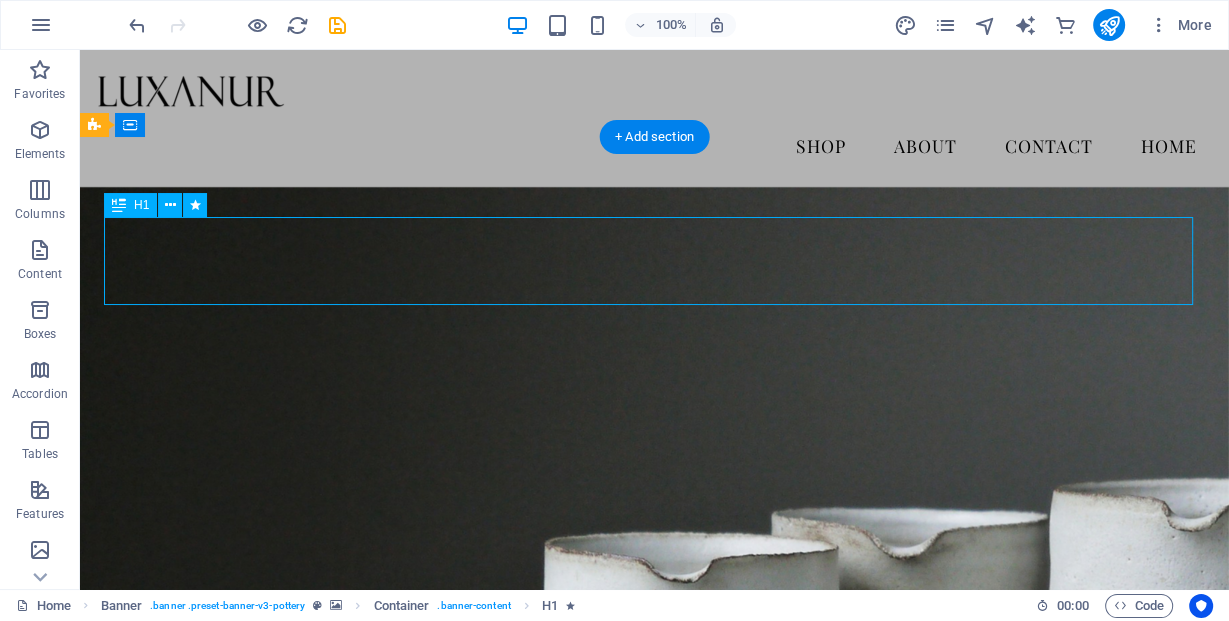 click on "Pottery is our passion" at bounding box center [654, 925] 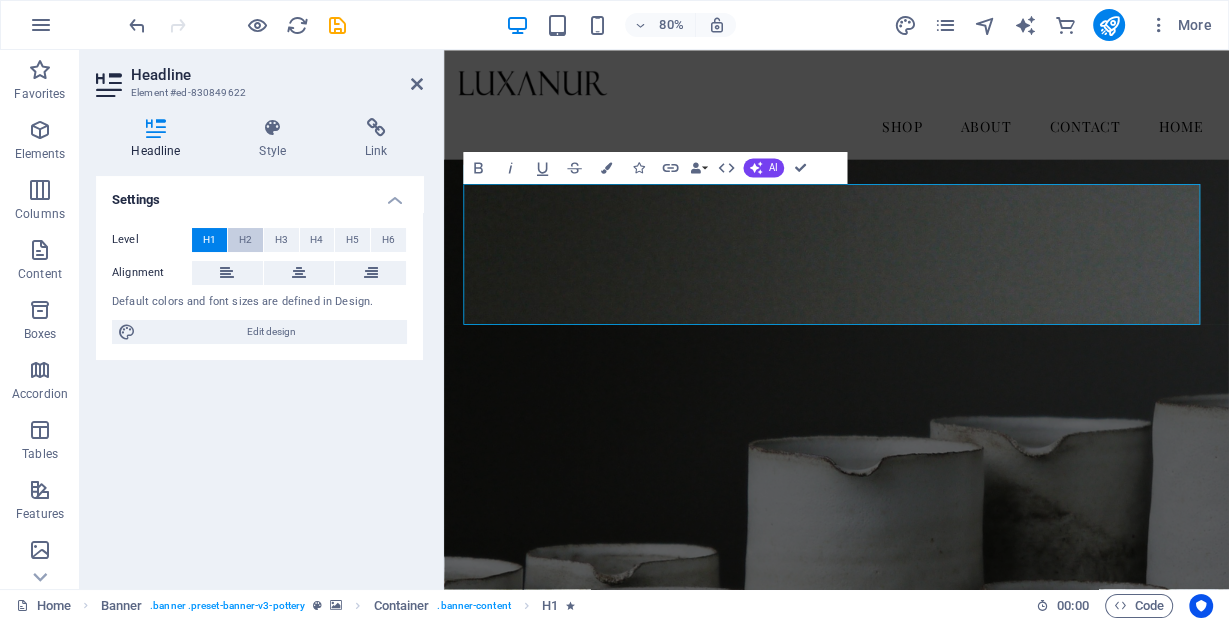 click on "H2" at bounding box center (245, 240) 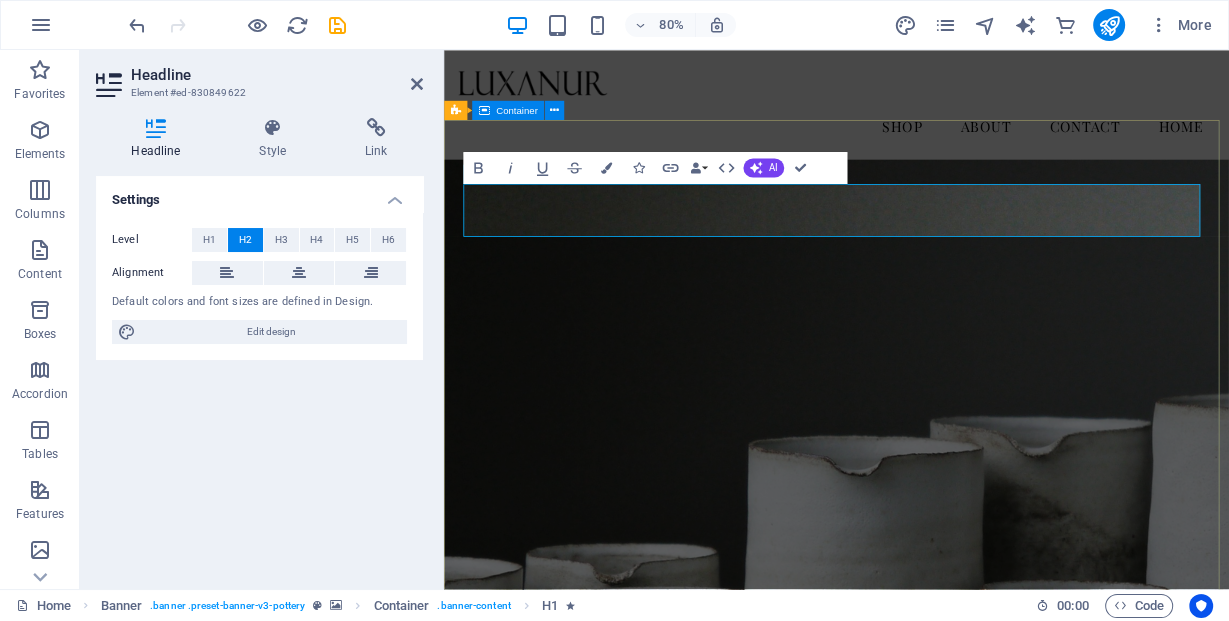 click on "Crafting Luxury Through Light Lorem ipsum dolor sit amet, consectetur adipiscing elit, sed do eiusmod tempor incididunt ut labore et dolore magna aliqua. Explore" at bounding box center (934, 981) 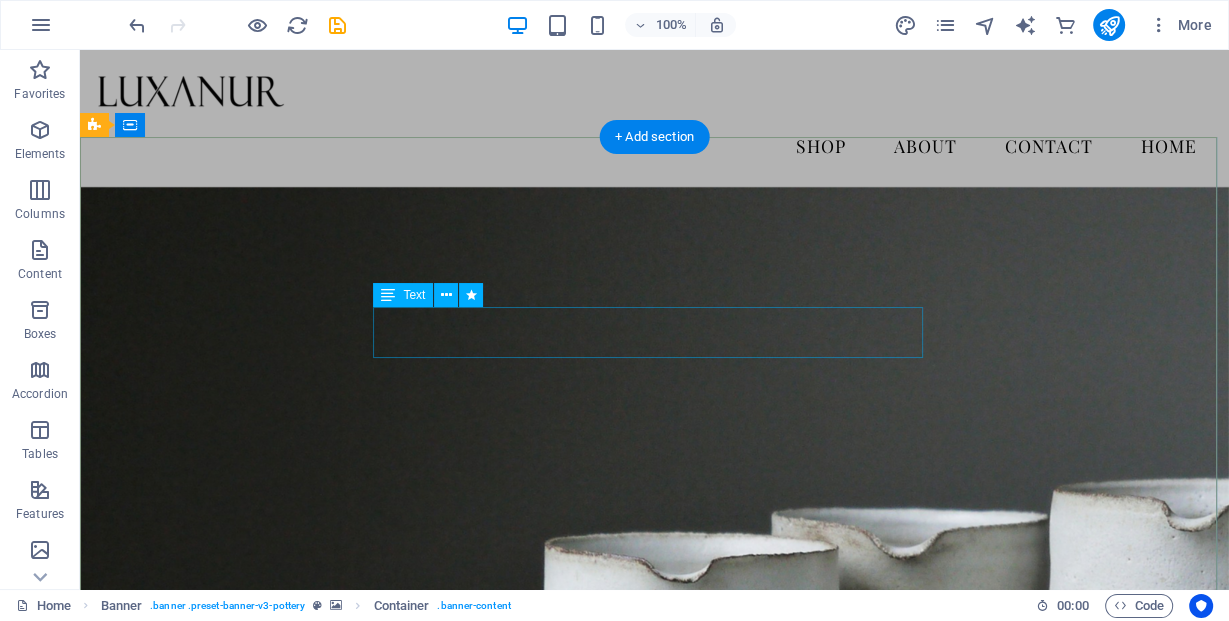 click on "Lorem ipsum dolor sit amet, consectetur adipiscing elit, sed do eiusmod tempor incididunt ut labore et dolore magna aliqua." at bounding box center [654, 984] 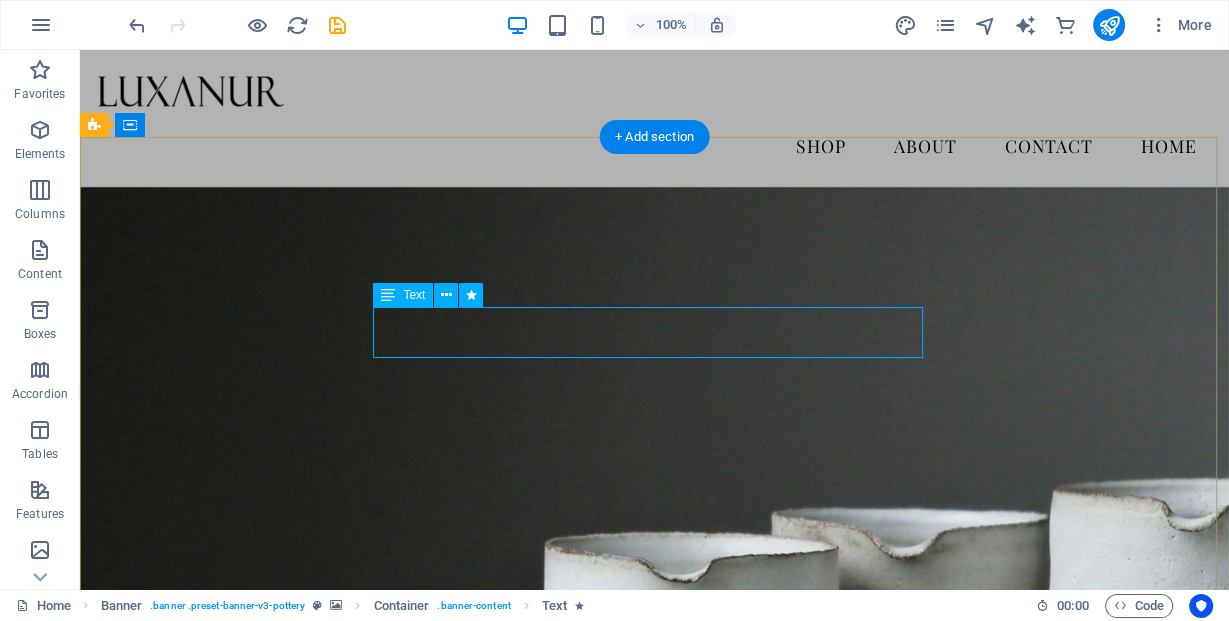 click on "Lorem ipsum dolor sit amet, consectetur adipiscing elit, sed do eiusmod tempor incididunt ut labore et dolore magna aliqua." at bounding box center (654, 984) 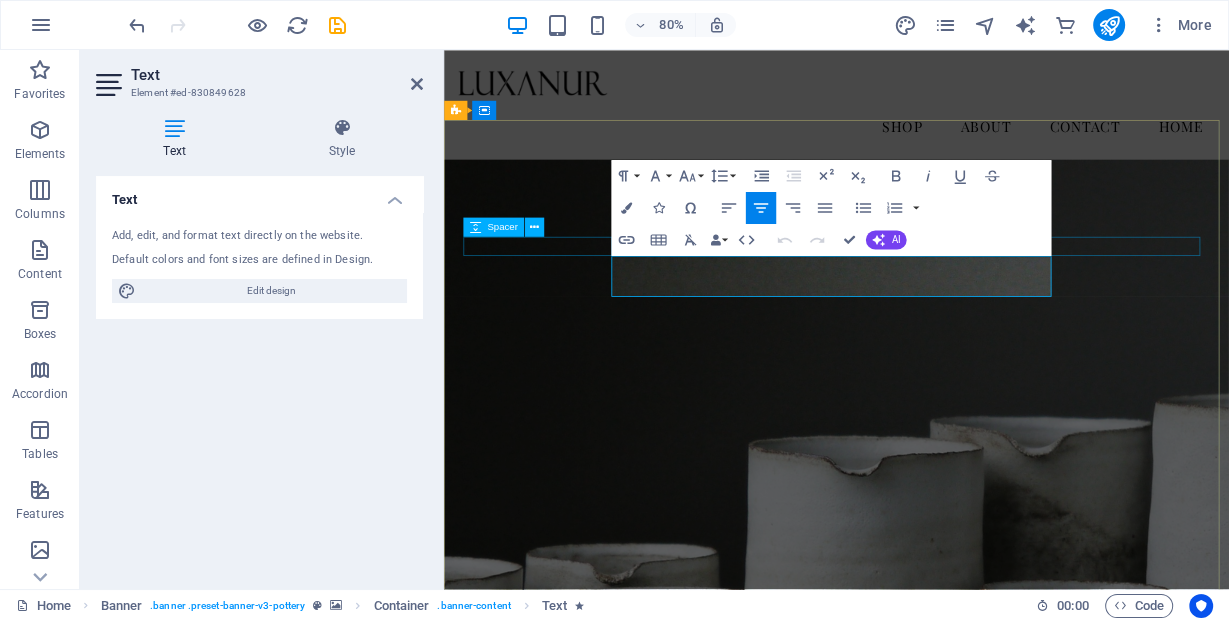 drag, startPoint x: 1117, startPoint y: 348, endPoint x: 656, endPoint y: 304, distance: 463.09503 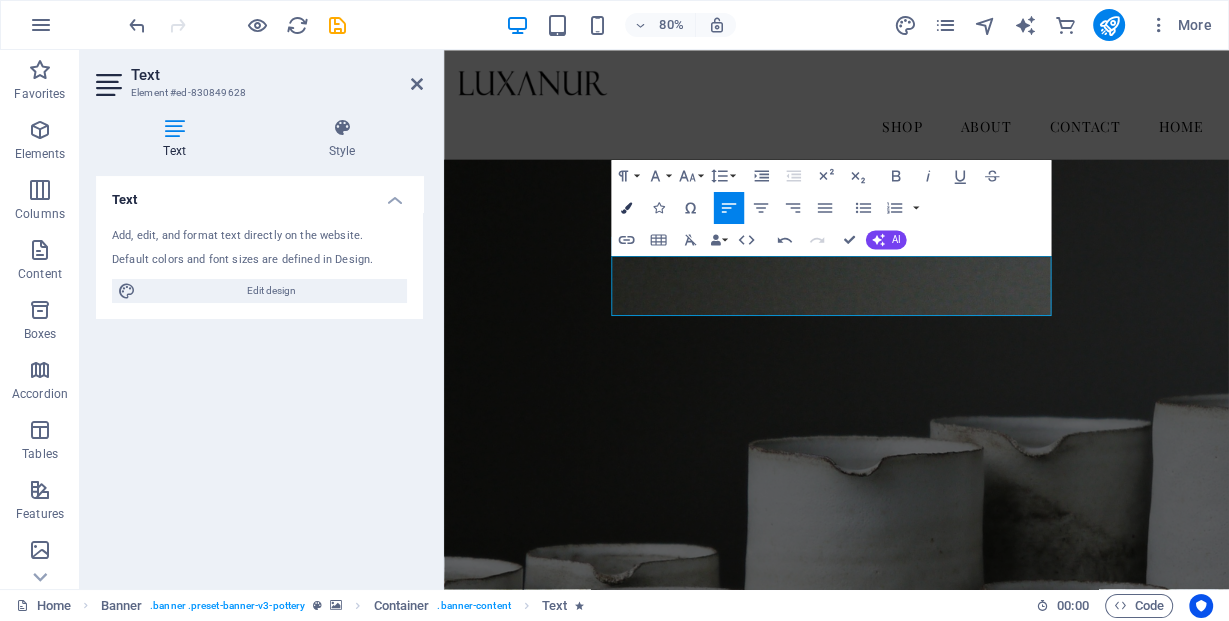 click at bounding box center (626, 207) 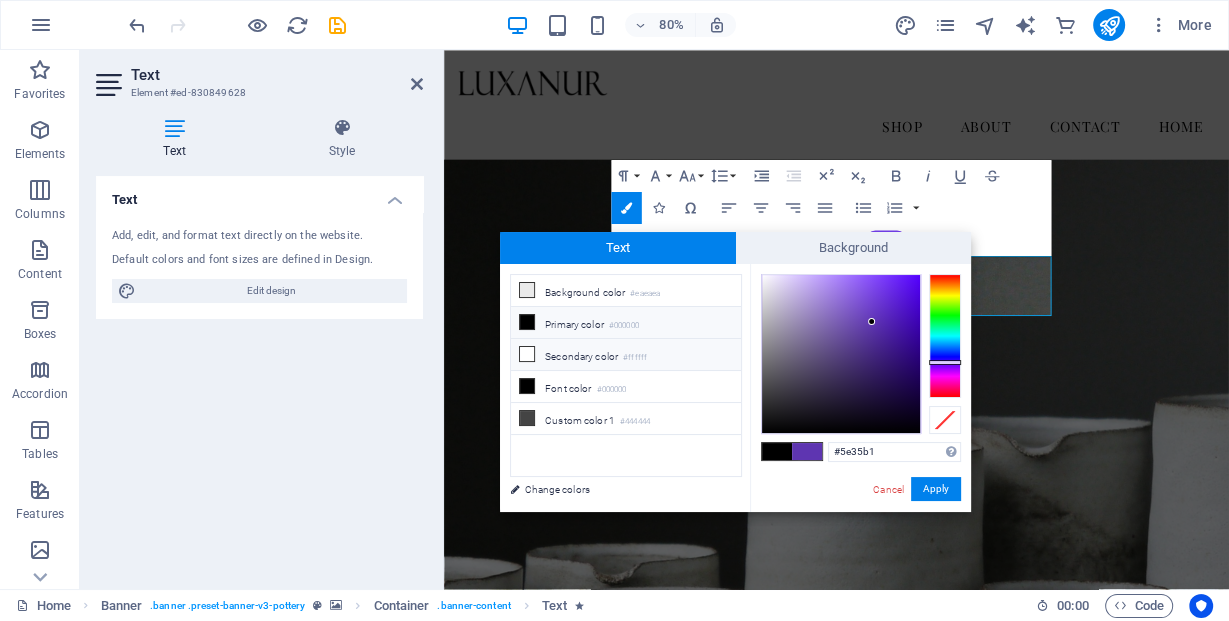 click at bounding box center [527, 354] 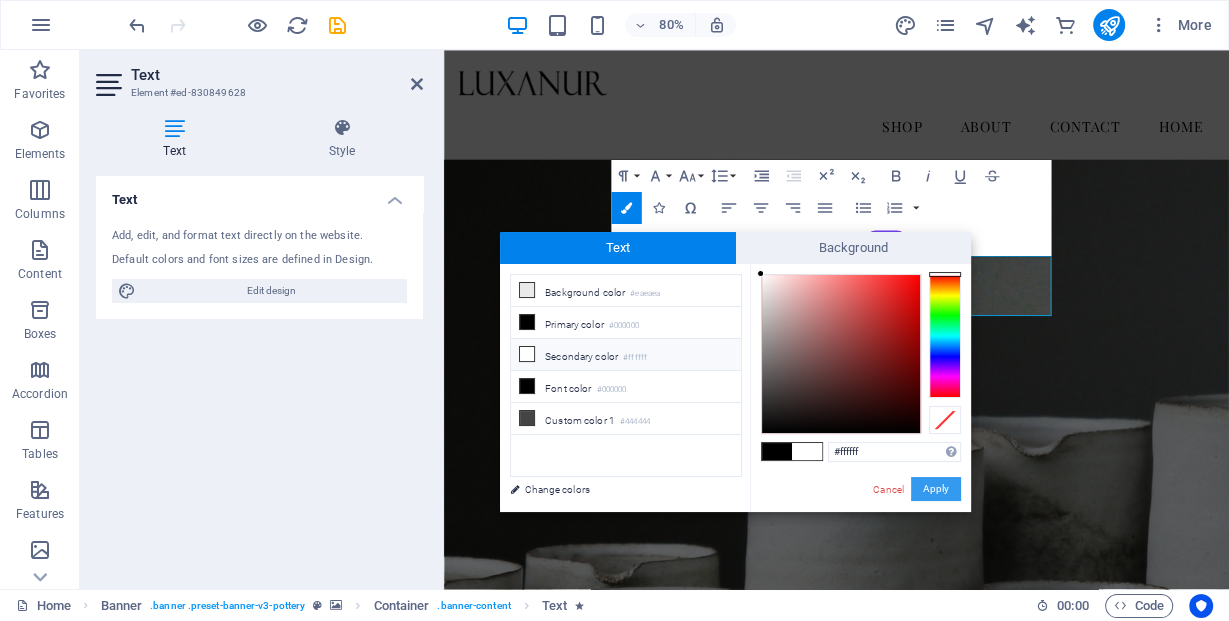 click on "Apply" at bounding box center (936, 489) 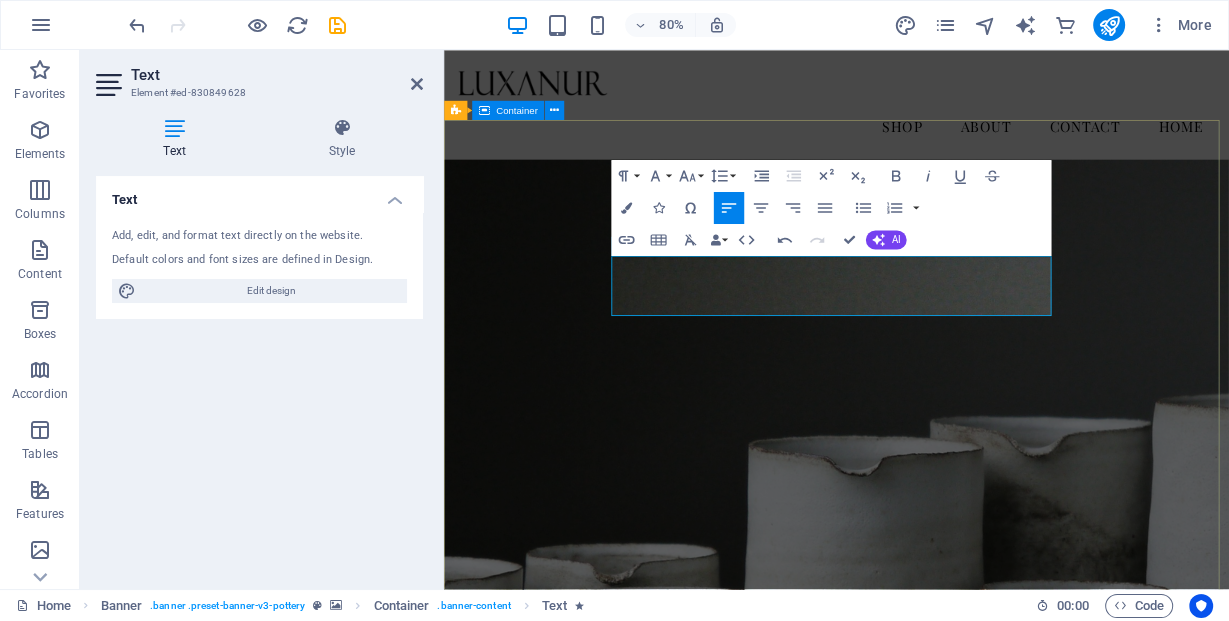 drag, startPoint x: 1056, startPoint y: 347, endPoint x: 646, endPoint y: 307, distance: 411.9466 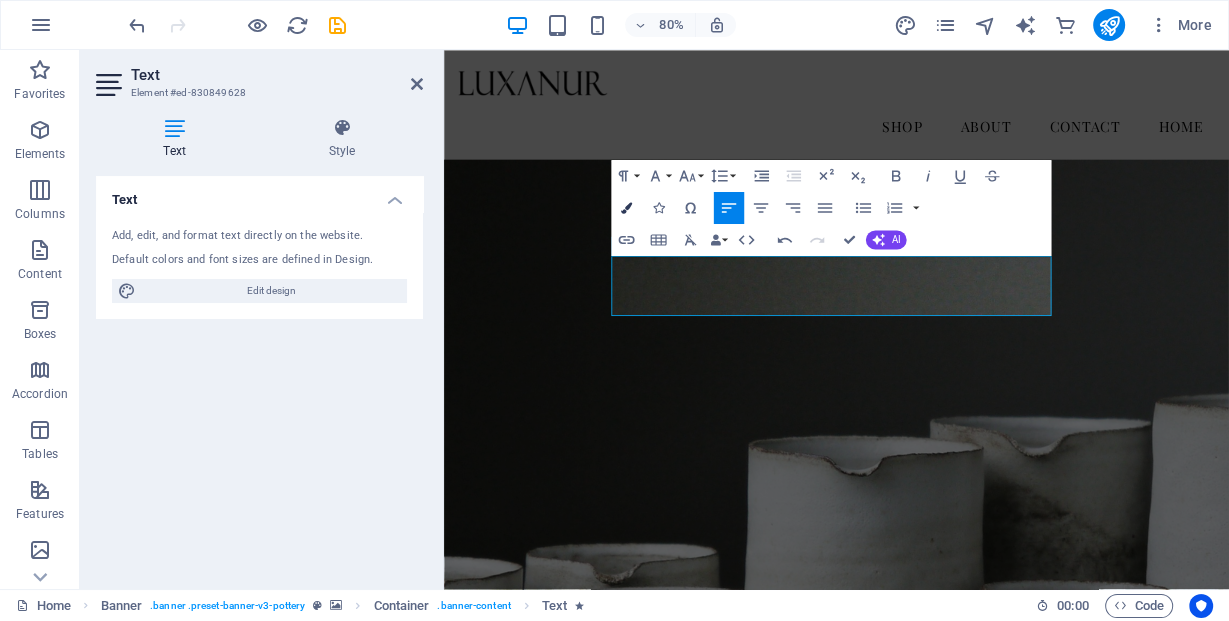 click on "Colors" at bounding box center [627, 208] 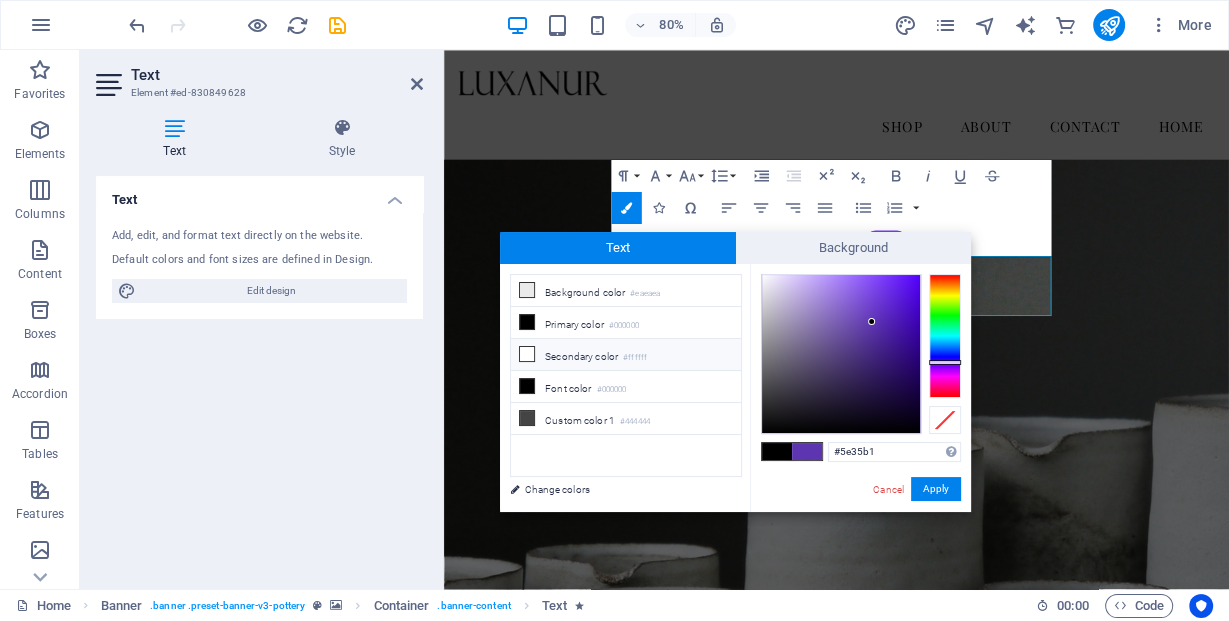 click at bounding box center (527, 354) 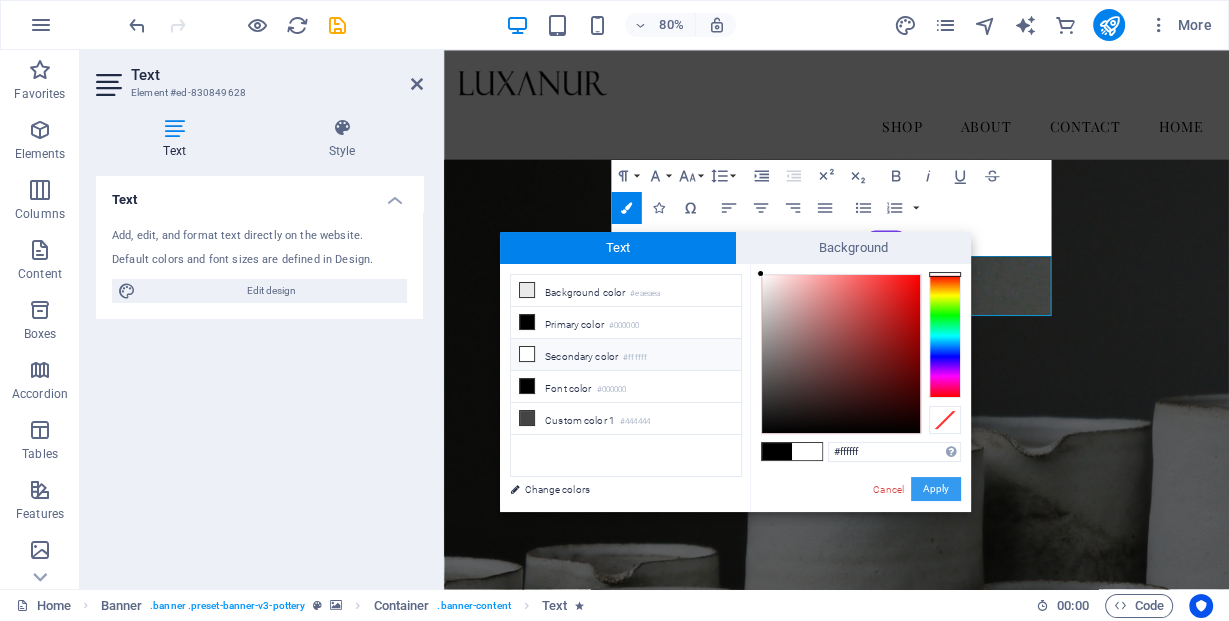 click on "Apply" at bounding box center [936, 489] 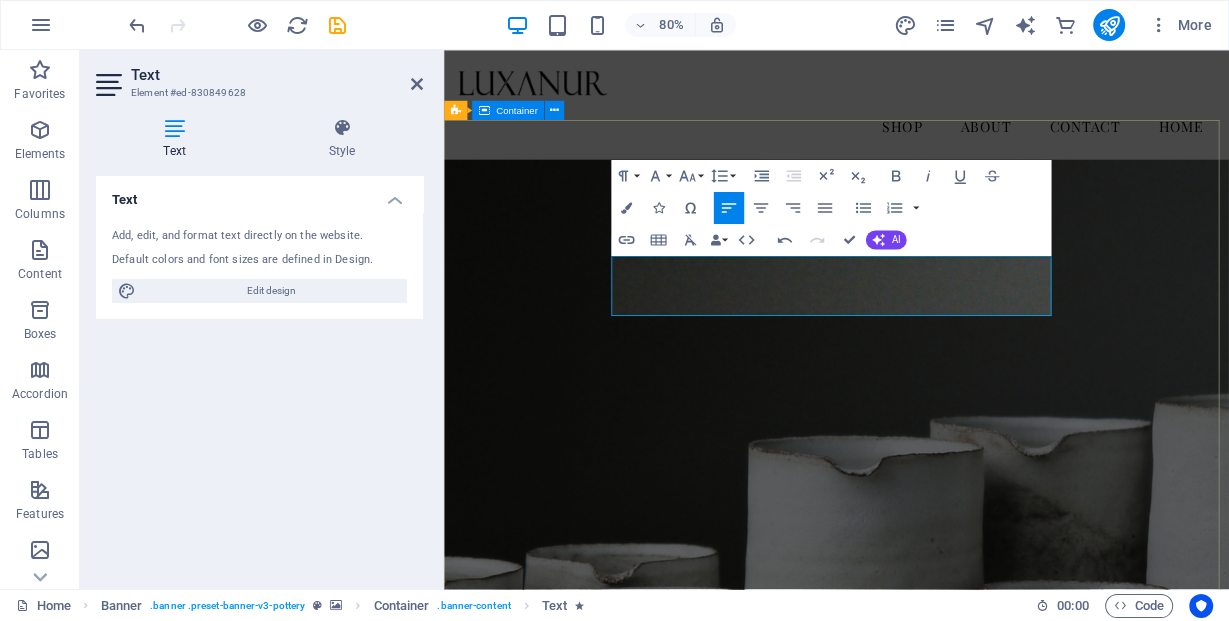 click on "Crafting Luxury Through Light ​ At Luxanur, we design lighting that transforms spaces into timeless experiences. Discover the art of illumination redefined ​.​​ Explore" at bounding box center [934, 993] 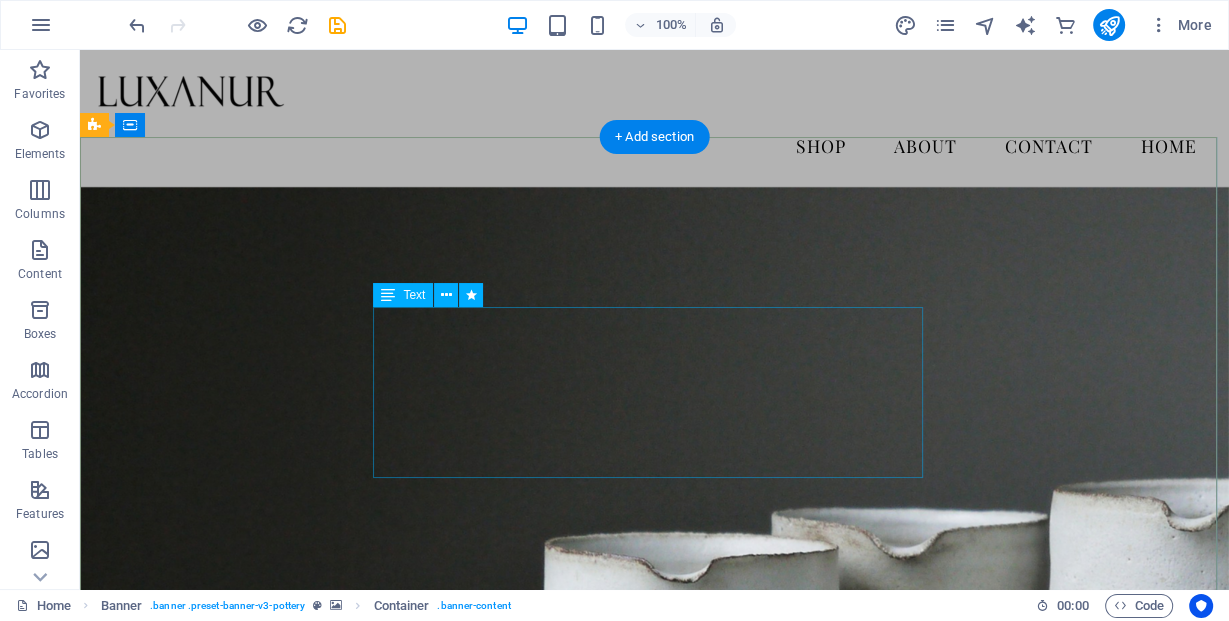 click on "At Luxanur, we design lighting that transforms spaces into timeless experiences. Discover the art of illumination redefined ." at bounding box center [654, 1032] 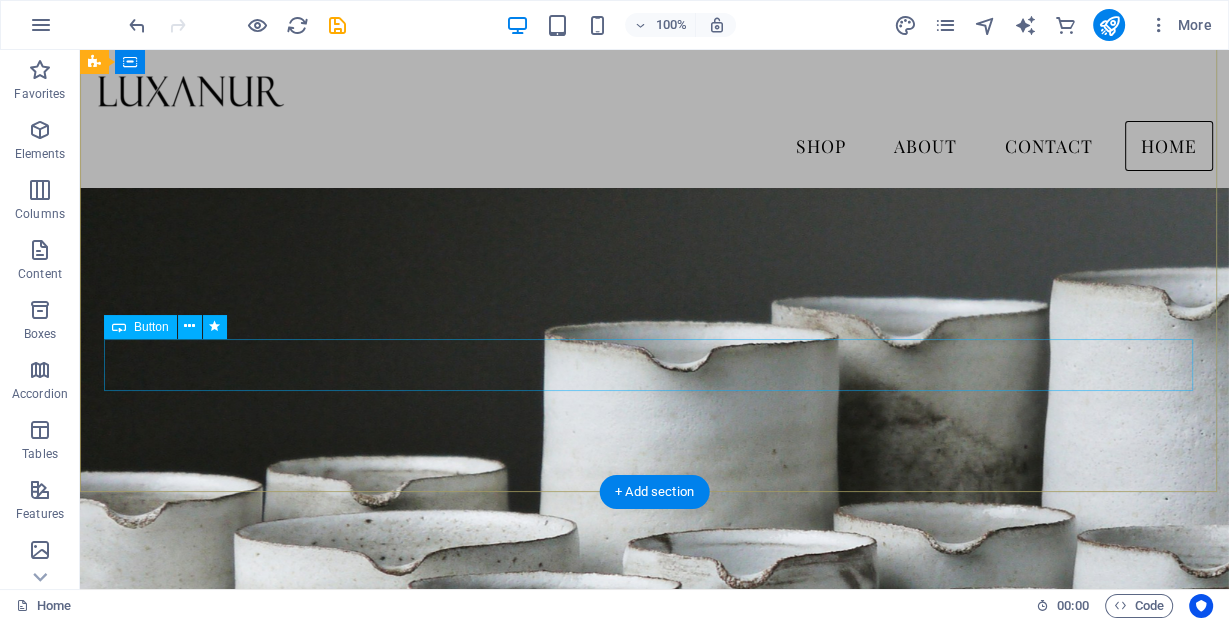 scroll, scrollTop: 160, scrollLeft: 0, axis: vertical 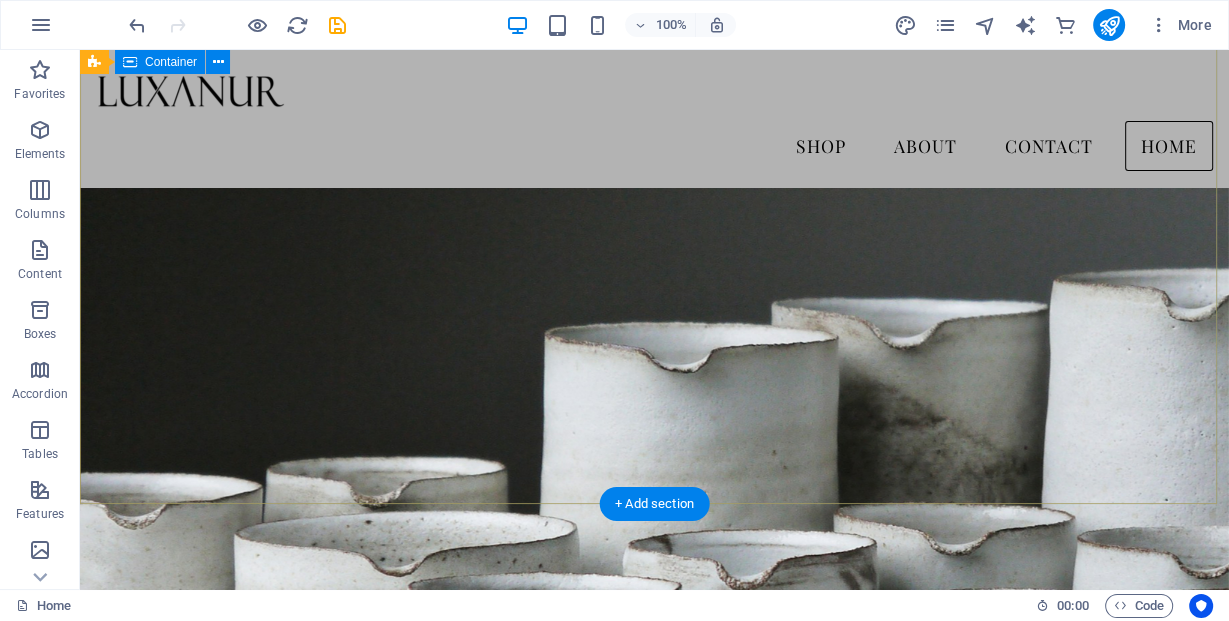 click on "Crafting Luxury Through Light At Luxanur, we design lighting that transforms spaces into timeless experiences. Discover the art of illumination redefined . Explore" at bounding box center (654, 831) 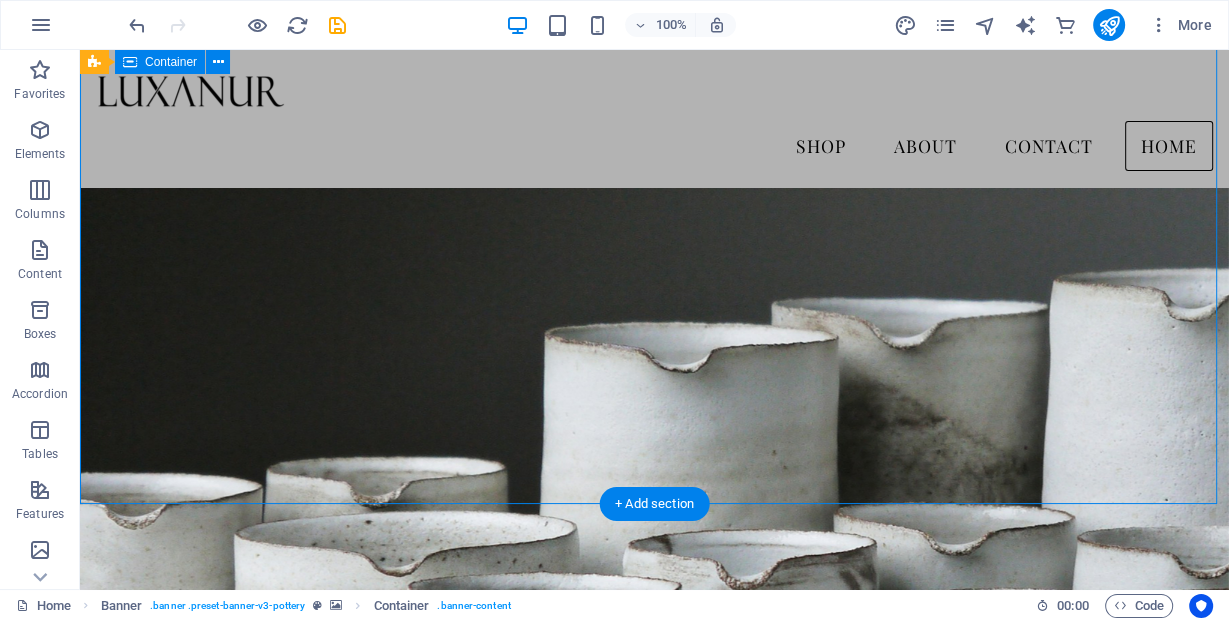 click on "Crafting Luxury Through Light At Luxanur, we design lighting that transforms spaces into timeless experiences. Discover the art of illumination redefined . Explore" at bounding box center (654, 831) 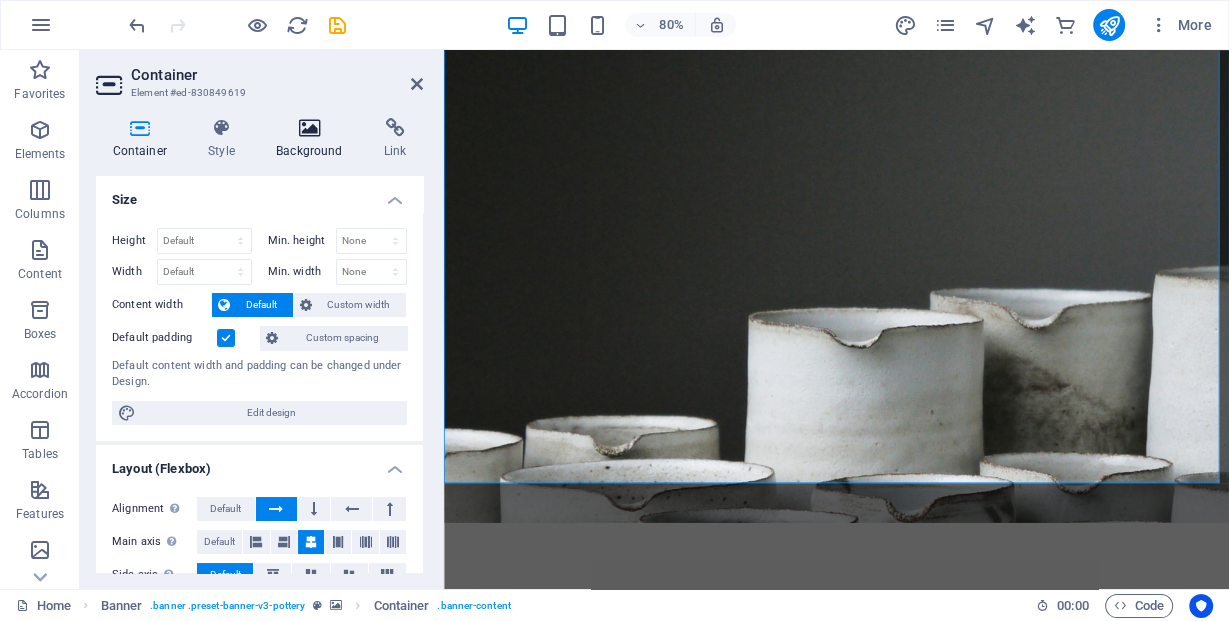 click on "Background" at bounding box center [314, 139] 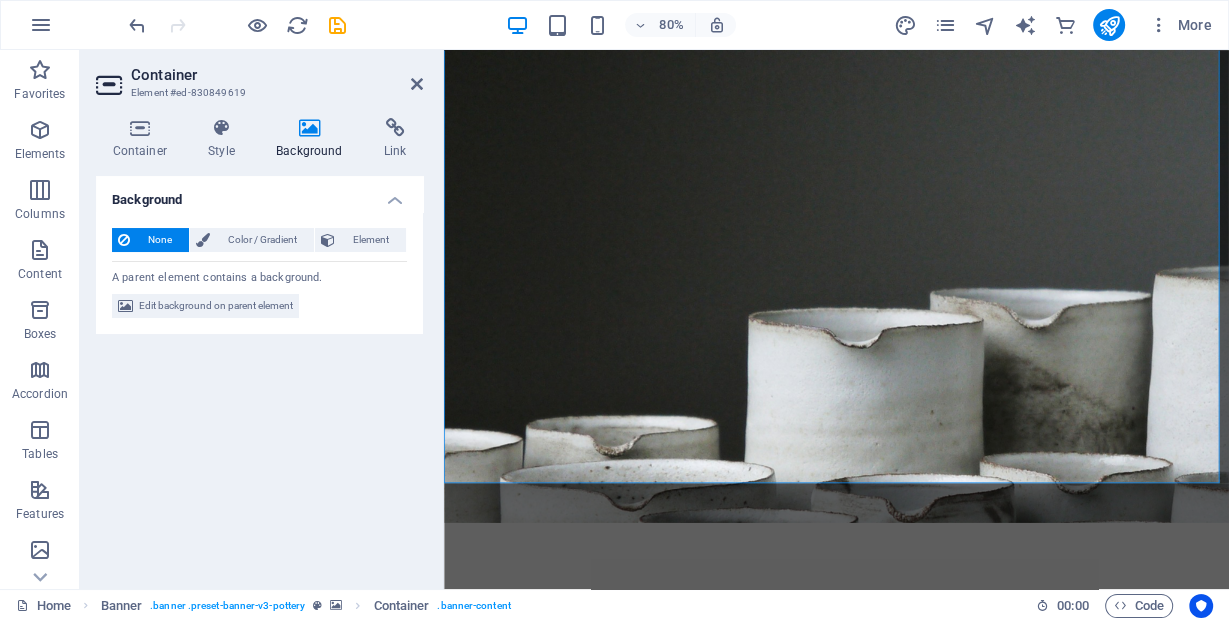 click at bounding box center [310, 128] 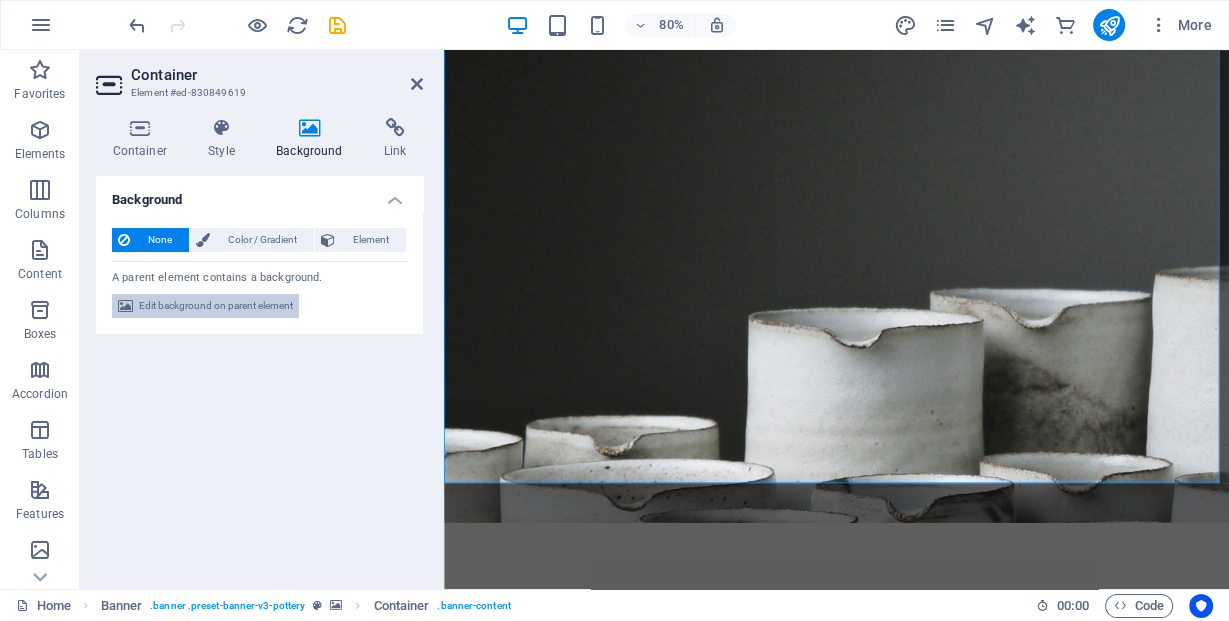 click on "Edit background on parent element" at bounding box center (216, 306) 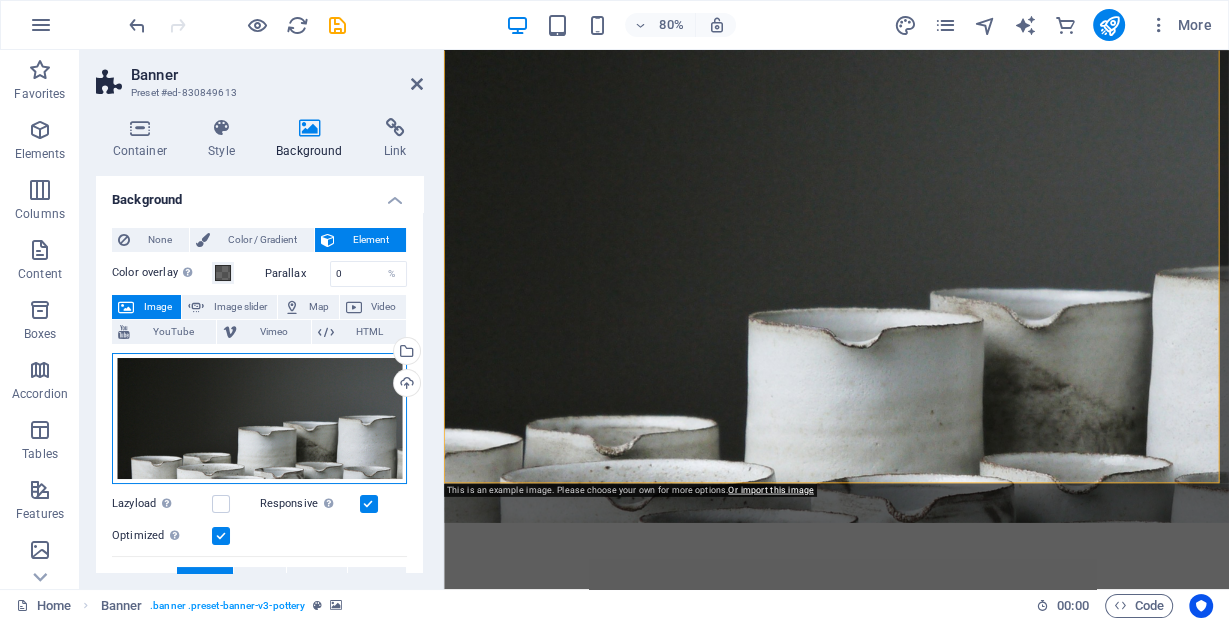 click on "Drag files here, click to choose files or select files from Files or our free stock photos & videos" at bounding box center [259, 419] 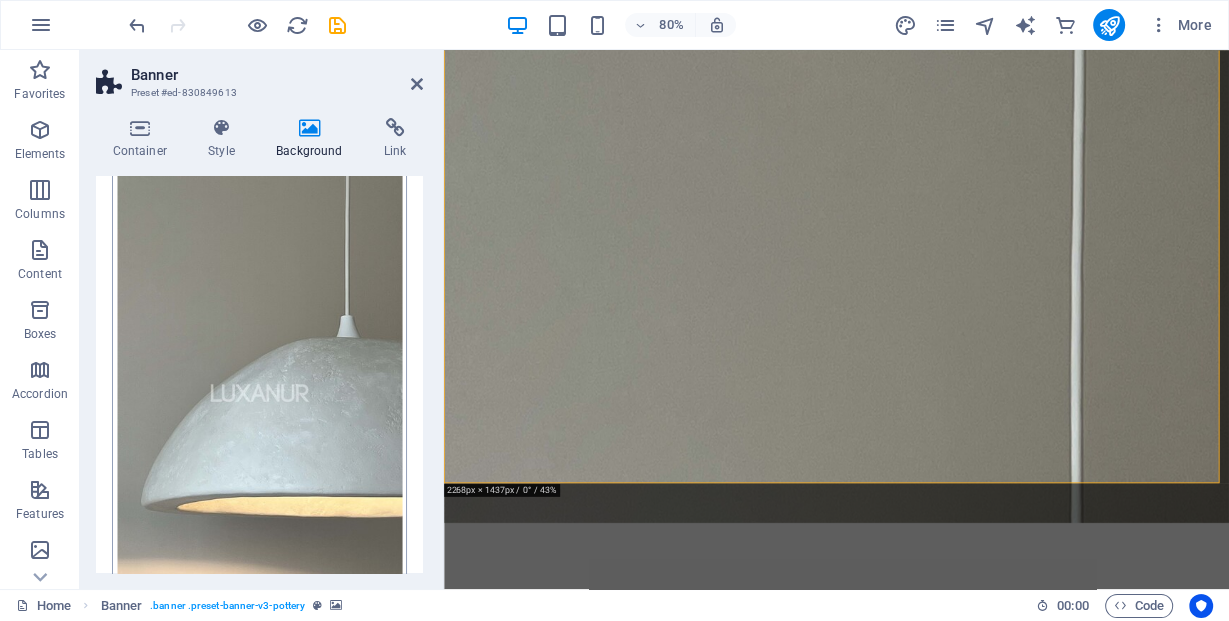 scroll, scrollTop: 240, scrollLeft: 0, axis: vertical 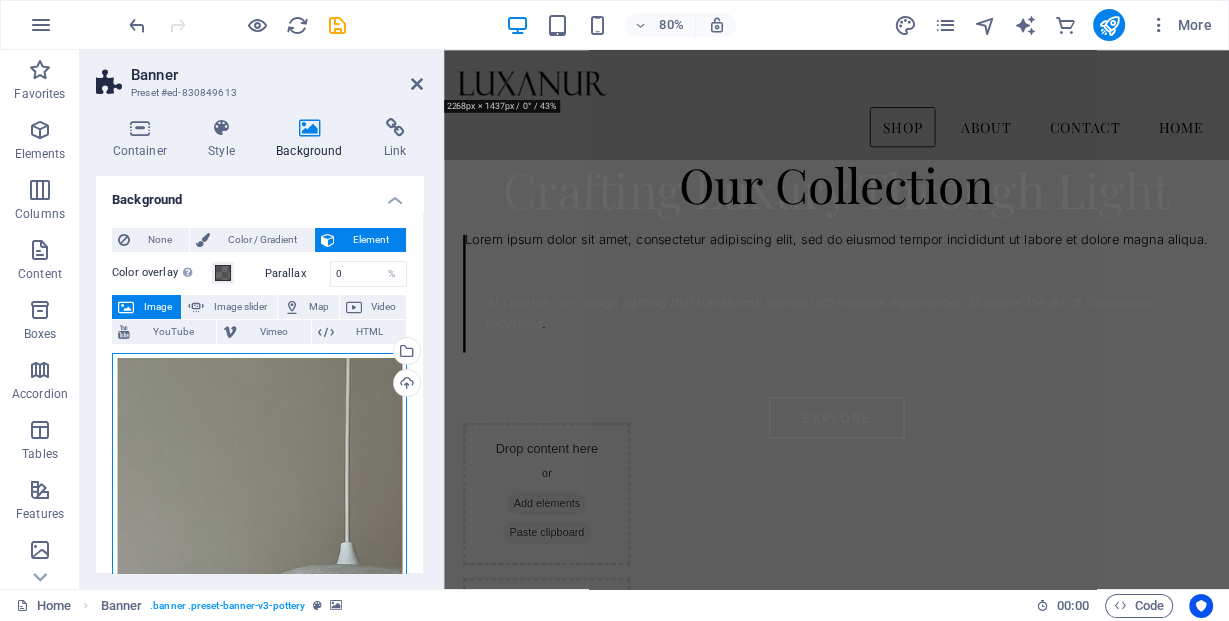 click on "Drag files here, click to choose files or select files from Files or our free stock photos & videos" at bounding box center [259, 611] 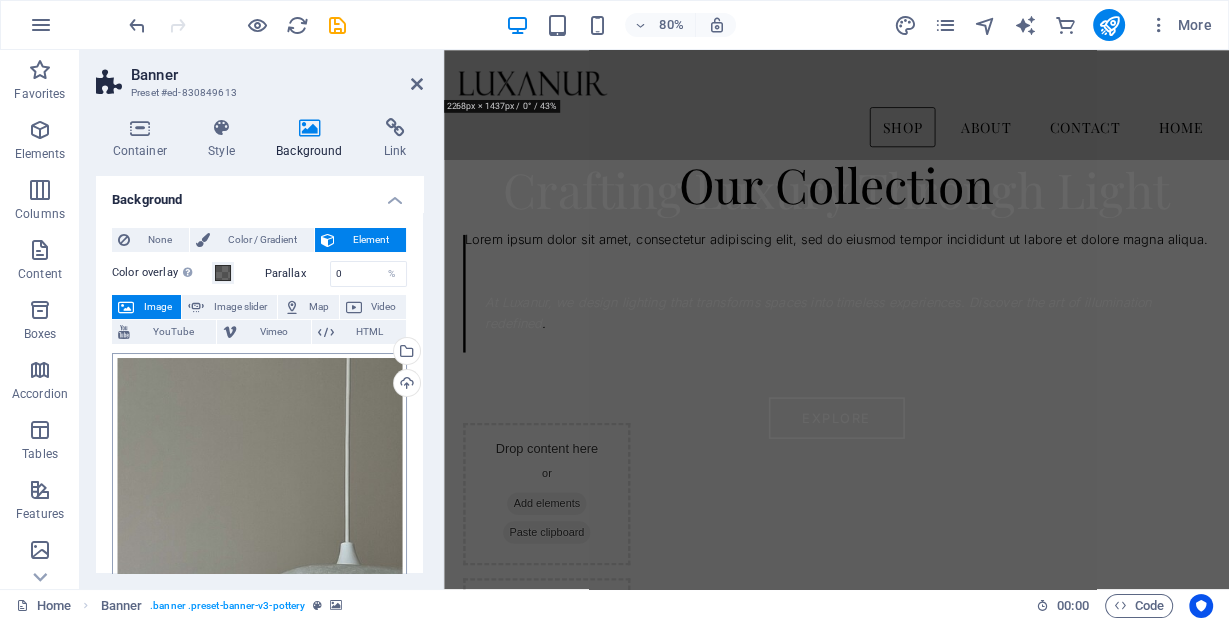 scroll, scrollTop: 0, scrollLeft: 0, axis: both 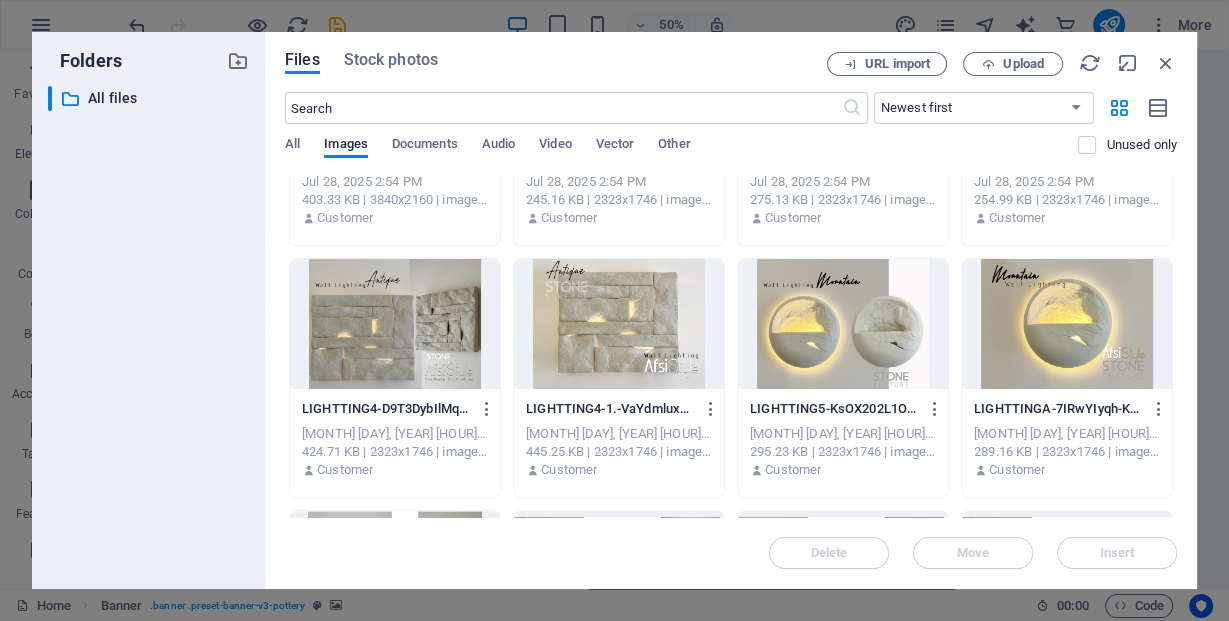 click at bounding box center (619, 324) 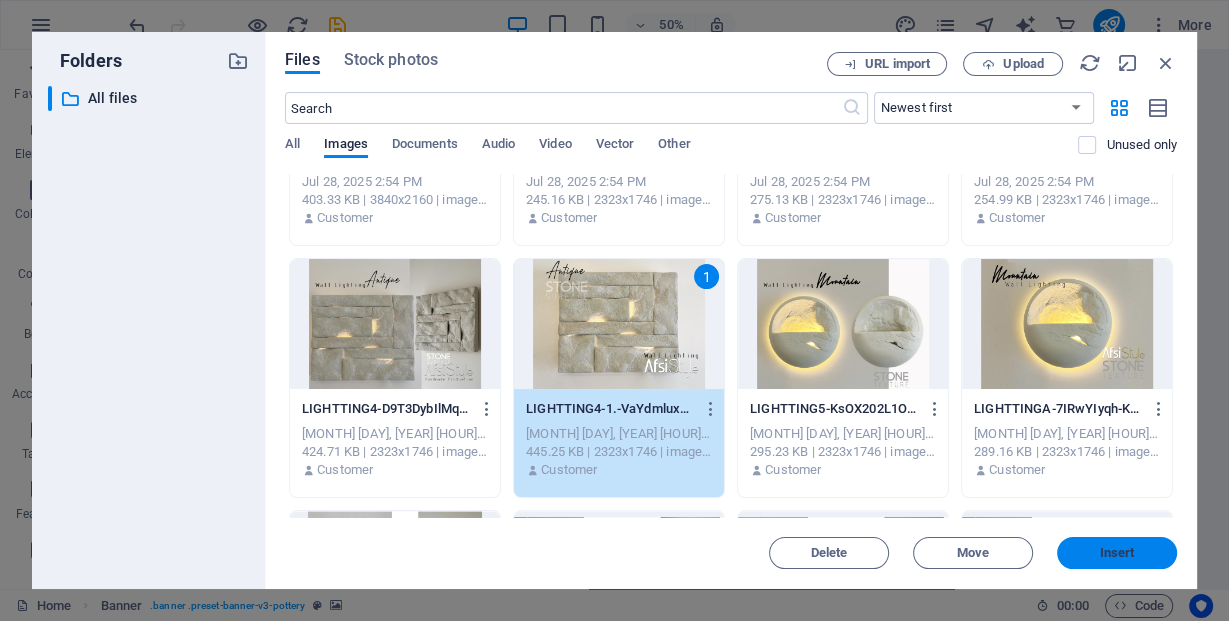 click on "Insert" at bounding box center [1117, 553] 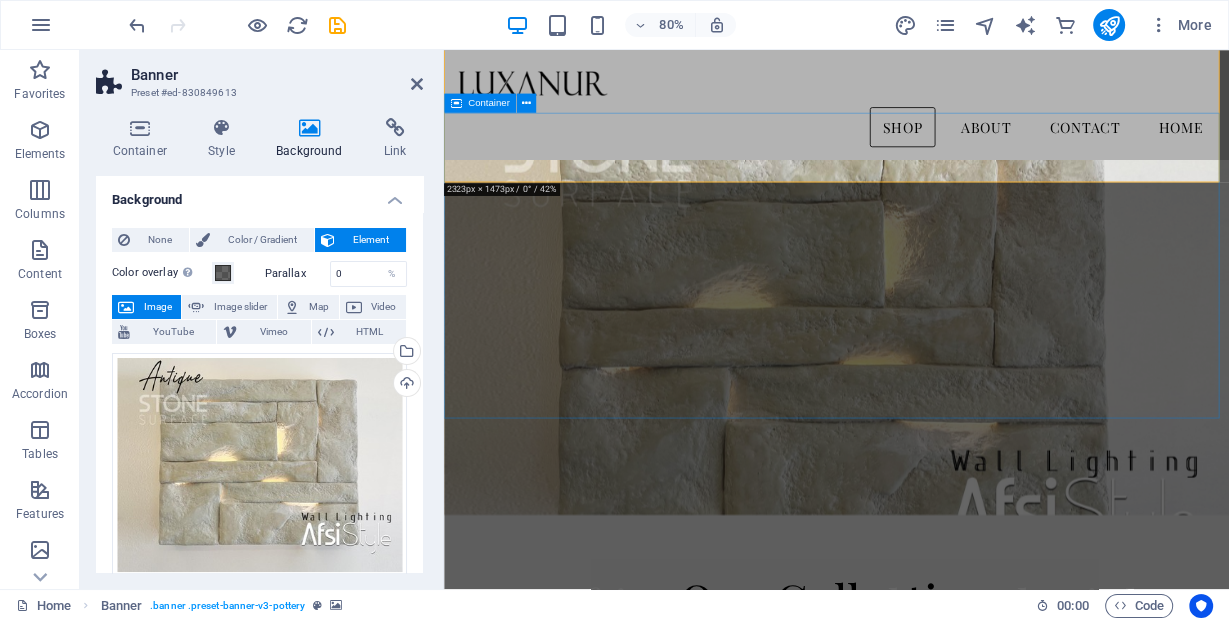 scroll, scrollTop: 80, scrollLeft: 0, axis: vertical 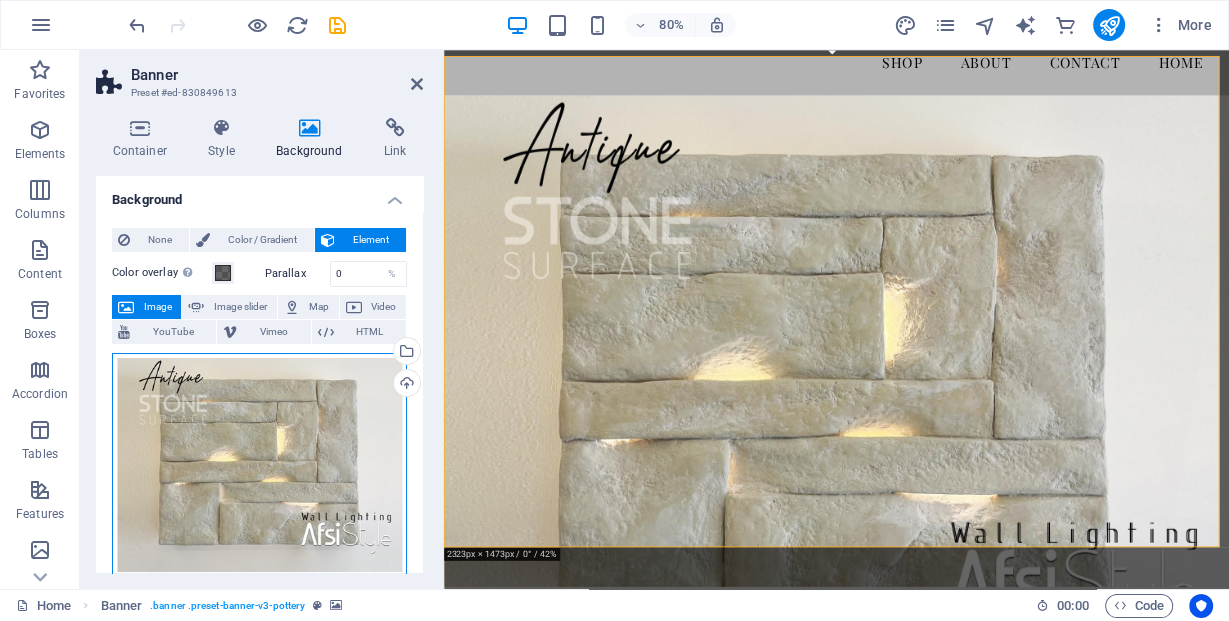 click on "Drag files here, click to choose files or select files from Files or our free stock photos & videos" at bounding box center (259, 465) 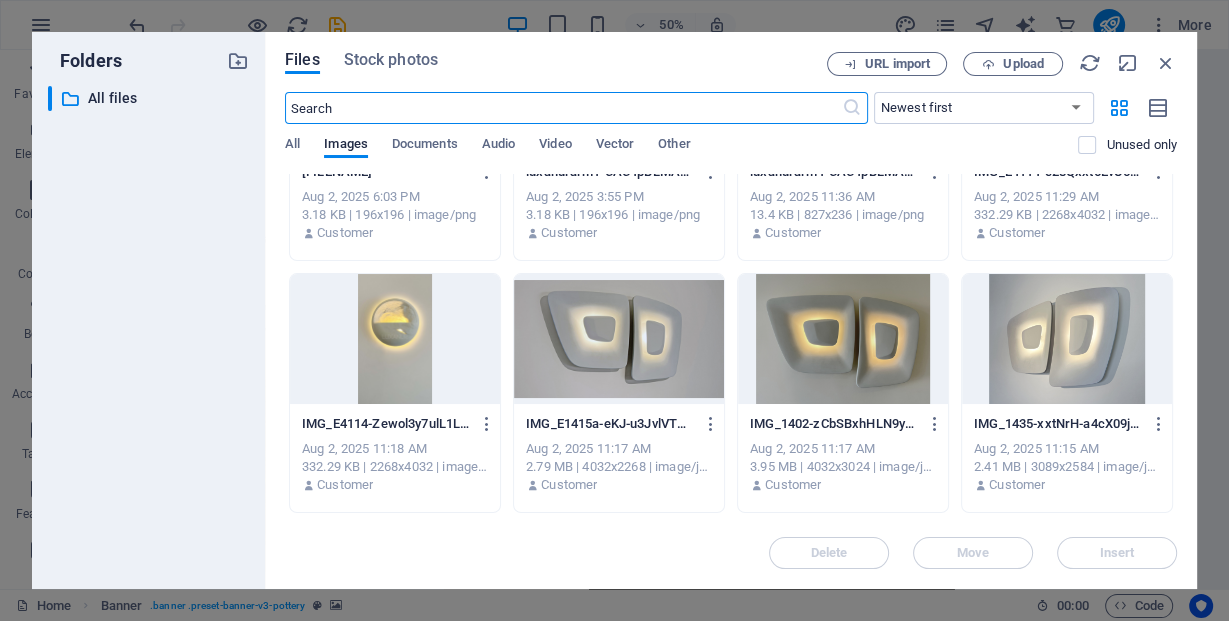 scroll, scrollTop: 480, scrollLeft: 0, axis: vertical 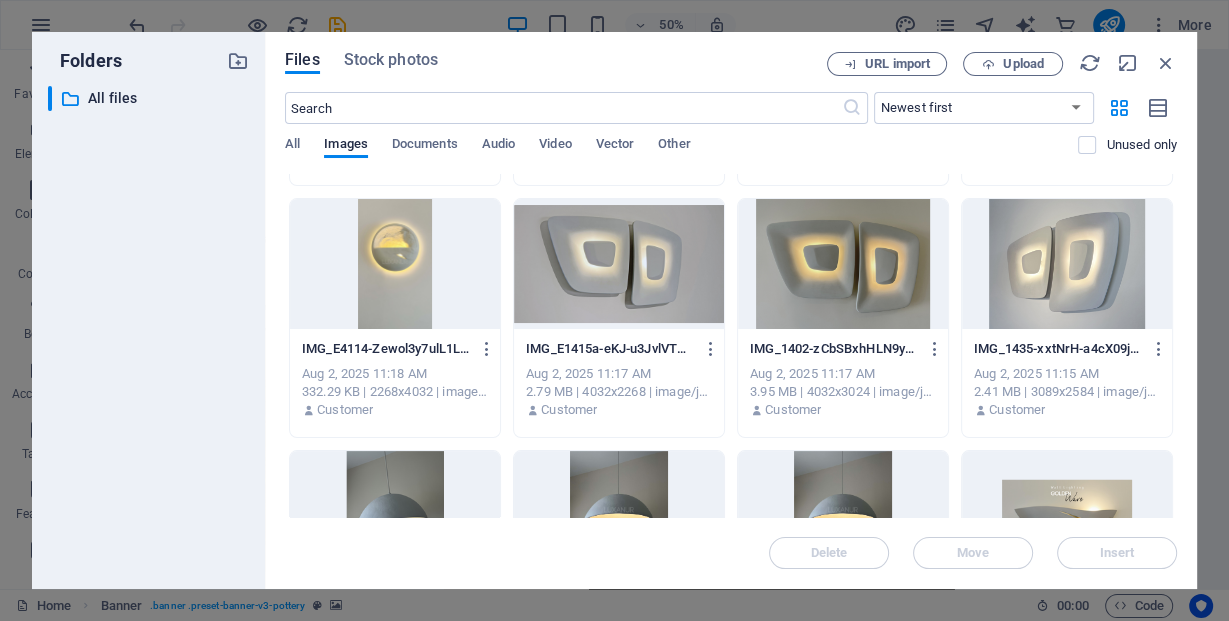 click at bounding box center [843, 264] 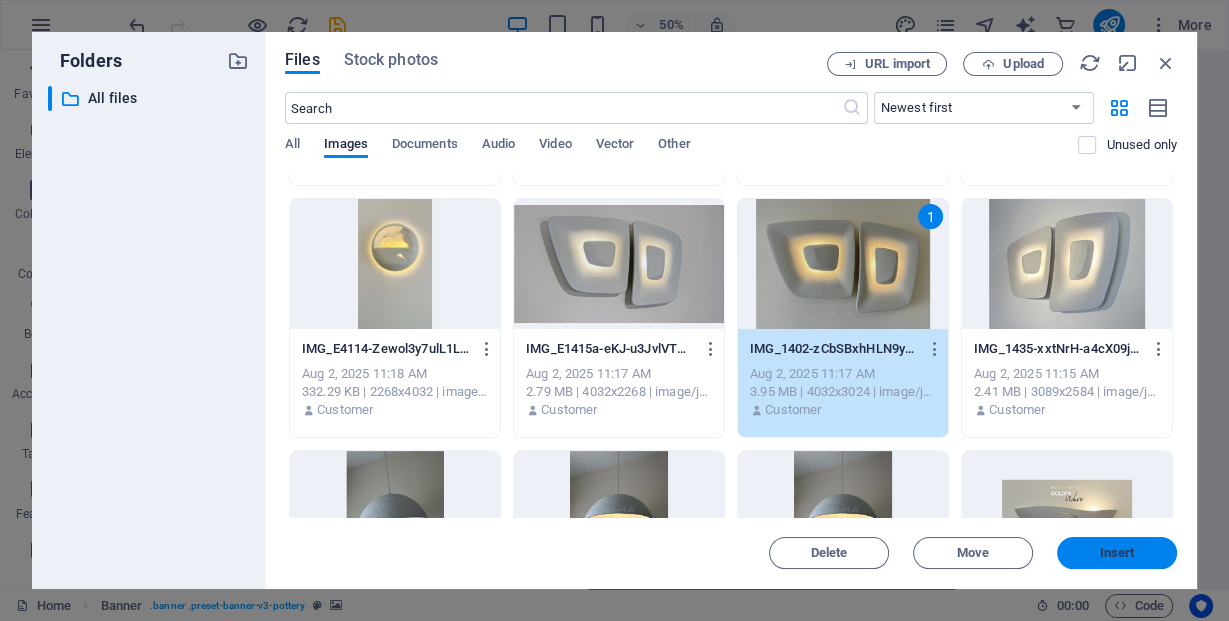 click on "Insert" at bounding box center (1117, 553) 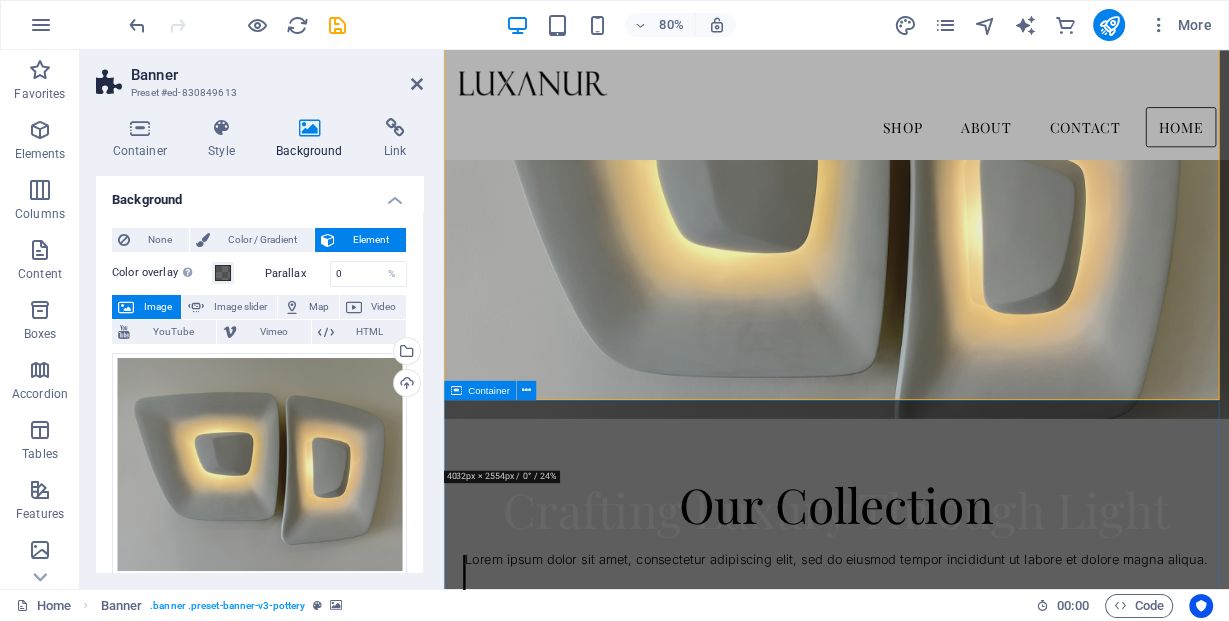 scroll, scrollTop: 0, scrollLeft: 0, axis: both 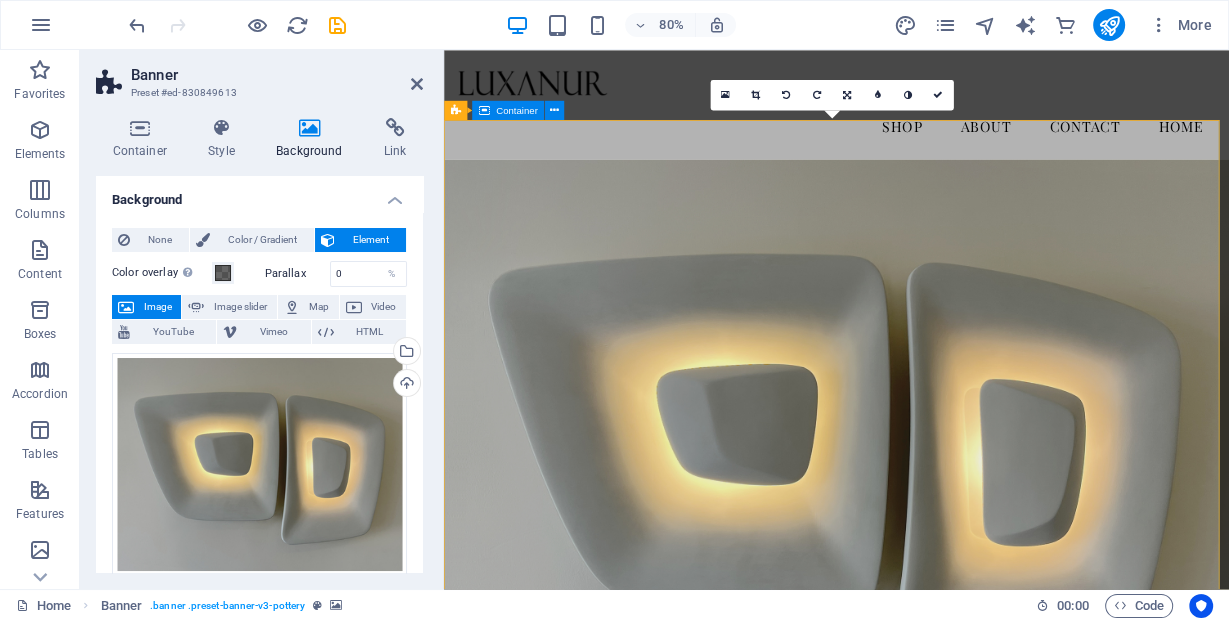 drag, startPoint x: 681, startPoint y: 614, endPoint x: 998, endPoint y: 496, distance: 338.2499 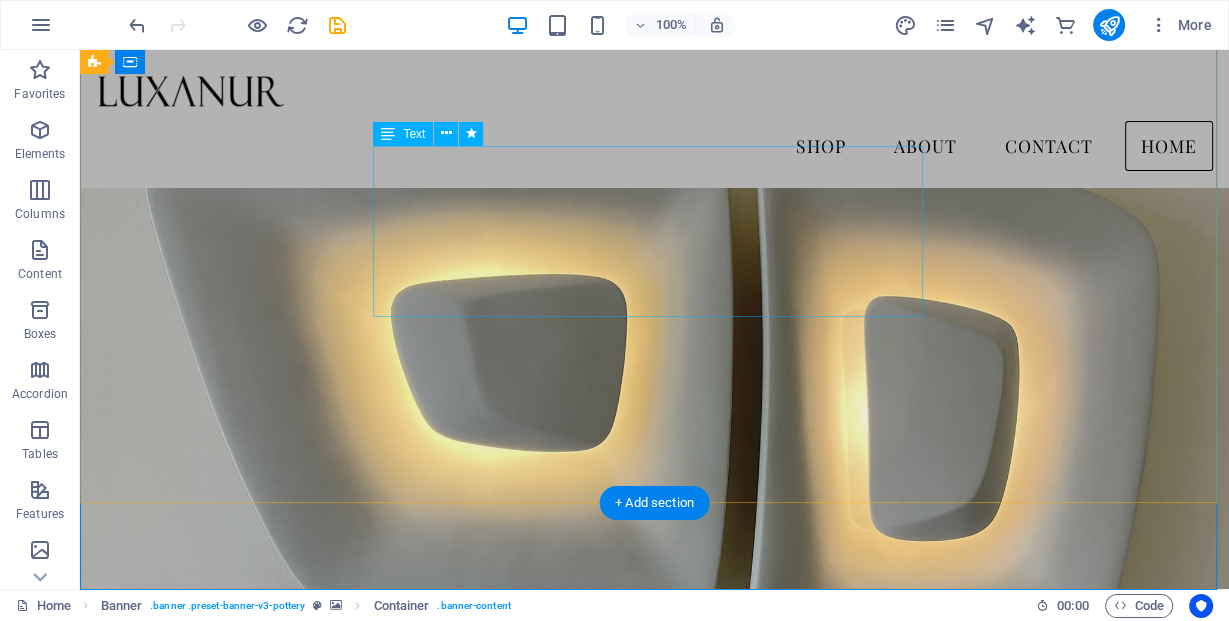 scroll, scrollTop: 160, scrollLeft: 0, axis: vertical 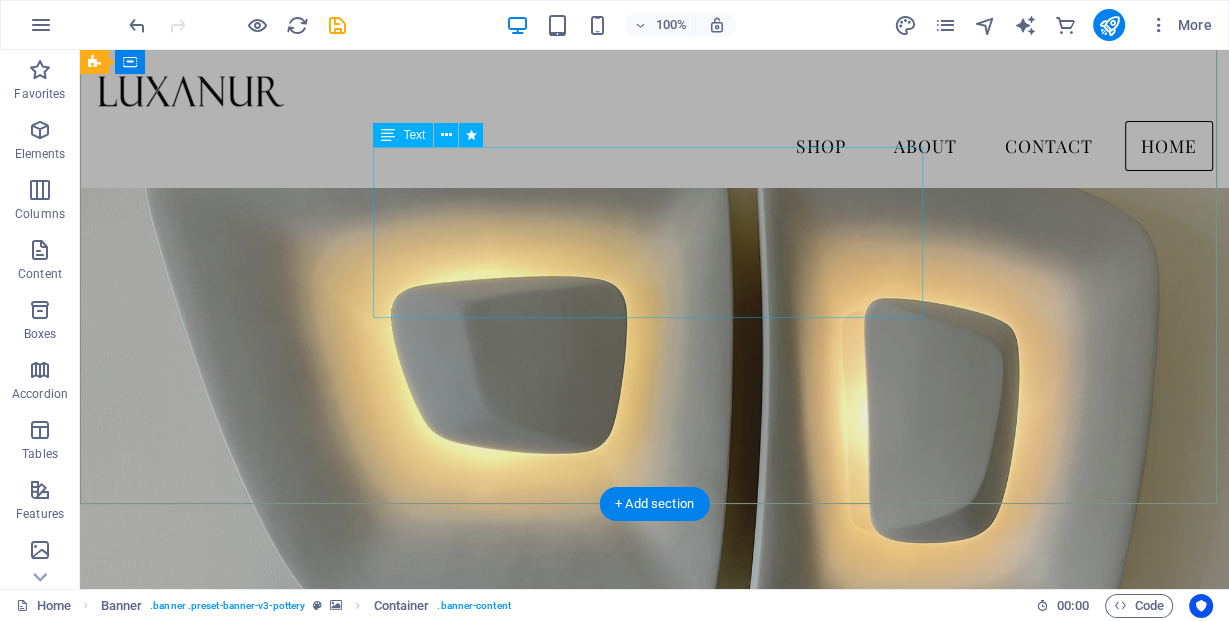 click on "At Luxanur, we design lighting that transforms spaces into timeless experiences. Discover the art of illumination redefined ." at bounding box center (654, 822) 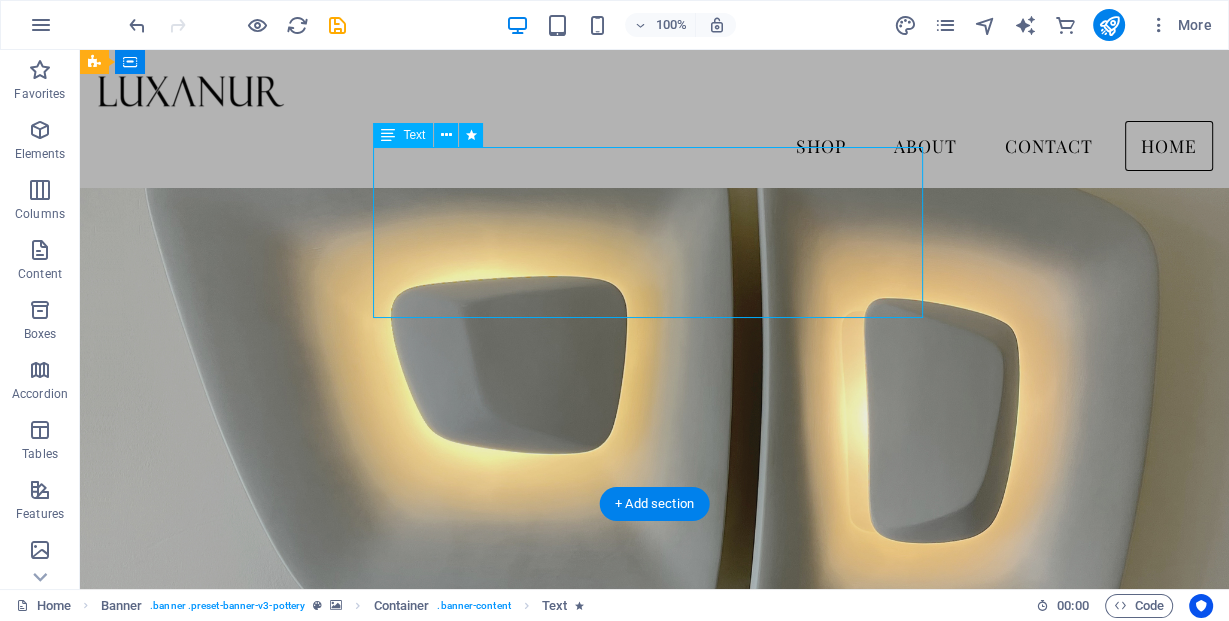 click on "At Luxanur, we design lighting that transforms spaces into timeless experiences. Discover the art of illumination redefined ." at bounding box center [654, 822] 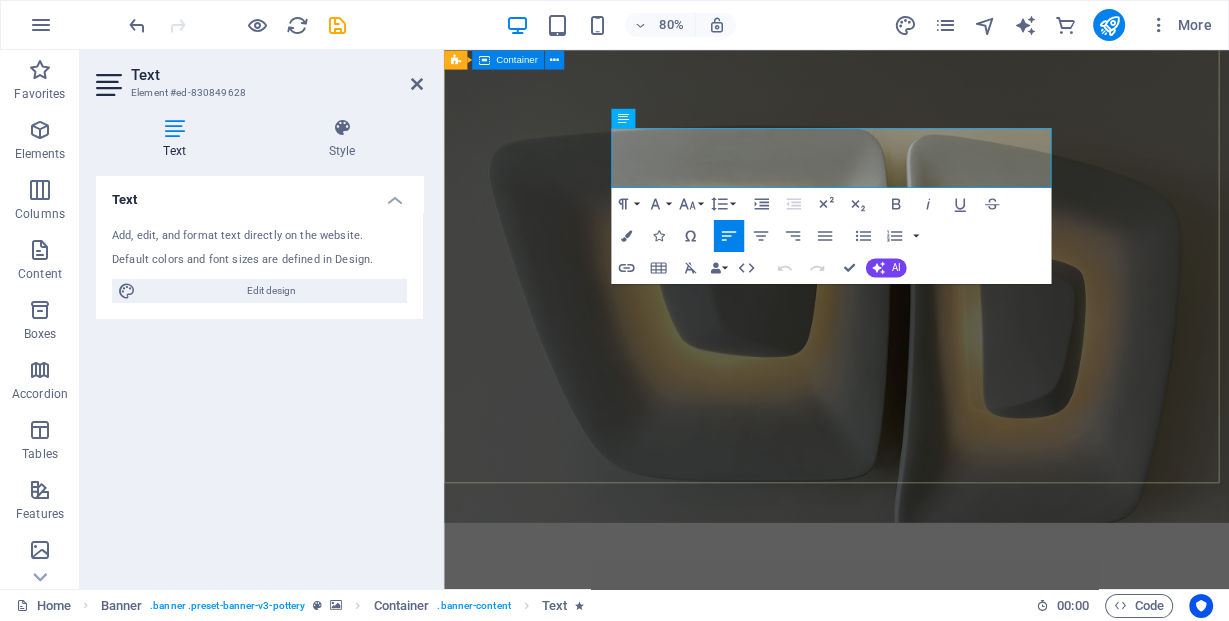 drag, startPoint x: 919, startPoint y: 176, endPoint x: 643, endPoint y: 159, distance: 276.52304 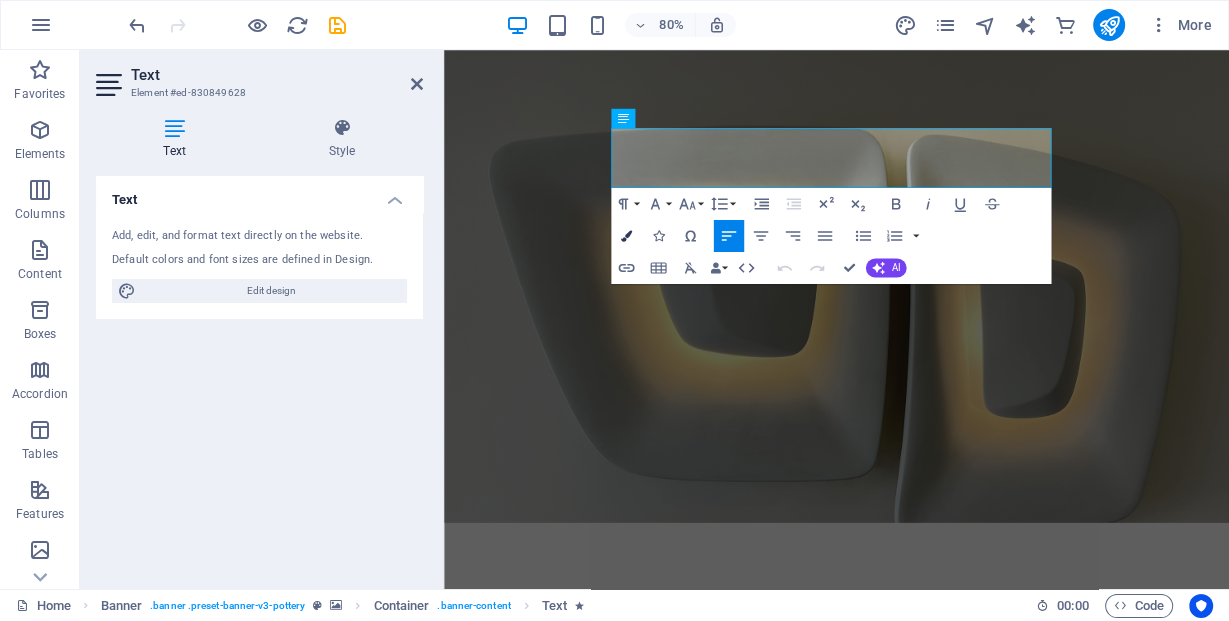 click at bounding box center [626, 235] 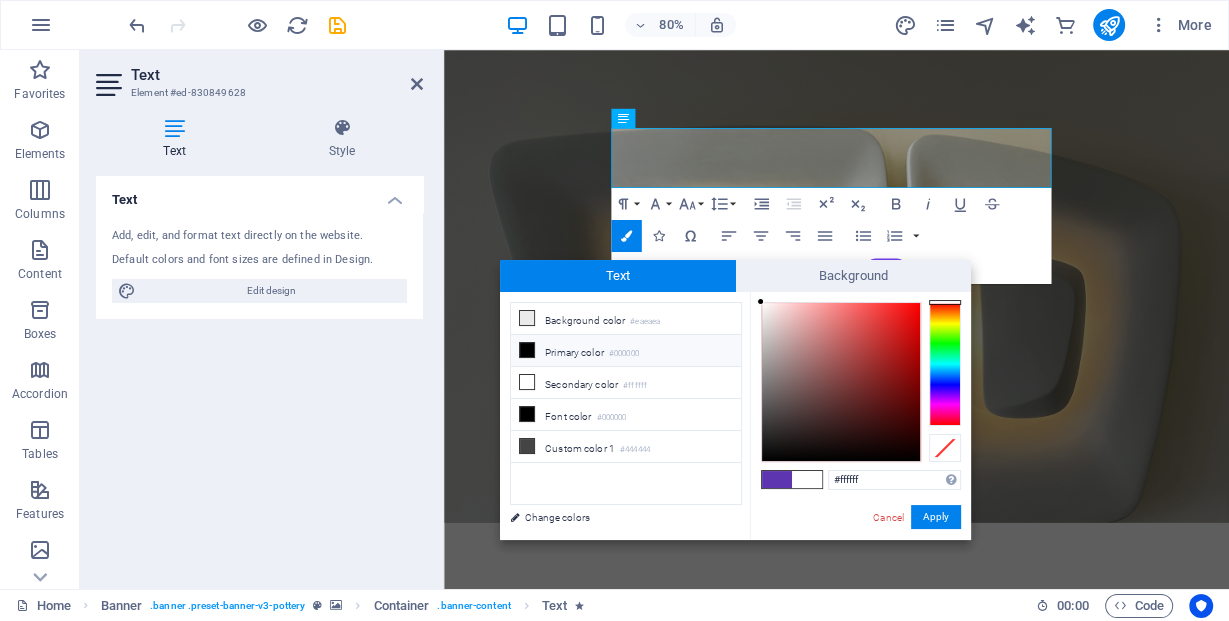 click at bounding box center [527, 350] 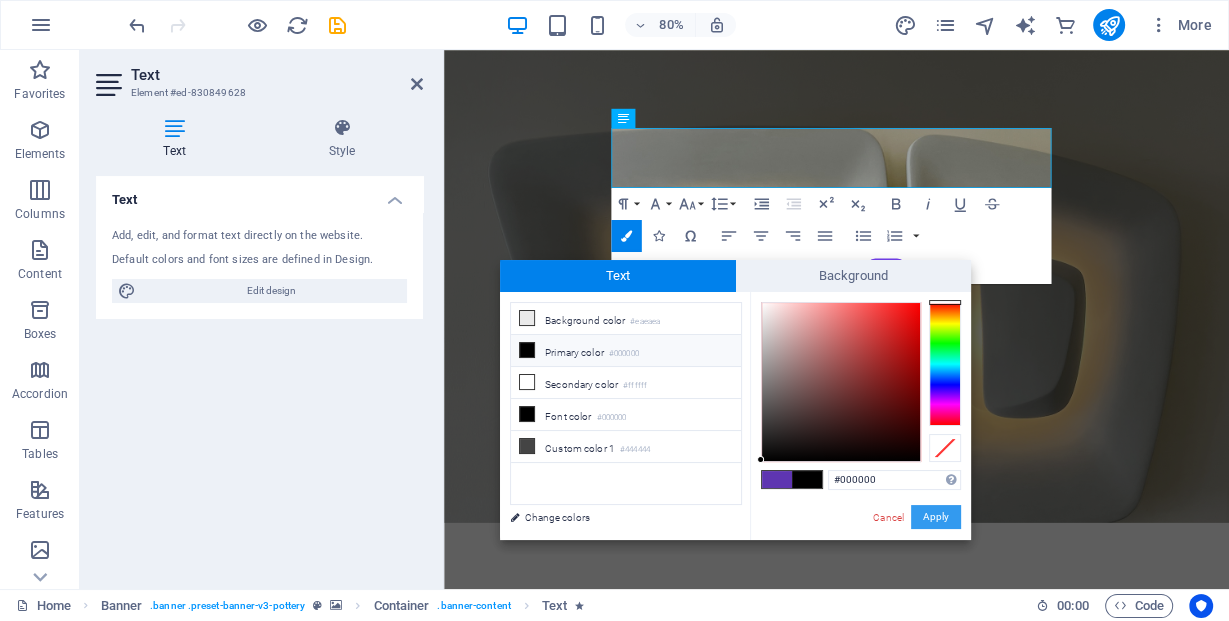 click on "Apply" at bounding box center (936, 517) 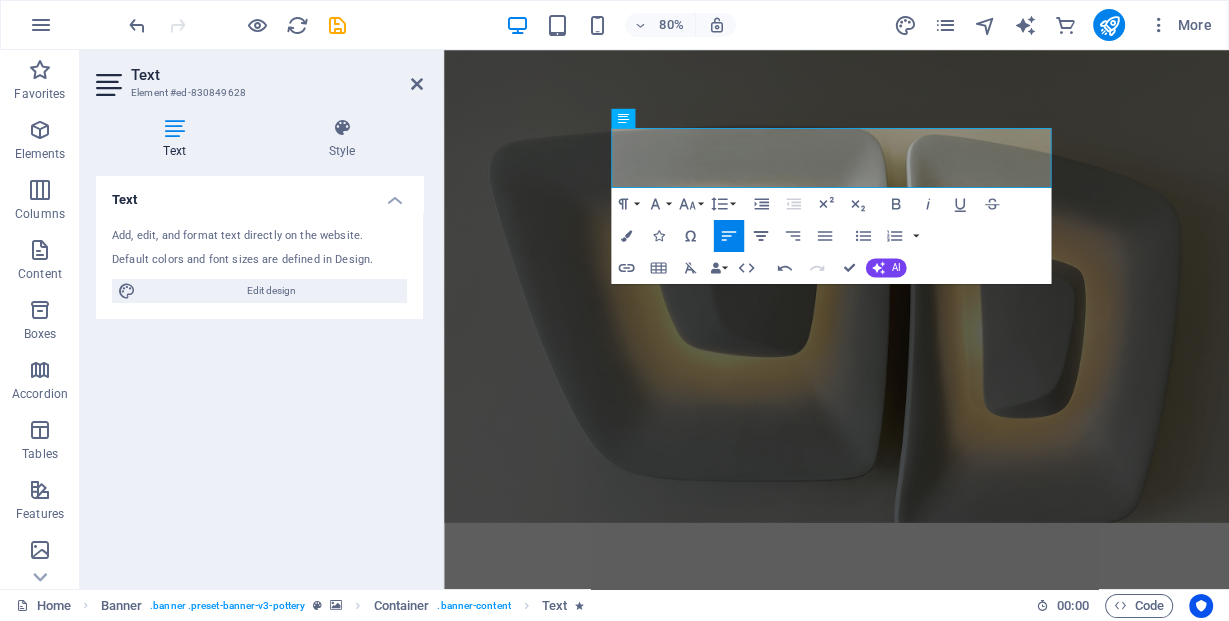 click 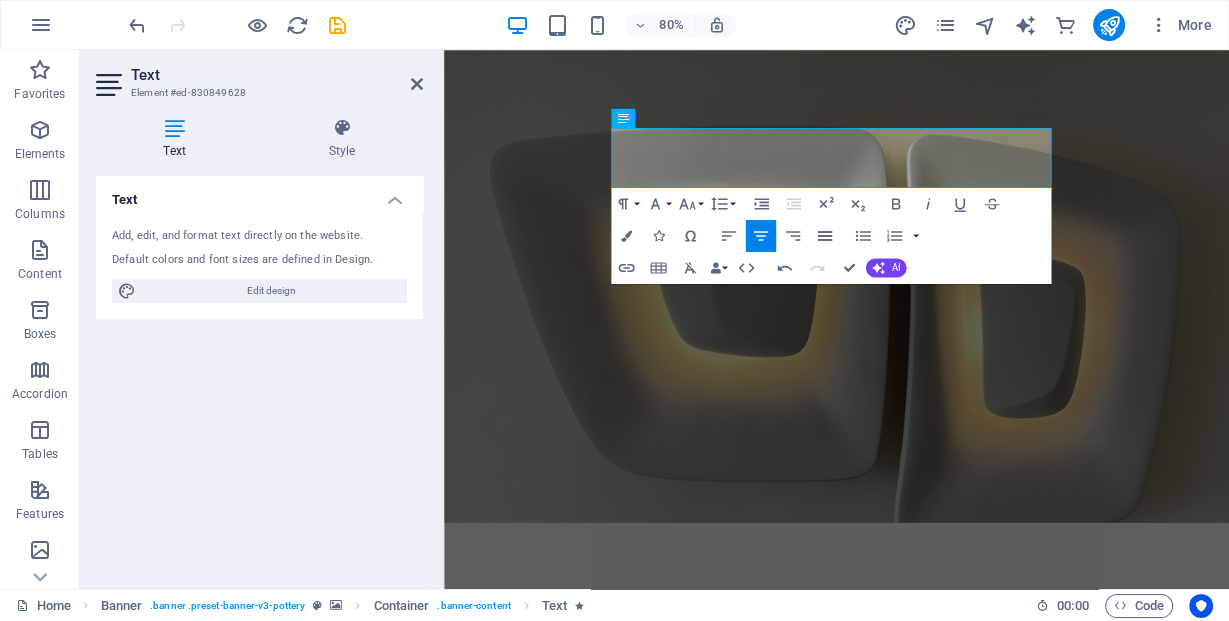 click 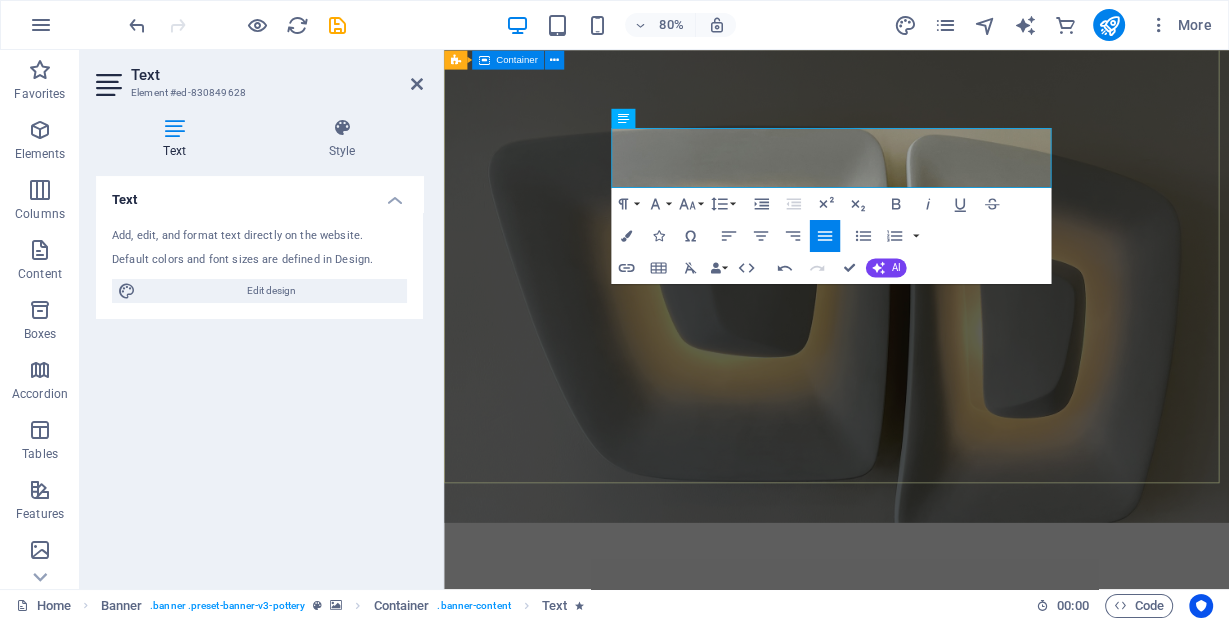 click on "Crafting Luxury Through Light At Luxanur, we design lighting that transforms spaces into timeless experiences. Discover the art of illumination redefined. Explore" at bounding box center [934, 833] 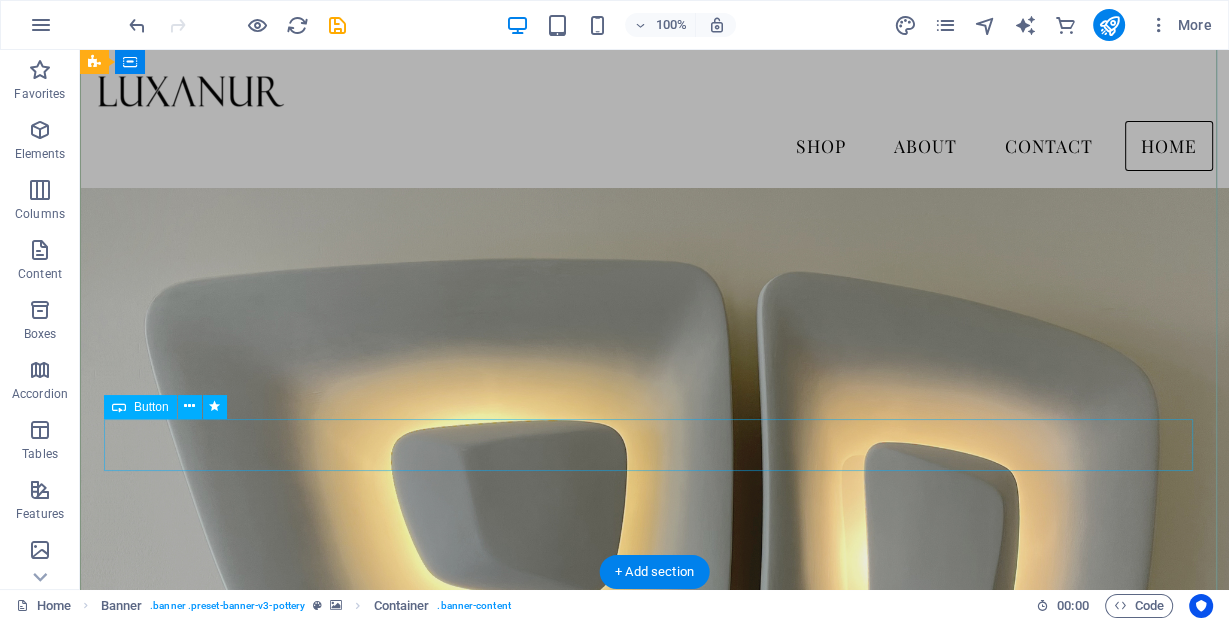 scroll, scrollTop: 0, scrollLeft: 0, axis: both 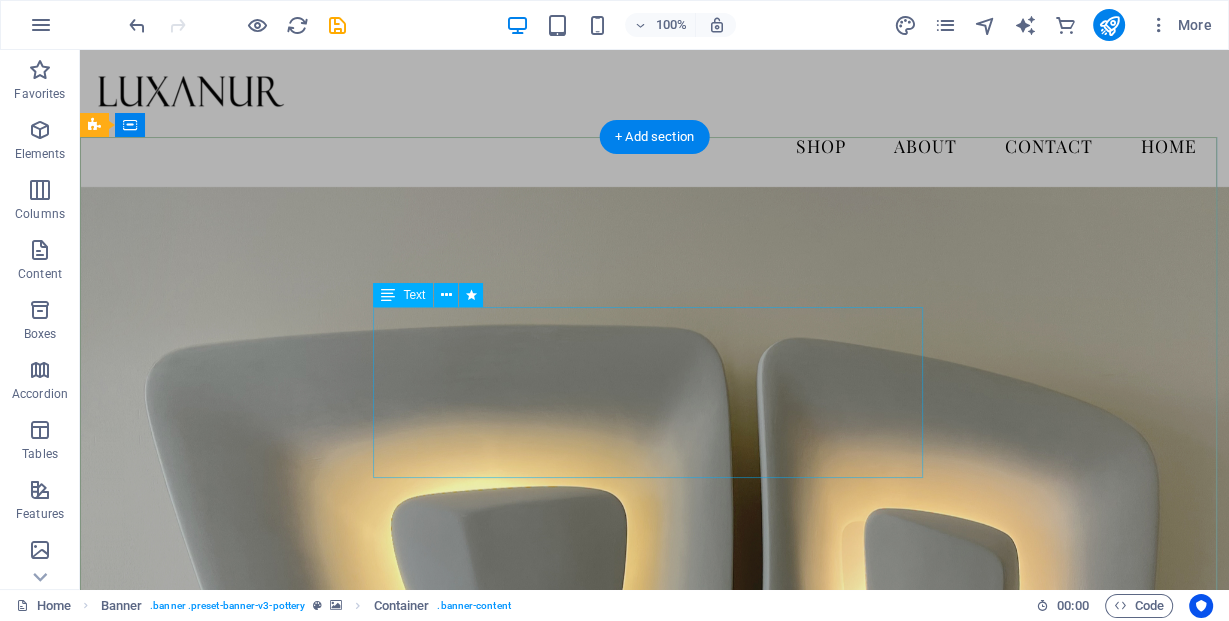 click on "At Luxanur, we design lighting that transforms spaces into timeless experiences. Discover the art of illumination redefined." at bounding box center (654, 1032) 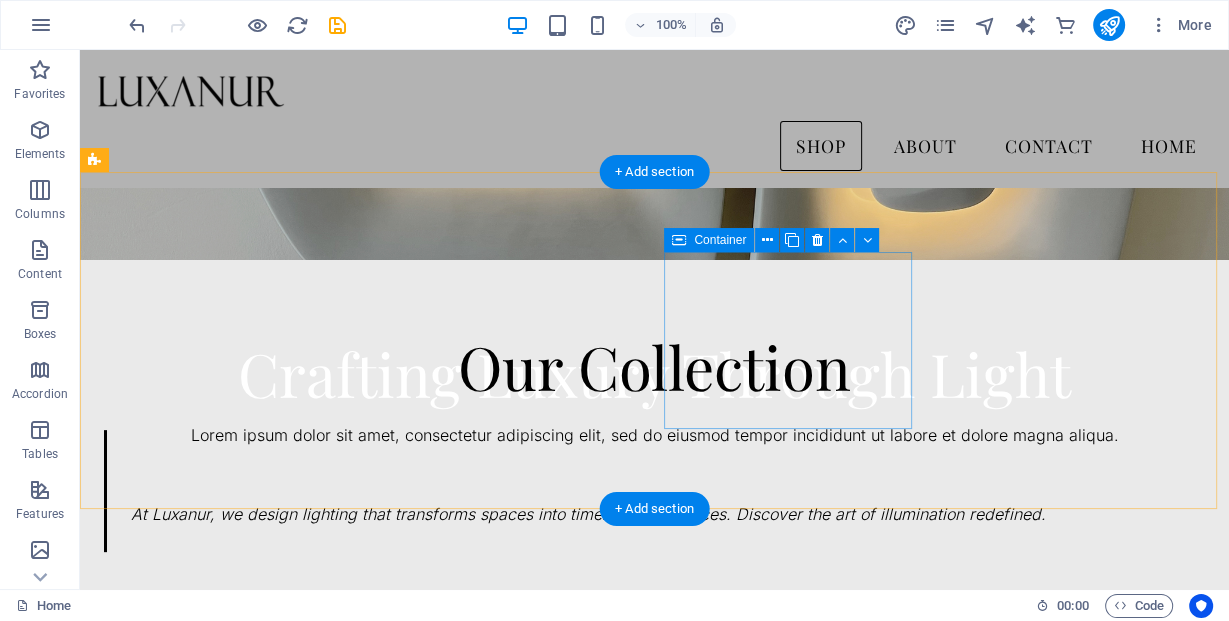 scroll, scrollTop: 480, scrollLeft: 0, axis: vertical 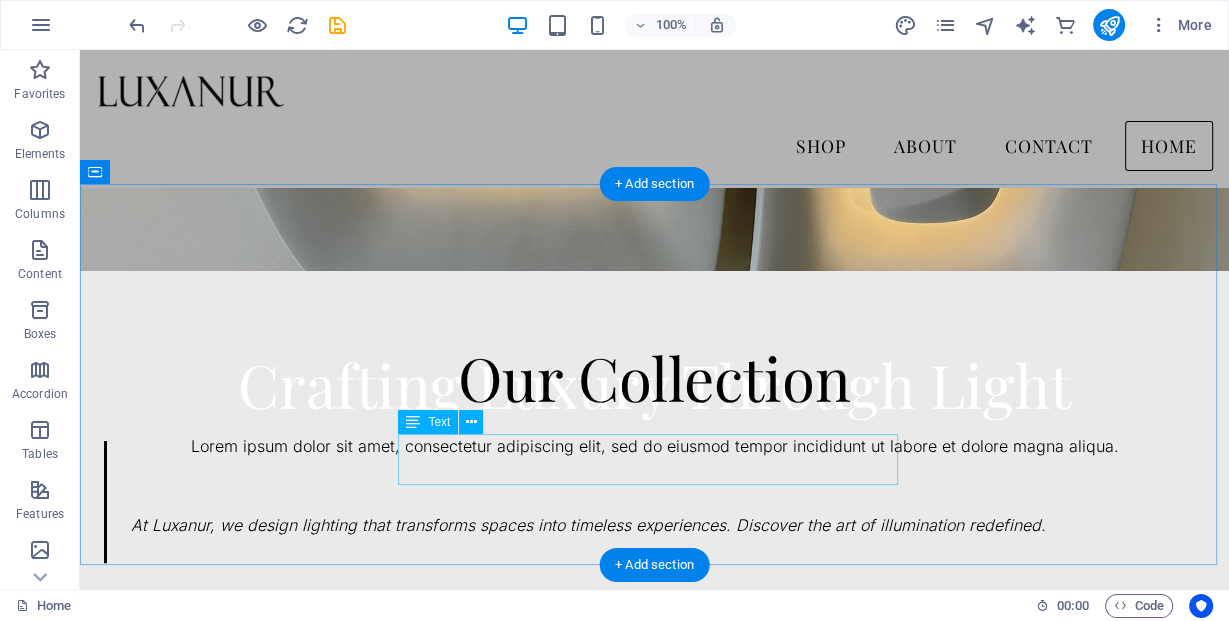 click on "Lorem ipsum dolor sit amet, consectetur adipiscing elit, sed do eiusmod tempor incididunt ut labore et dolore magna aliqua." at bounding box center [654, 447] 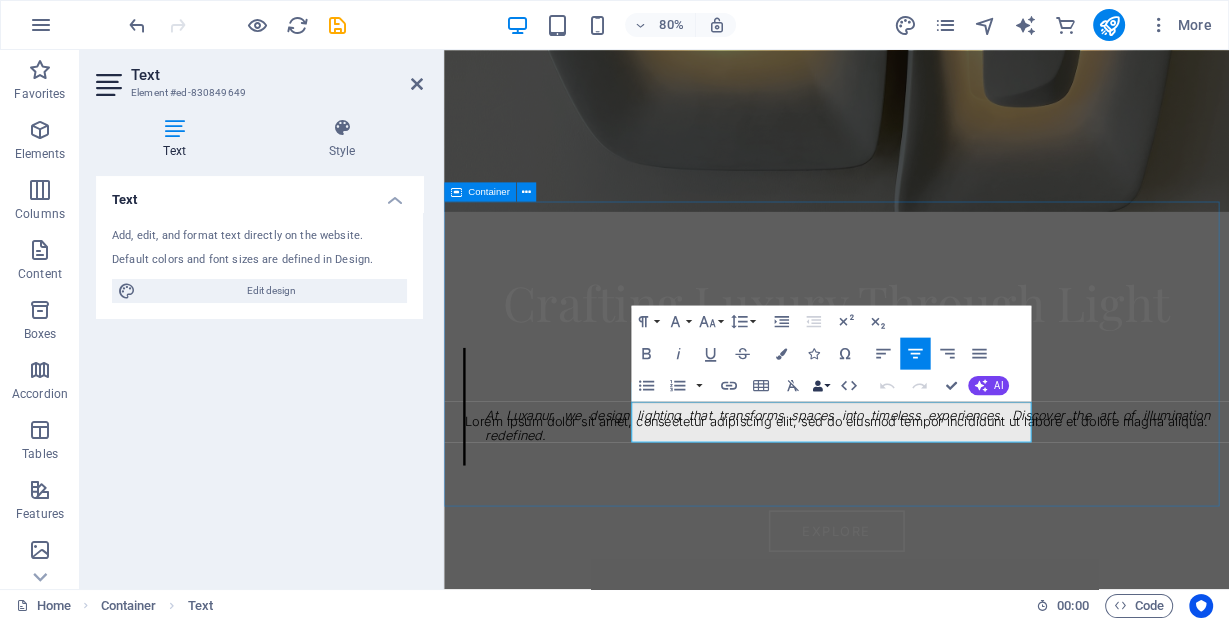 scroll, scrollTop: 640, scrollLeft: 0, axis: vertical 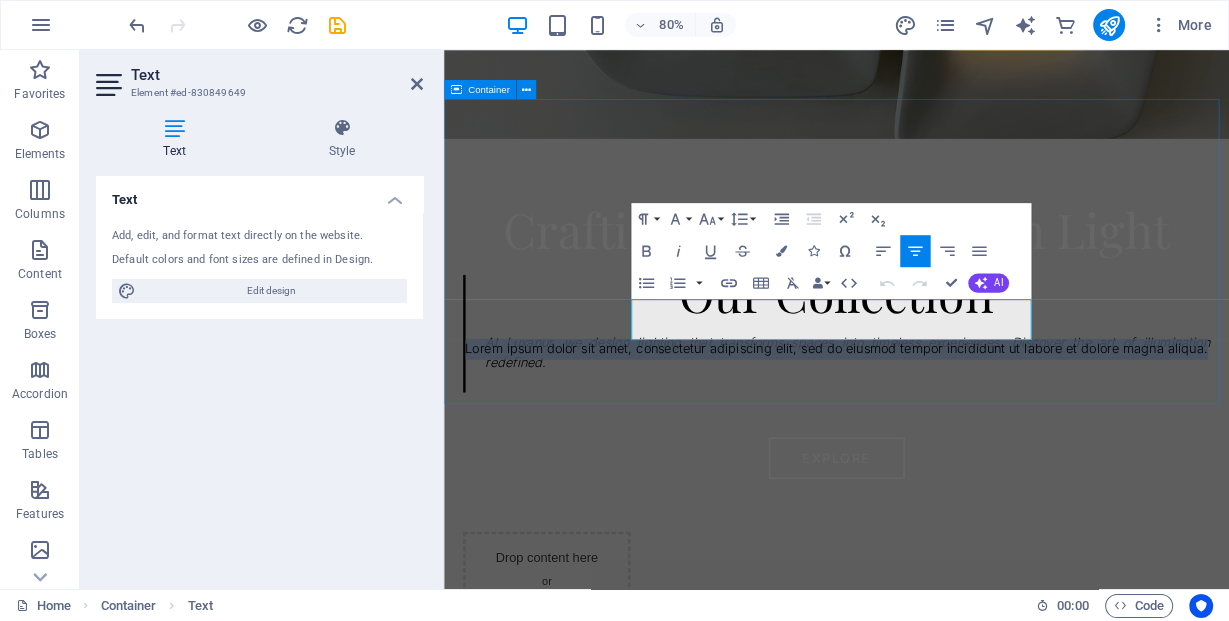 drag, startPoint x: 1155, startPoint y: 403, endPoint x: 669, endPoint y: 377, distance: 486.69498 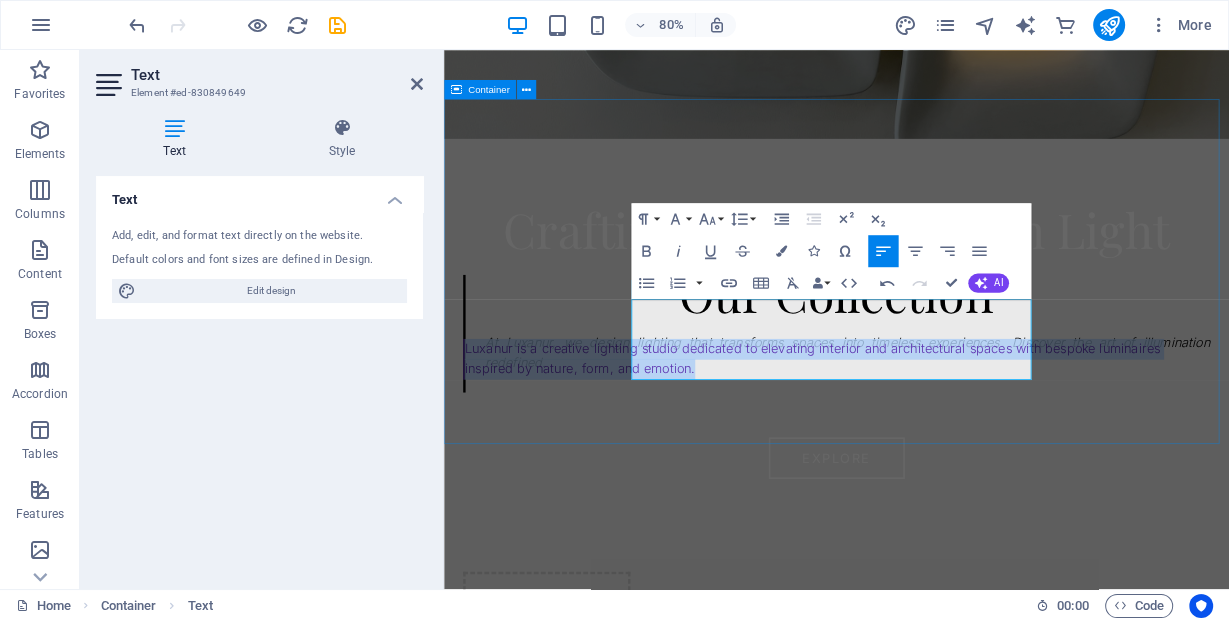 drag, startPoint x: 888, startPoint y: 419, endPoint x: 647, endPoint y: 369, distance: 246.13208 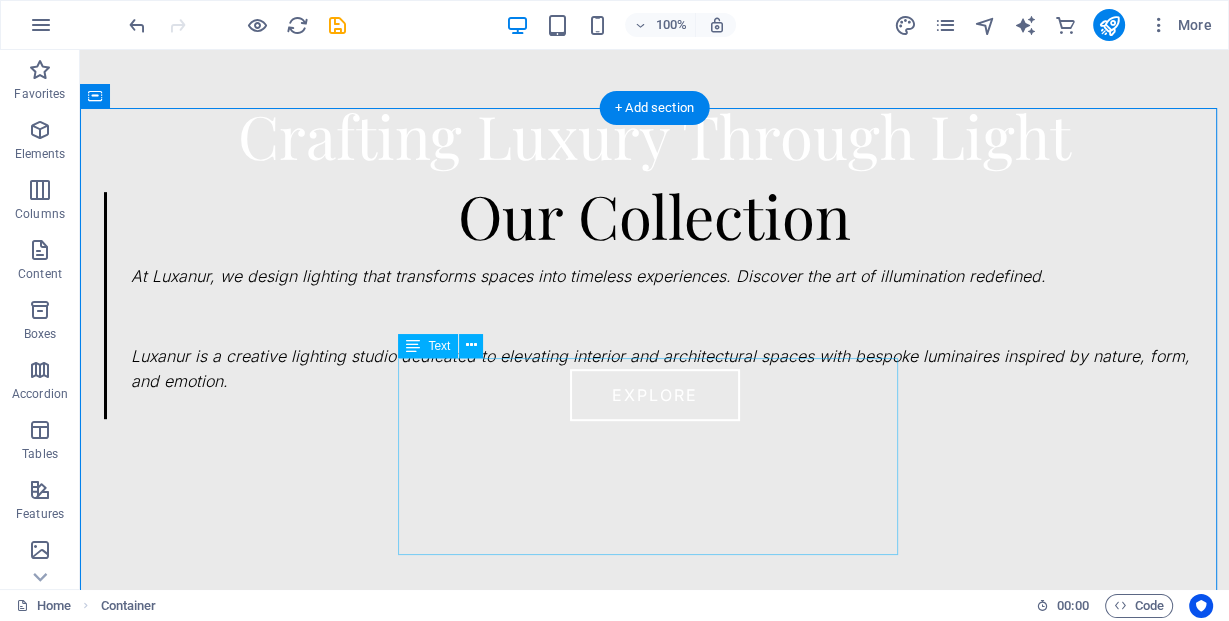 scroll, scrollTop: 800, scrollLeft: 0, axis: vertical 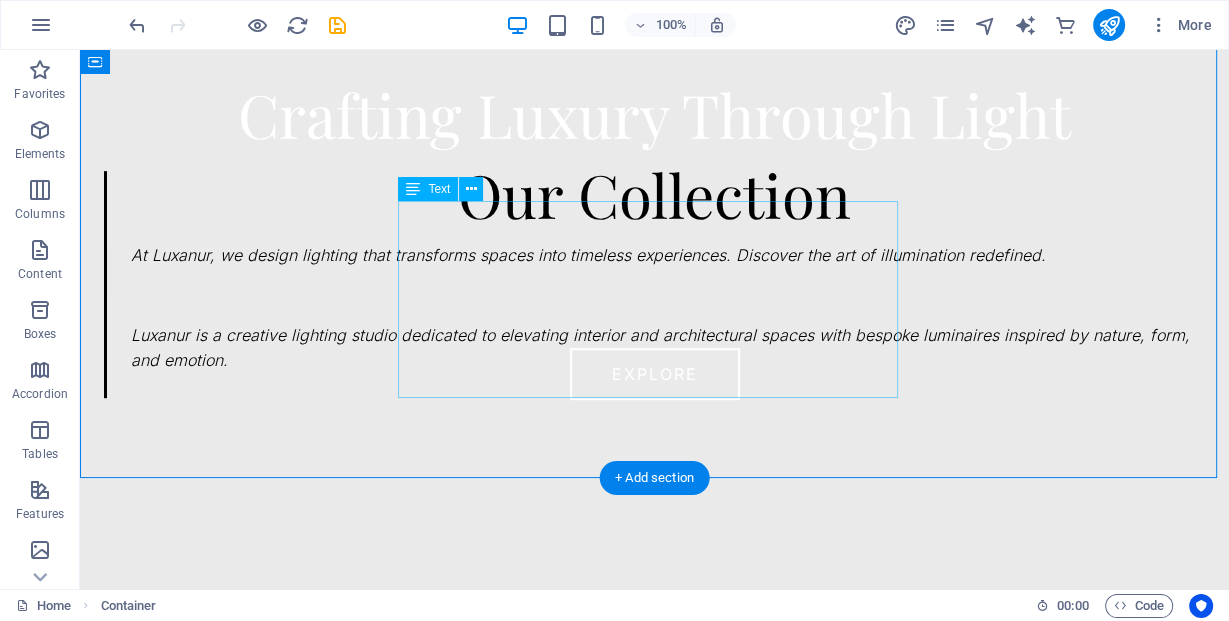 click on "Luxanur is a creative lighting studio dedicated to elevating interior and architectural spaces with bespoke luminaires inspired by nature, form, and emotion." at bounding box center [654, 324] 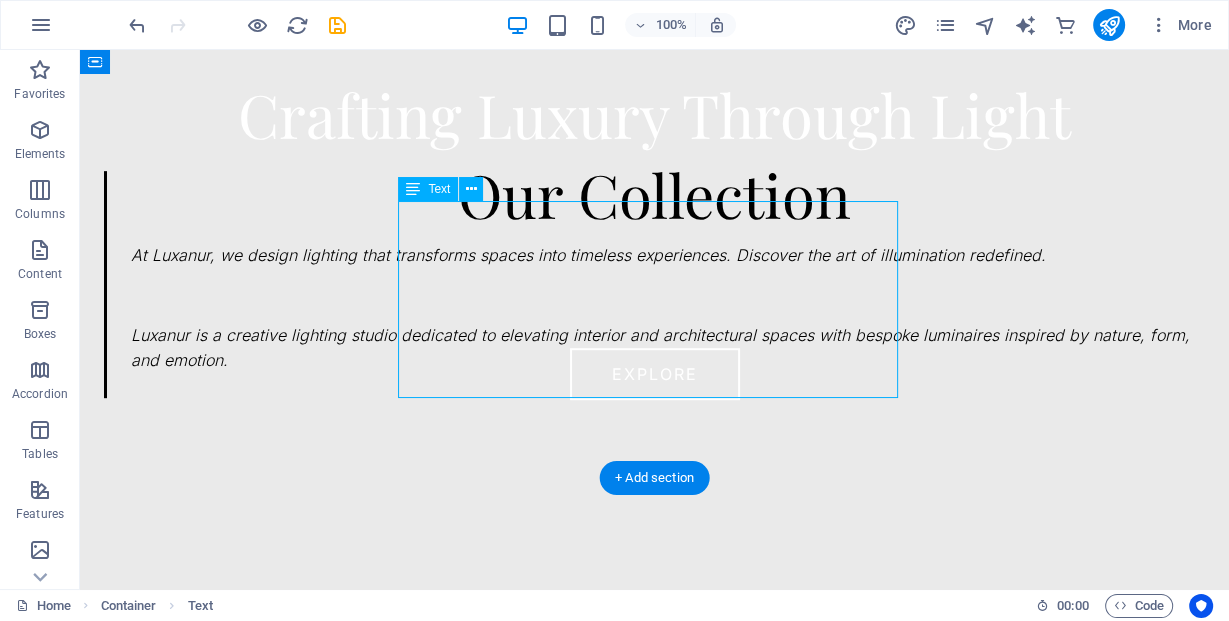 click on "Luxanur is a creative lighting studio dedicated to elevating interior and architectural spaces with bespoke luminaires inspired by nature, form, and emotion." at bounding box center [654, 324] 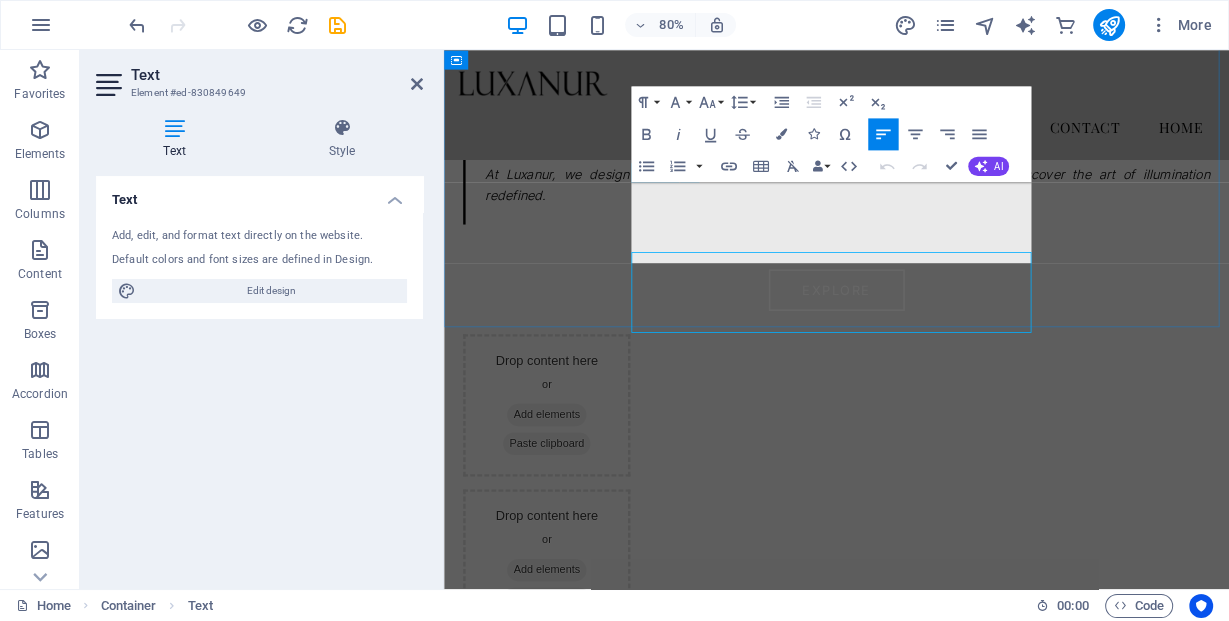 scroll, scrollTop: 560, scrollLeft: 0, axis: vertical 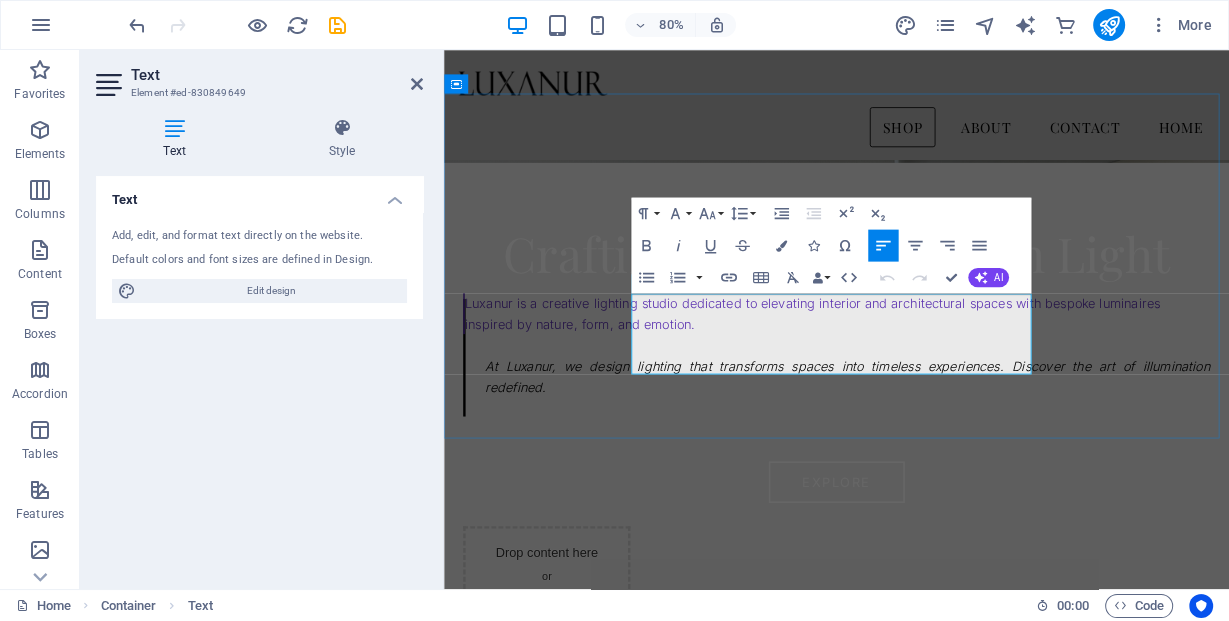 click on "Luxanur is a creative lighting studio dedicated to elevating interior and architectural spaces with bespoke luminaires inspired by nature, form, and emotion." at bounding box center [935, 379] 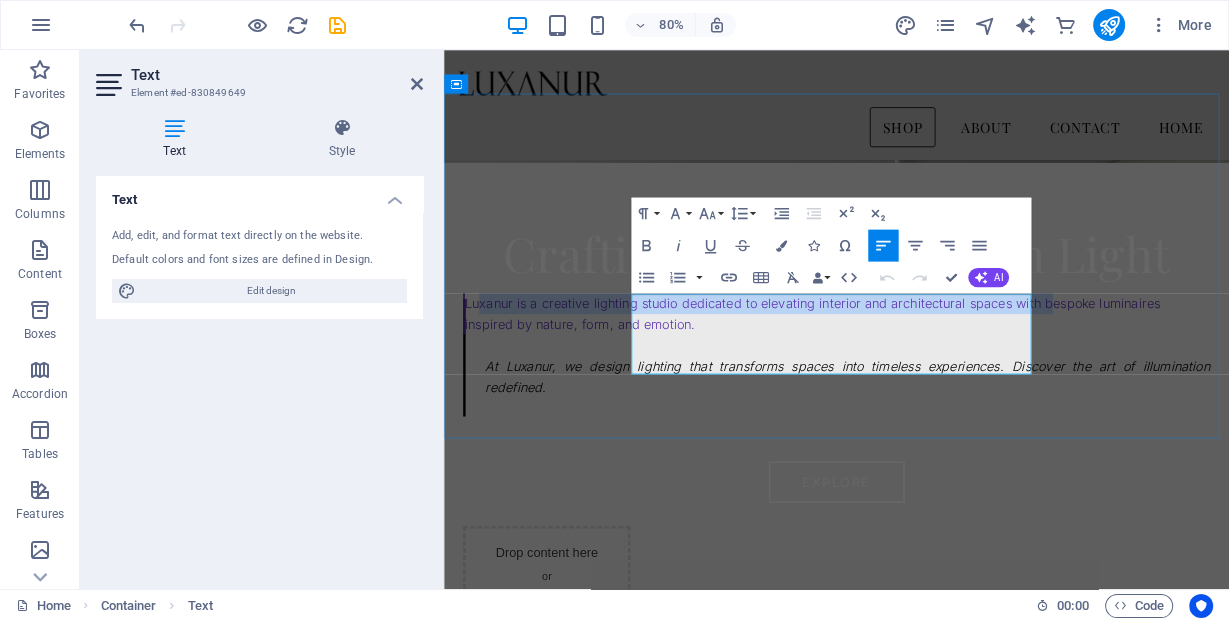 drag, startPoint x: 913, startPoint y: 402, endPoint x: 694, endPoint y: 343, distance: 226.80829 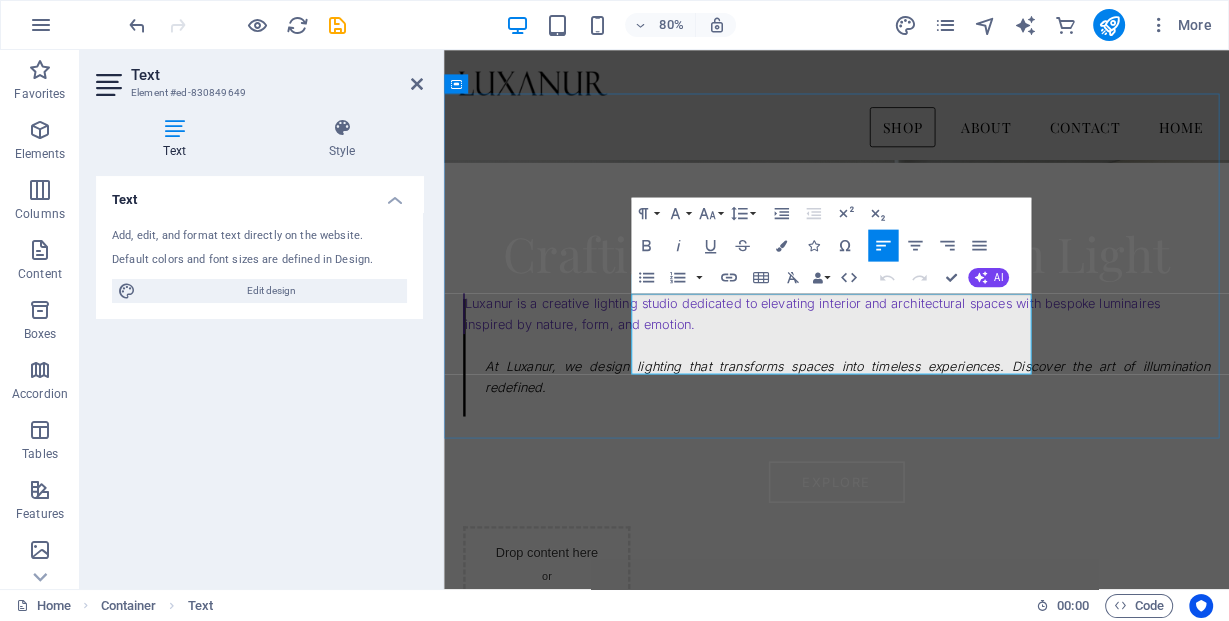 click on "Luxanur is a creative lighting studio dedicated to elevating interior and architectural spaces with bespoke luminaires inspired by nature, form, and emotion." at bounding box center [935, 379] 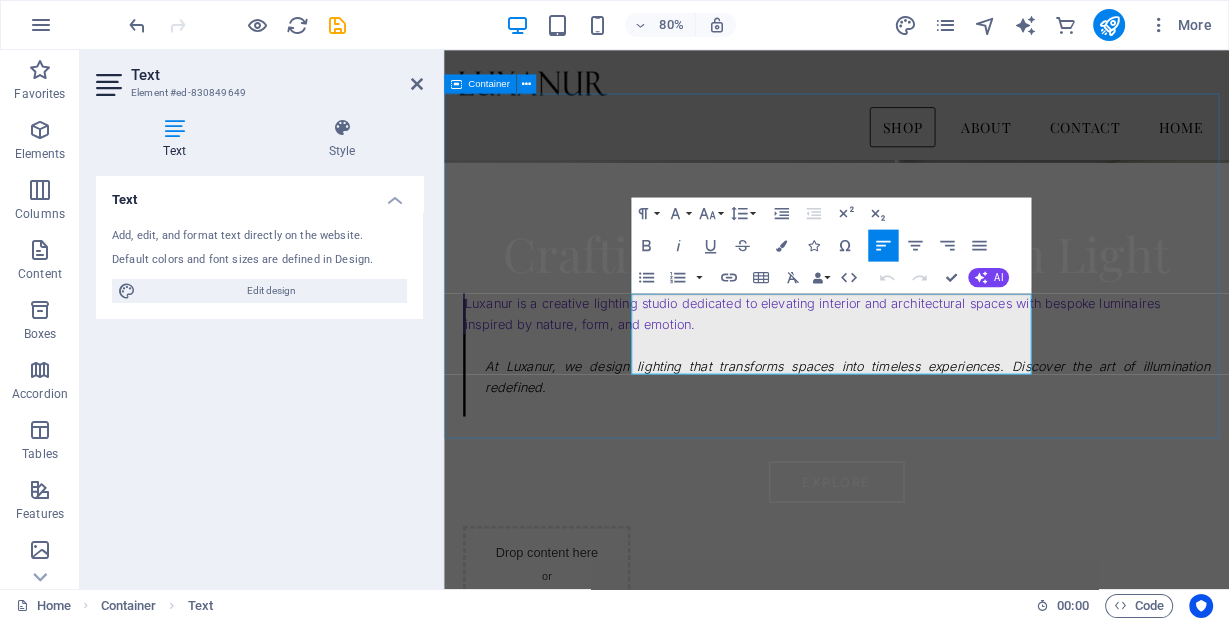 click on "Our Collection Luxanur is a creative lighting studio dedicated to elevating interior and architectural spaces with bespoke luminaires inspired by nature, form, and emotion." at bounding box center (934, 306) 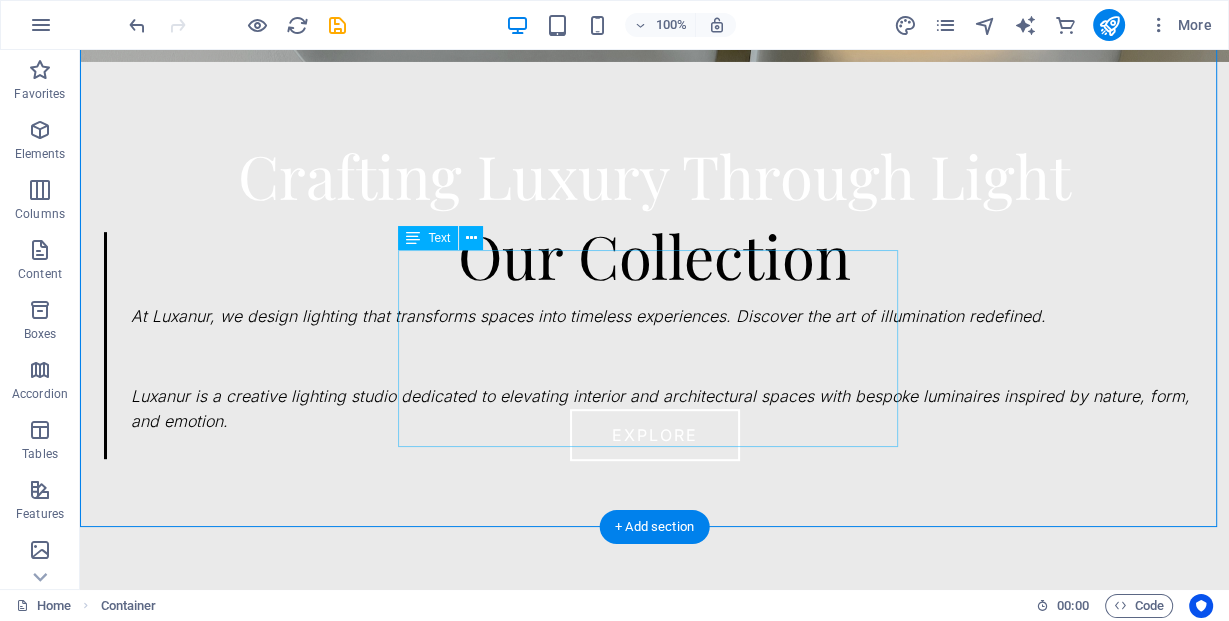 scroll, scrollTop: 800, scrollLeft: 0, axis: vertical 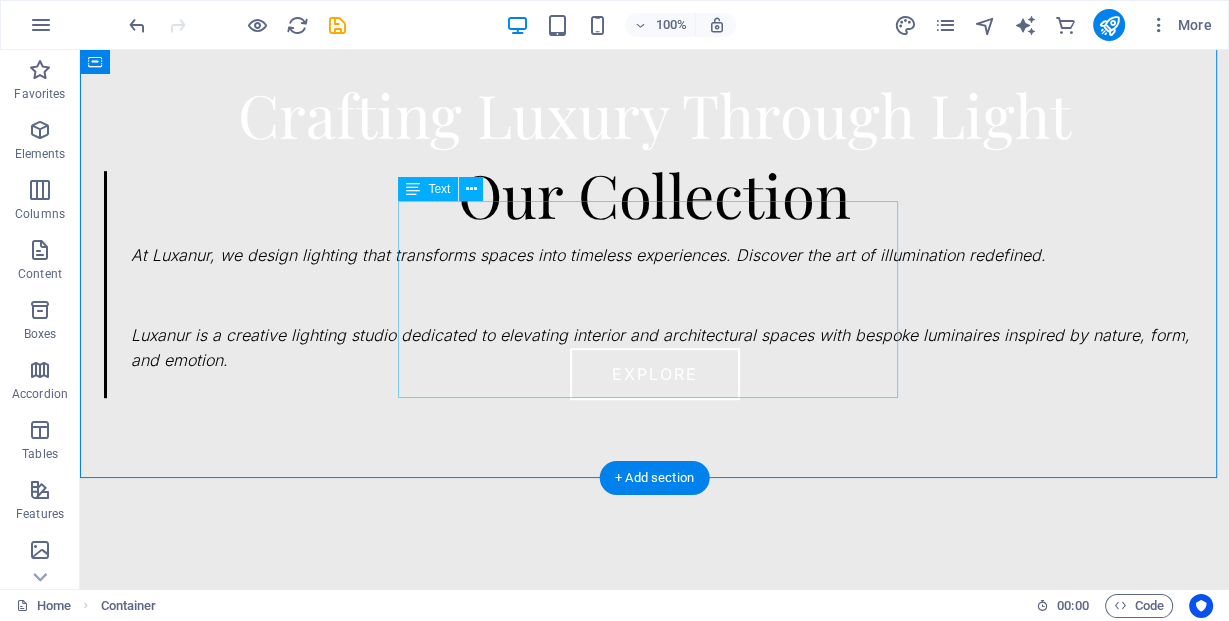drag, startPoint x: 458, startPoint y: 242, endPoint x: 481, endPoint y: 240, distance: 23.086792 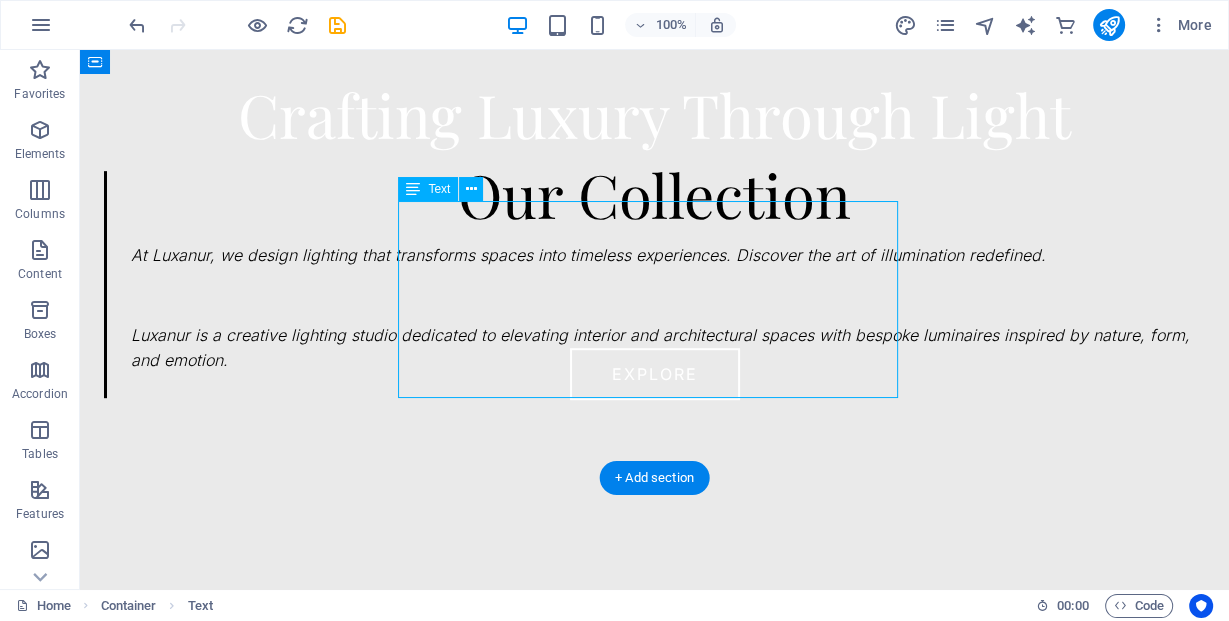 click on "Luxanur is a creative lighting studio dedicated to elevating interior and architectural spaces with bespoke luminaires inspired by nature, form, and emotion." at bounding box center (654, 324) 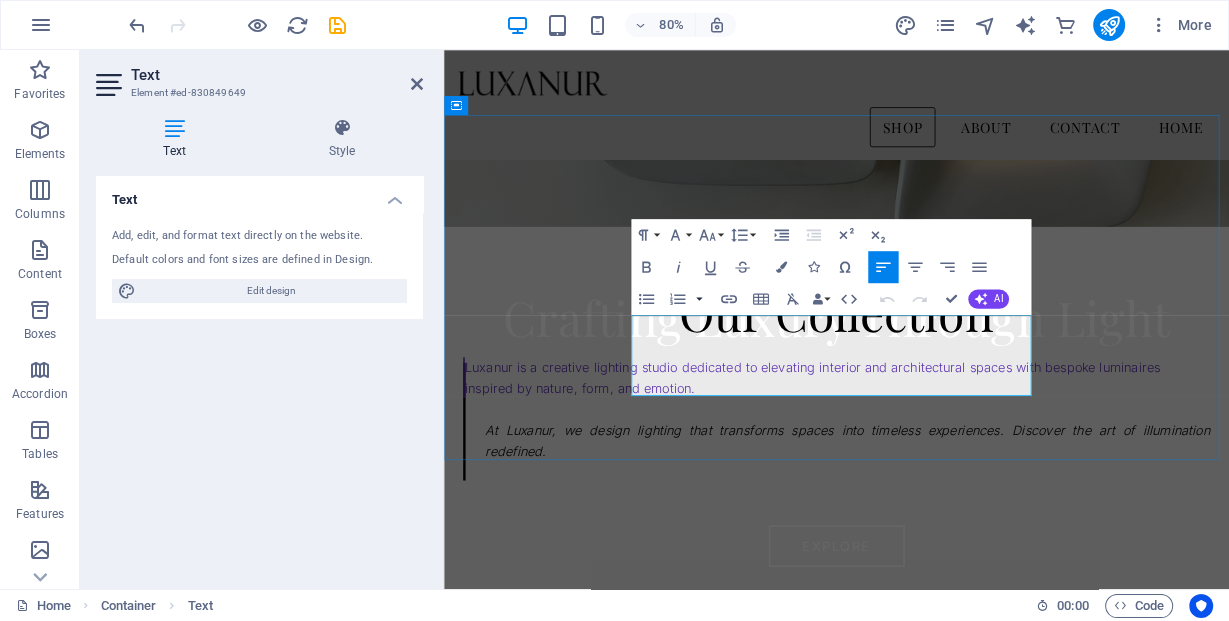 scroll, scrollTop: 480, scrollLeft: 0, axis: vertical 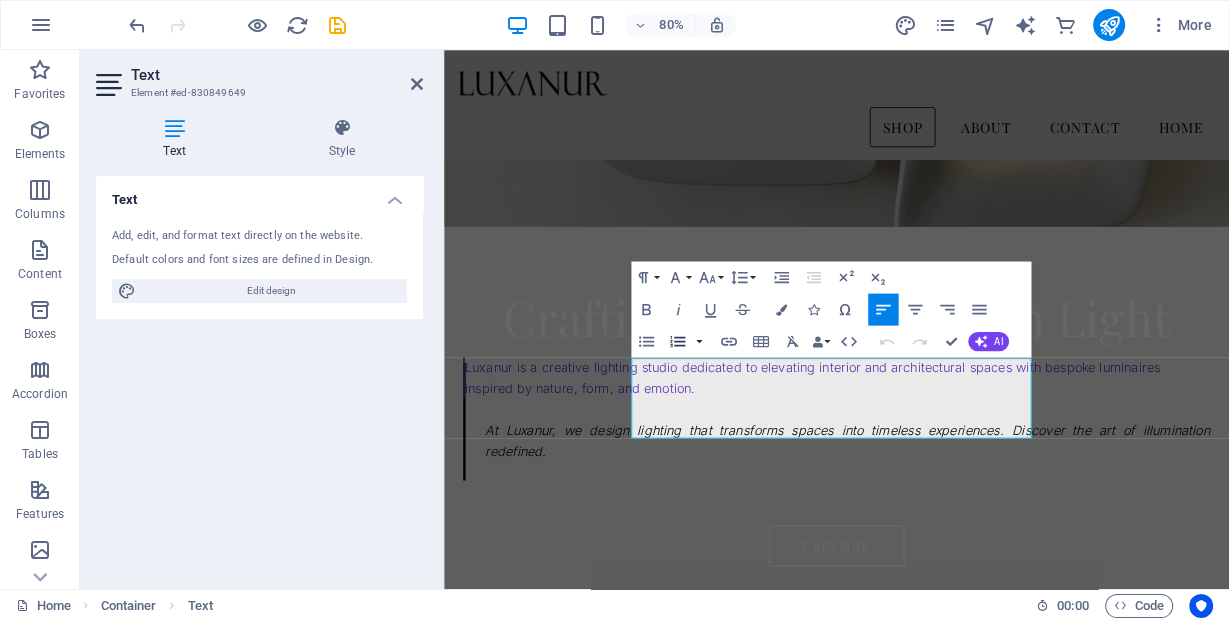 click at bounding box center [699, 341] 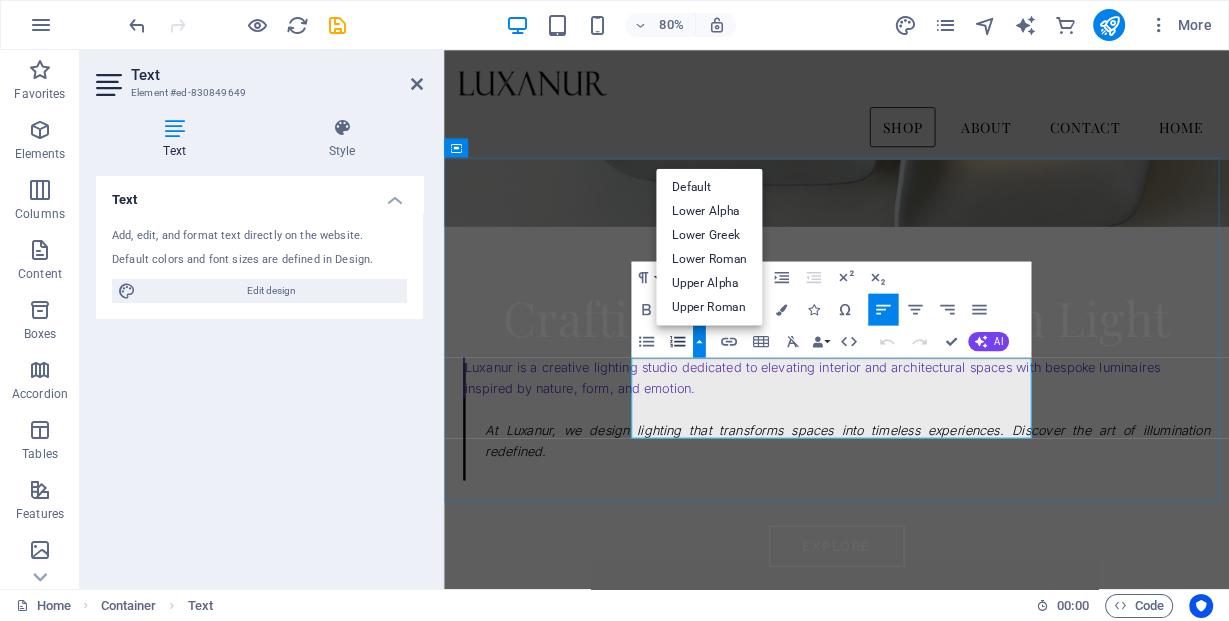 click on "Luxanur is a creative lighting studio dedicated to elevating interior and architectural spaces with bespoke luminaires inspired by nature, form, and emotion." at bounding box center (935, 459) 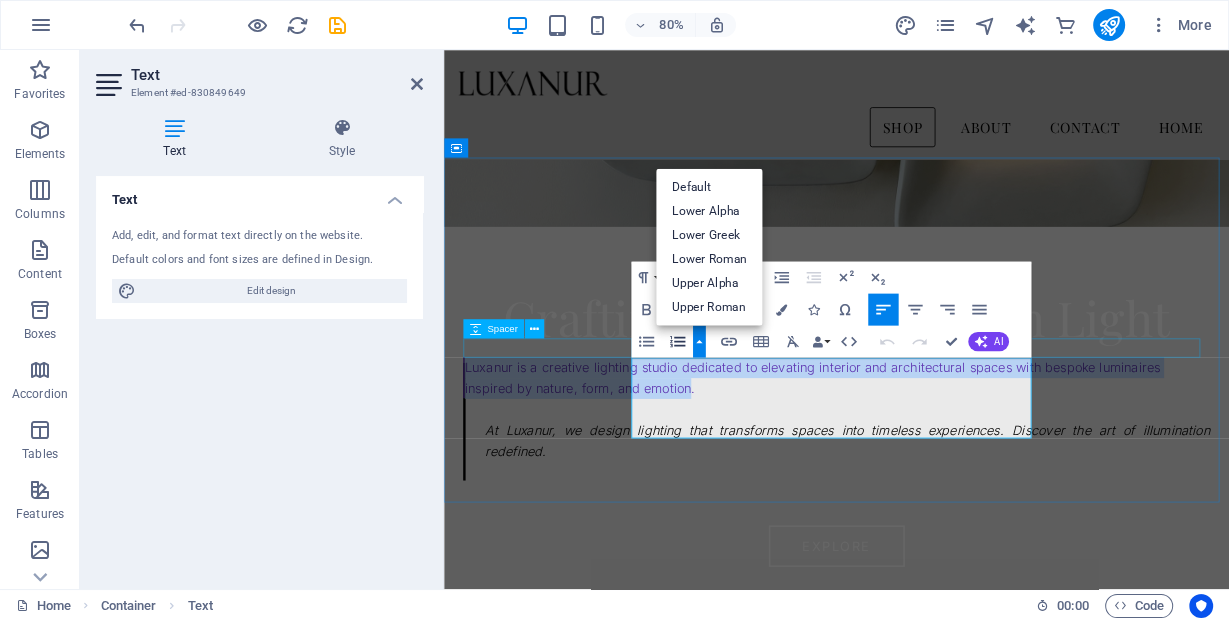 drag, startPoint x: 870, startPoint y: 506, endPoint x: 654, endPoint y: 412, distance: 235.5674 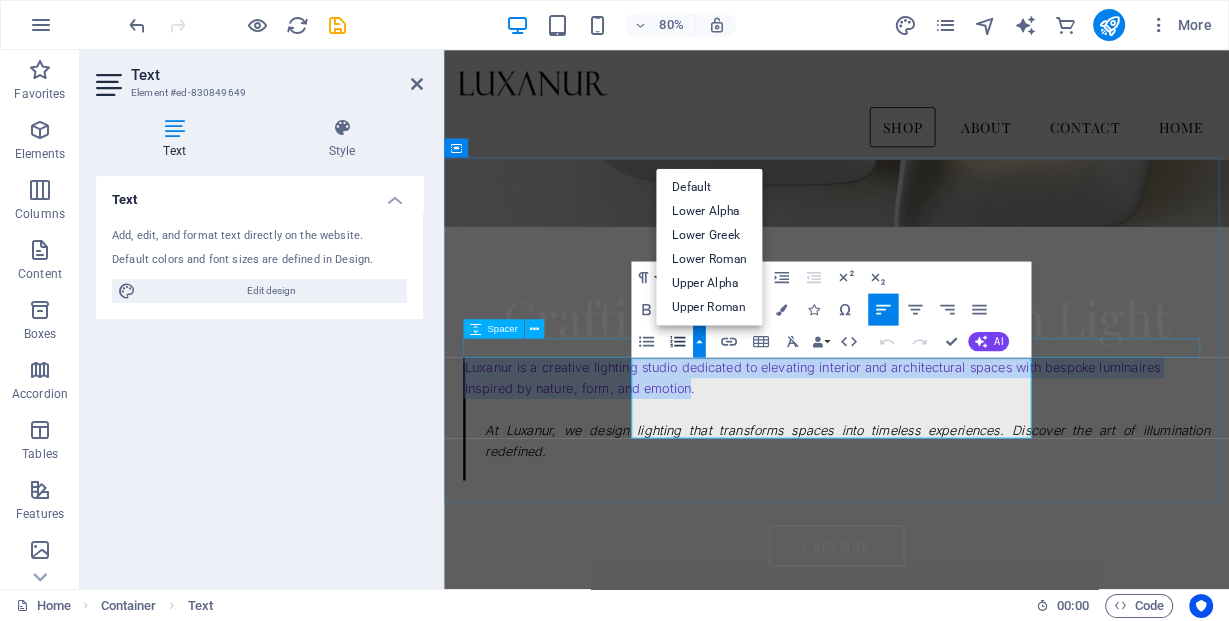 click on "Our Collection Luxanur is a creative lighting studio dedicated to elevating interior and architectural spaces with bespoke luminaires inspired by nature, form, and emotion." at bounding box center [934, 386] 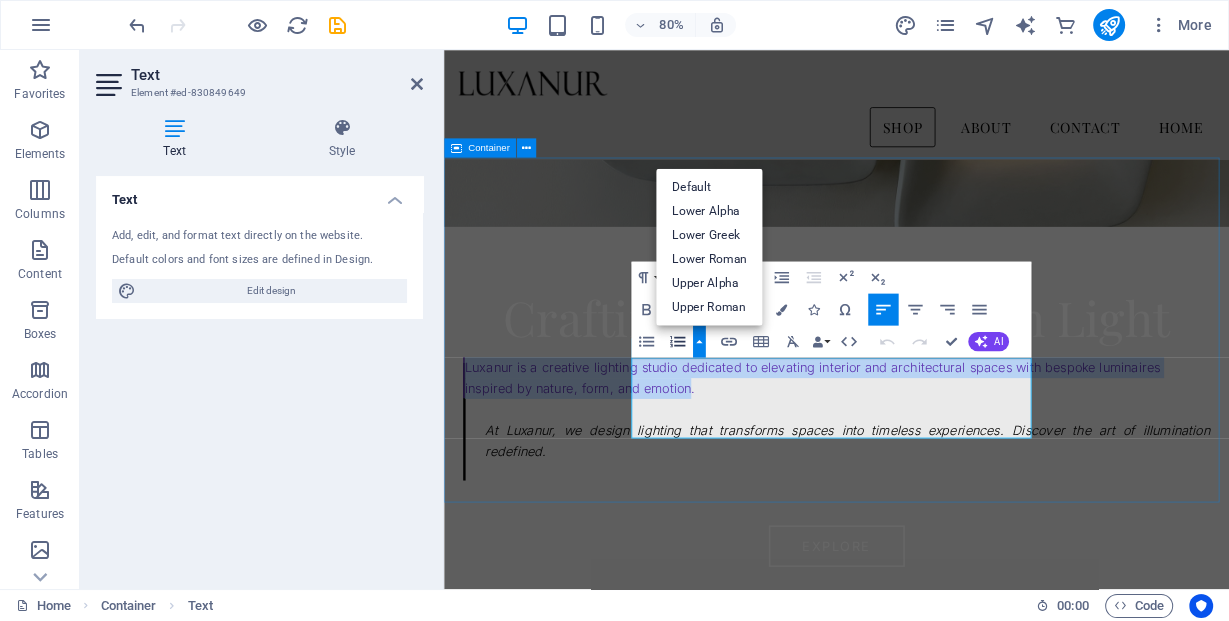 click on "Our Collection Luxanur is a creative lighting studio dedicated to elevating interior and architectural spaces with bespoke luminaires inspired by nature, form, and emotion." at bounding box center (934, 386) 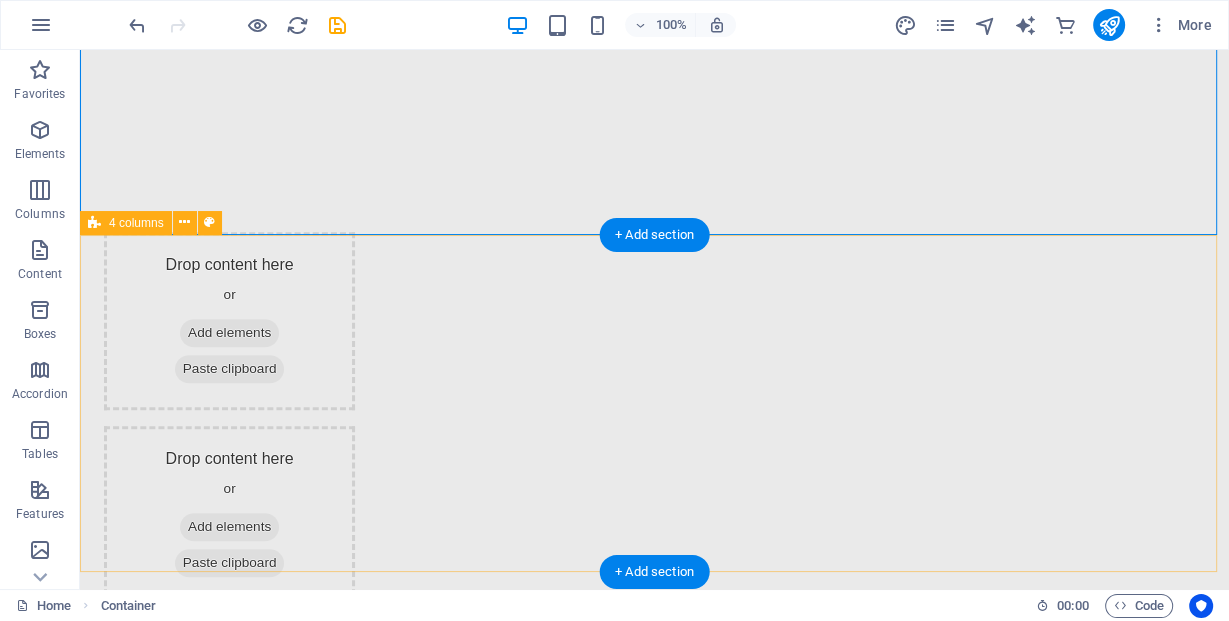 scroll, scrollTop: 1280, scrollLeft: 0, axis: vertical 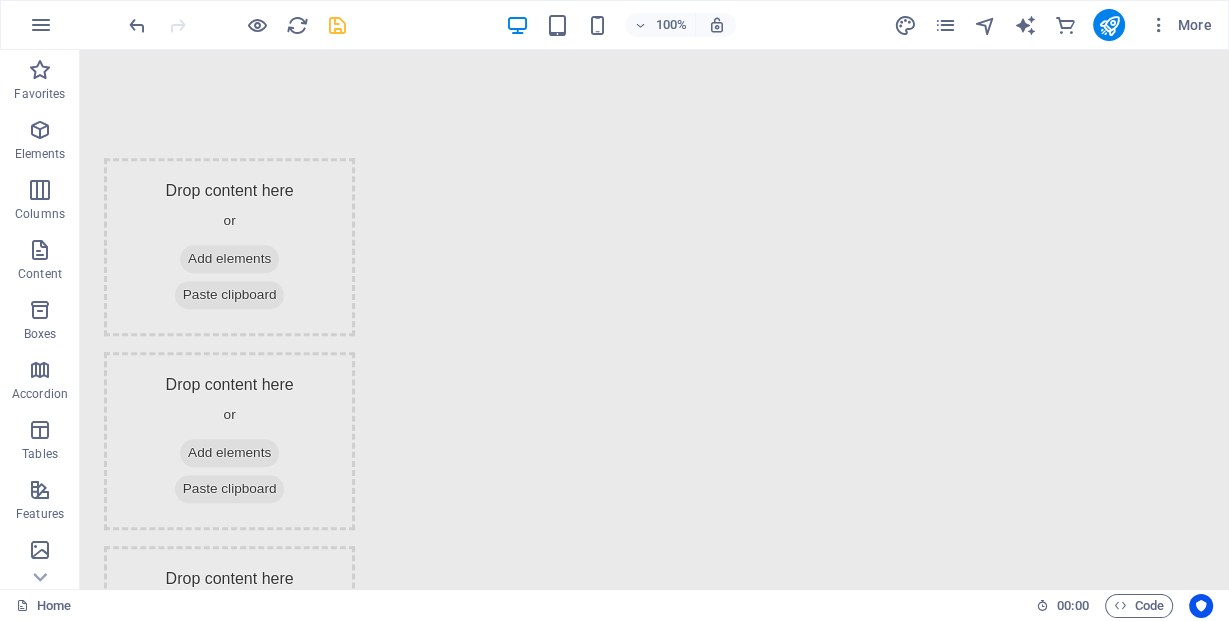 click at bounding box center (337, 25) 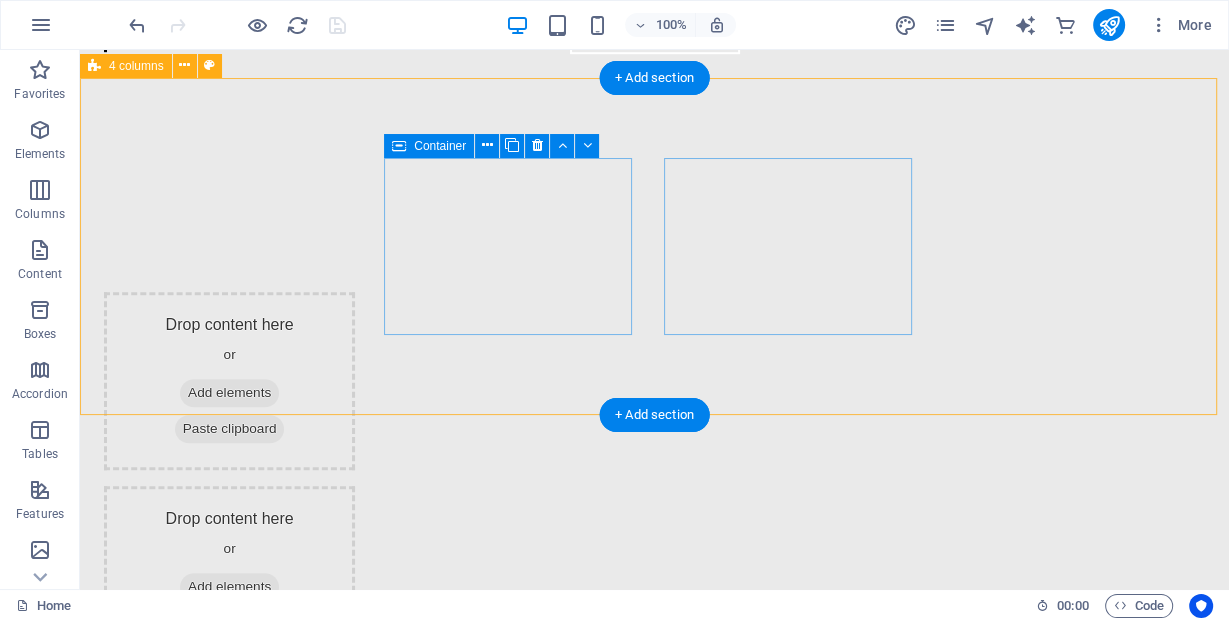 scroll, scrollTop: 1200, scrollLeft: 0, axis: vertical 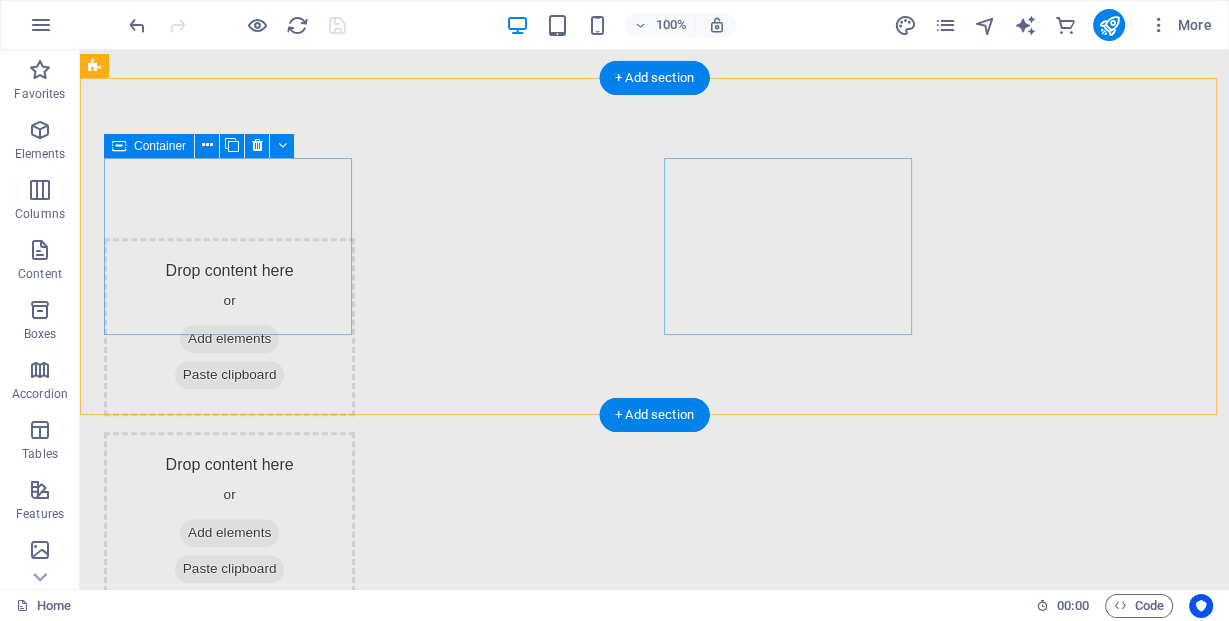 click at bounding box center [229, 202] 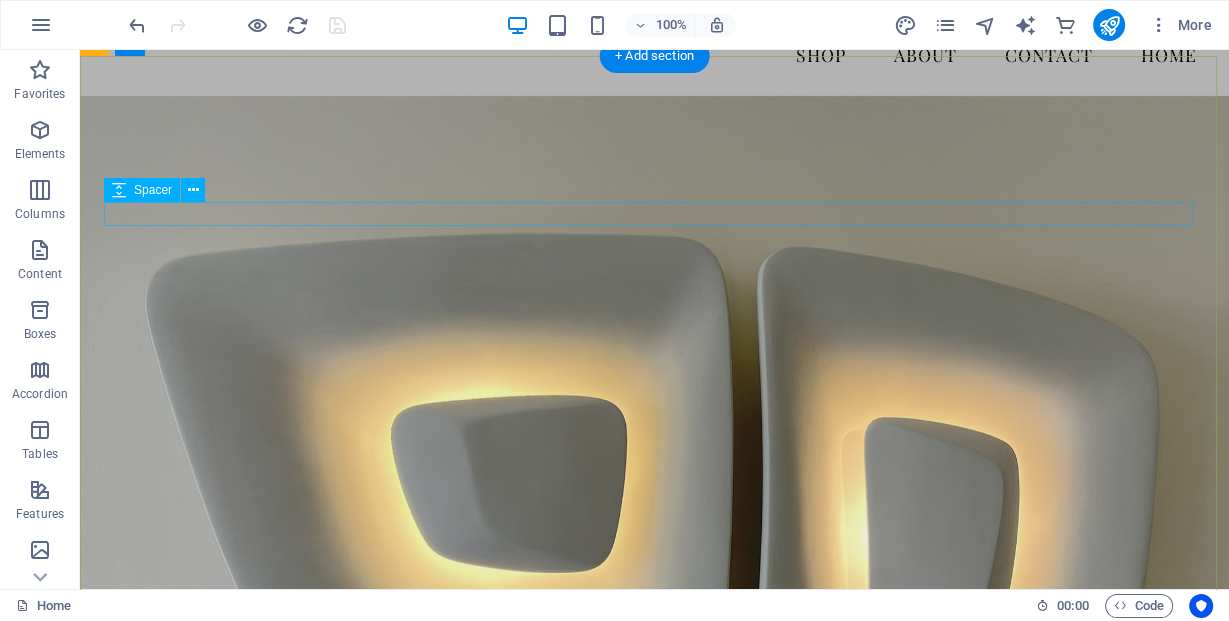 scroll, scrollTop: 80, scrollLeft: 0, axis: vertical 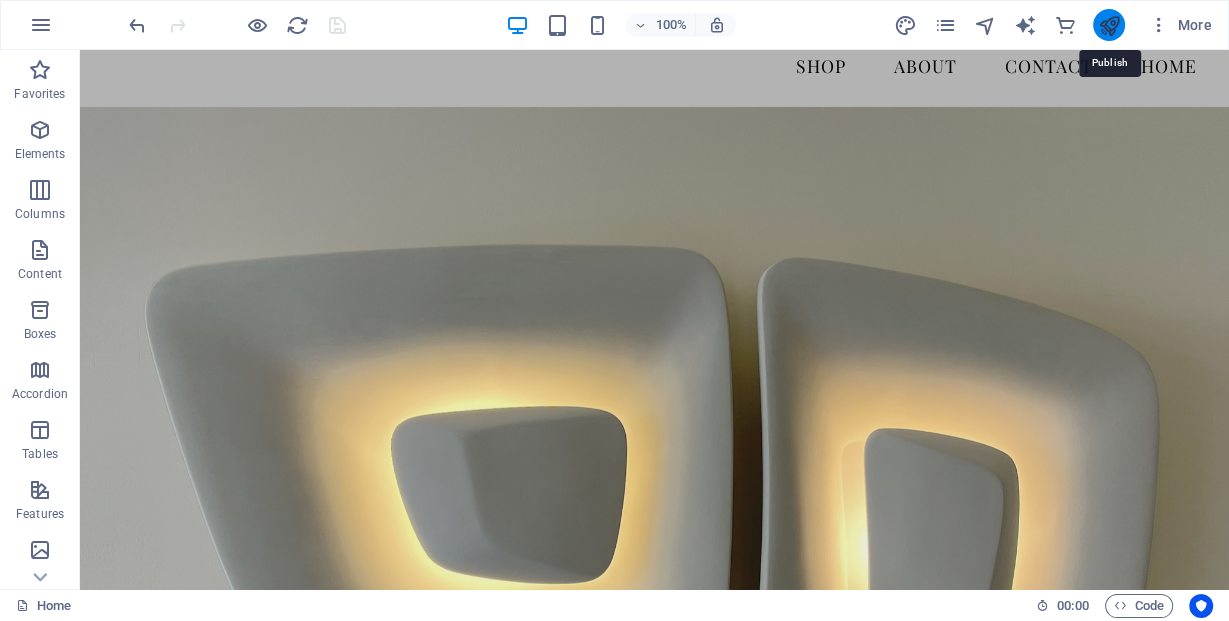 drag, startPoint x: 1109, startPoint y: 31, endPoint x: 896, endPoint y: 92, distance: 221.56264 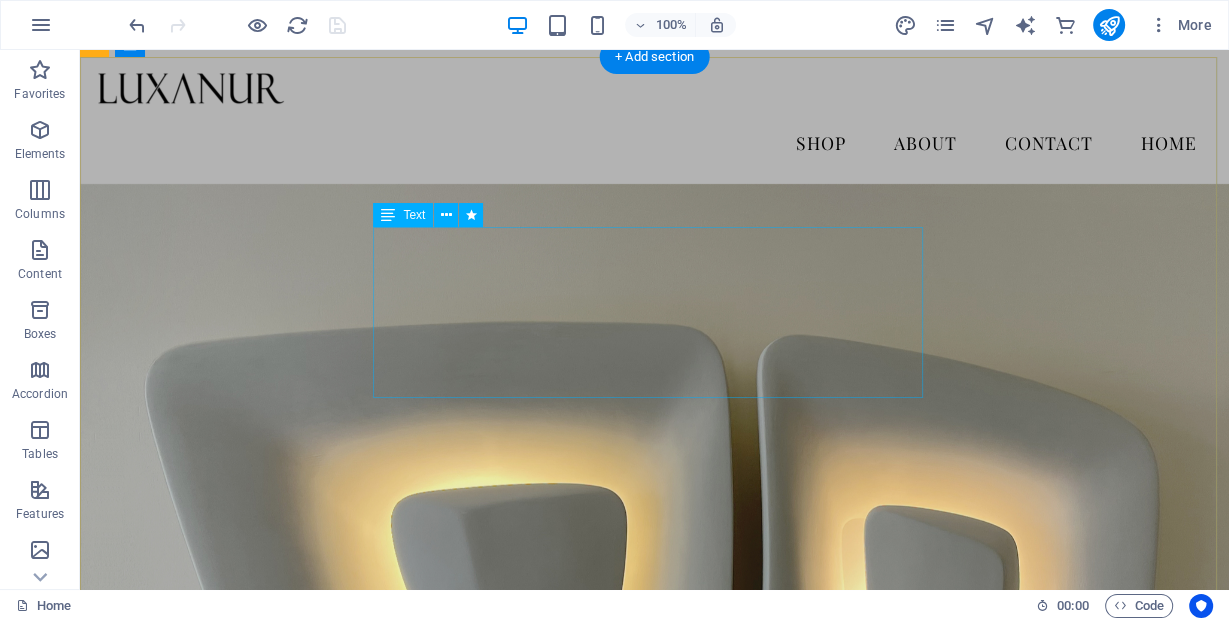 scroll, scrollTop: 0, scrollLeft: 0, axis: both 